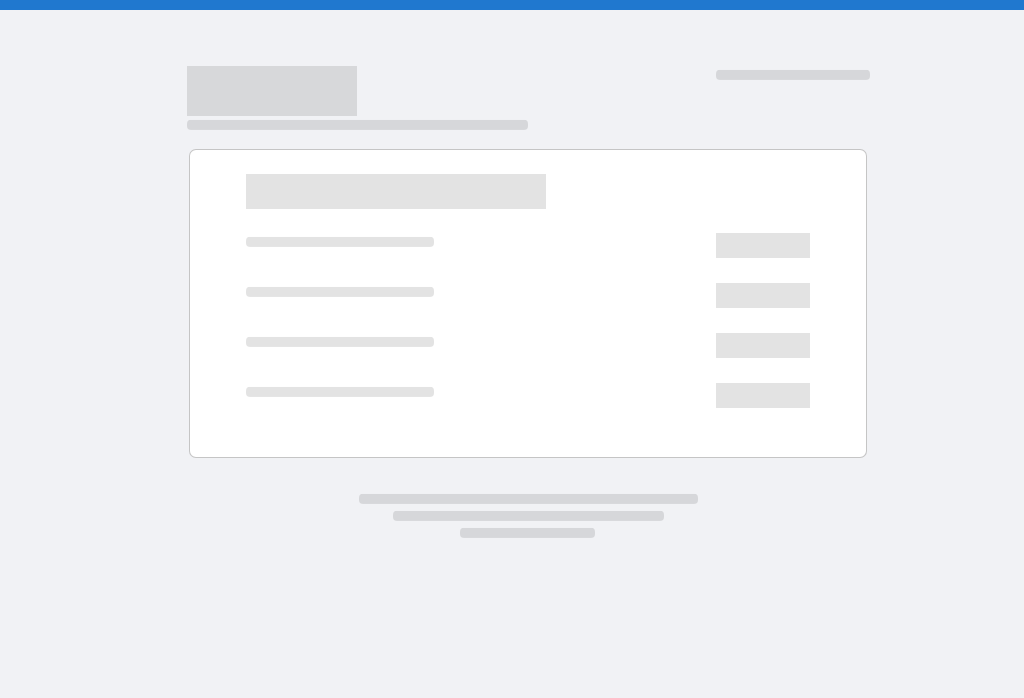 scroll, scrollTop: 0, scrollLeft: 0, axis: both 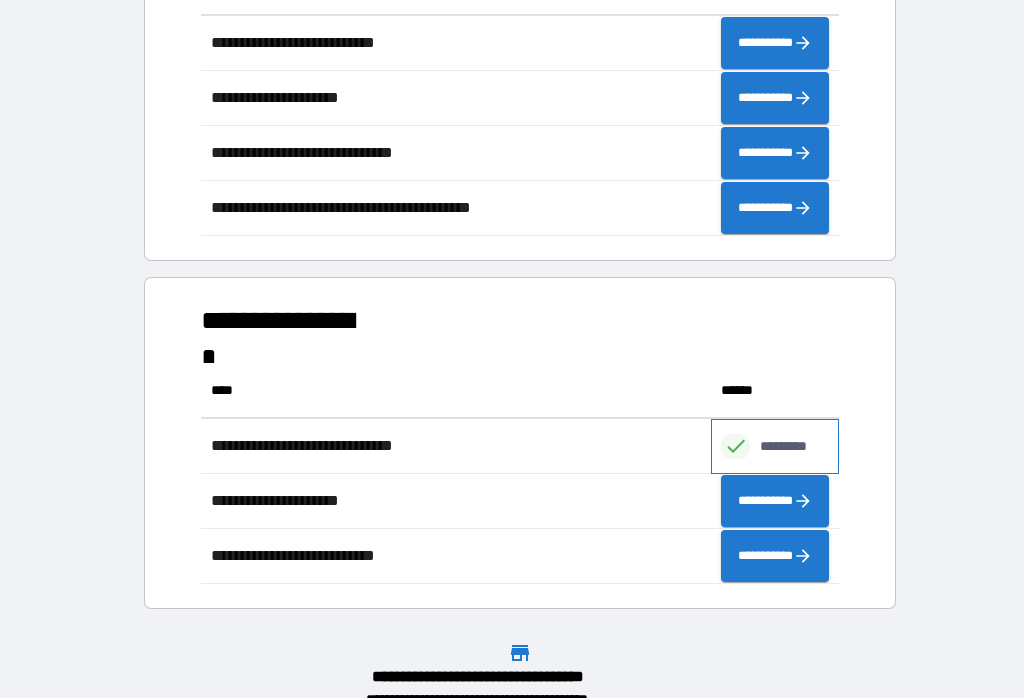 click on "*********" at bounding box center (794, 446) 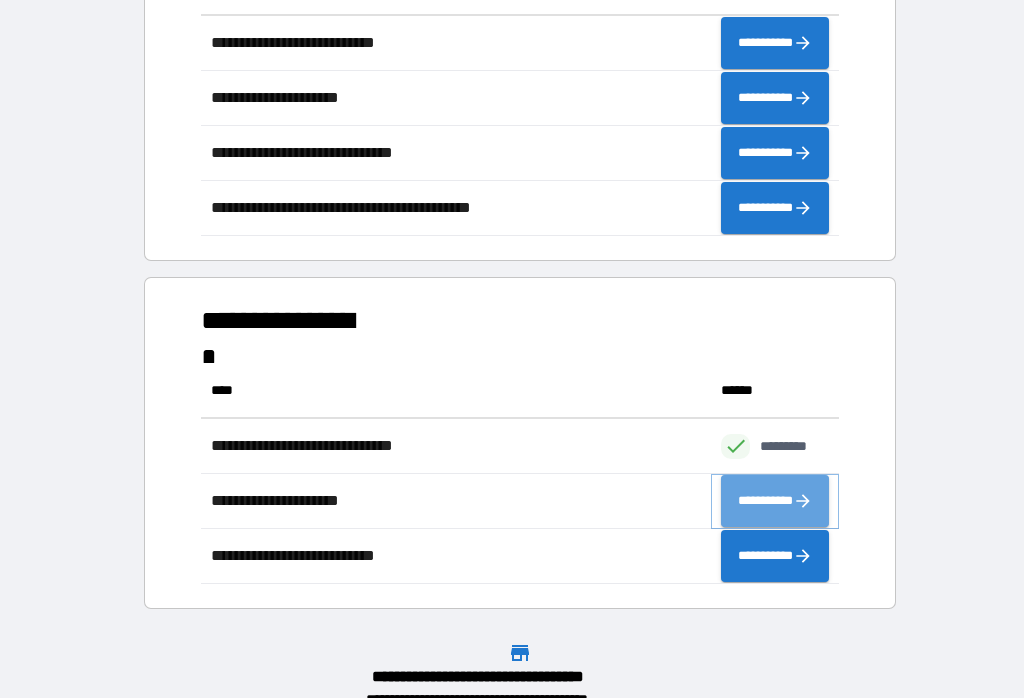 click on "**********" at bounding box center [775, 501] 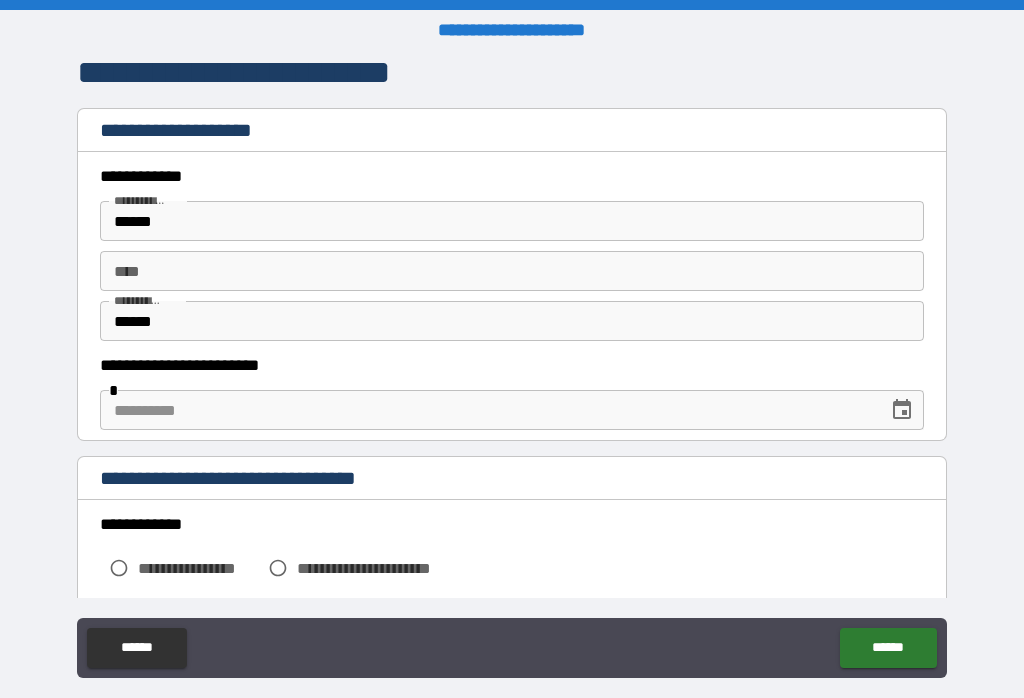 click at bounding box center [487, 410] 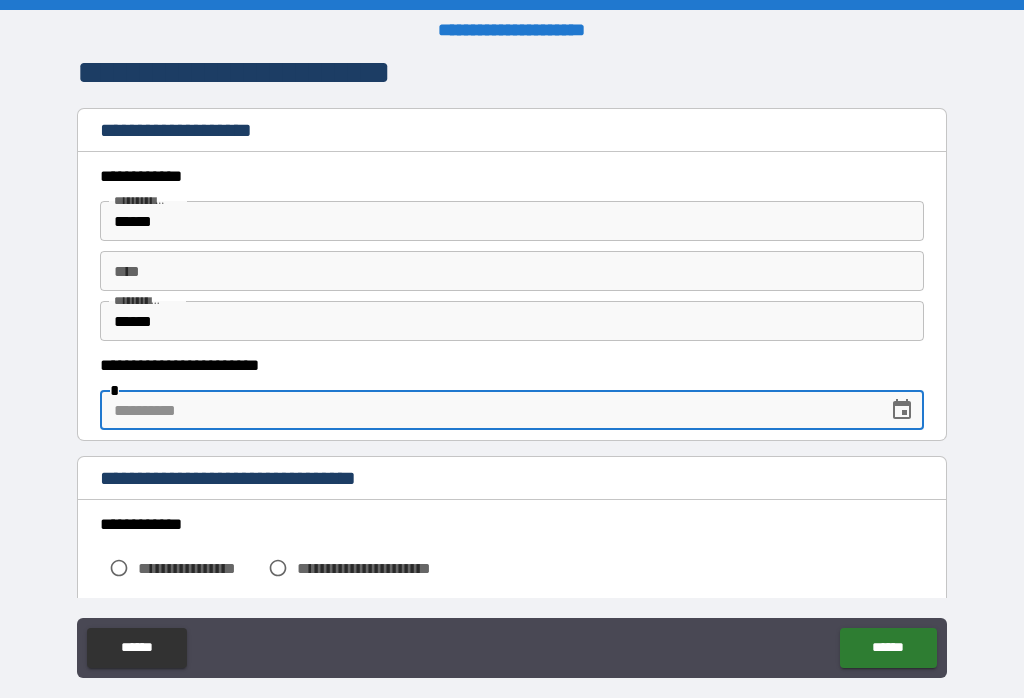 scroll, scrollTop: 260, scrollLeft: 0, axis: vertical 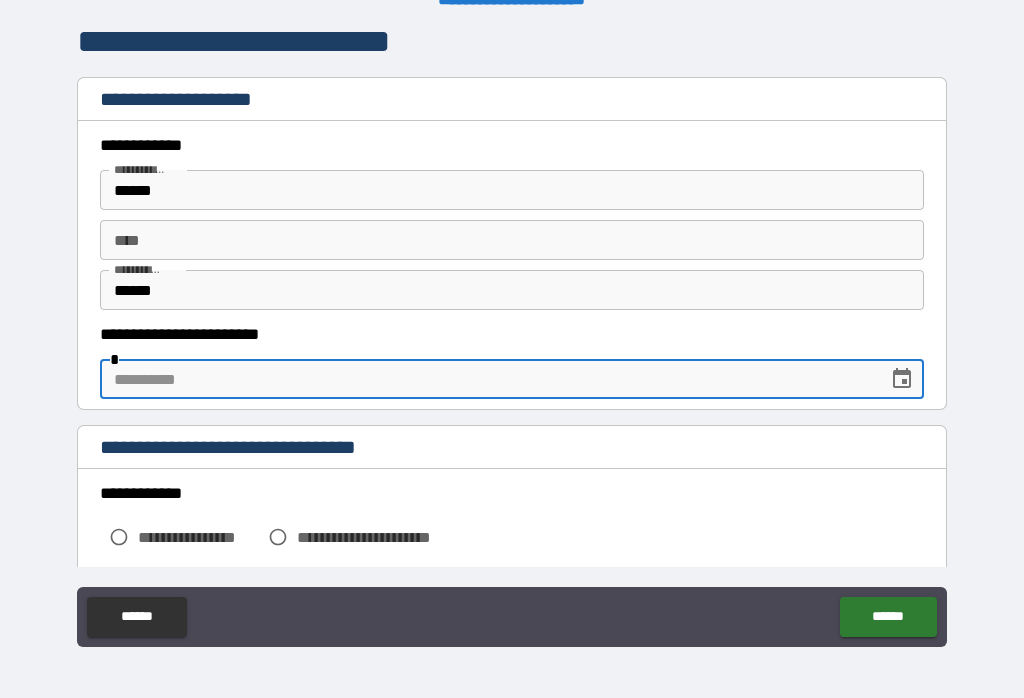 type on "*" 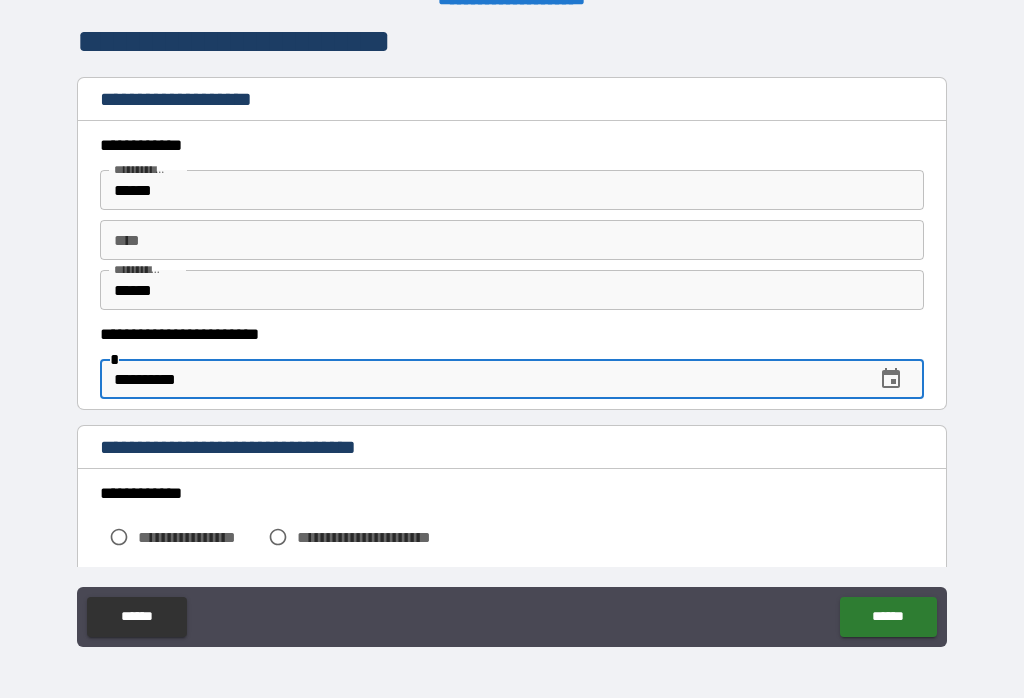 scroll, scrollTop: 385, scrollLeft: 0, axis: vertical 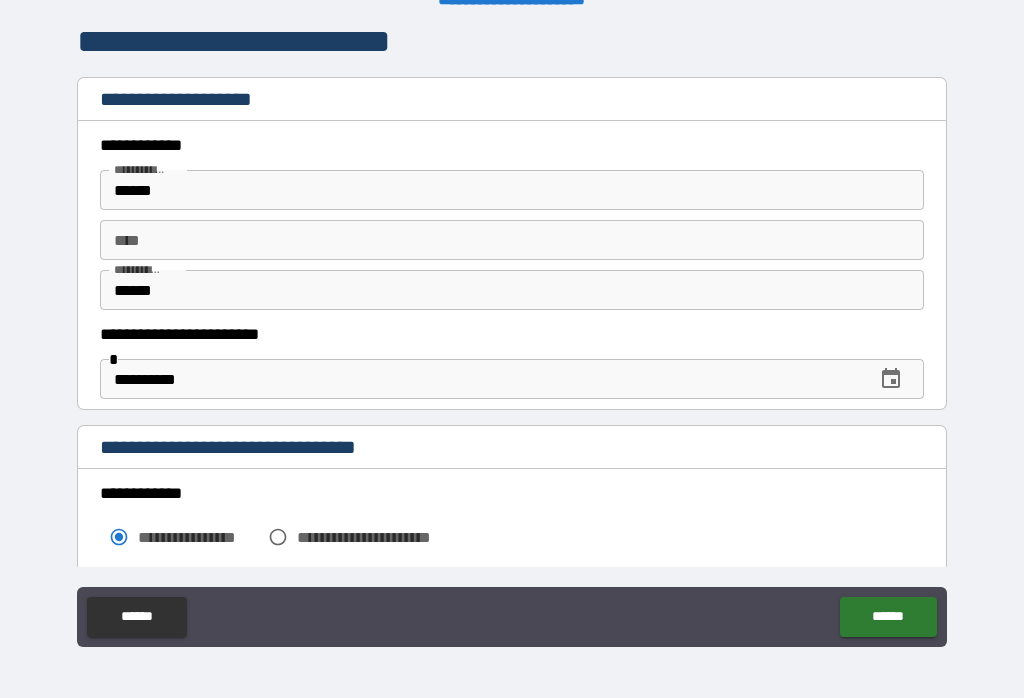 click on "******" at bounding box center [888, 617] 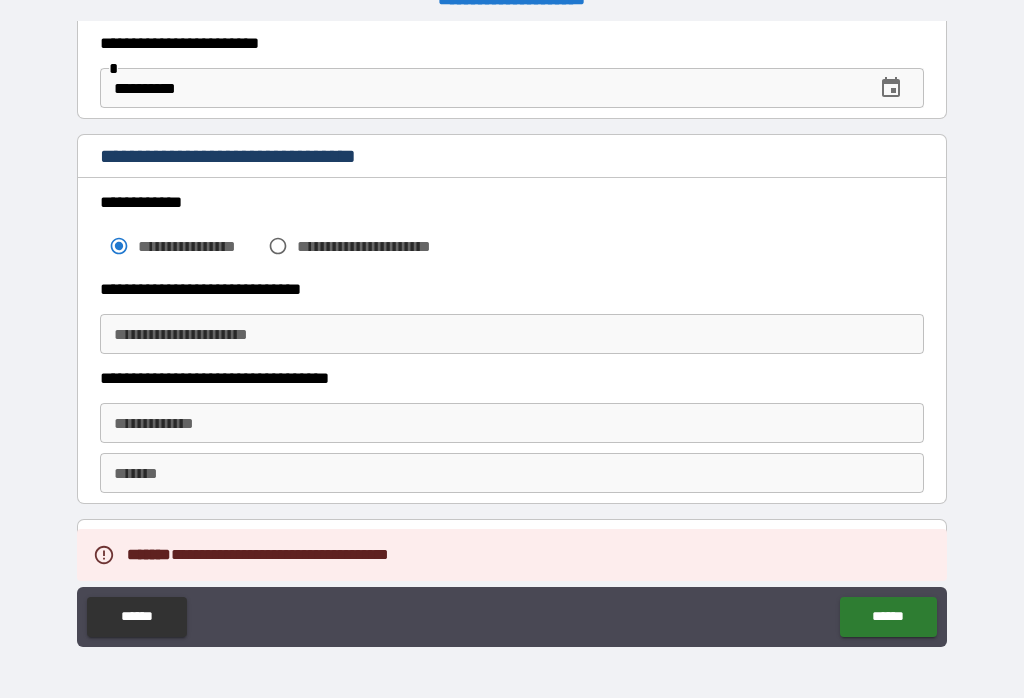 scroll, scrollTop: 298, scrollLeft: 0, axis: vertical 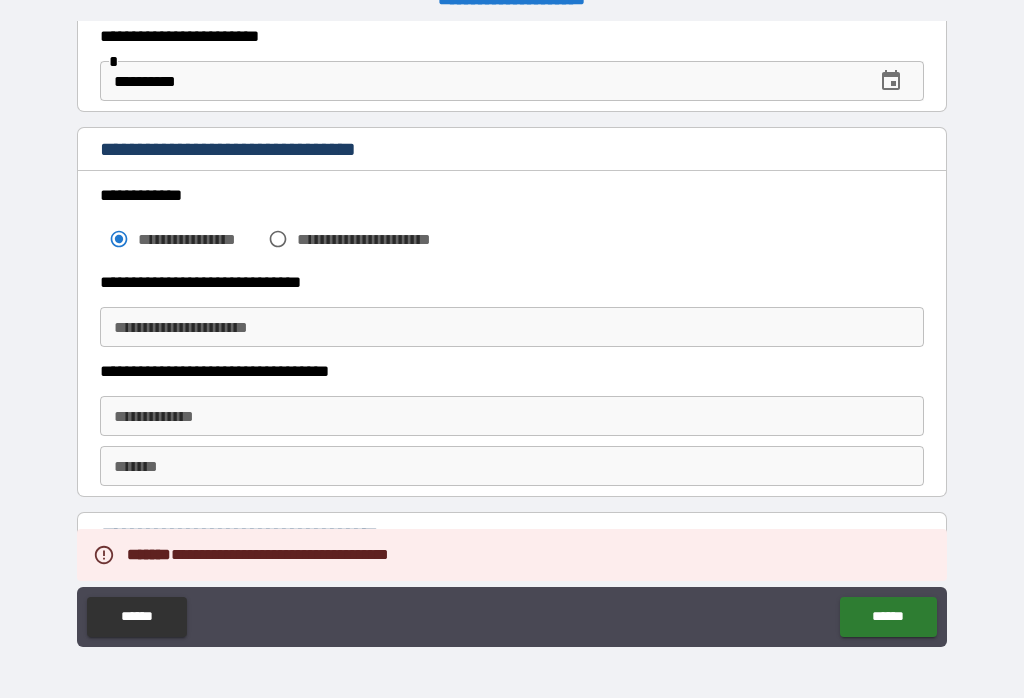 click on "**********" at bounding box center (512, 327) 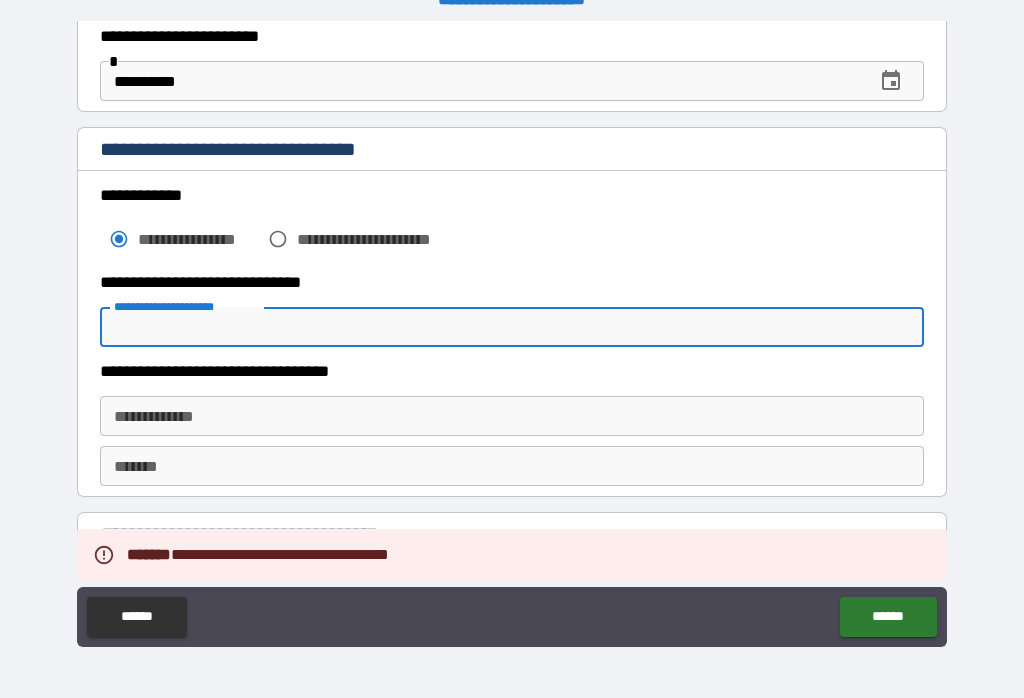 scroll, scrollTop: 208, scrollLeft: 0, axis: vertical 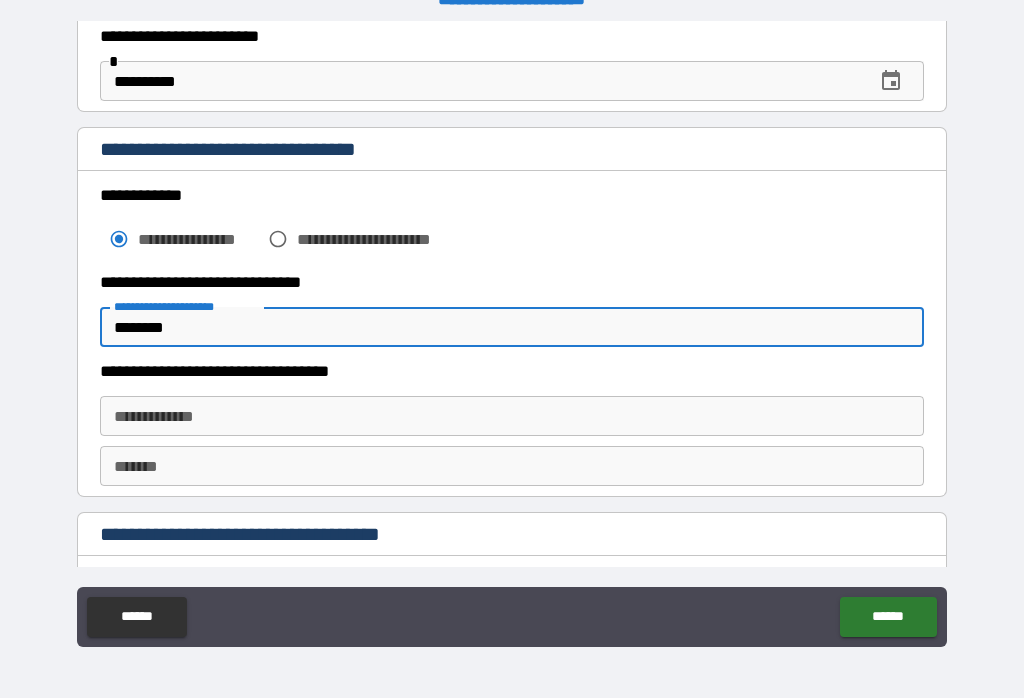 type on "********" 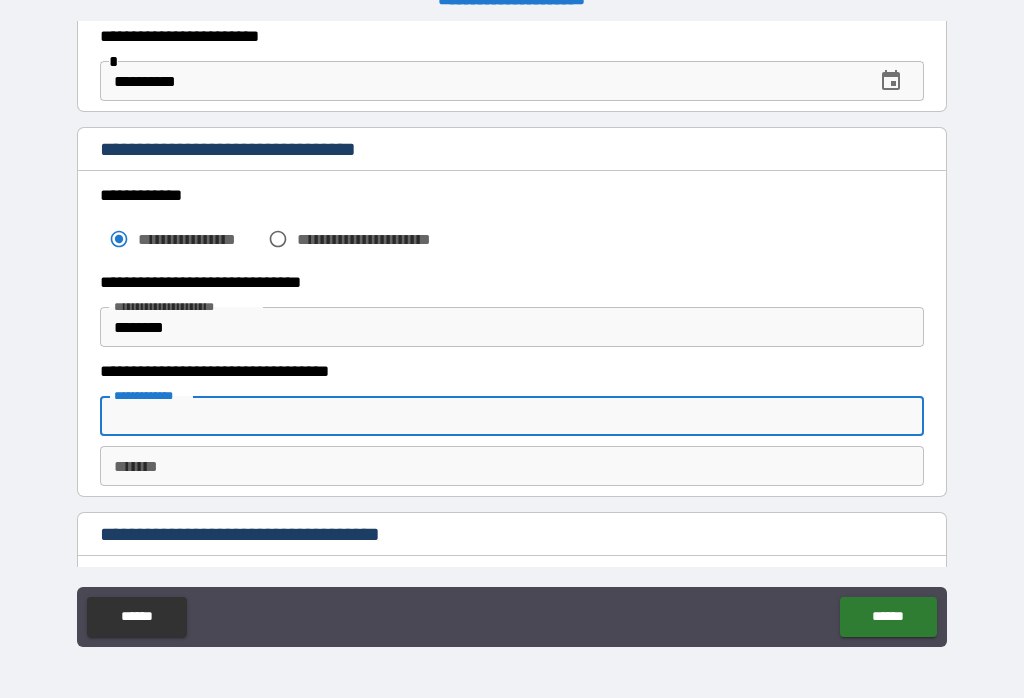 scroll, scrollTop: 94, scrollLeft: 0, axis: vertical 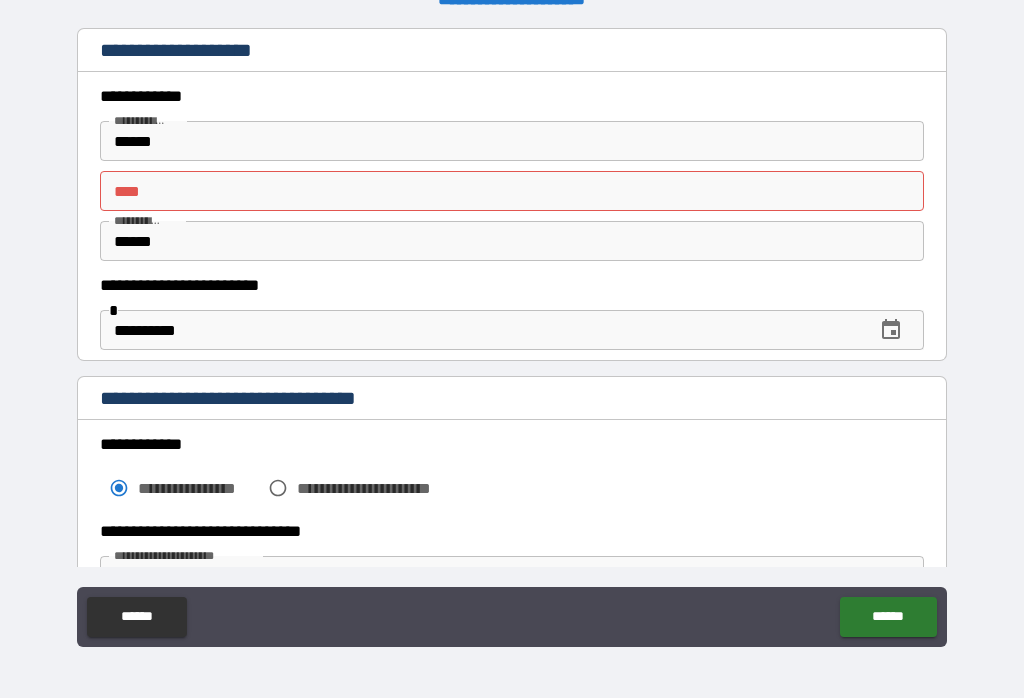 click on "******" at bounding box center [136, 617] 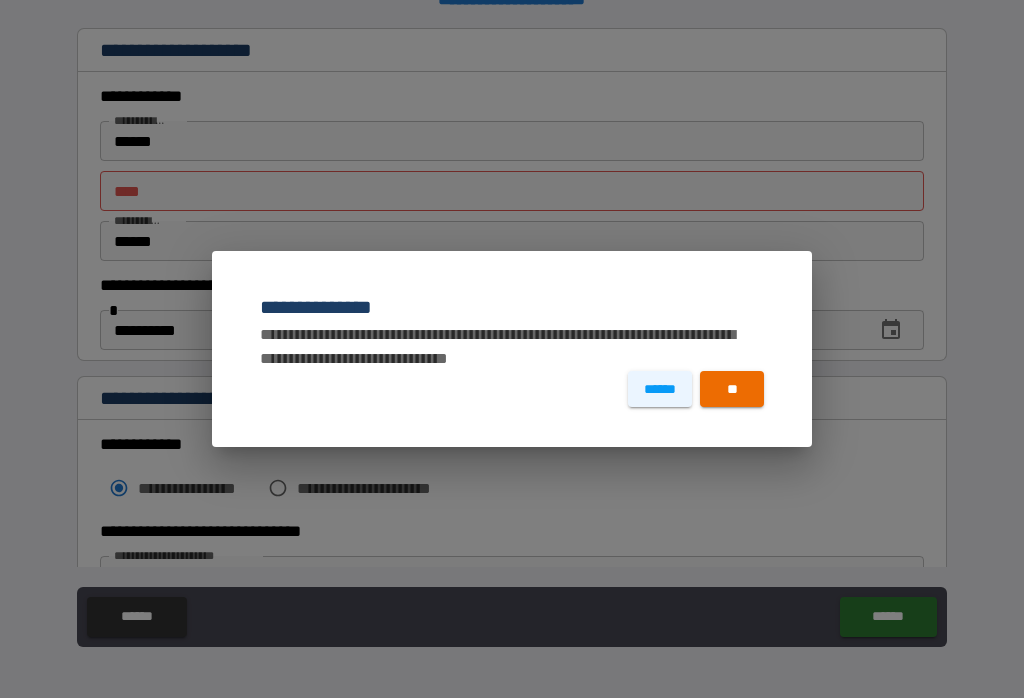 scroll, scrollTop: 1, scrollLeft: 0, axis: vertical 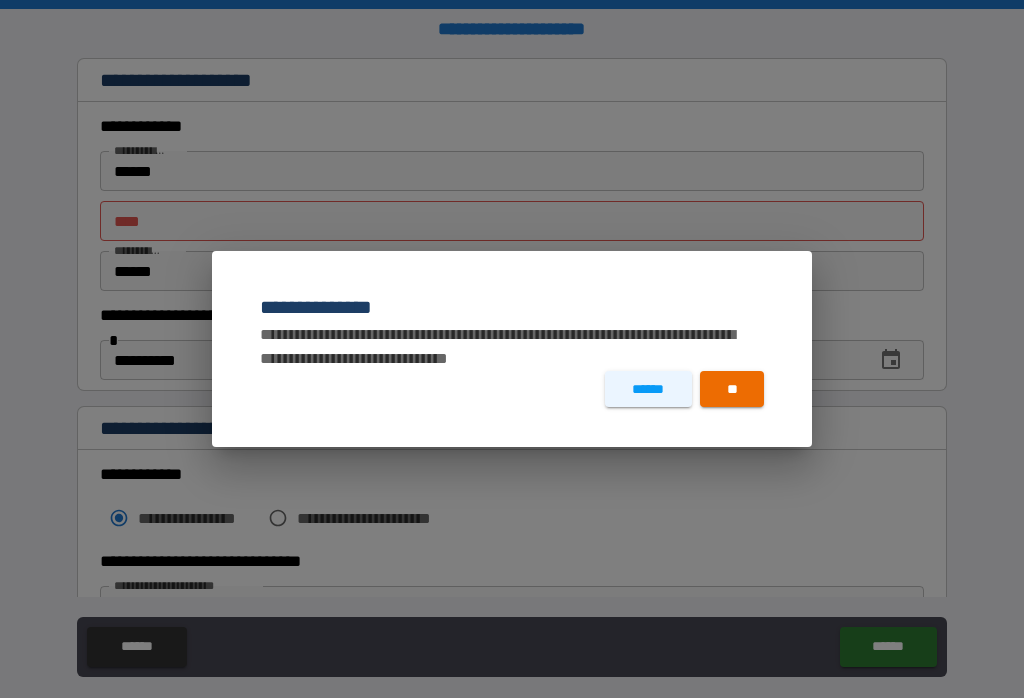 click on "**" at bounding box center (732, 389) 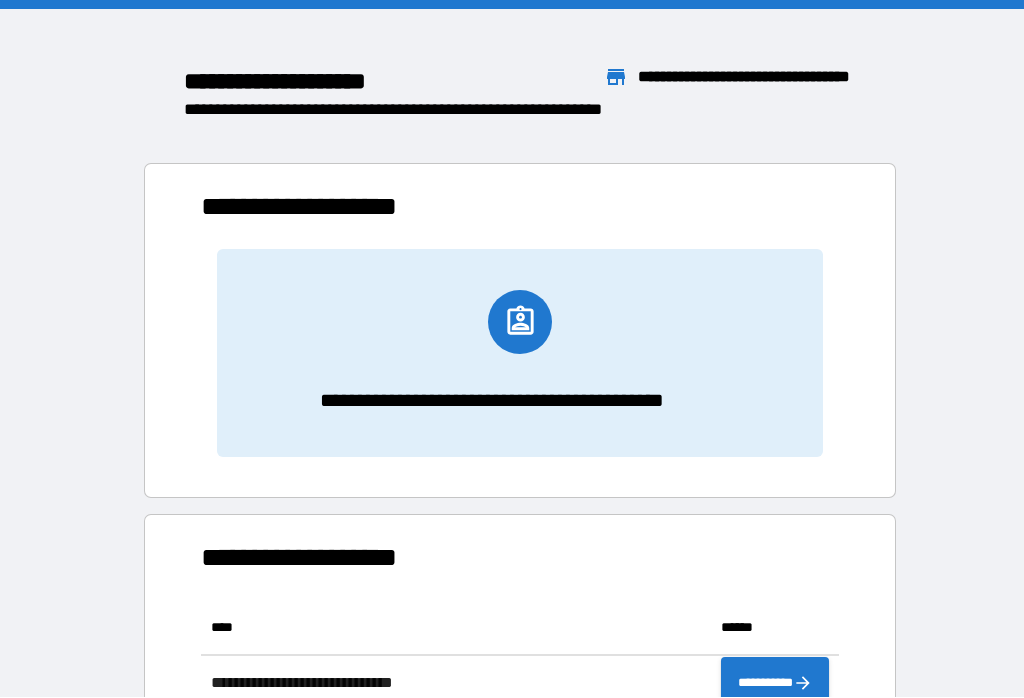 scroll, scrollTop: 1, scrollLeft: 1, axis: both 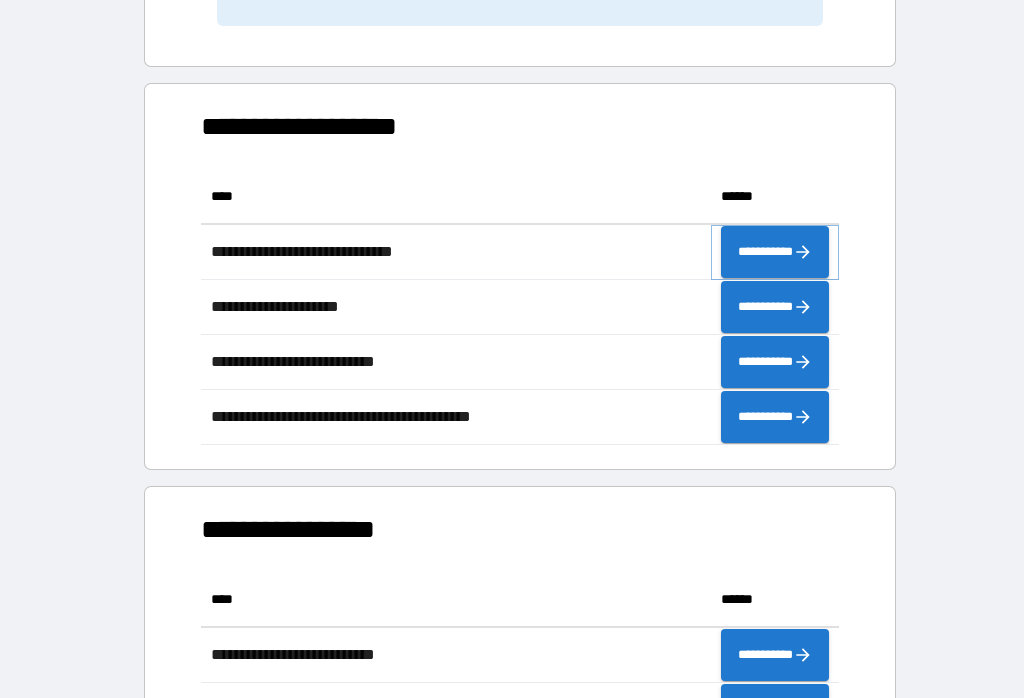 click on "**********" at bounding box center (775, 252) 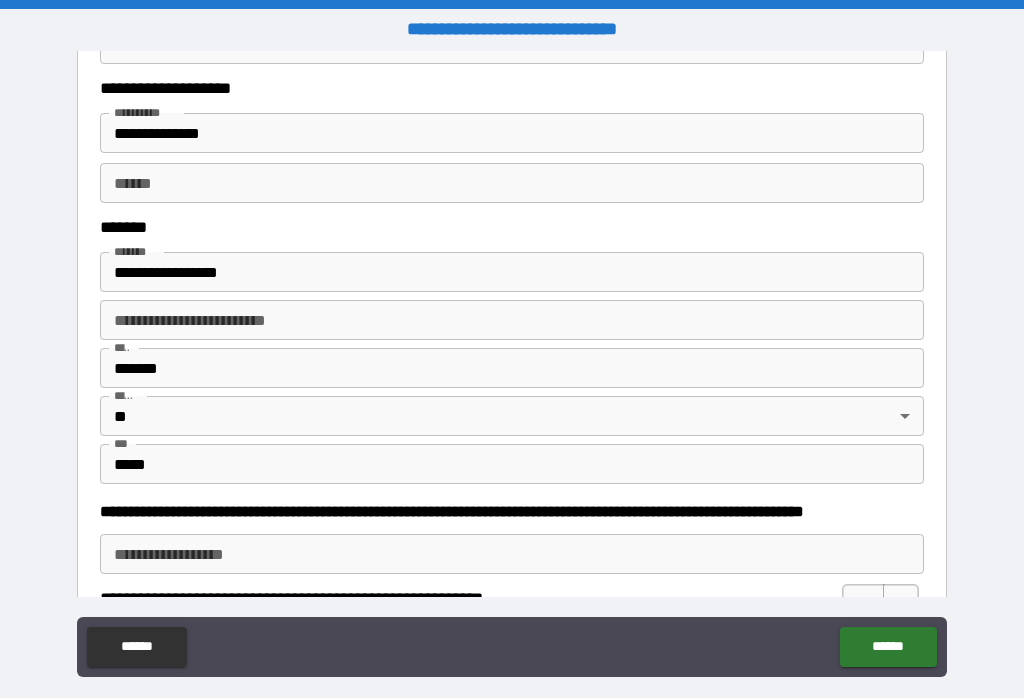 scroll, scrollTop: 569, scrollLeft: 0, axis: vertical 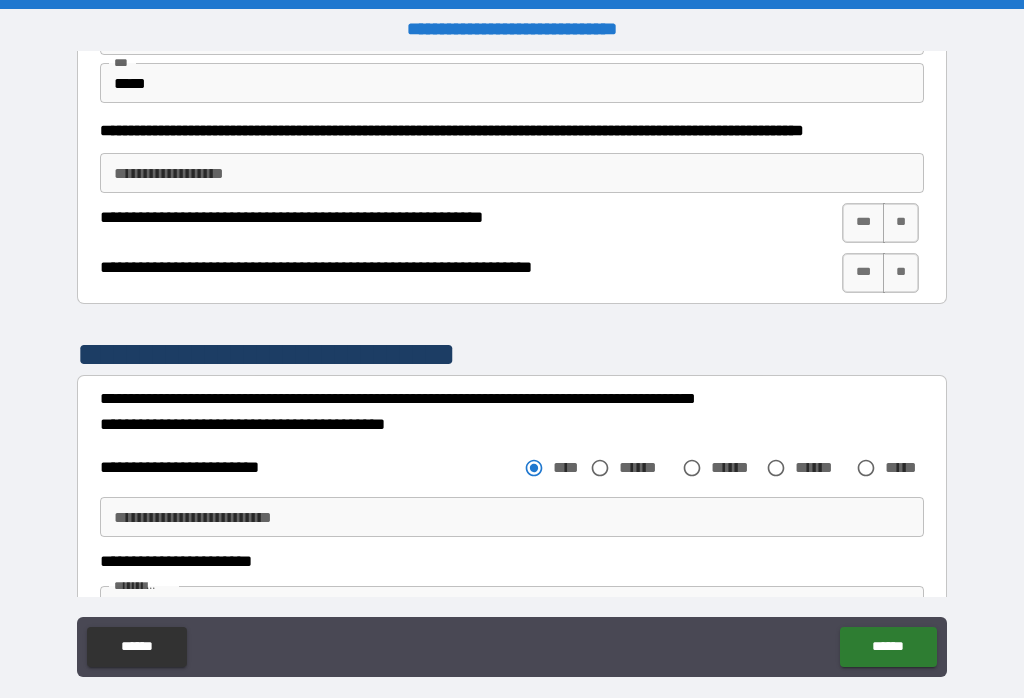 click on "***" at bounding box center (863, 223) 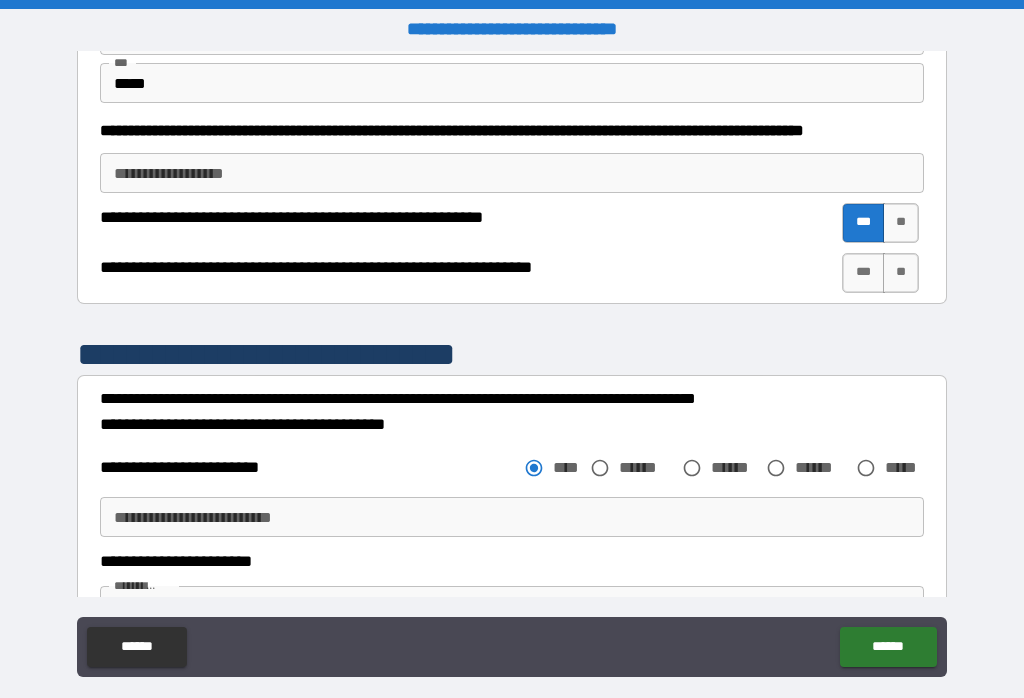 click on "***" at bounding box center [863, 273] 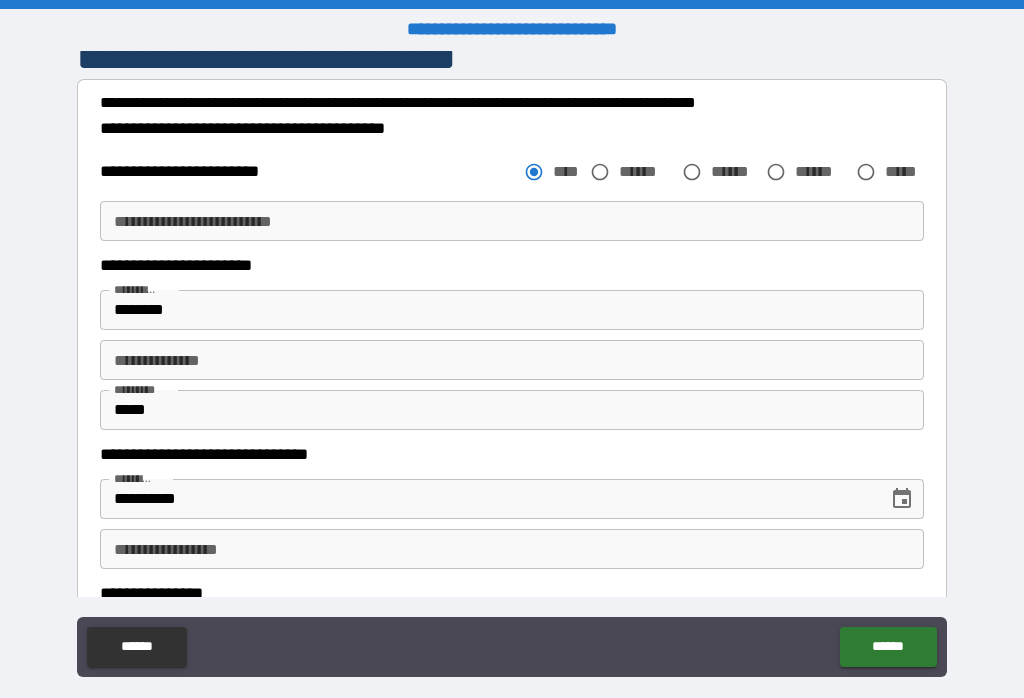 scroll, scrollTop: 1261, scrollLeft: 0, axis: vertical 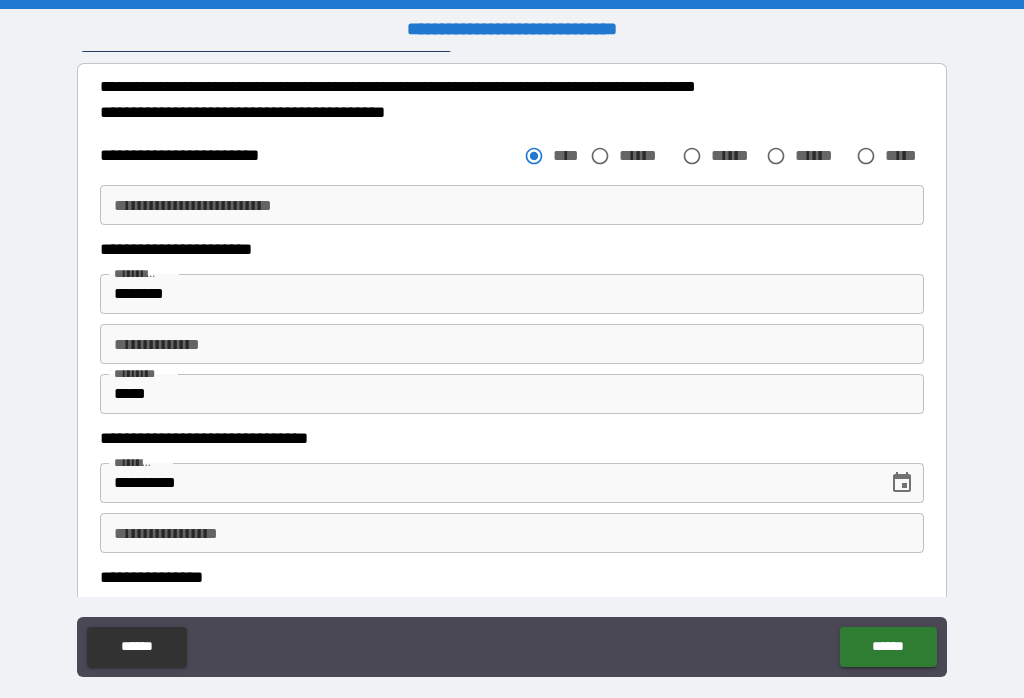 click on "******" at bounding box center (888, 647) 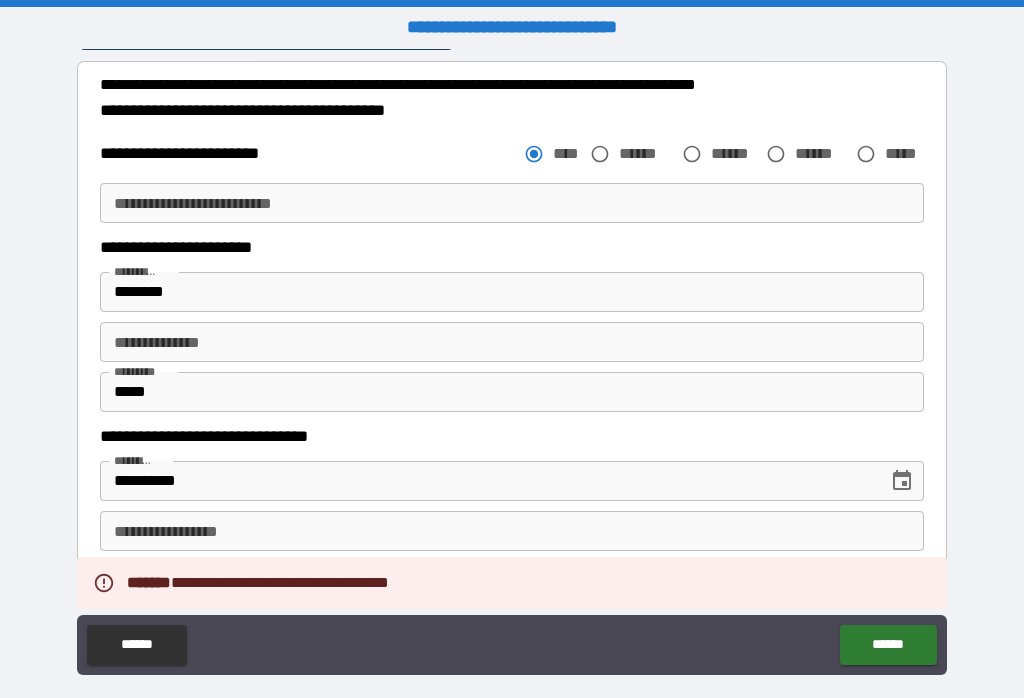 scroll, scrollTop: 1, scrollLeft: 0, axis: vertical 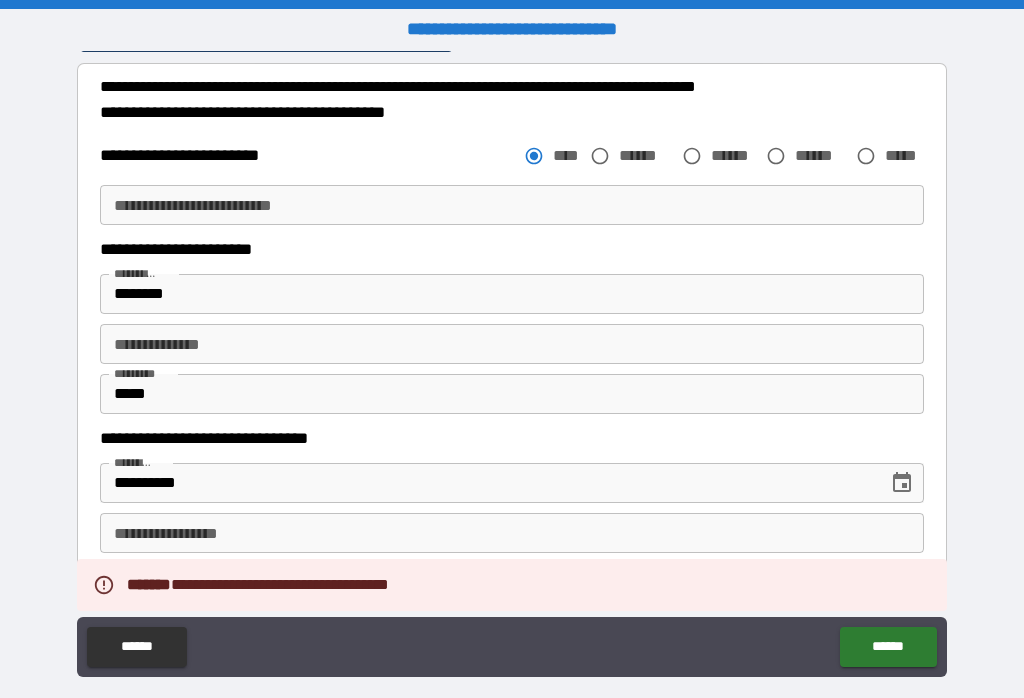 click on "**********" at bounding box center (507, 438) 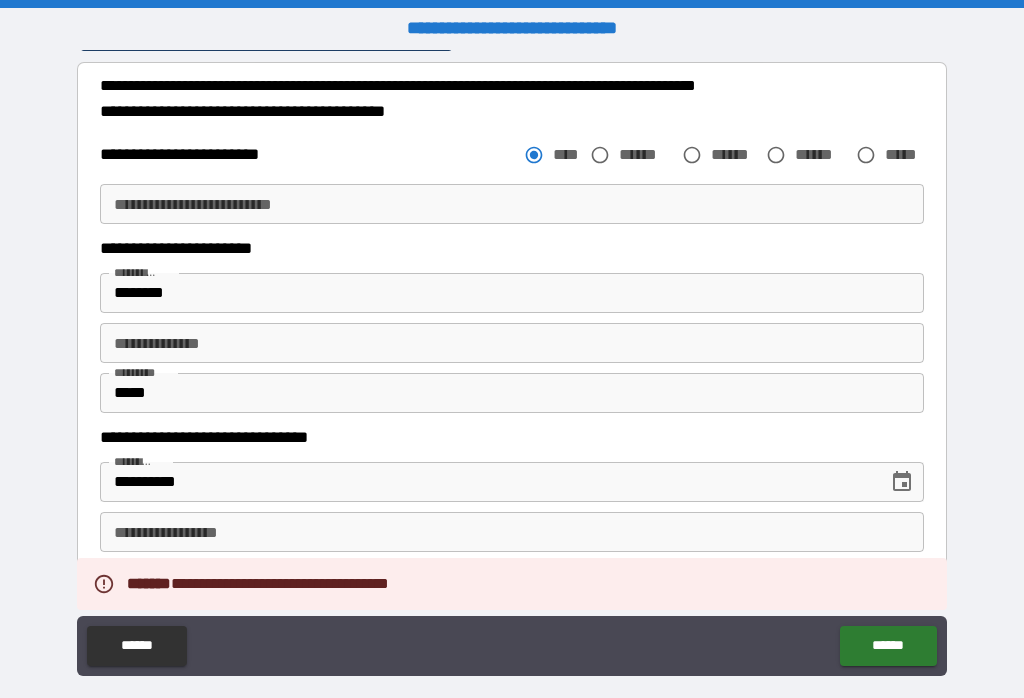 scroll, scrollTop: 1, scrollLeft: 0, axis: vertical 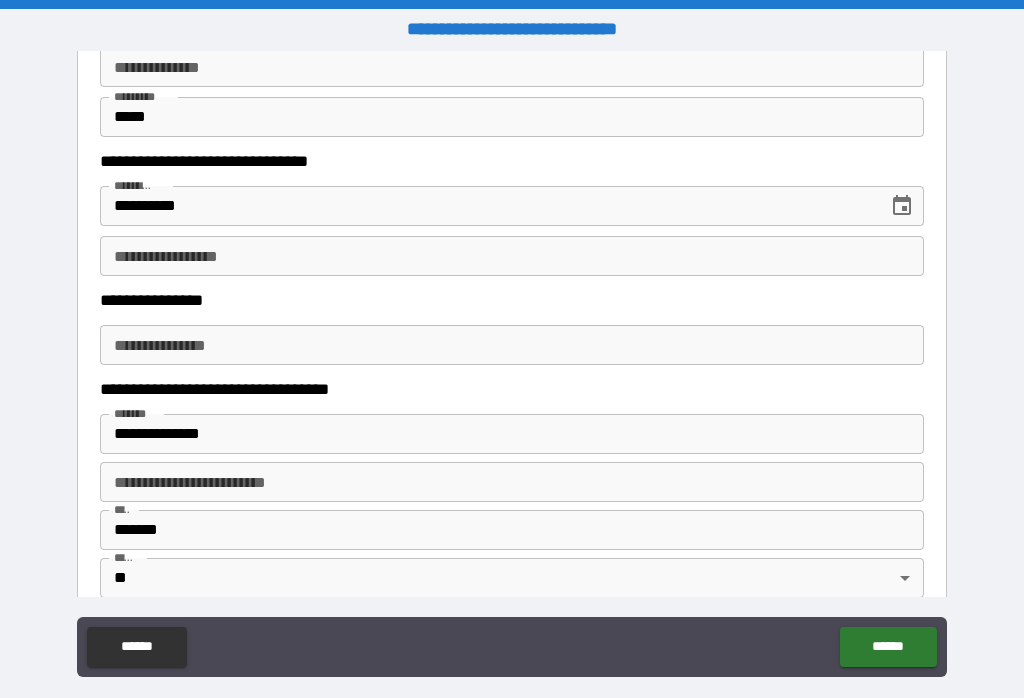click on "**********" at bounding box center [512, 256] 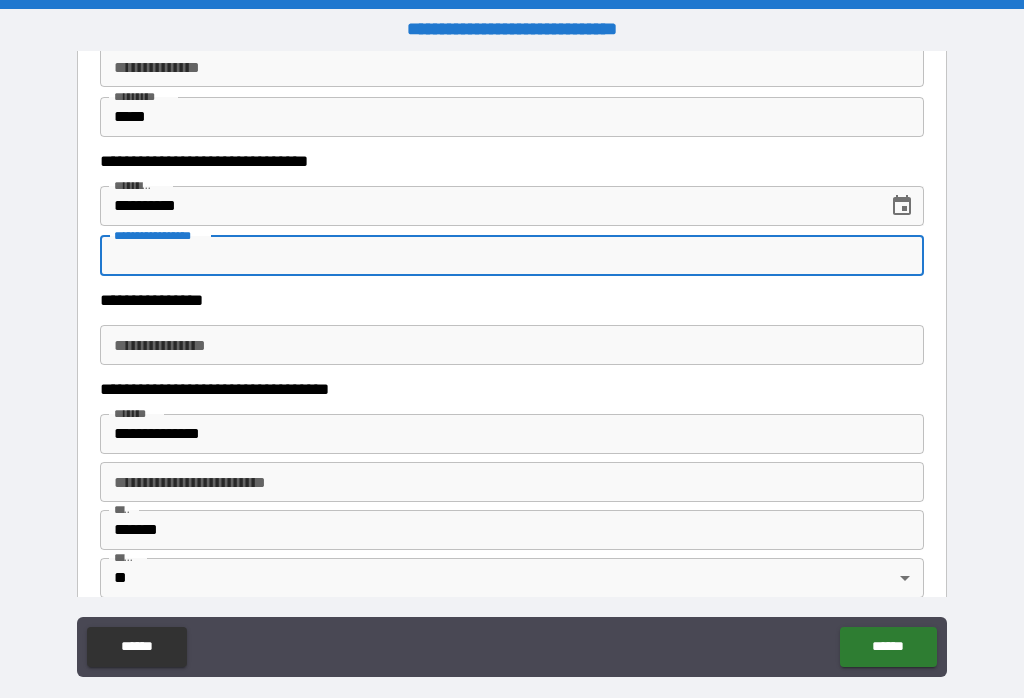 click on "**********" at bounding box center [512, 256] 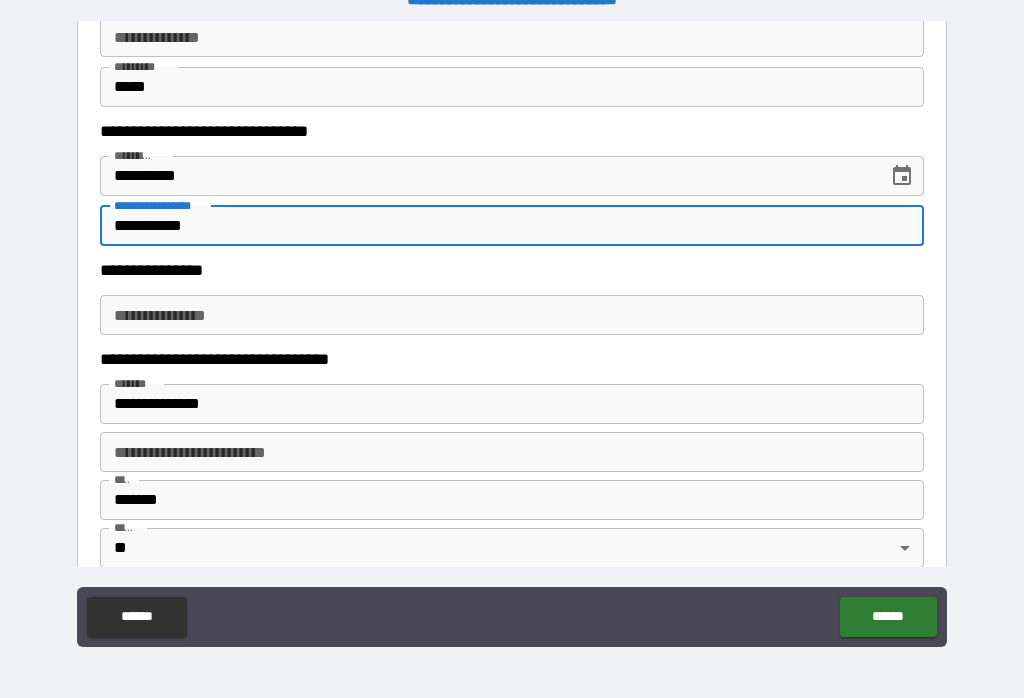 scroll, scrollTop: 96, scrollLeft: 0, axis: vertical 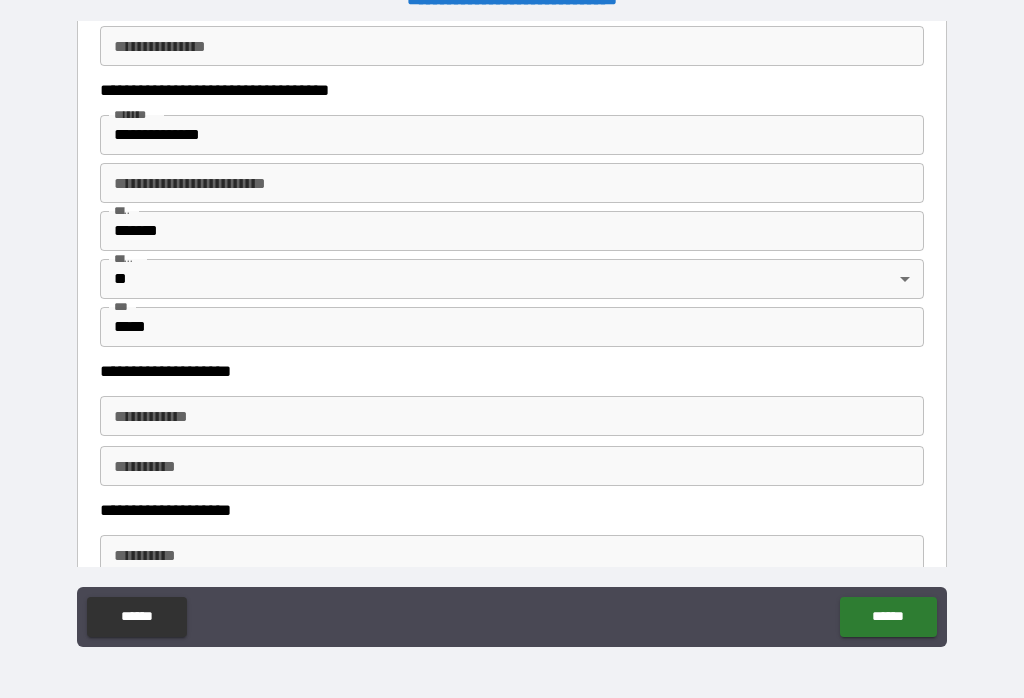 type on "**********" 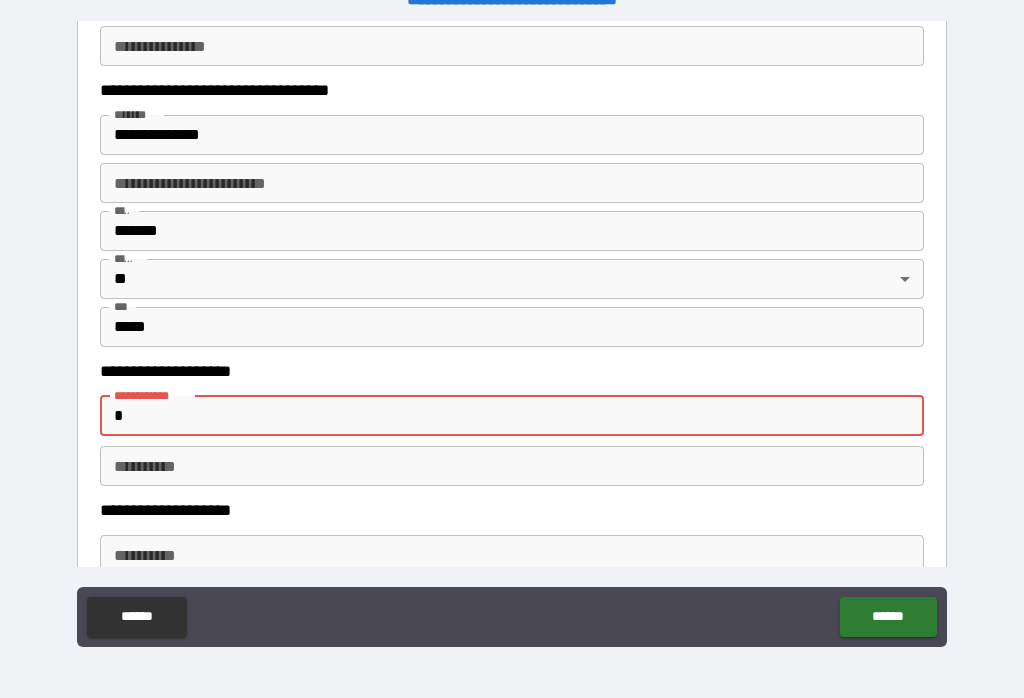 scroll, scrollTop: 303, scrollLeft: 0, axis: vertical 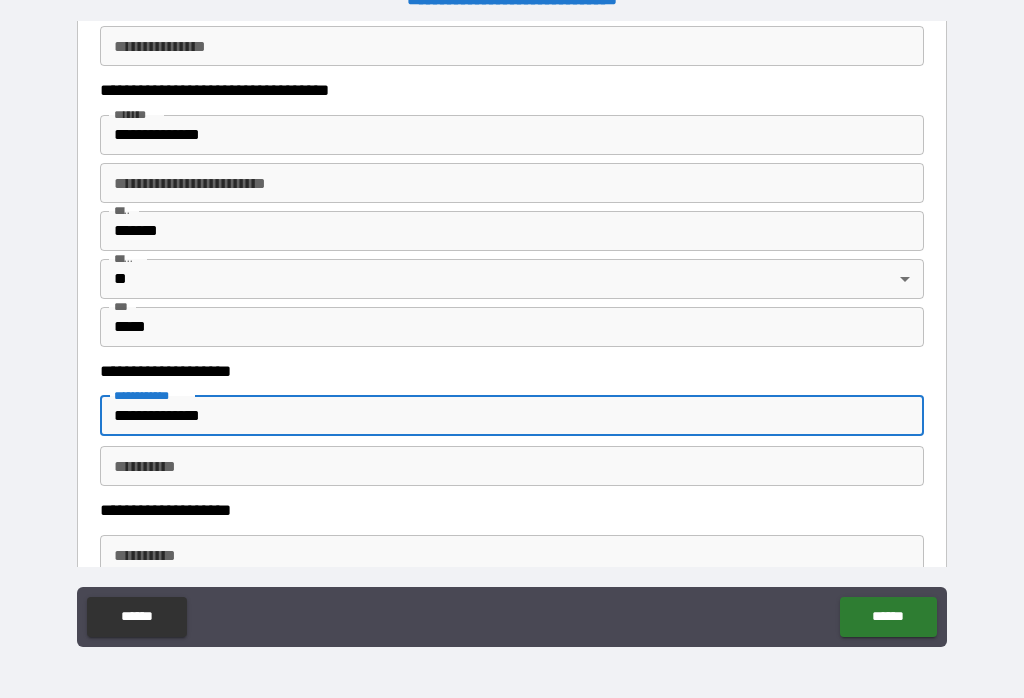 type on "**********" 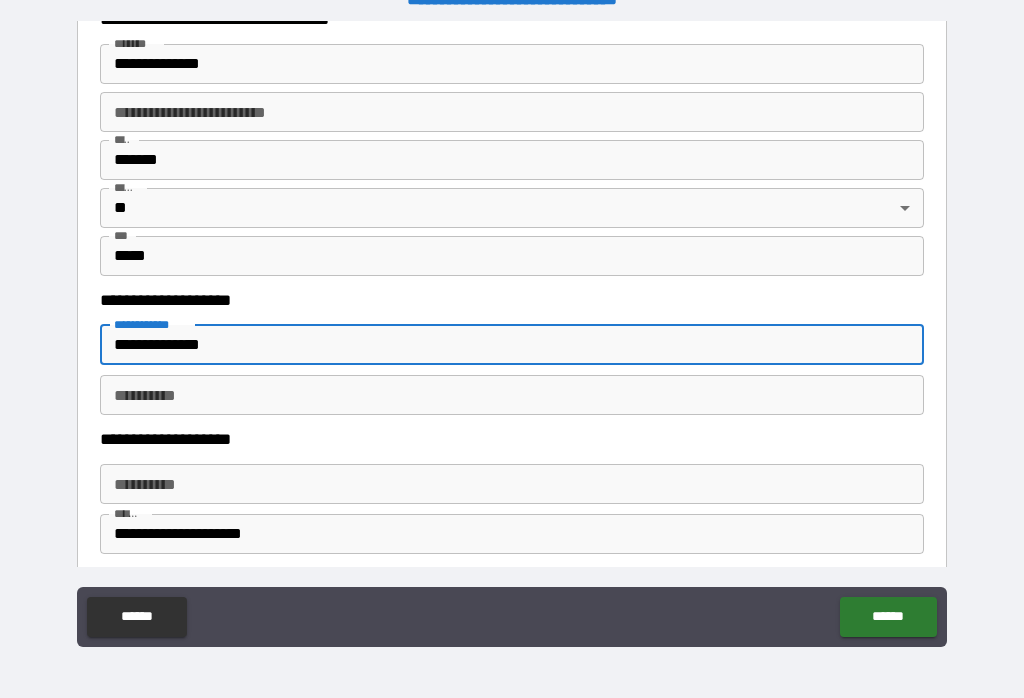 scroll, scrollTop: 1899, scrollLeft: 0, axis: vertical 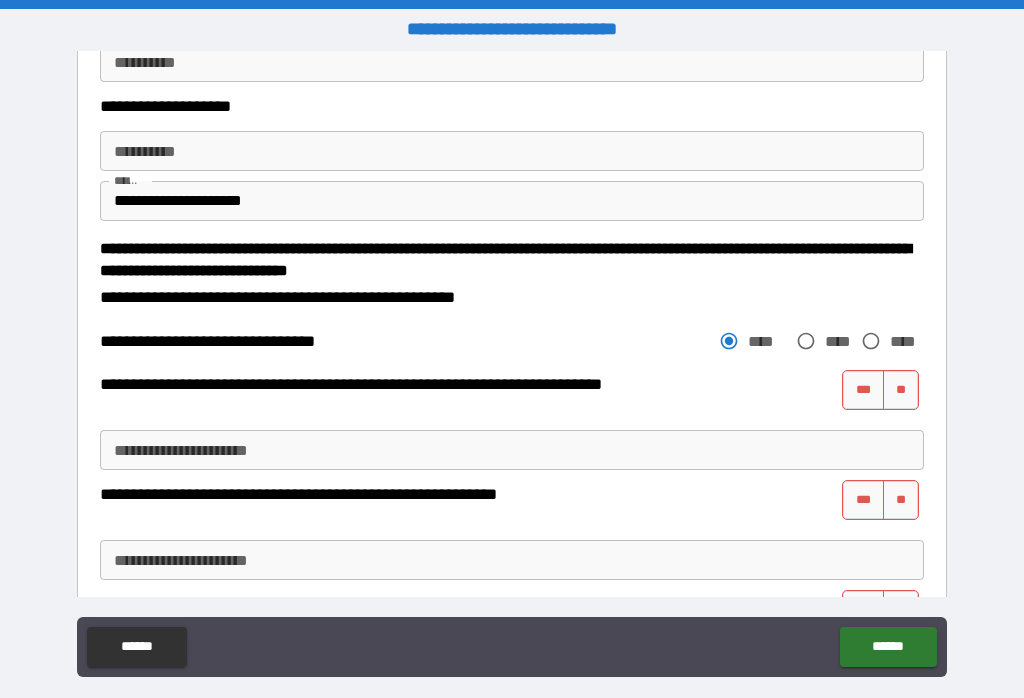 click on "**" at bounding box center [901, 390] 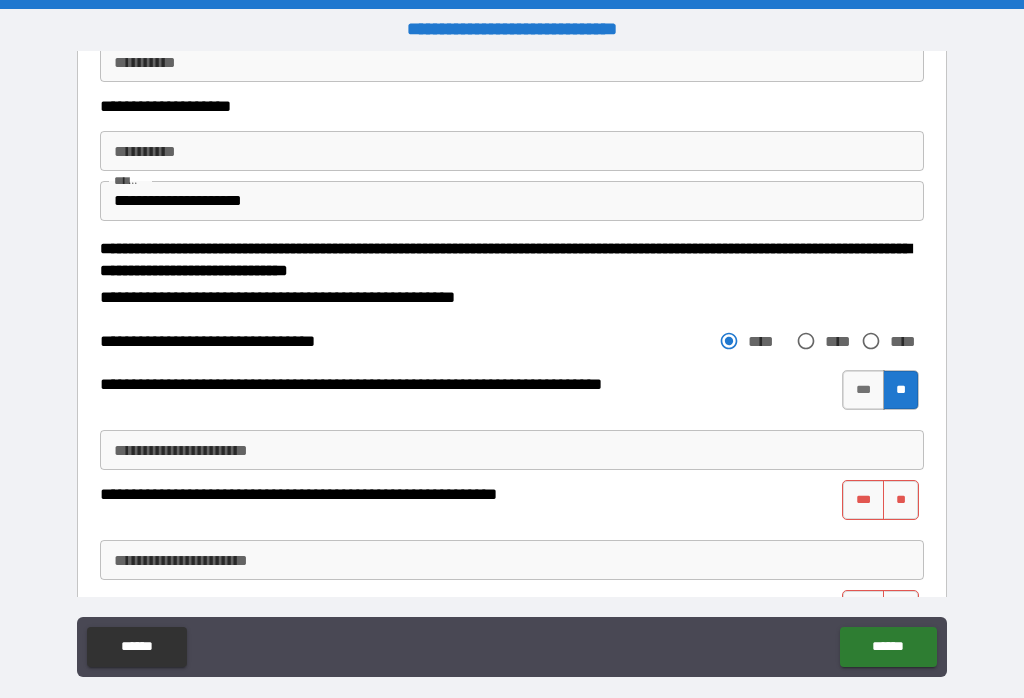click on "**" at bounding box center [901, 500] 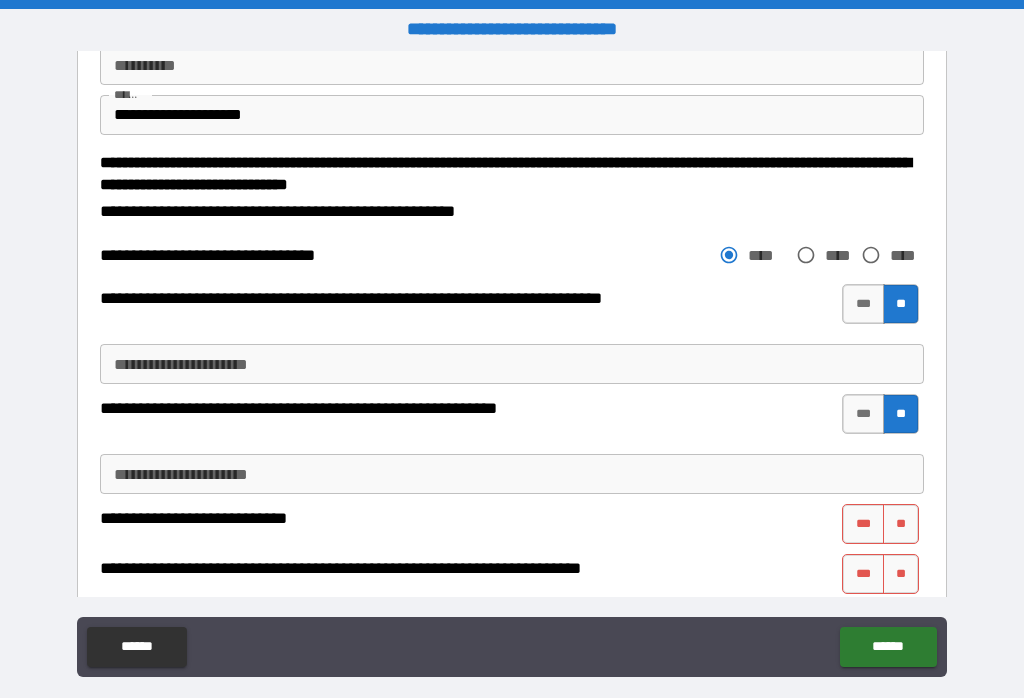 scroll, scrollTop: 2379, scrollLeft: 0, axis: vertical 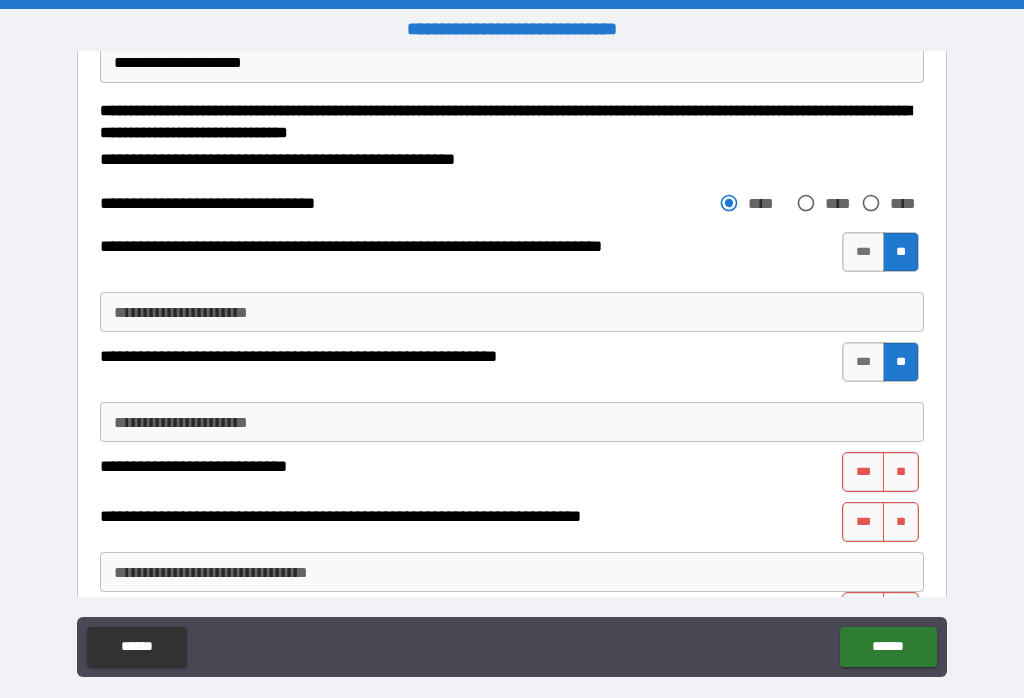 click on "**" at bounding box center [901, 472] 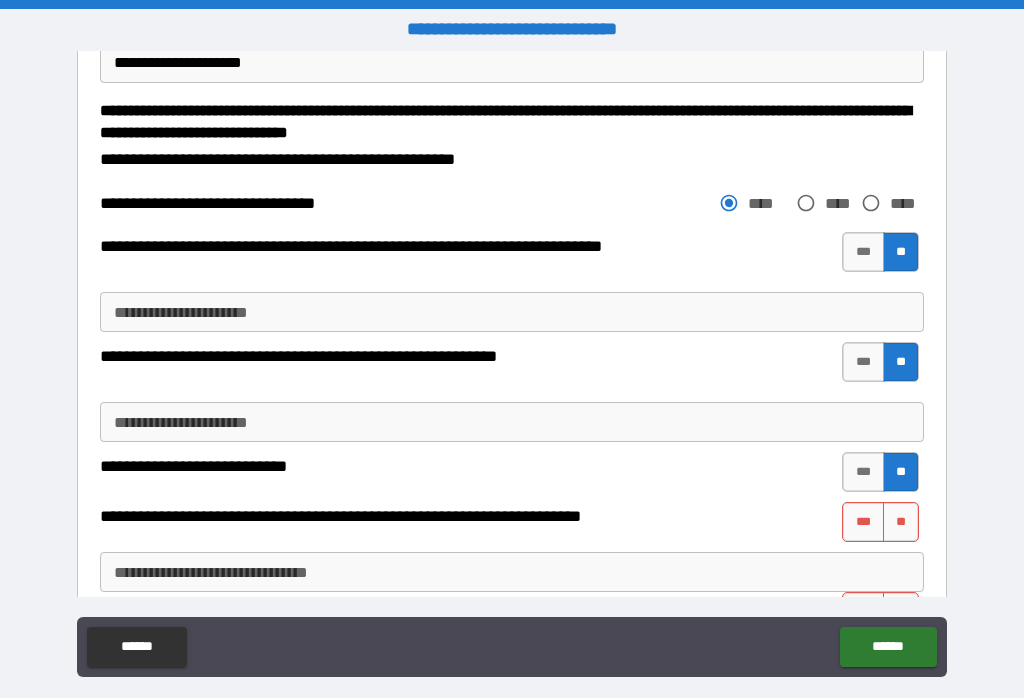 click on "**" at bounding box center [901, 522] 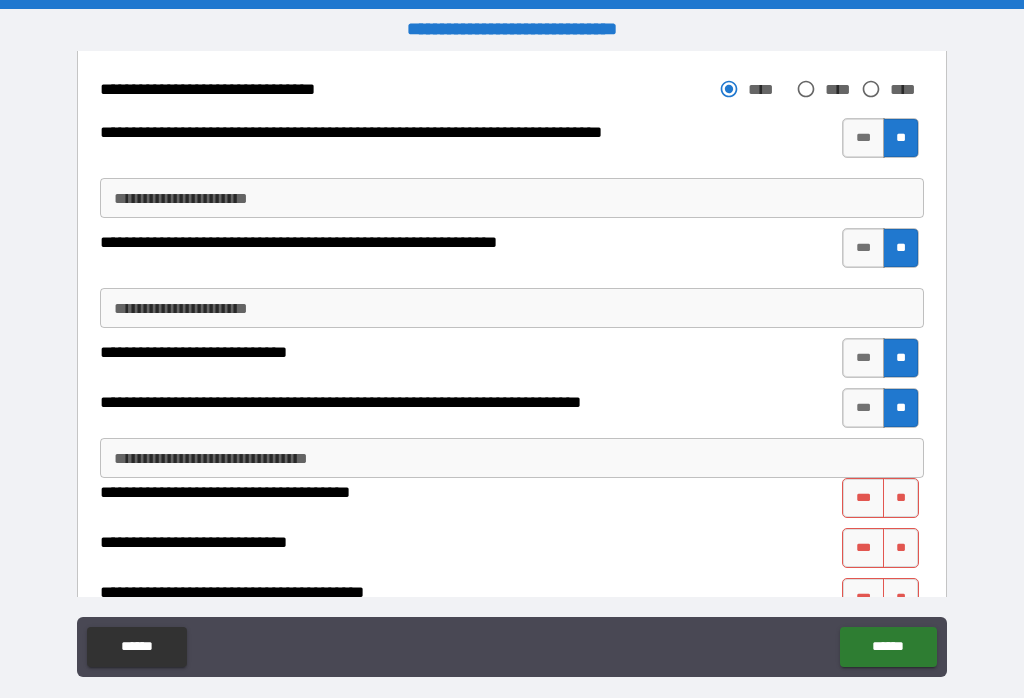 scroll, scrollTop: 2533, scrollLeft: 0, axis: vertical 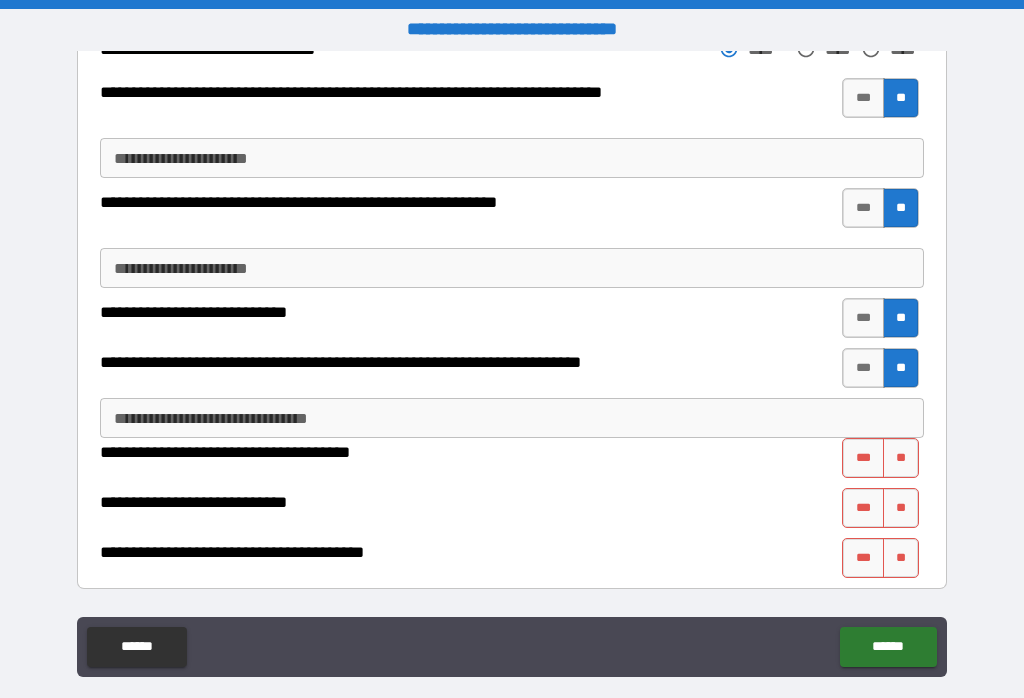 click on "**" at bounding box center [901, 458] 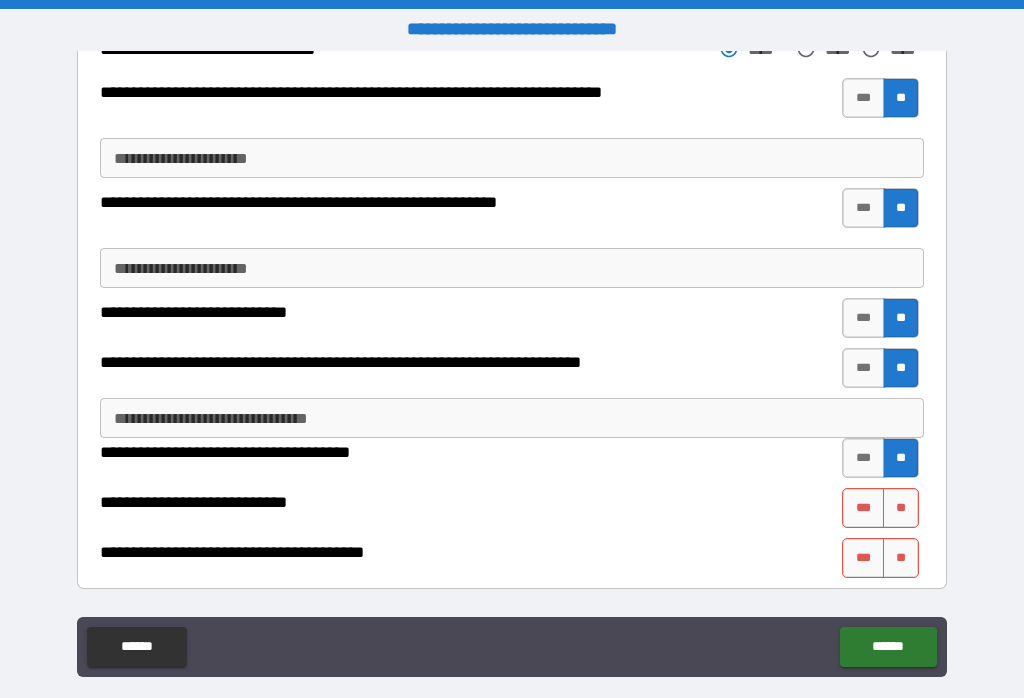scroll, scrollTop: 2735, scrollLeft: 0, axis: vertical 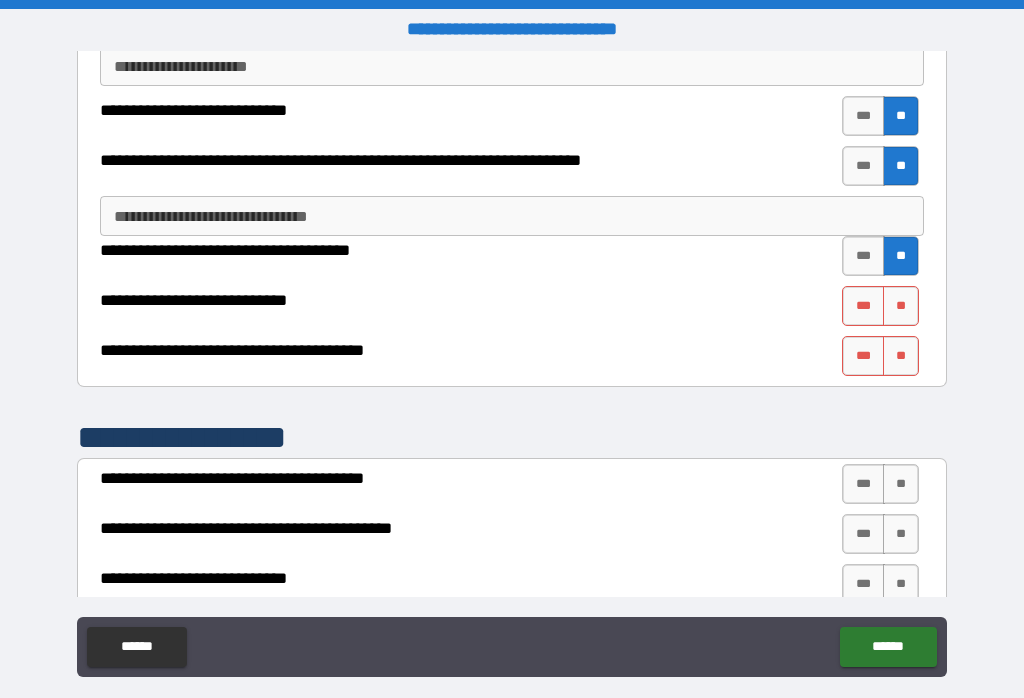 click on "**" at bounding box center [901, 306] 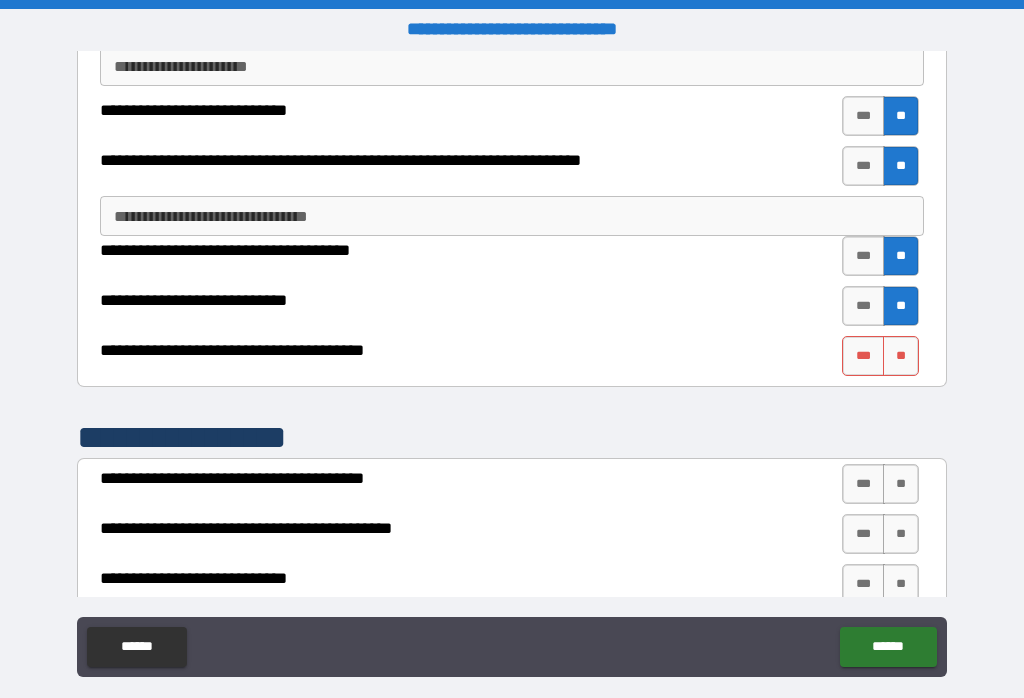 click on "**" at bounding box center [901, 356] 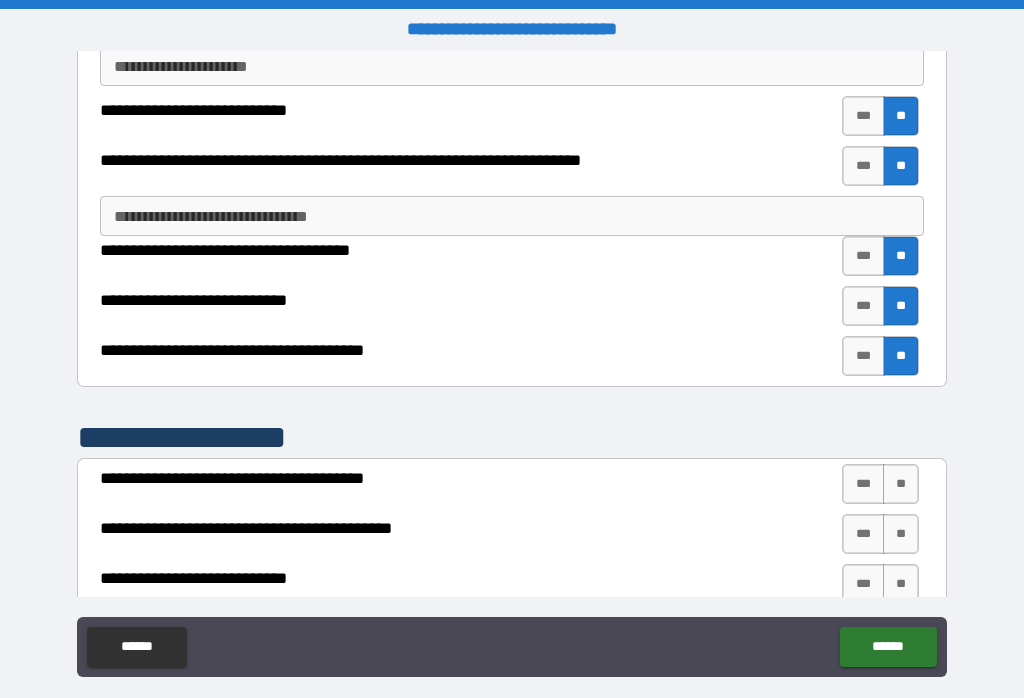 click on "**" at bounding box center (901, 306) 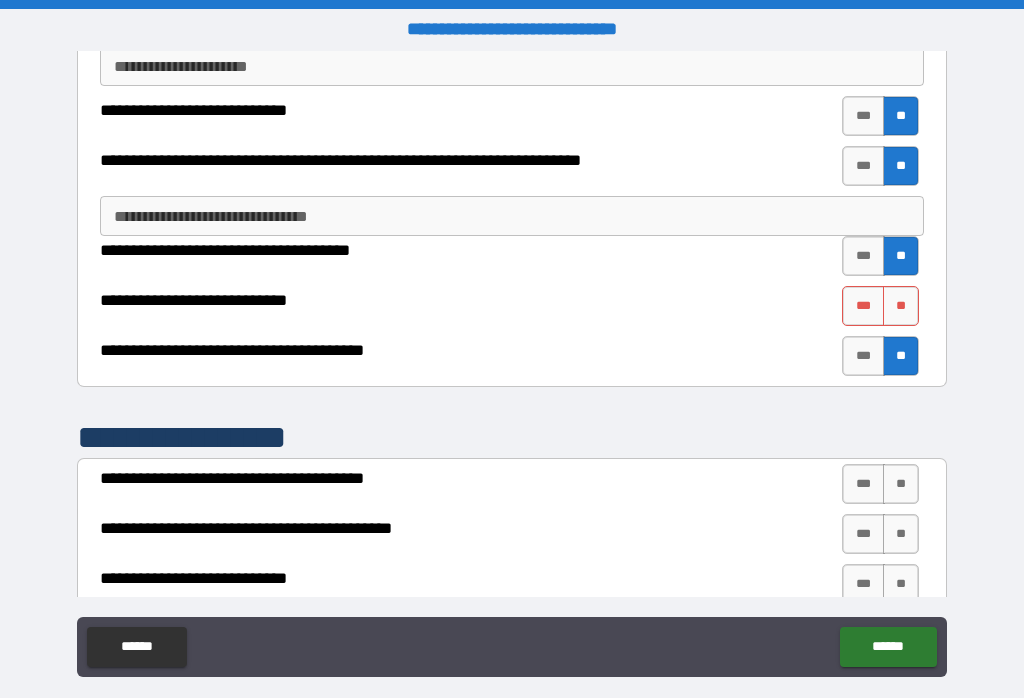 click on "**" at bounding box center (901, 484) 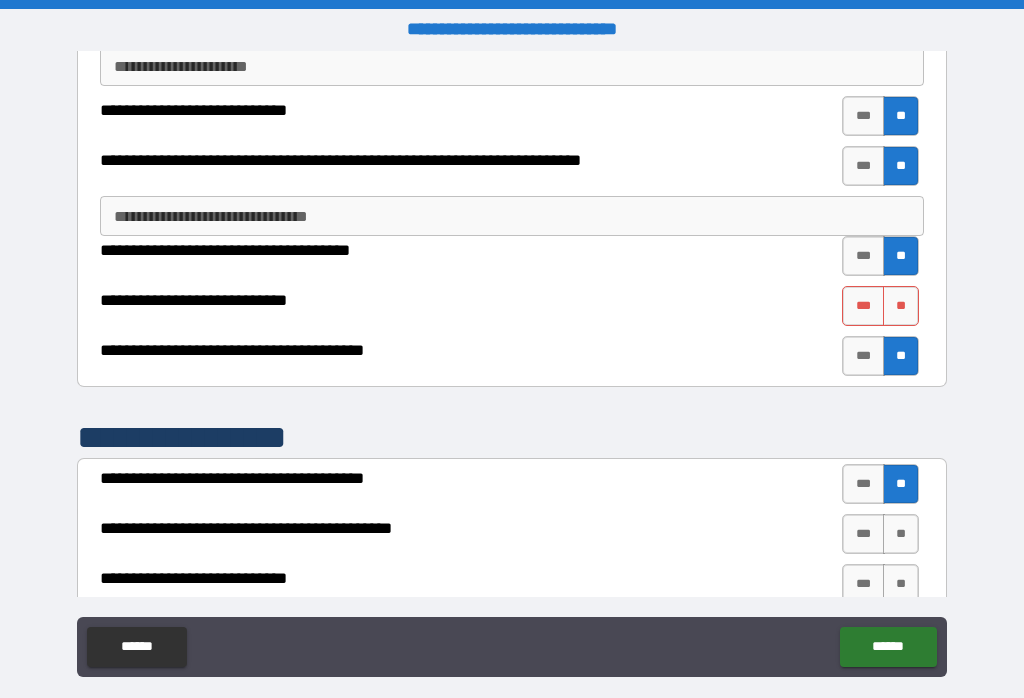 click on "**" at bounding box center (901, 484) 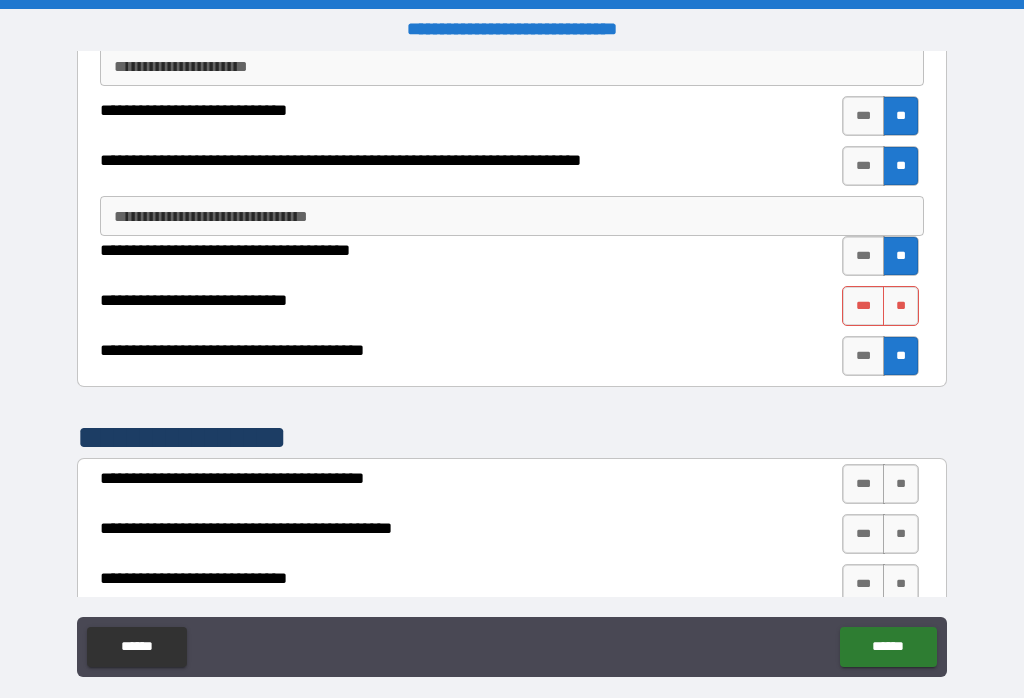 click on "**" at bounding box center [901, 306] 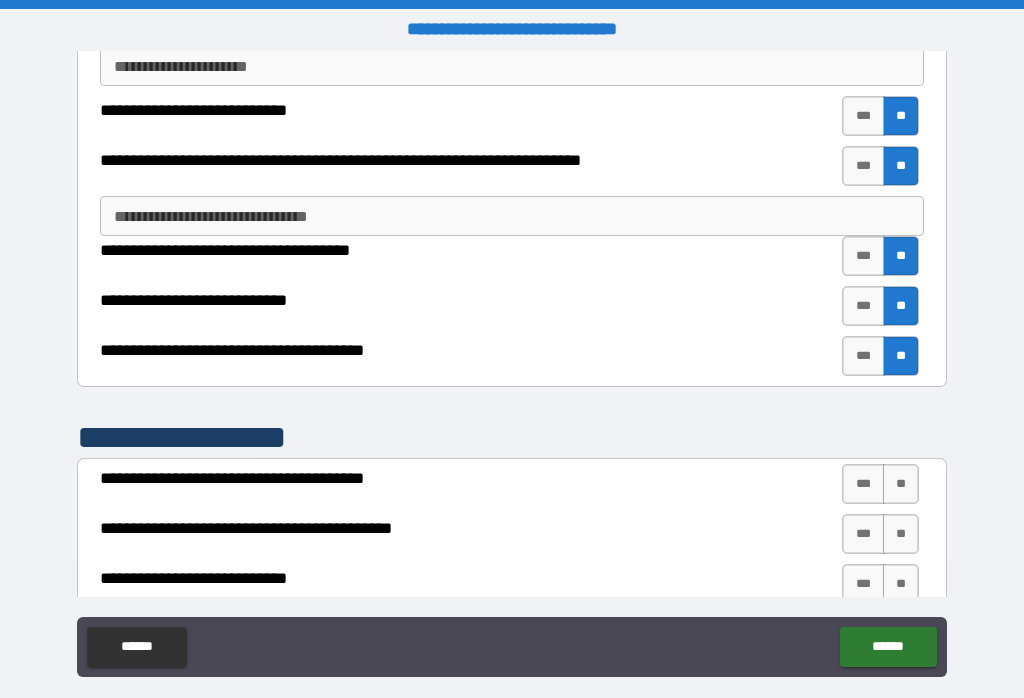click on "**" at bounding box center (901, 484) 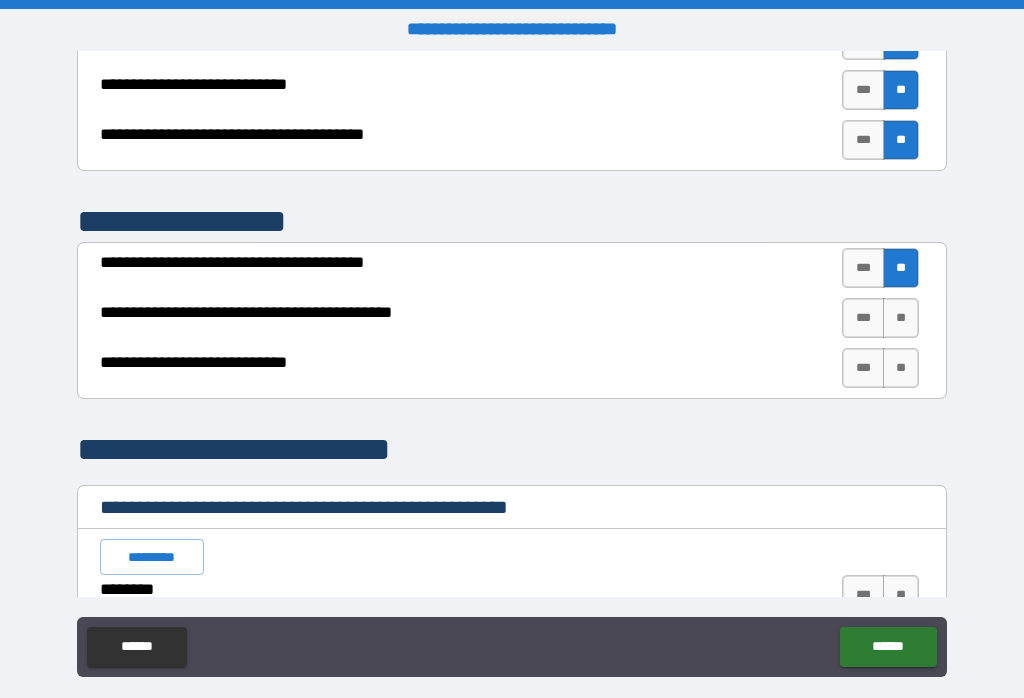 scroll, scrollTop: 2955, scrollLeft: 0, axis: vertical 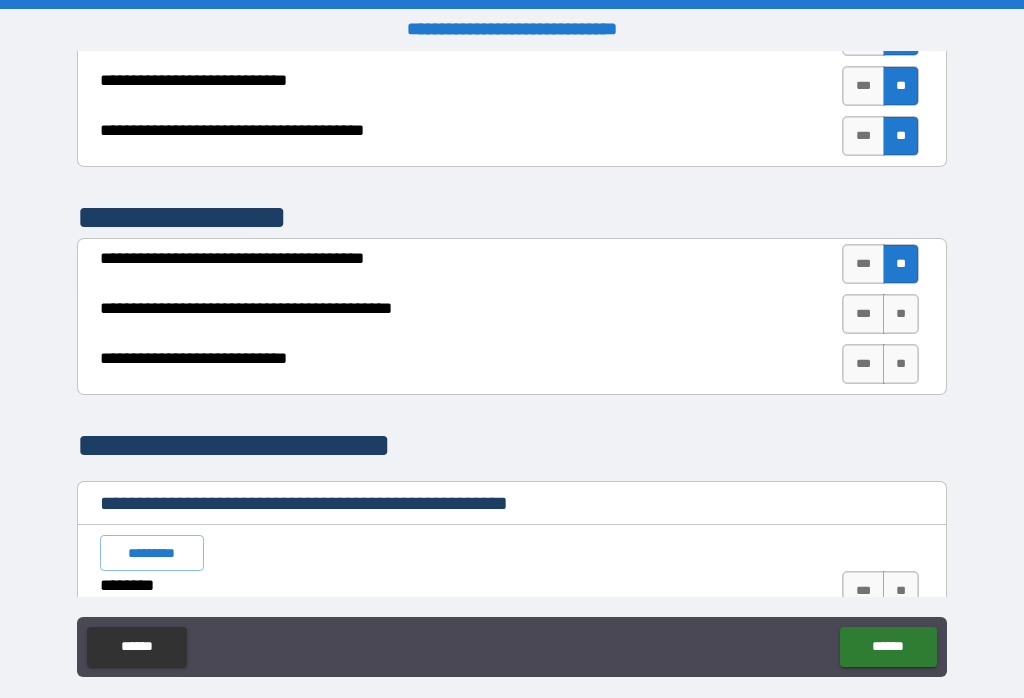click on "**" at bounding box center [901, 314] 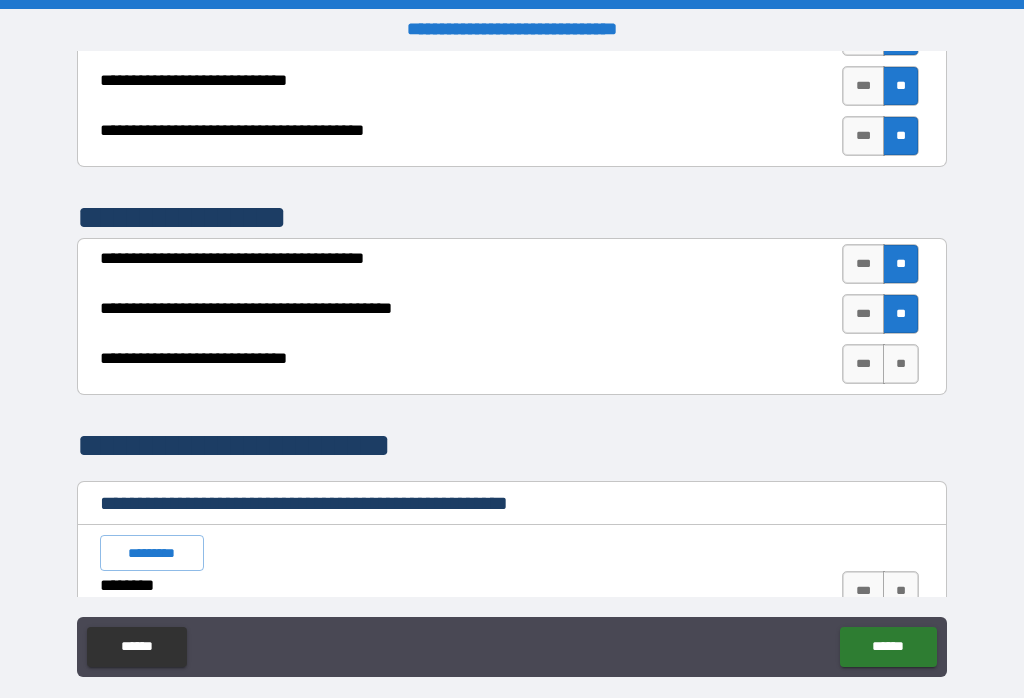 click on "**" at bounding box center [901, 364] 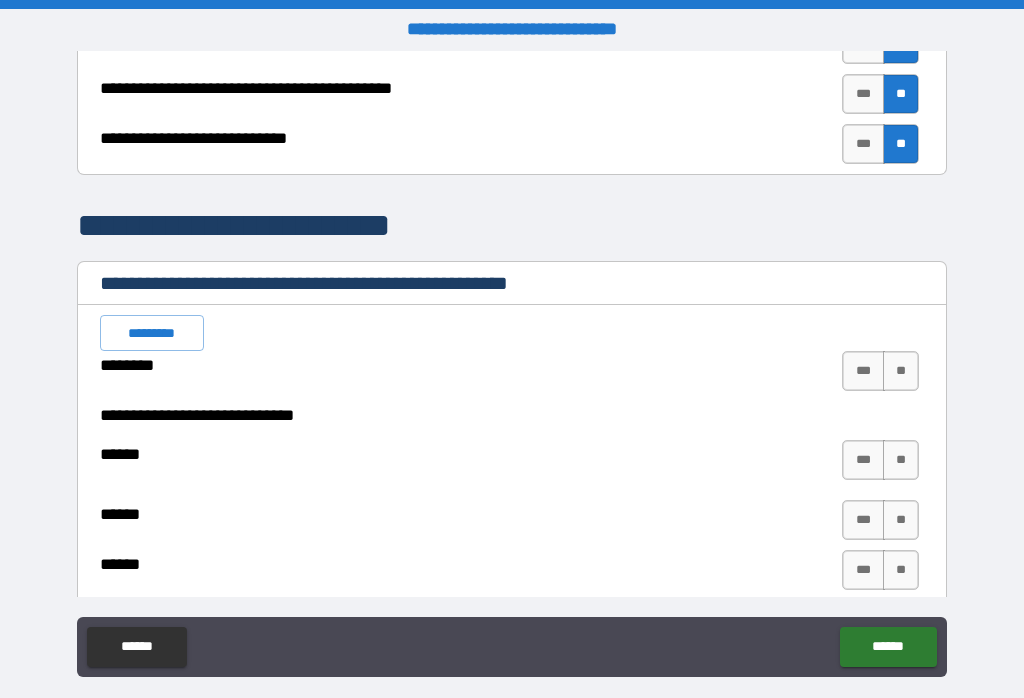 scroll, scrollTop: 3241, scrollLeft: 0, axis: vertical 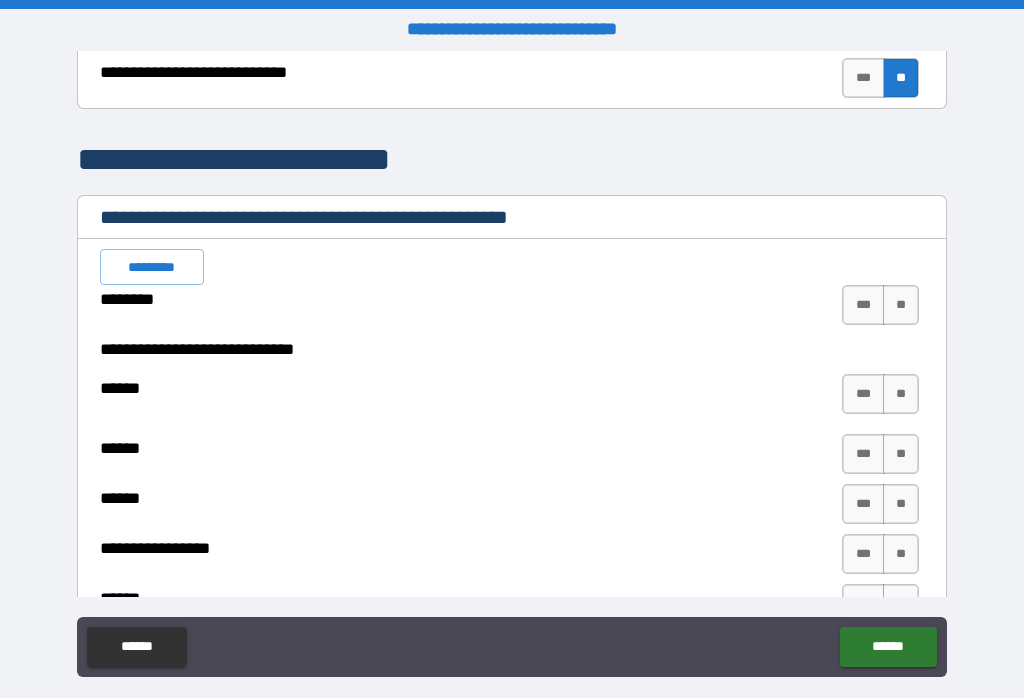 click on "**" at bounding box center [901, 305] 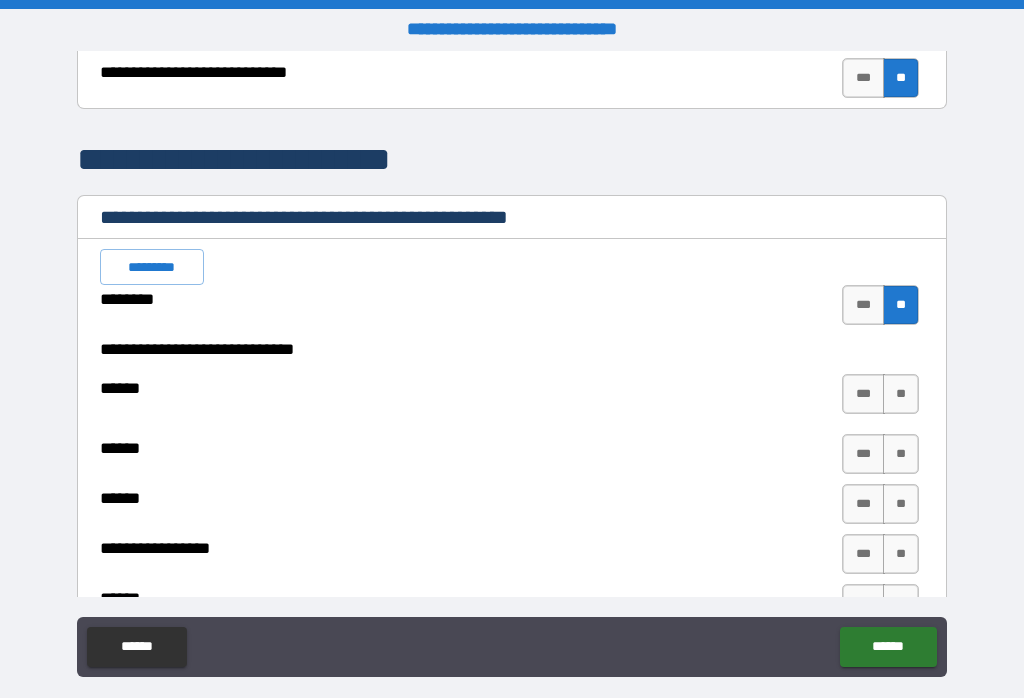 click on "**" at bounding box center (901, 394) 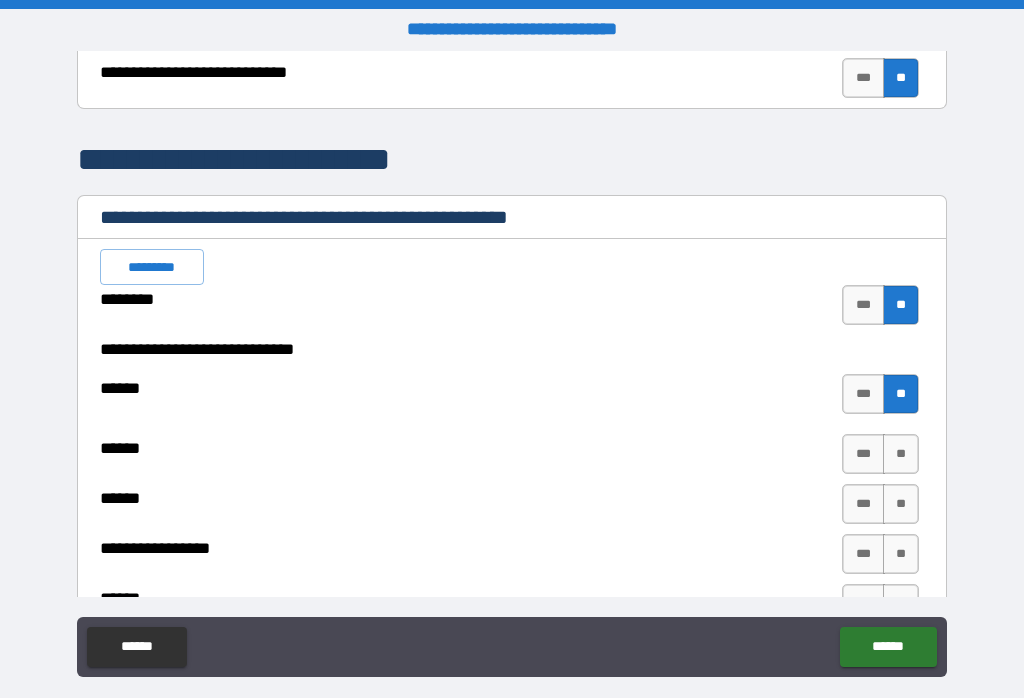 click on "**" at bounding box center [901, 454] 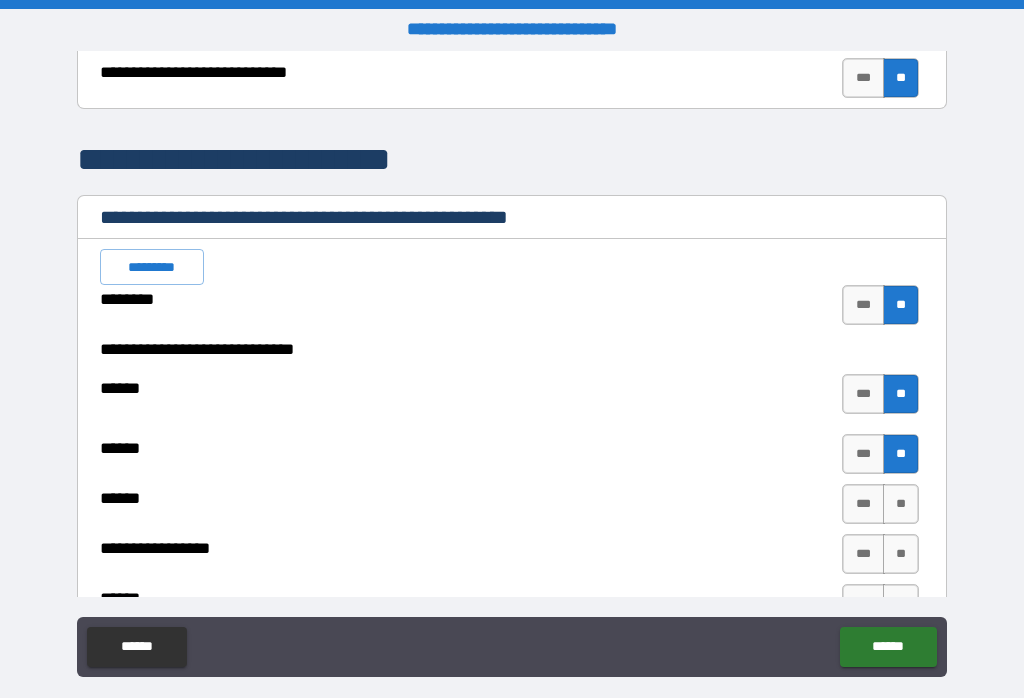 click on "**" at bounding box center (901, 504) 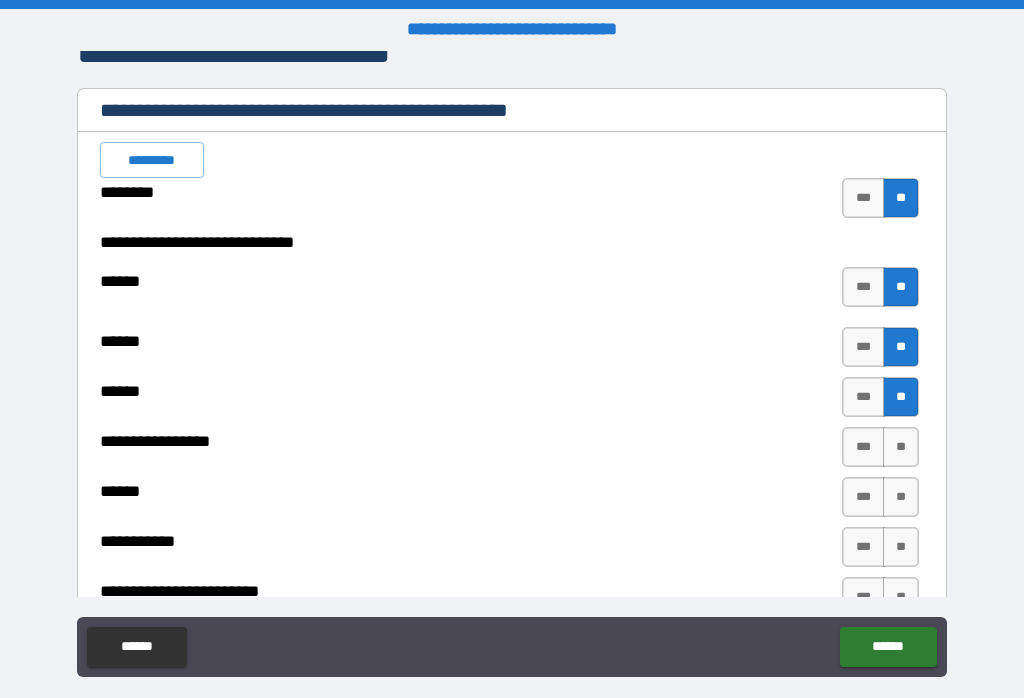scroll, scrollTop: 3439, scrollLeft: 0, axis: vertical 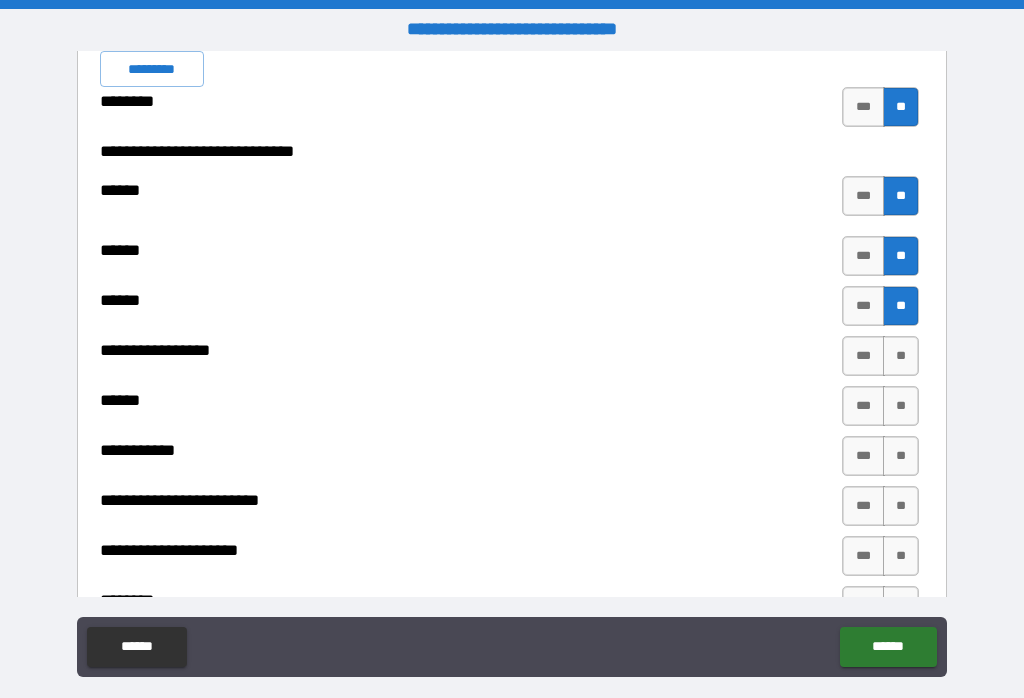 click on "**" at bounding box center (901, 356) 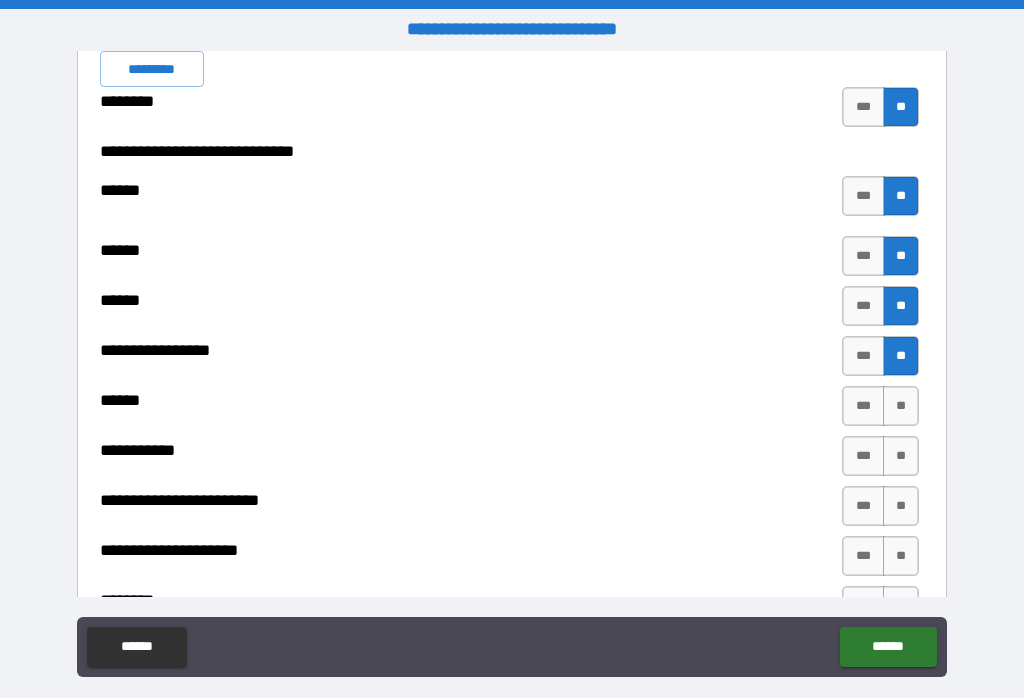 click on "**" at bounding box center (901, 406) 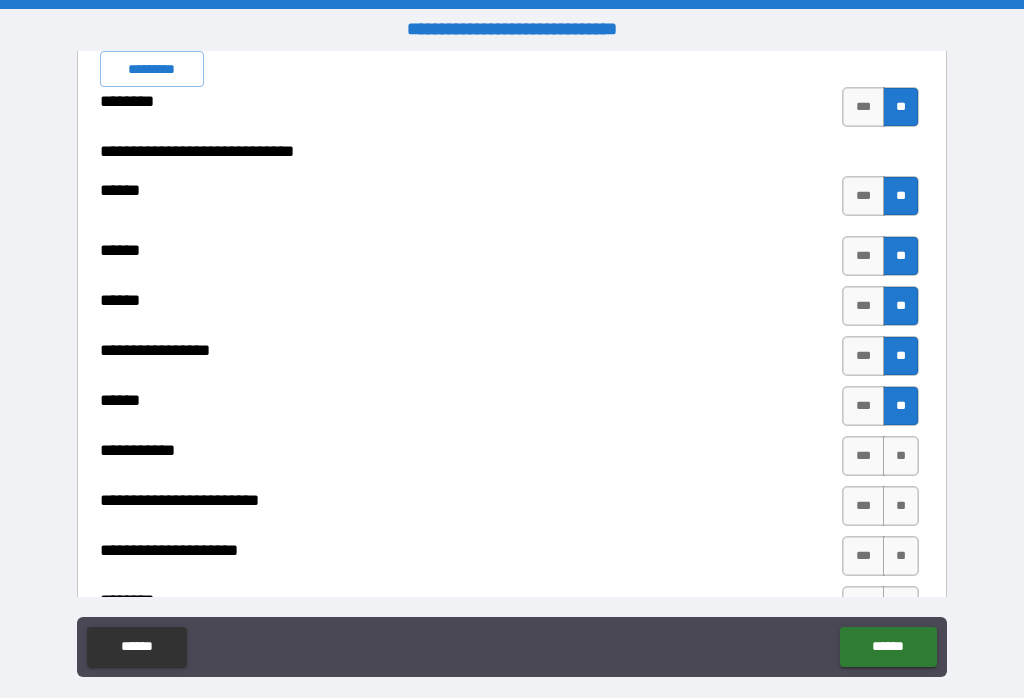 click on "**" at bounding box center [901, 406] 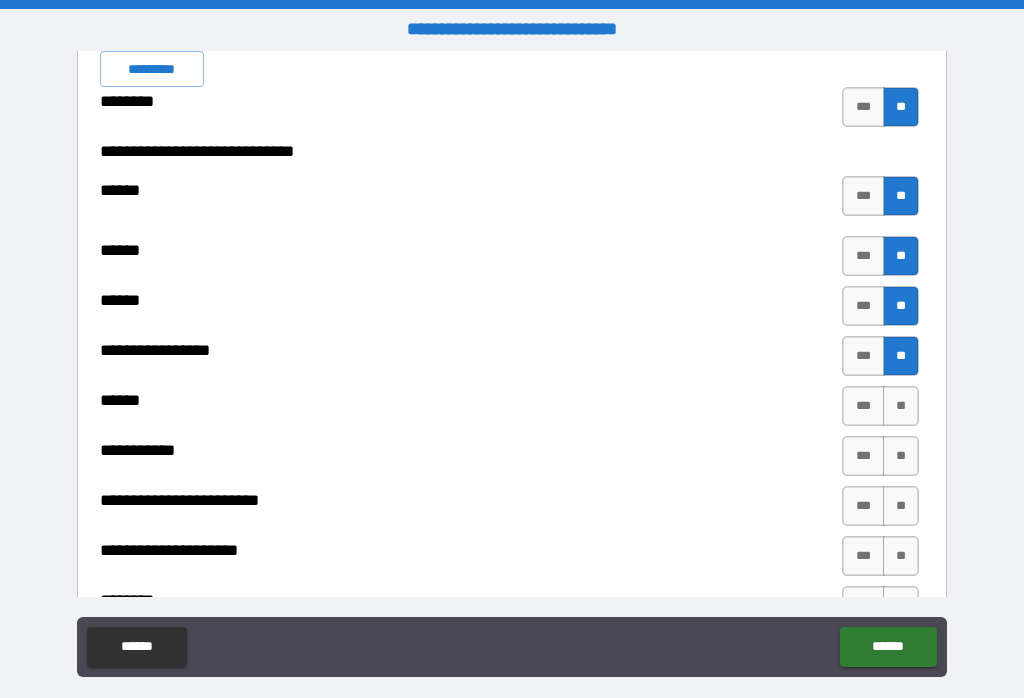 click on "**" at bounding box center [901, 456] 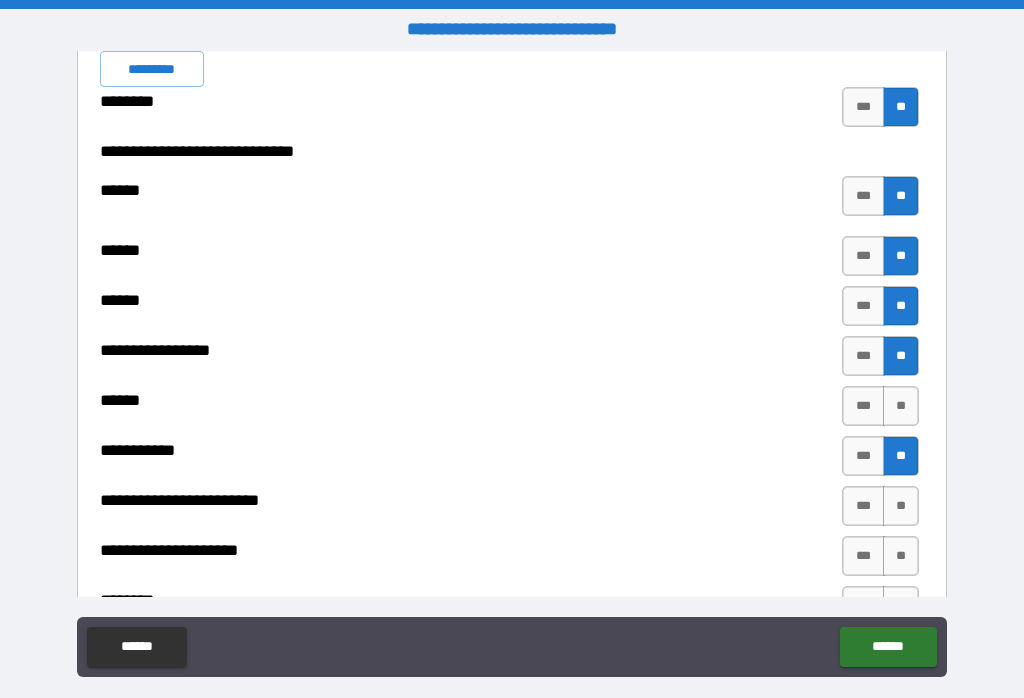 click on "**" at bounding box center [901, 406] 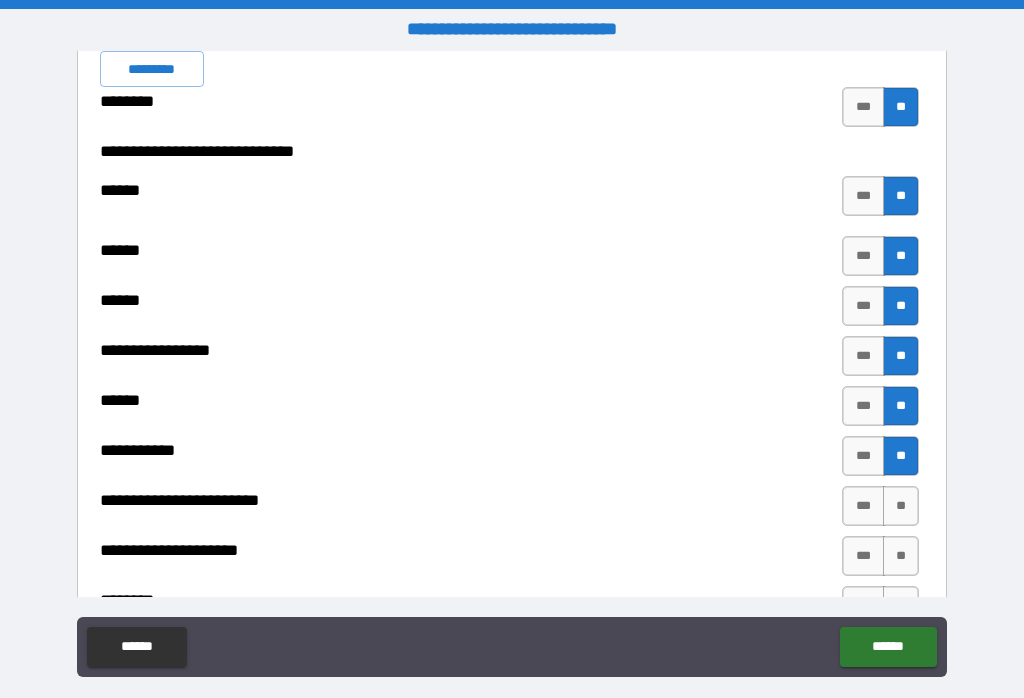 click on "**" at bounding box center (901, 506) 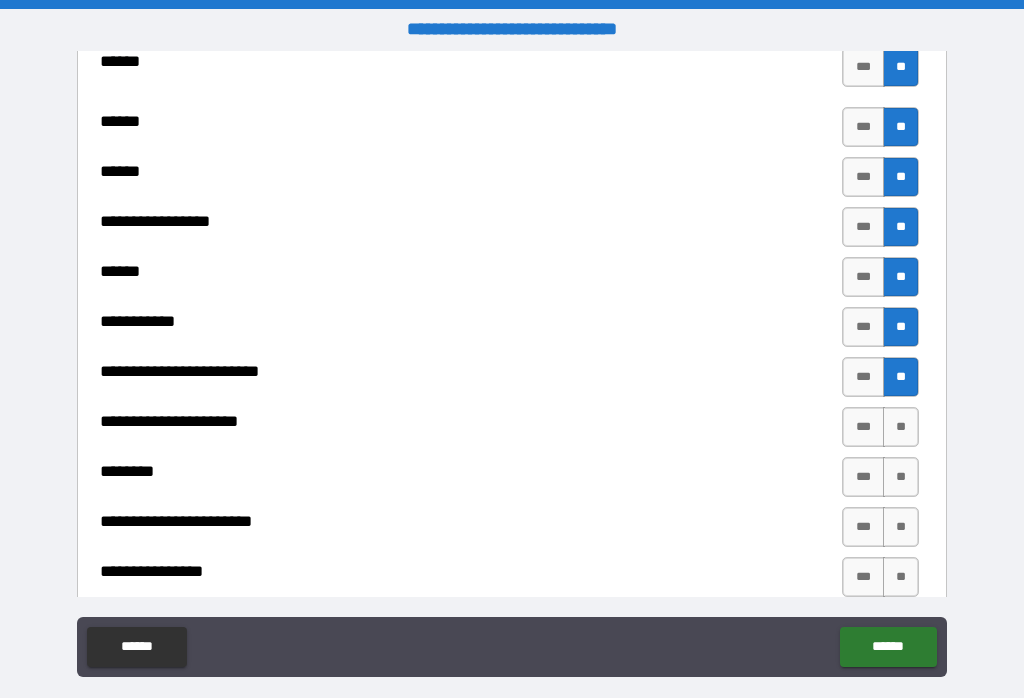 scroll, scrollTop: 3610, scrollLeft: 0, axis: vertical 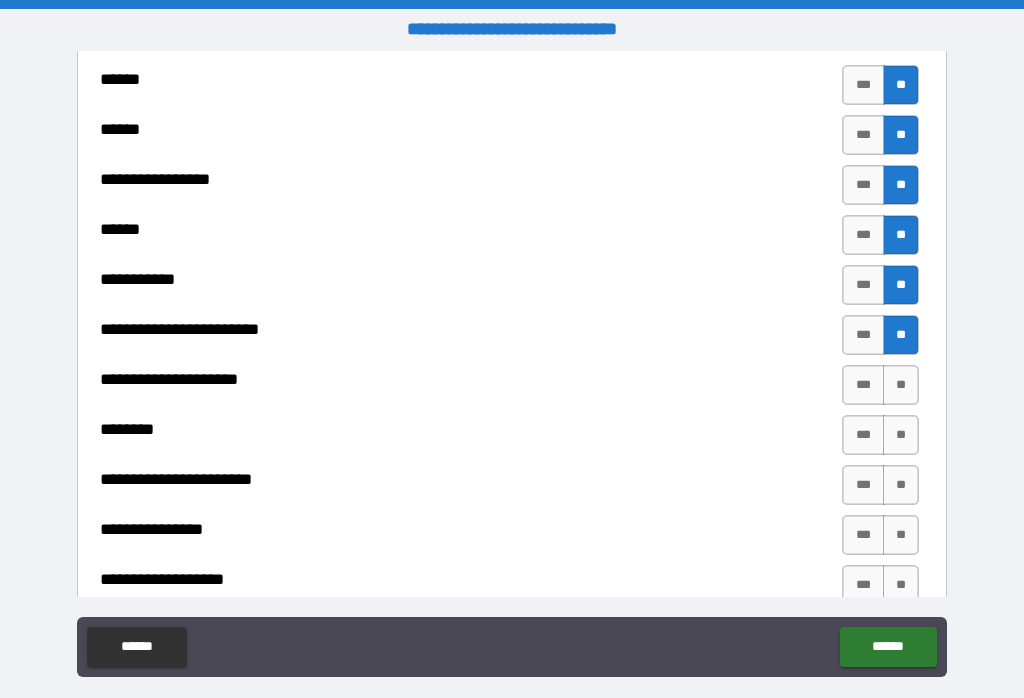 click on "**" at bounding box center [901, 385] 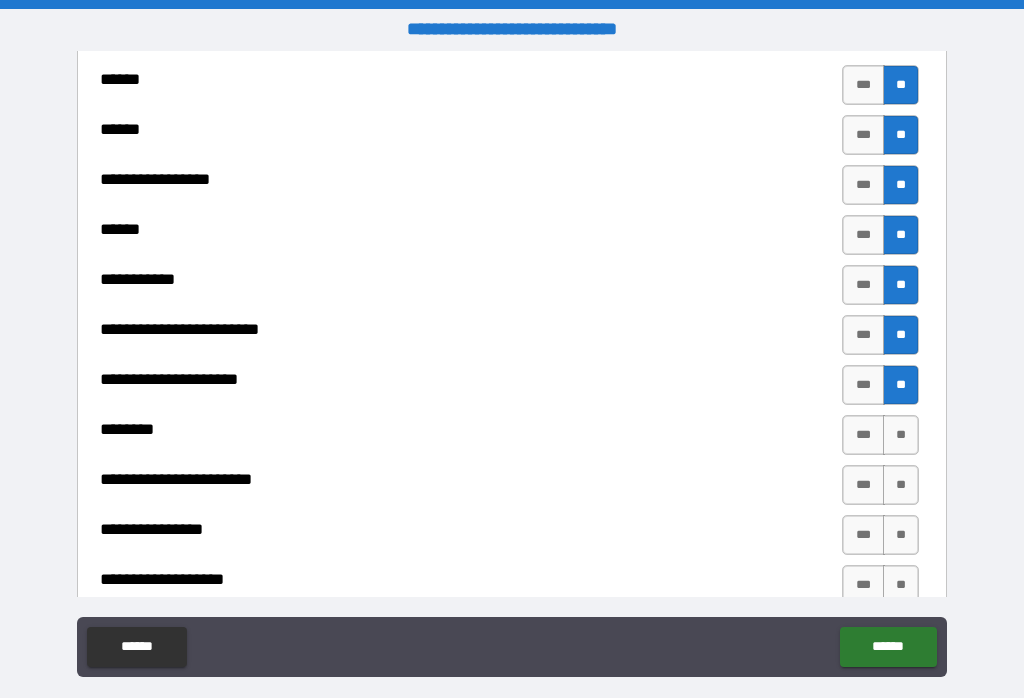 click on "**" at bounding box center (901, 435) 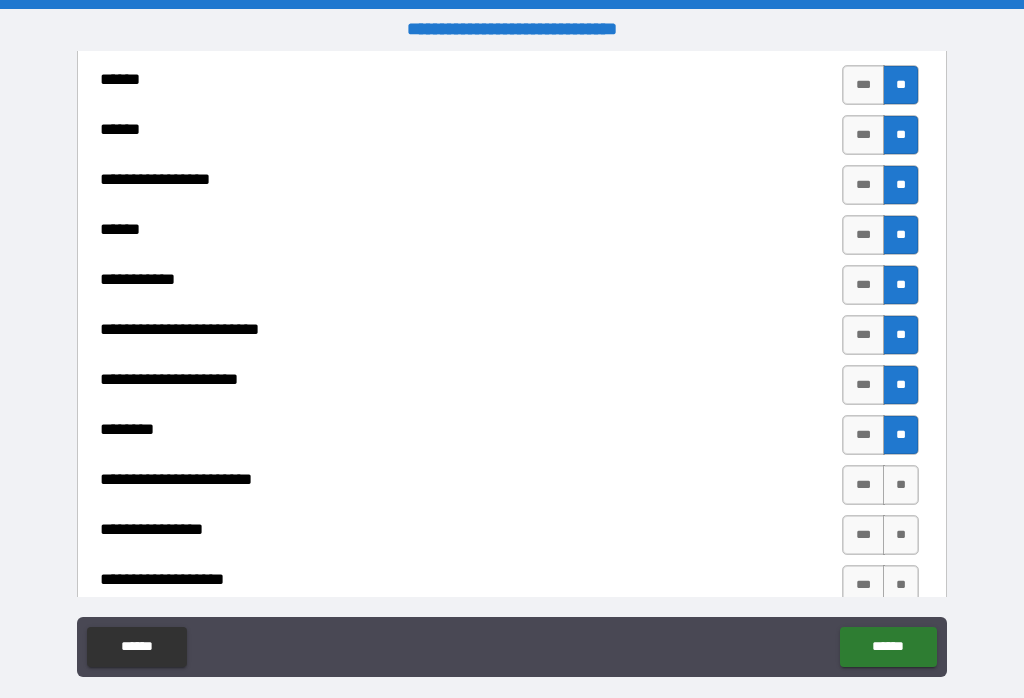 click on "**" at bounding box center [901, 435] 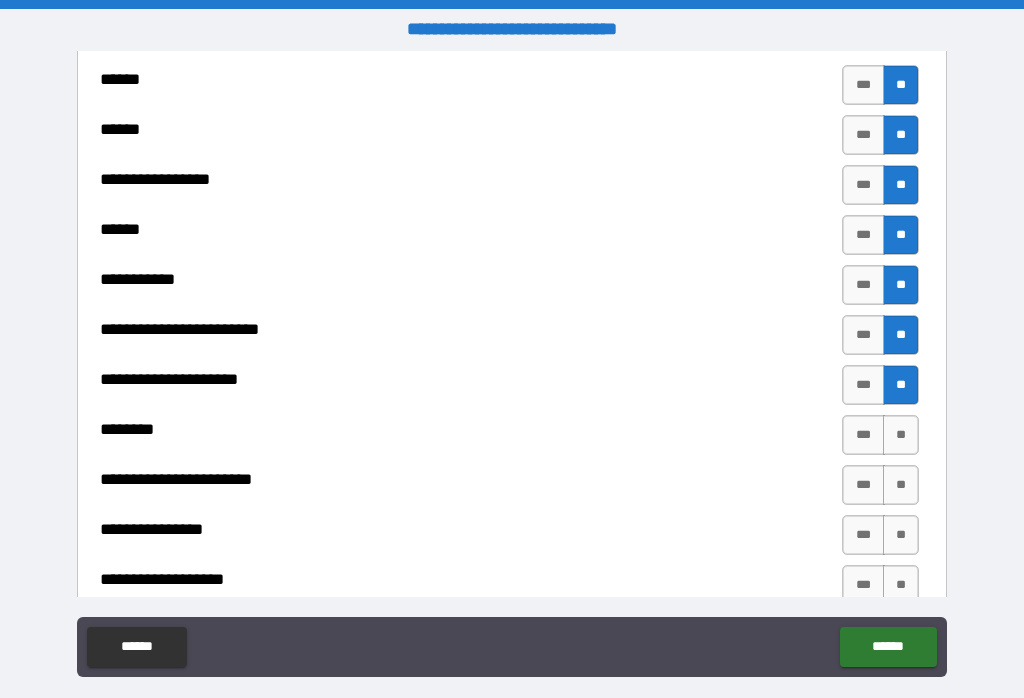 click on "**" at bounding box center [901, 485] 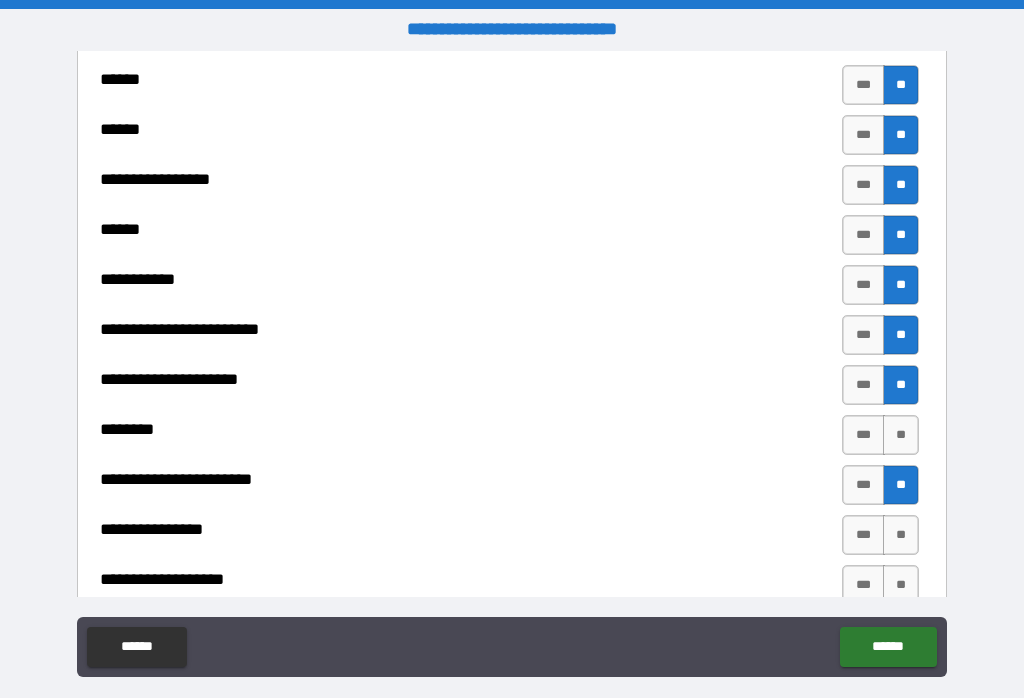 click on "**" at bounding box center (901, 435) 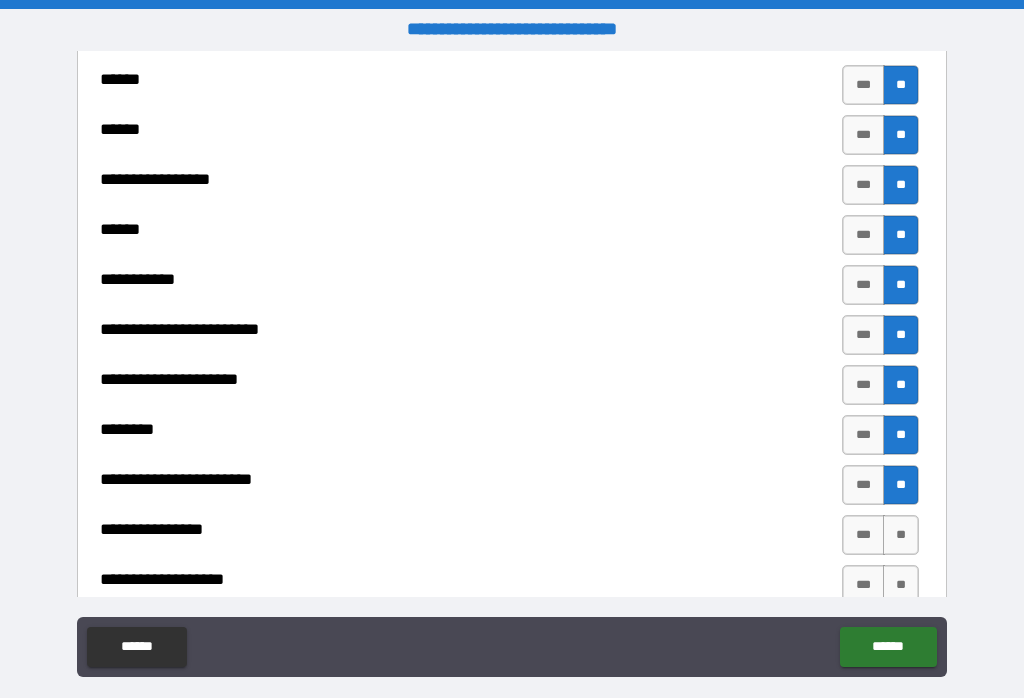 click on "**" at bounding box center [901, 535] 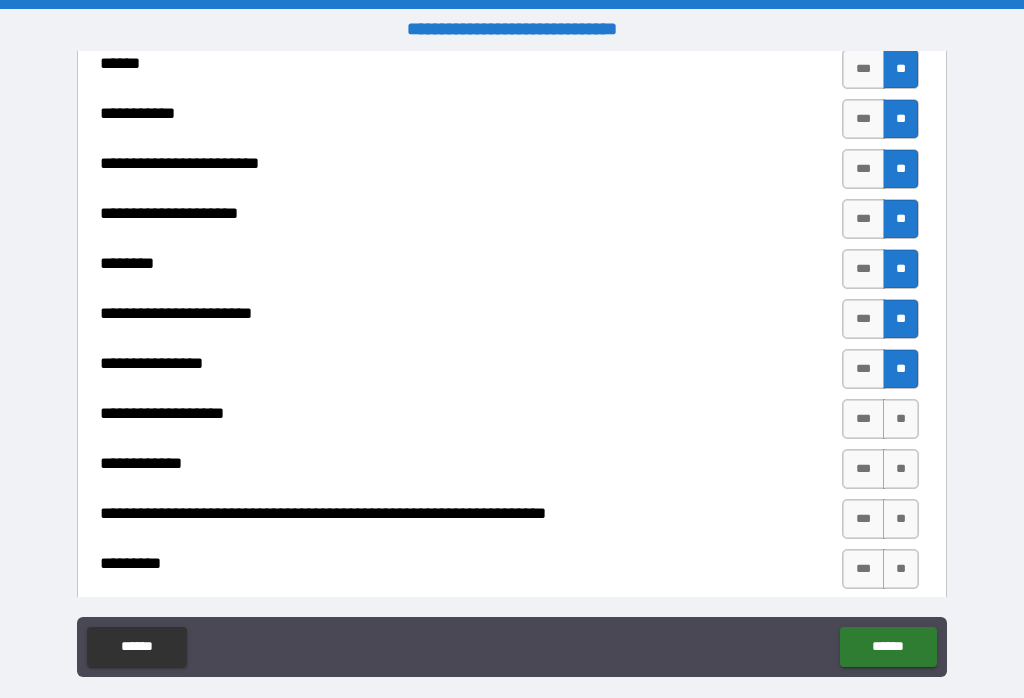 scroll, scrollTop: 3818, scrollLeft: 0, axis: vertical 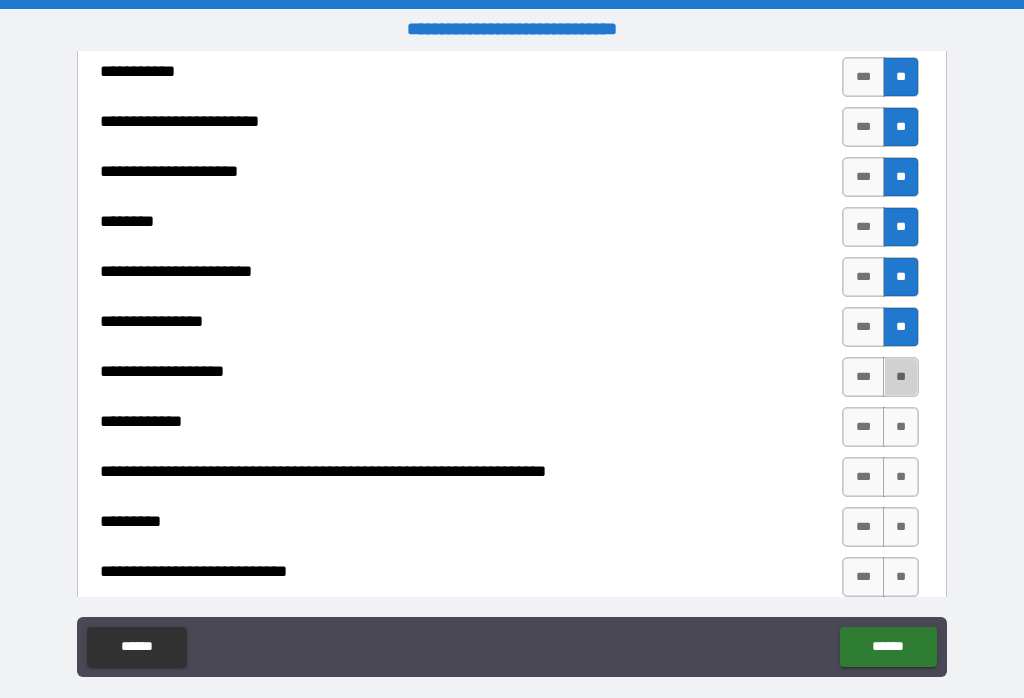 click on "**" at bounding box center [901, 377] 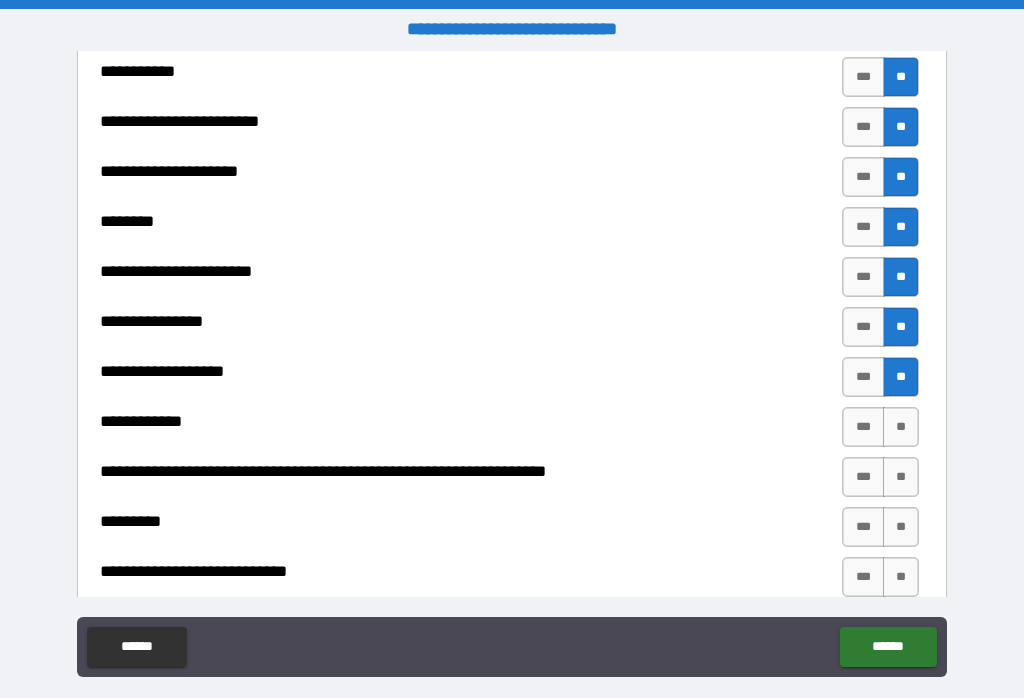 click on "**" at bounding box center (901, 427) 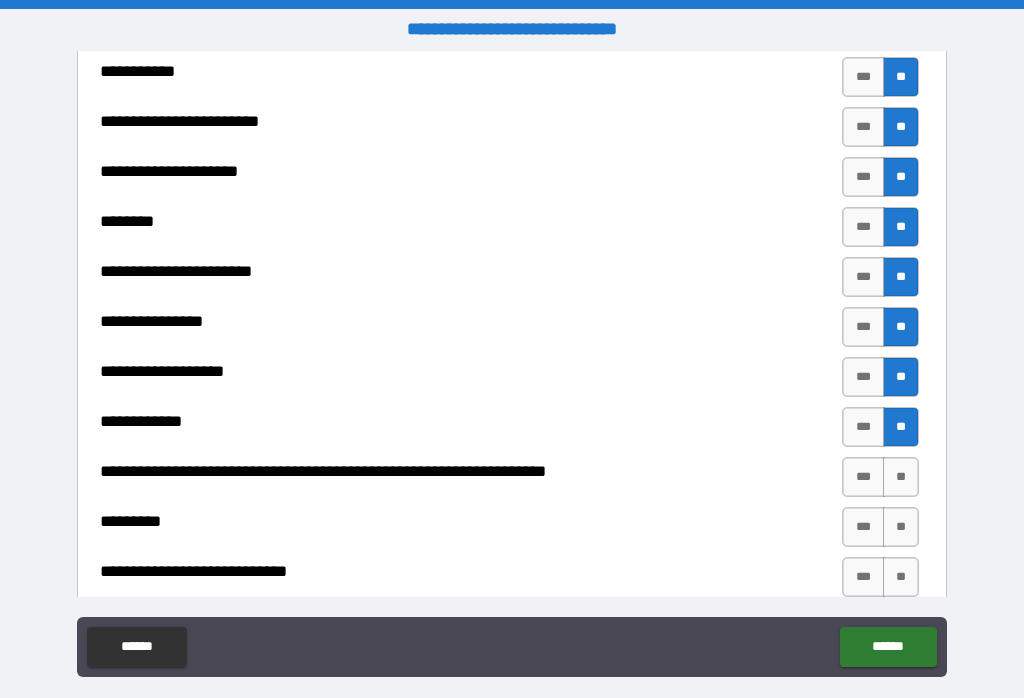 click on "**" at bounding box center [901, 477] 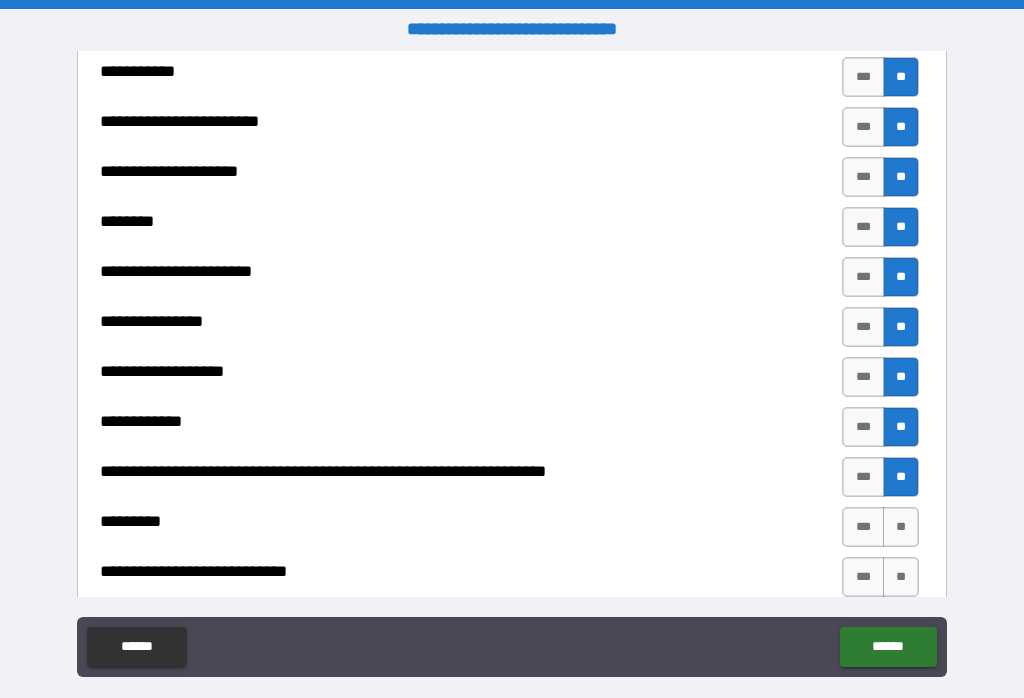 click on "**" at bounding box center [901, 527] 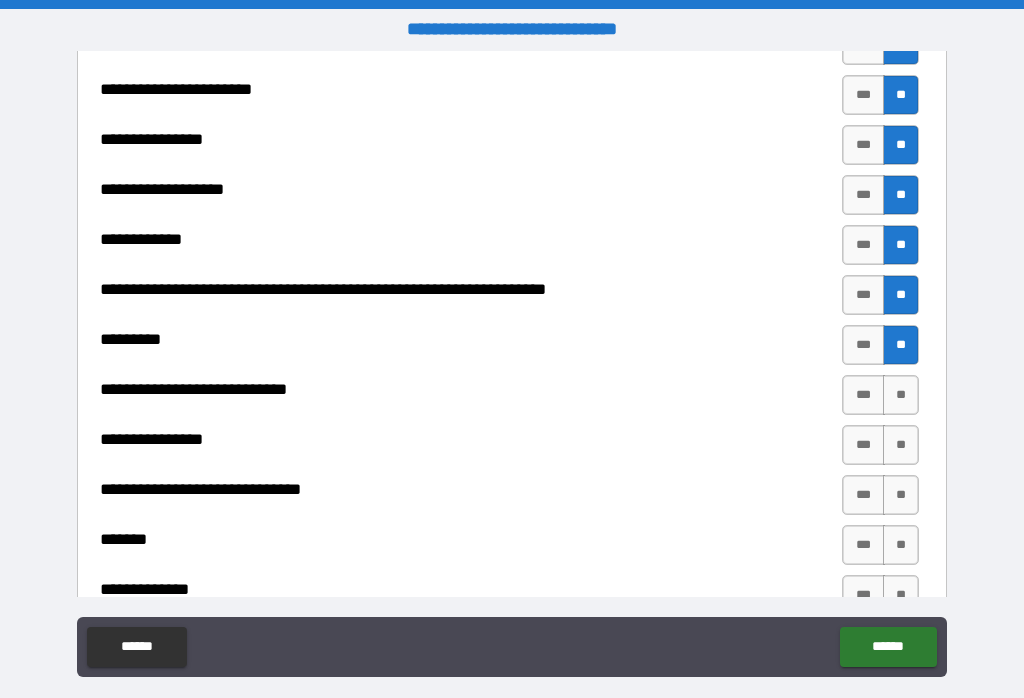 scroll, scrollTop: 4002, scrollLeft: 0, axis: vertical 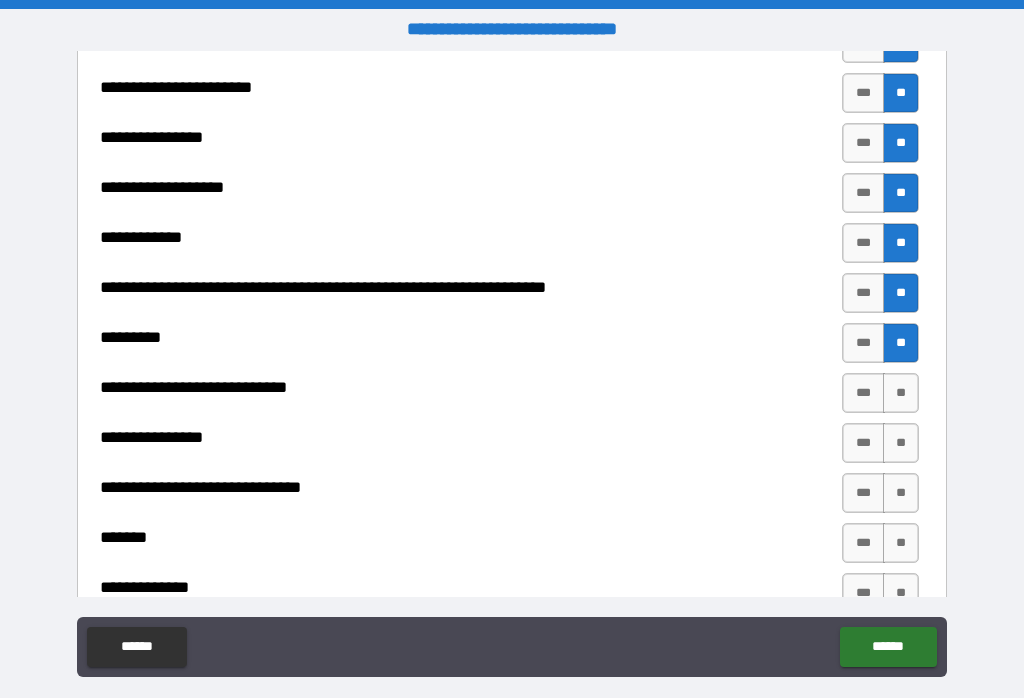 click on "**" at bounding box center (901, 393) 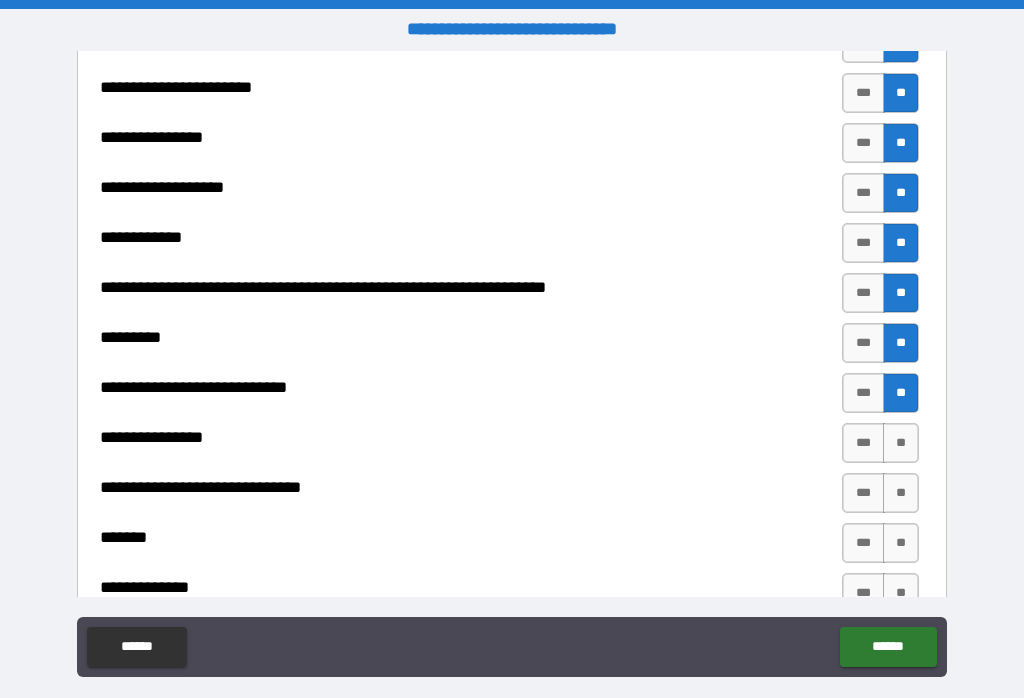 click on "**" at bounding box center (901, 443) 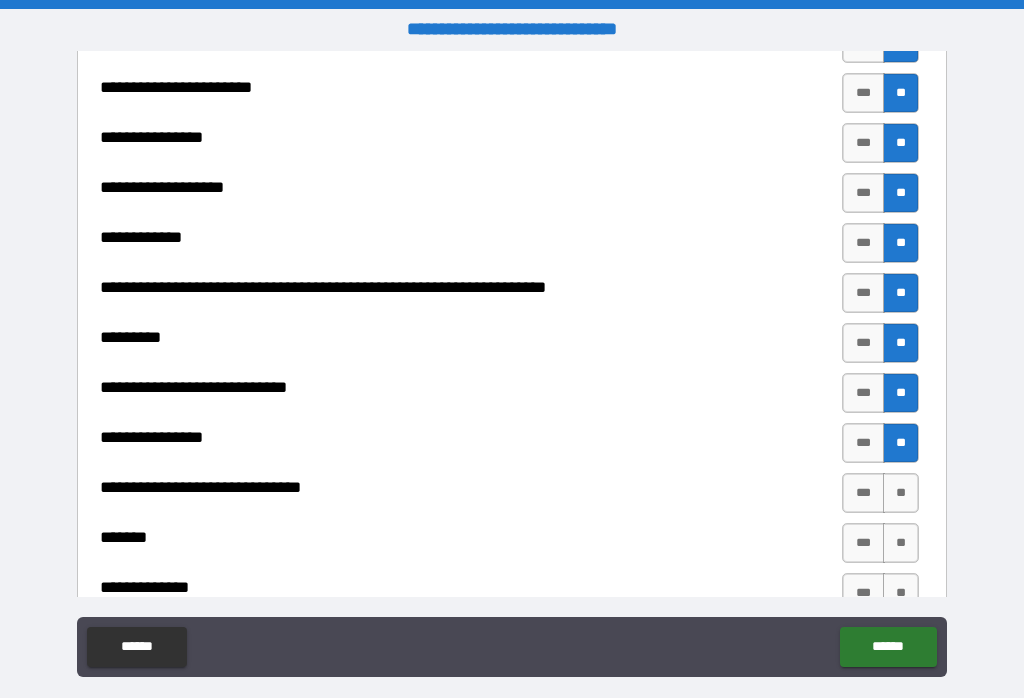 click on "**" at bounding box center (901, 493) 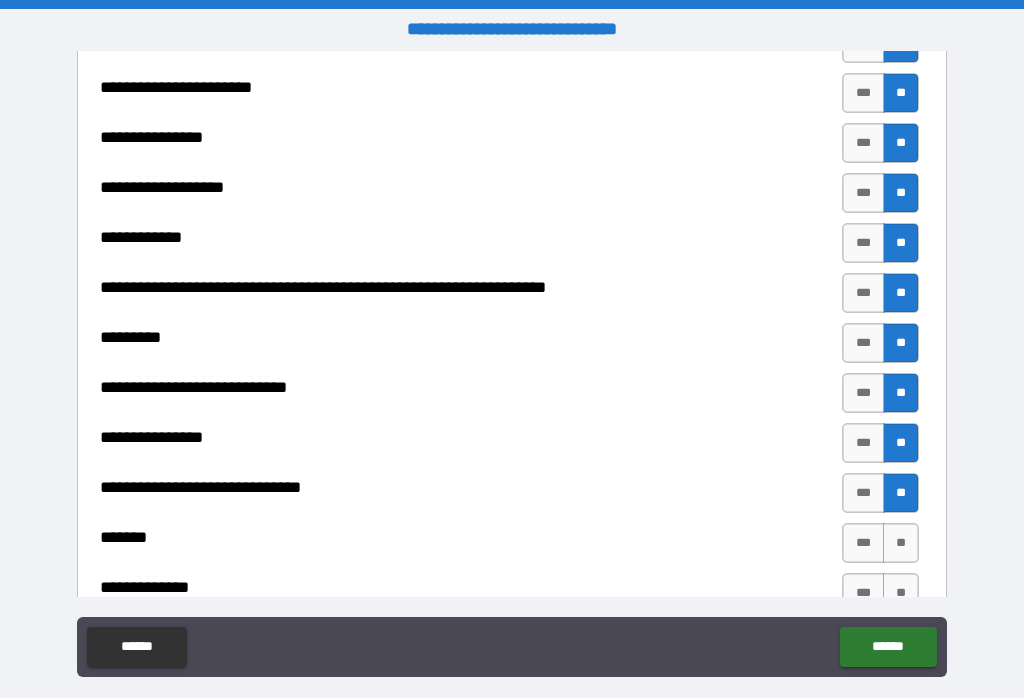 click on "**" at bounding box center (901, 543) 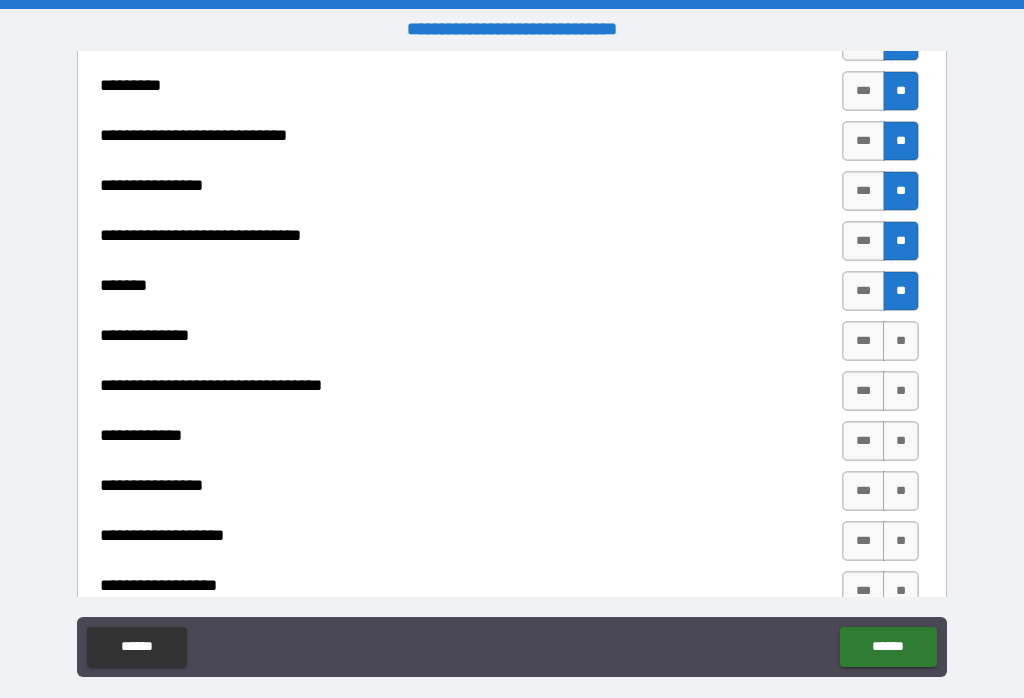 scroll, scrollTop: 4255, scrollLeft: 0, axis: vertical 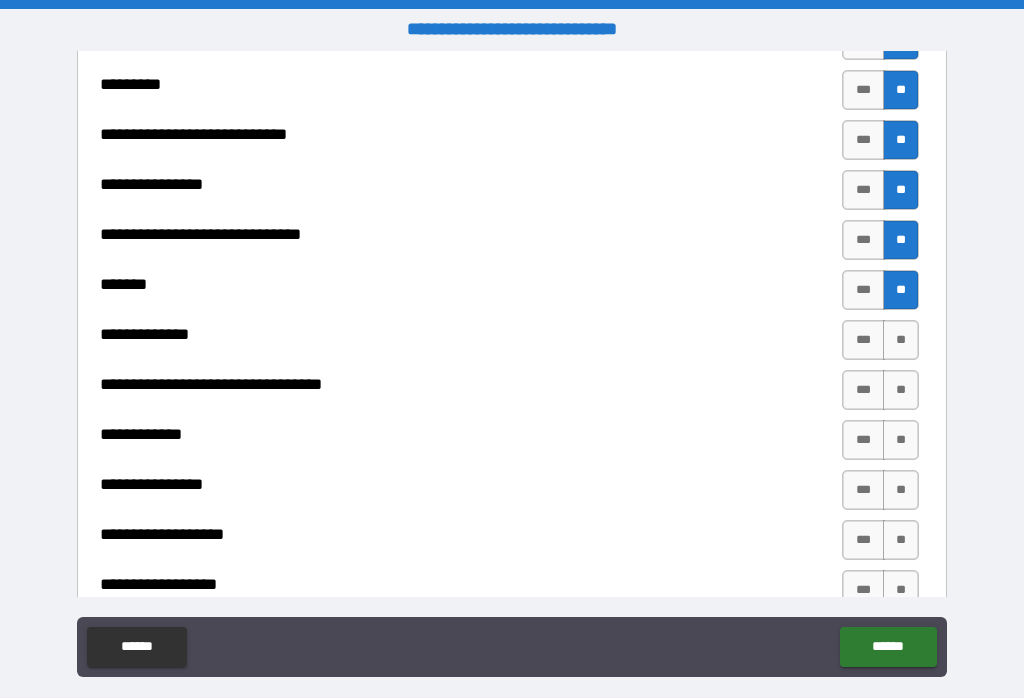 click on "**" at bounding box center (901, 340) 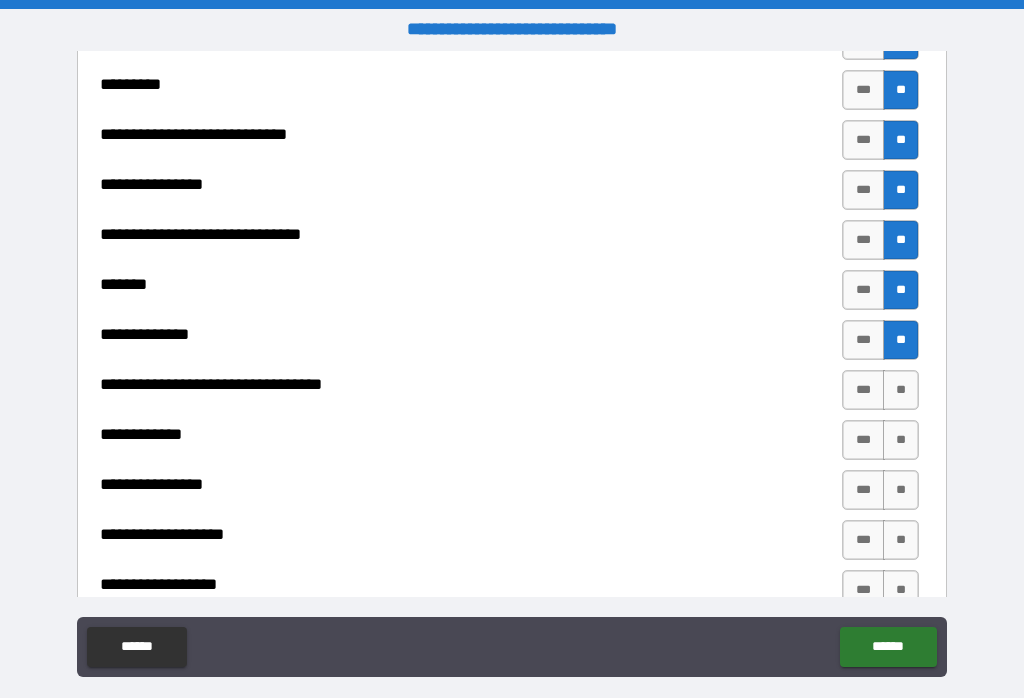 click on "**" at bounding box center (901, 390) 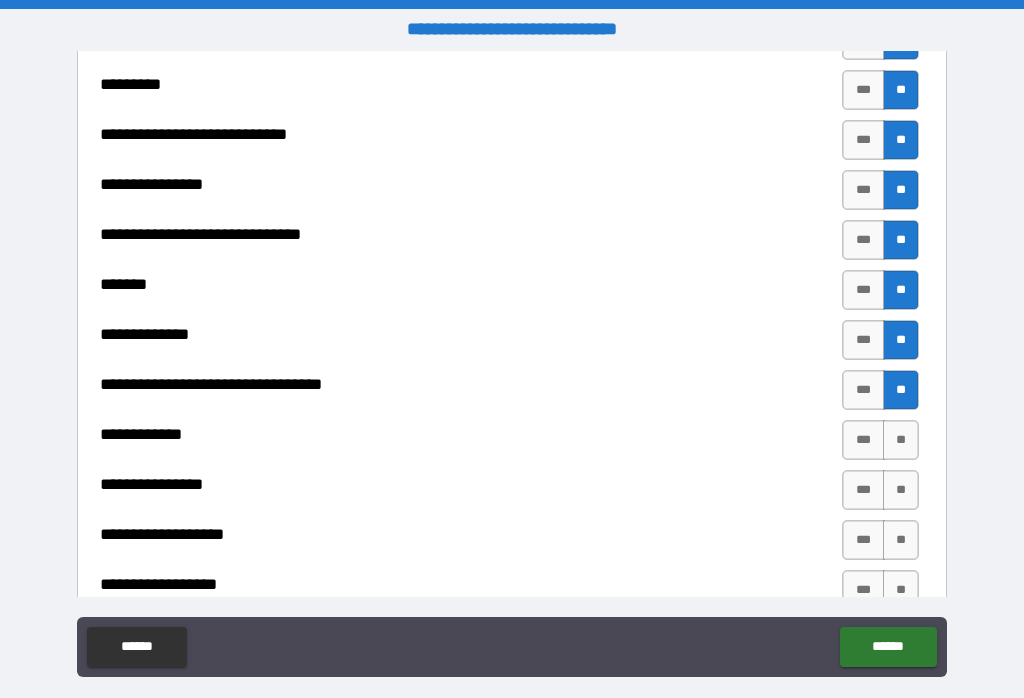 click on "**" at bounding box center [901, 440] 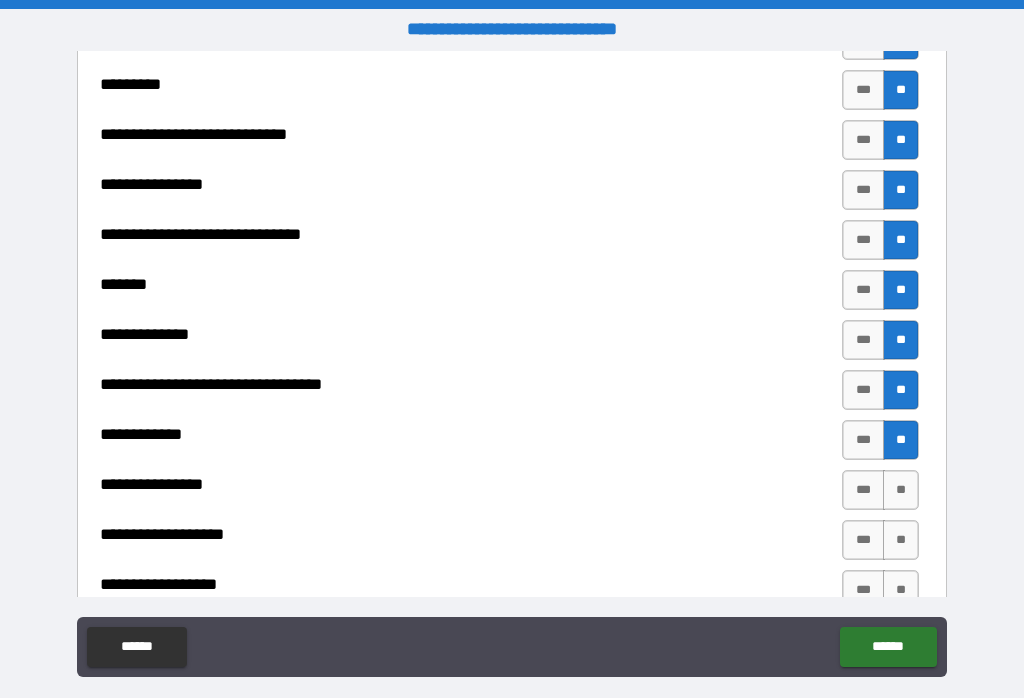 click on "**" at bounding box center [901, 490] 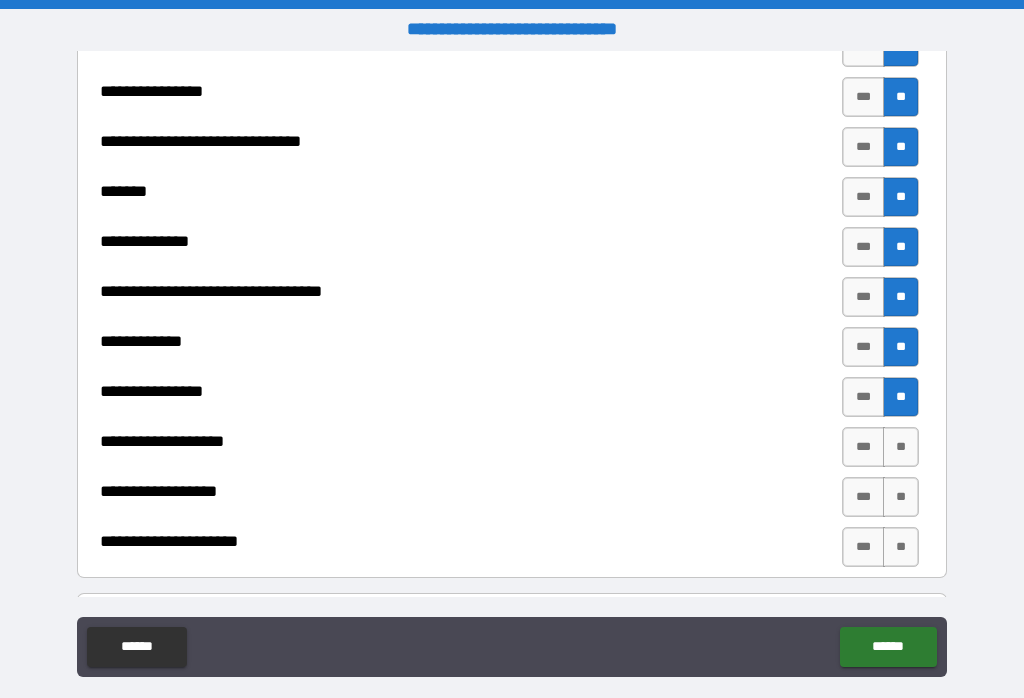 scroll, scrollTop: 4404, scrollLeft: 0, axis: vertical 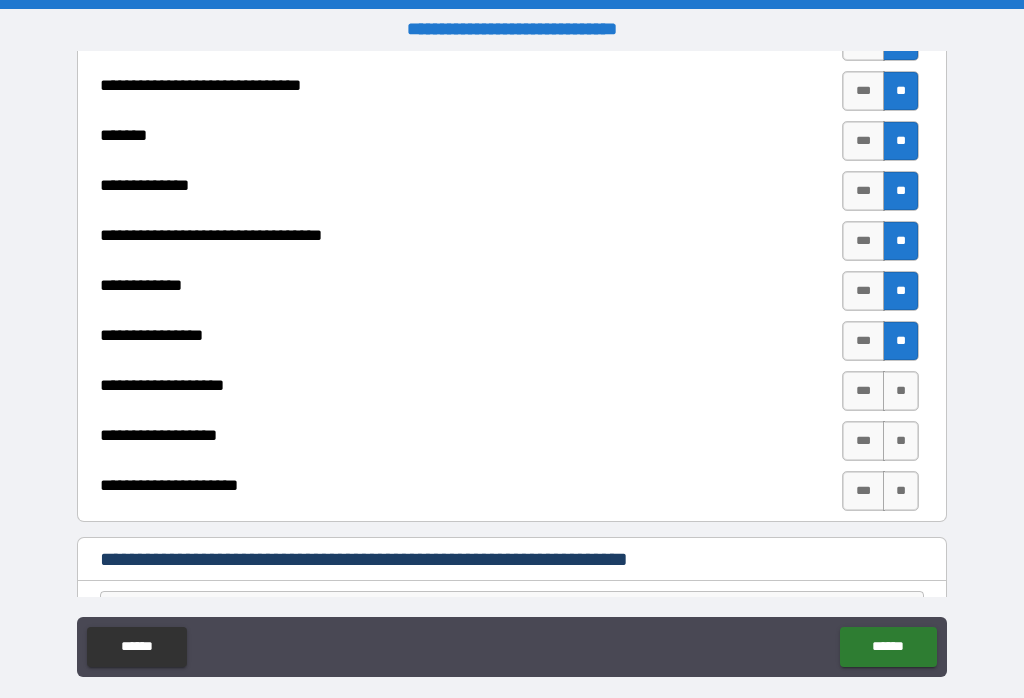 click on "**" at bounding box center [901, 391] 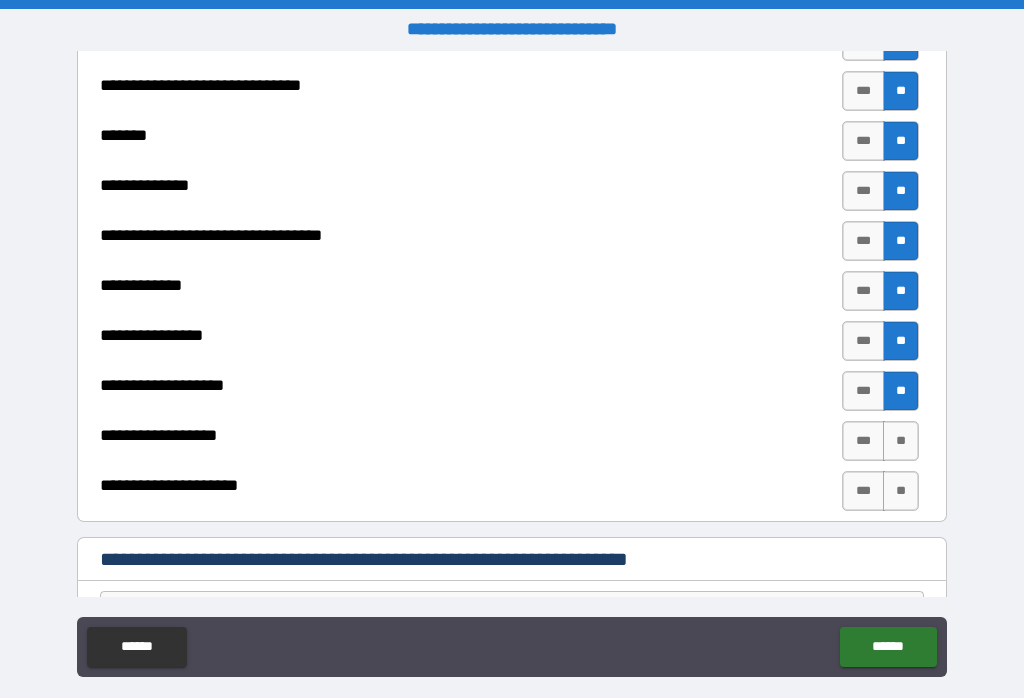 click on "**" at bounding box center (901, 441) 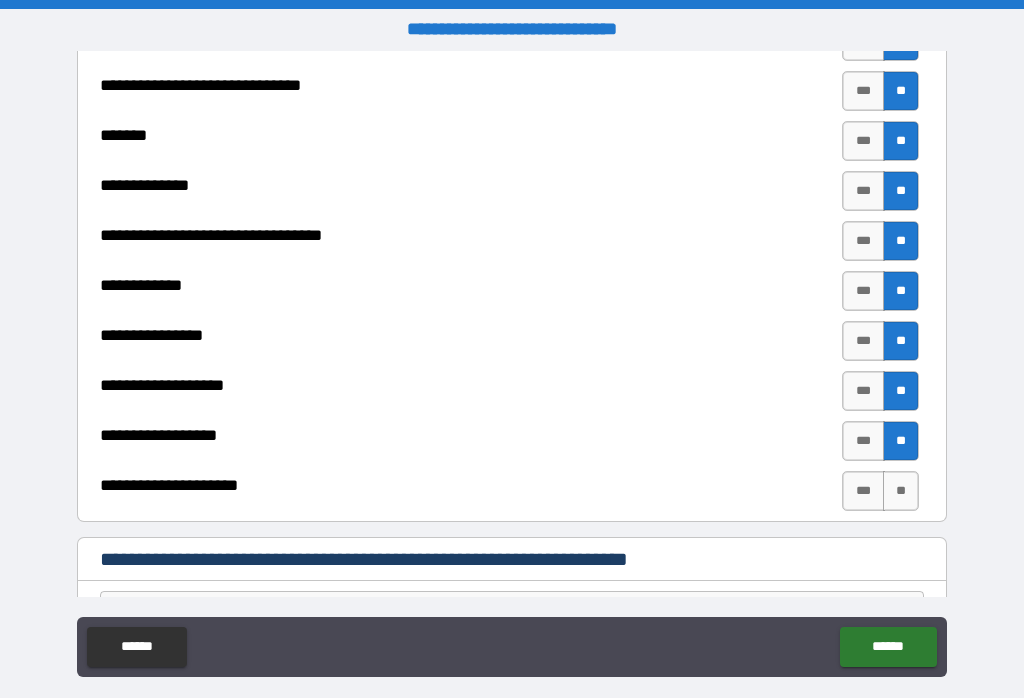 click on "**" at bounding box center [901, 491] 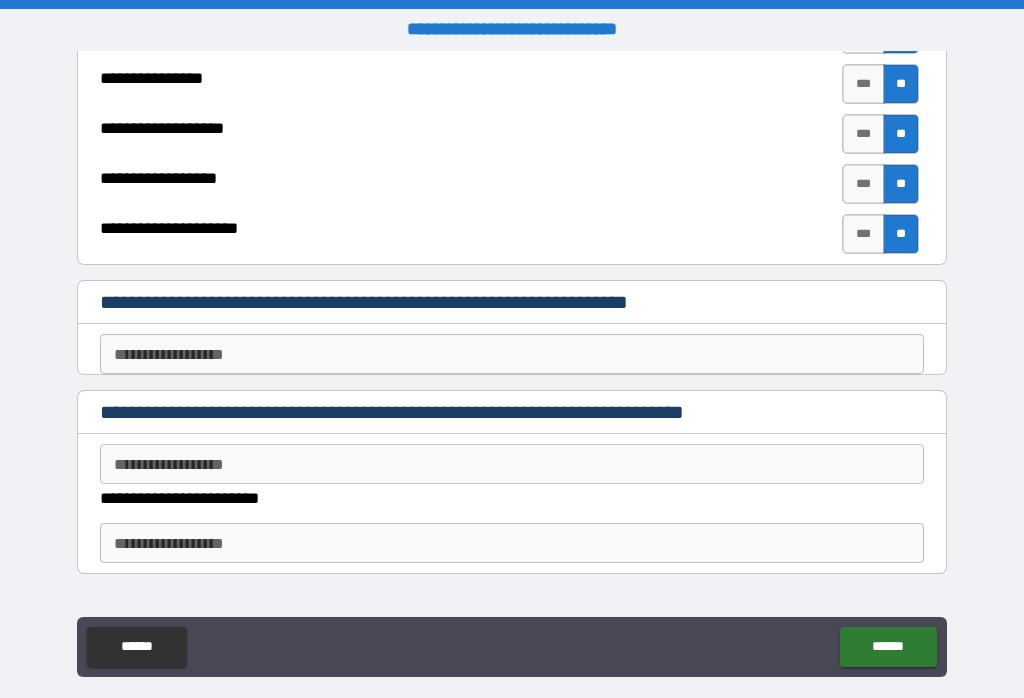 scroll, scrollTop: 4666, scrollLeft: 0, axis: vertical 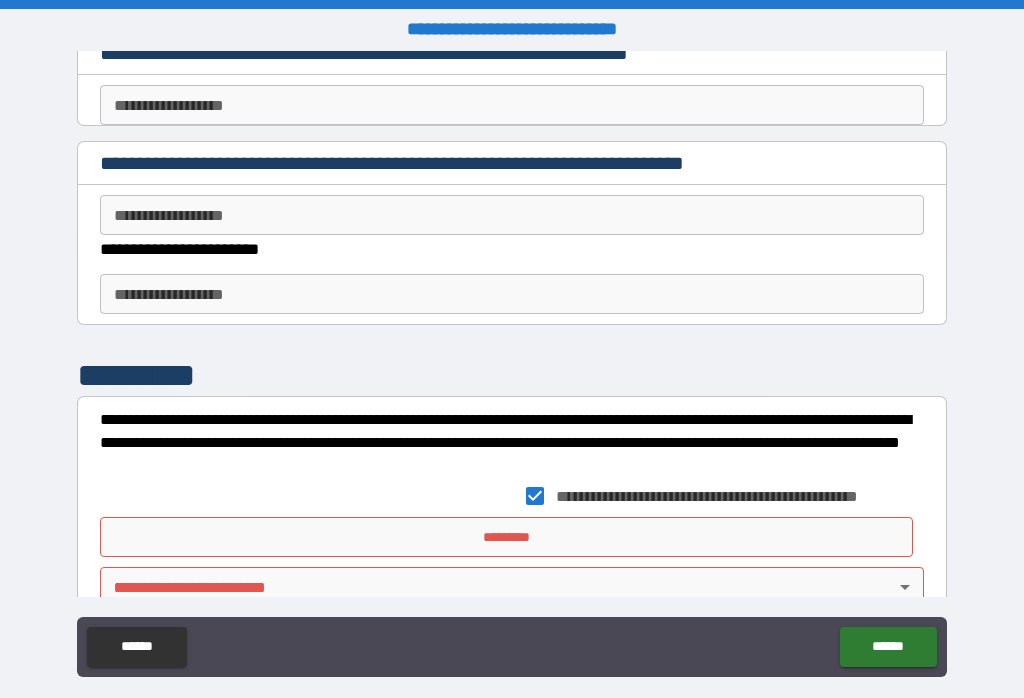 click on "*********" at bounding box center [507, 537] 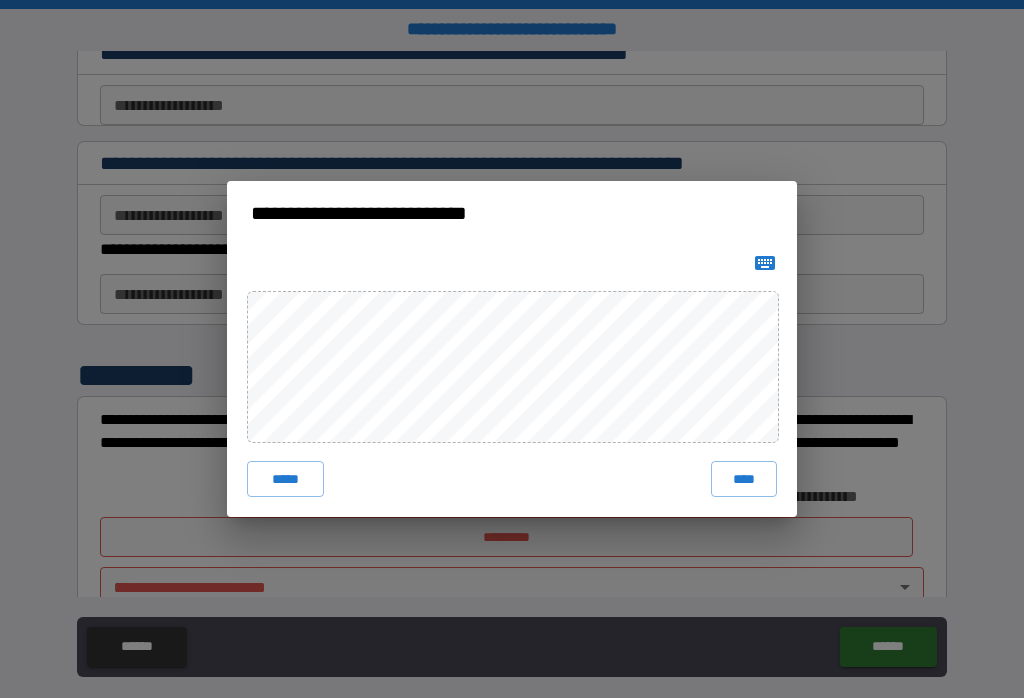 click at bounding box center (765, 263) 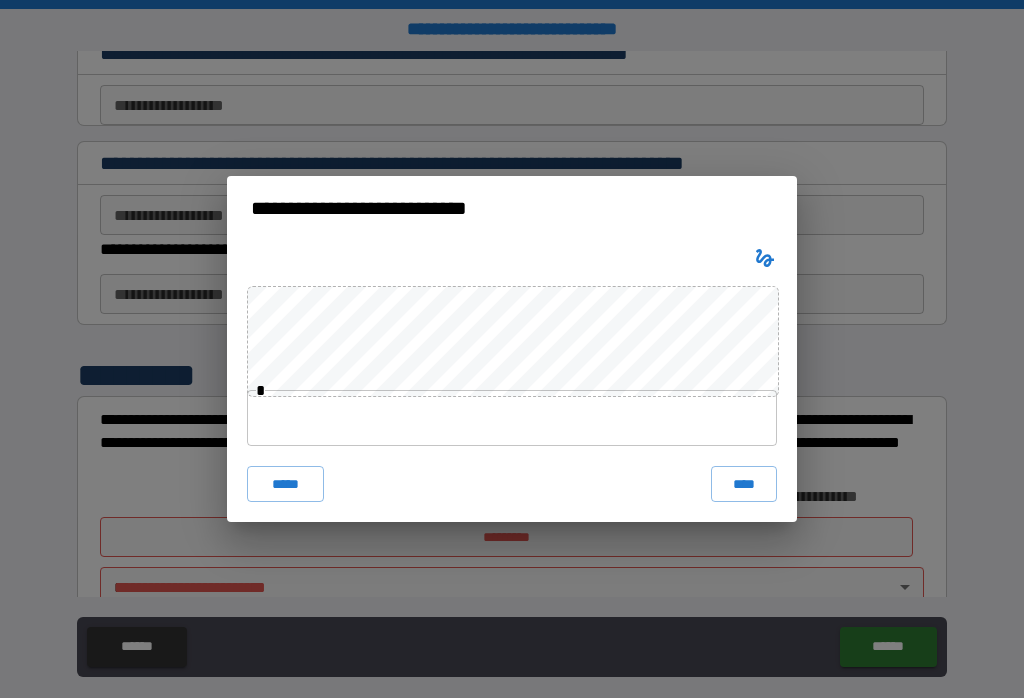 click at bounding box center (512, 418) 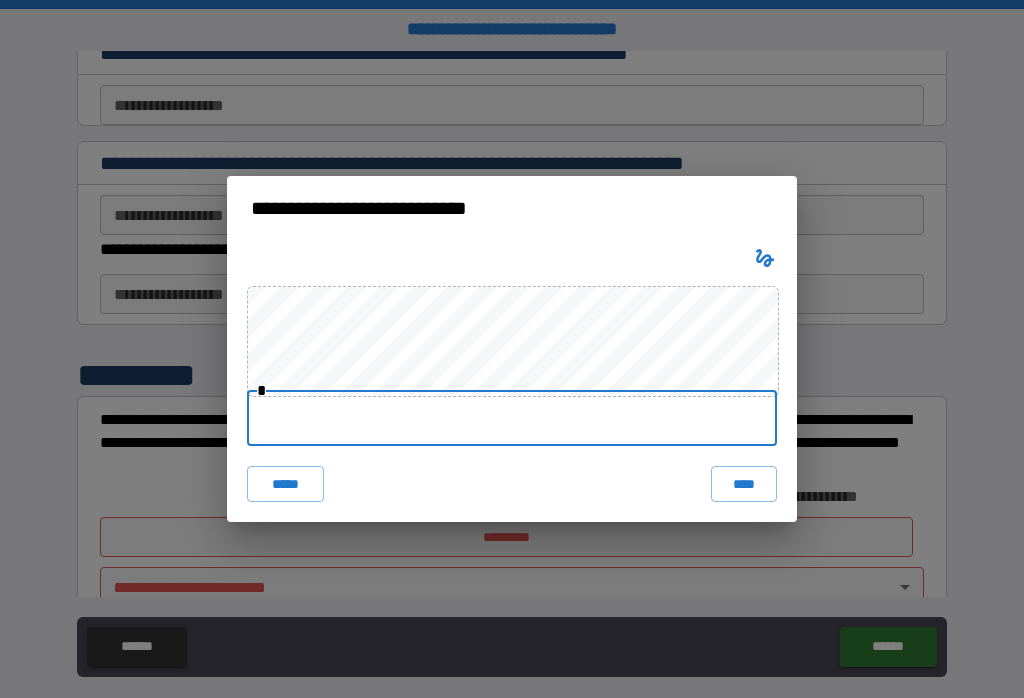 scroll, scrollTop: 271, scrollLeft: 0, axis: vertical 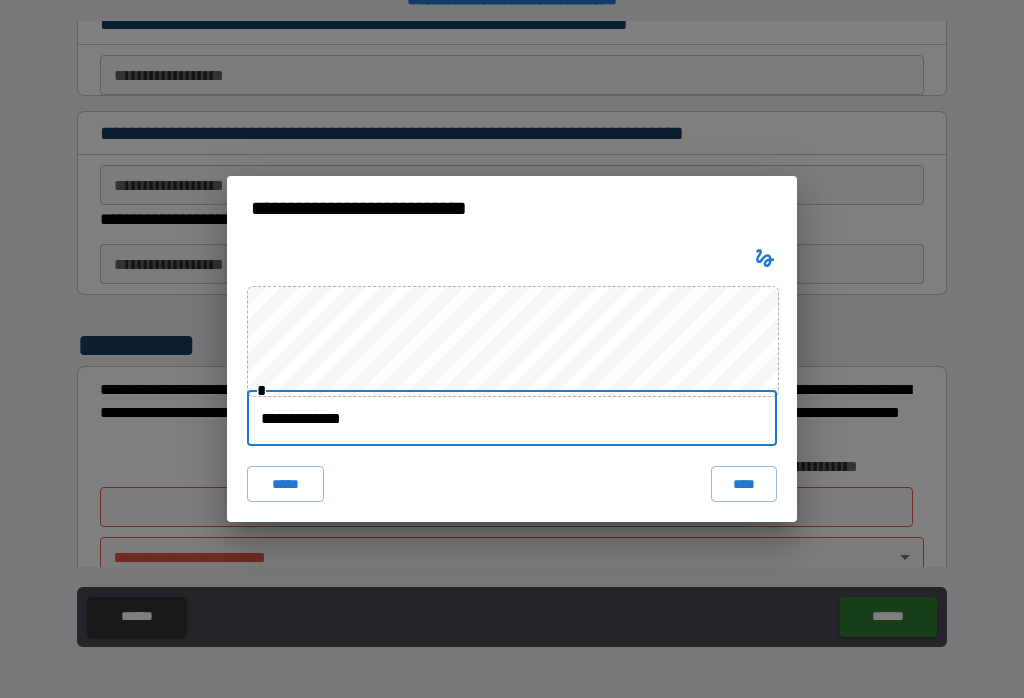 type on "**********" 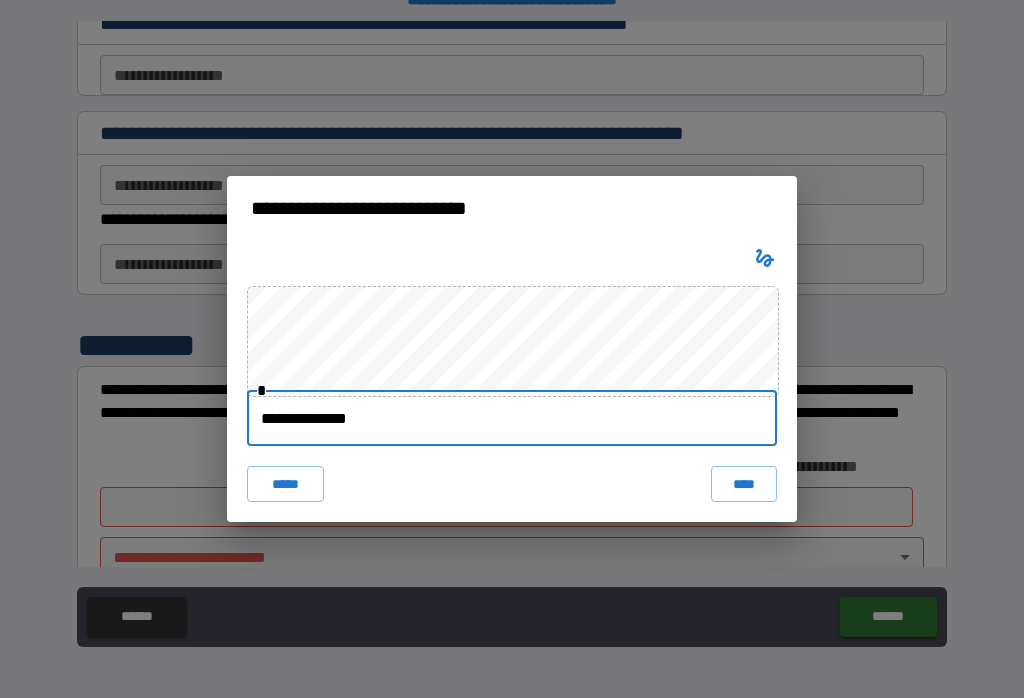 click on "****" at bounding box center [744, 484] 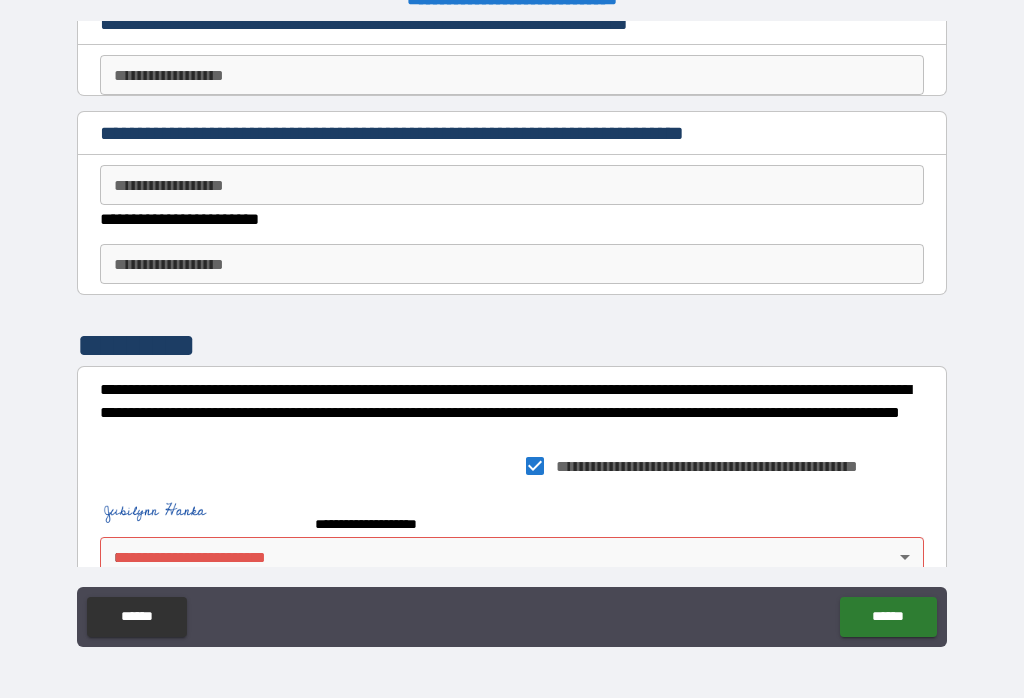 scroll, scrollTop: 1, scrollLeft: 0, axis: vertical 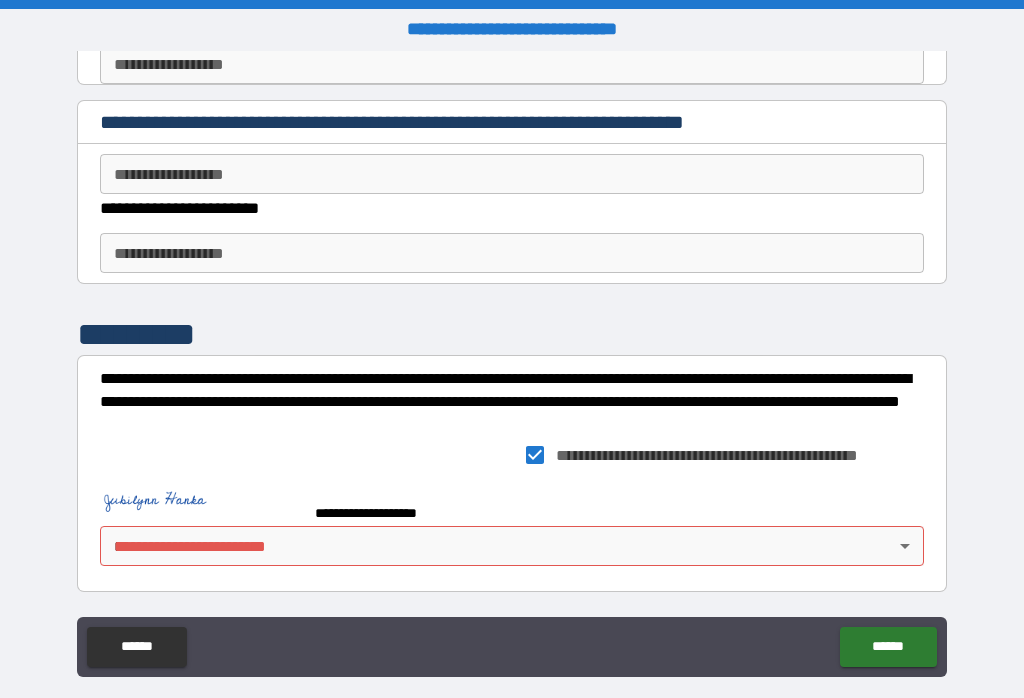 click on "**********" at bounding box center (512, 363) 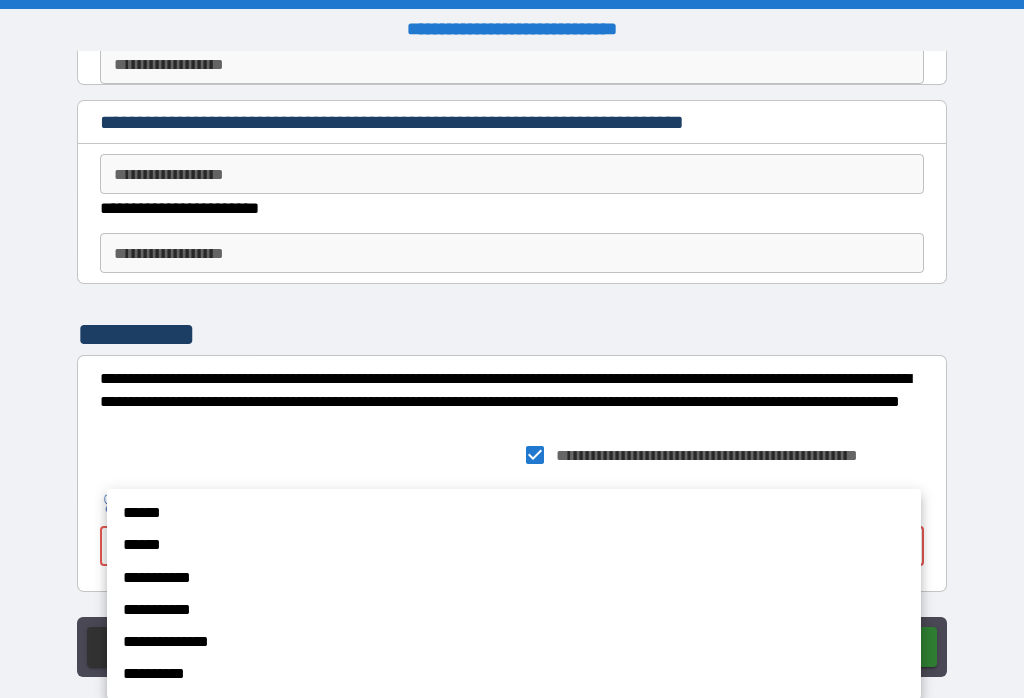 scroll, scrollTop: 4983, scrollLeft: 0, axis: vertical 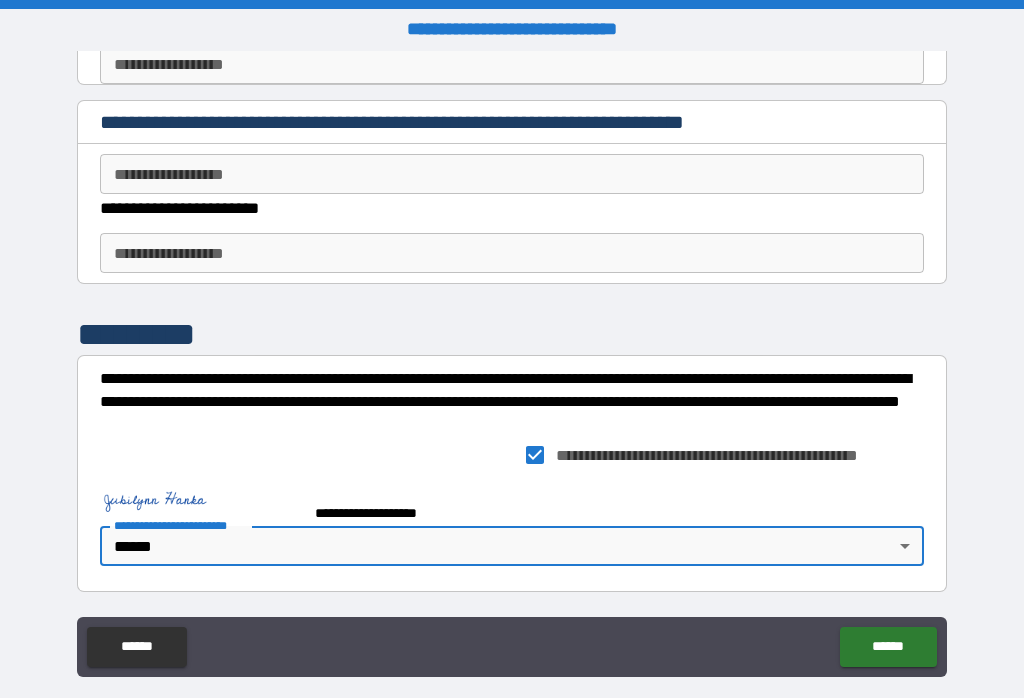 type on "******" 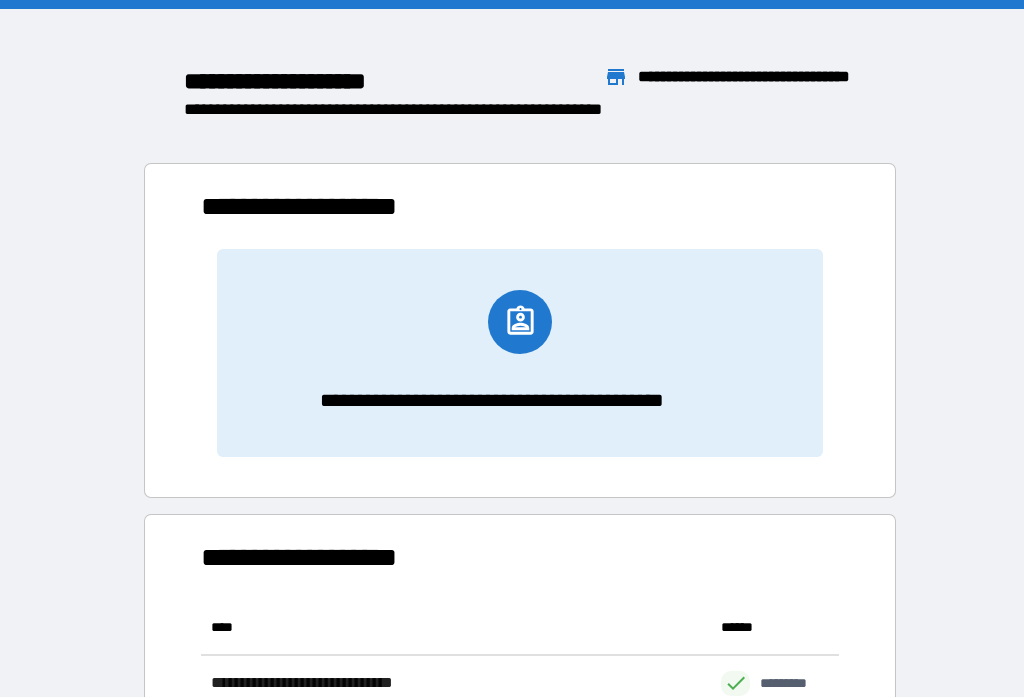 scroll, scrollTop: 1, scrollLeft: 1, axis: both 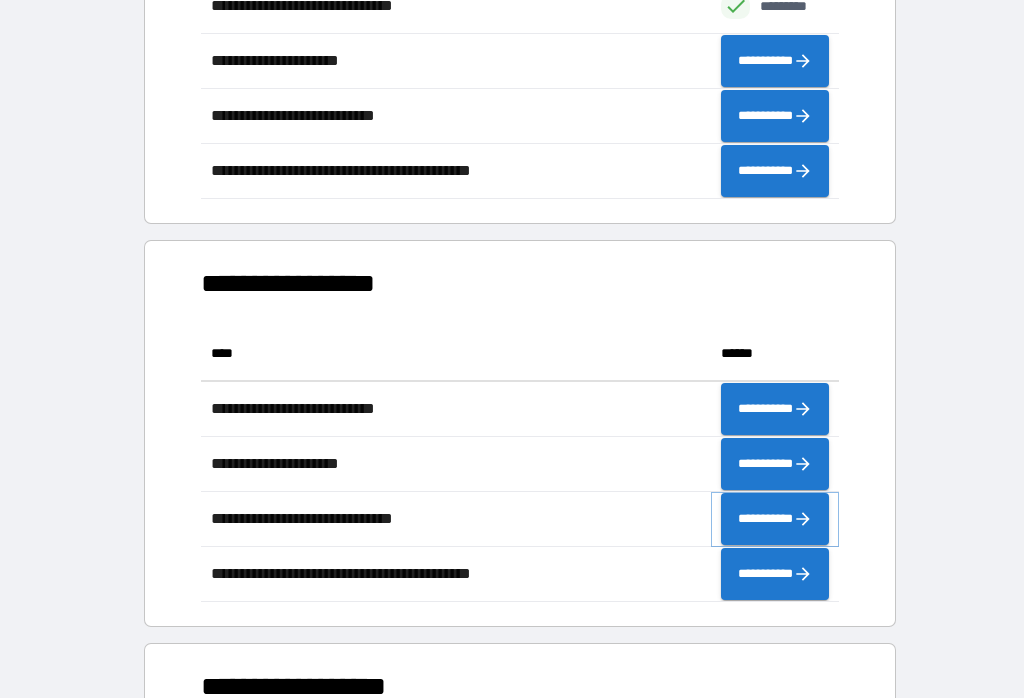 click on "**********" at bounding box center (775, 519) 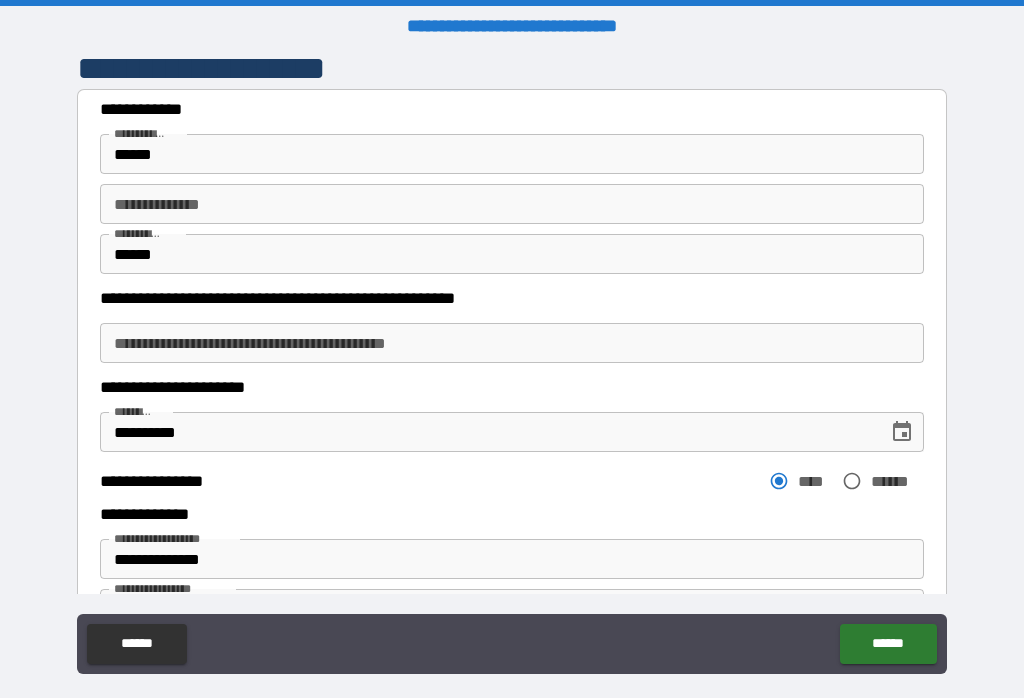 scroll, scrollTop: 2, scrollLeft: 0, axis: vertical 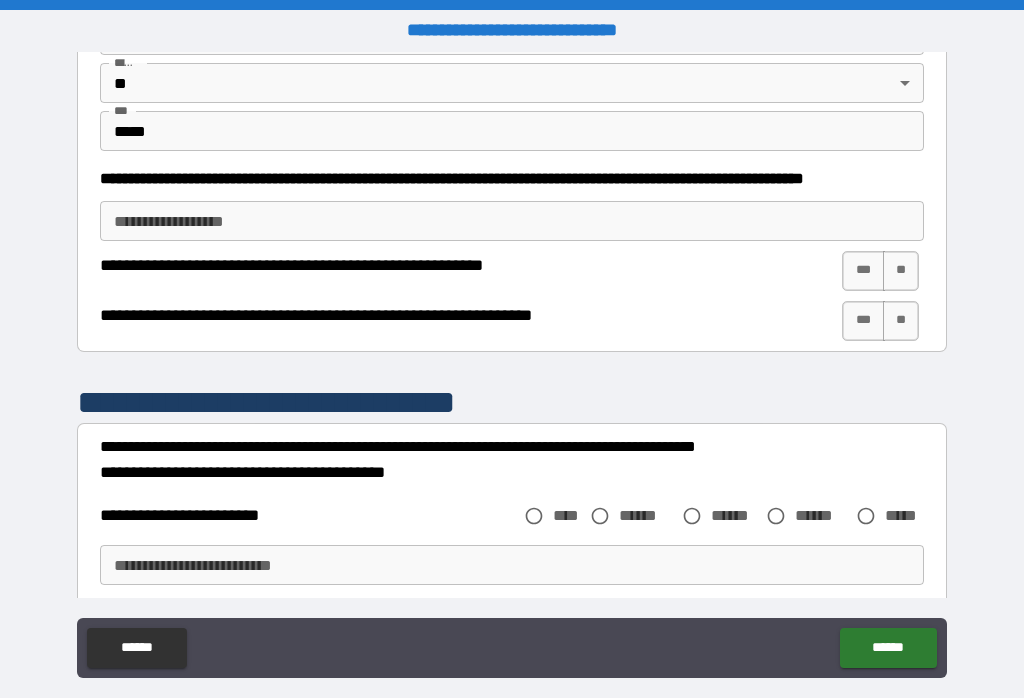 click on "***" at bounding box center [863, 271] 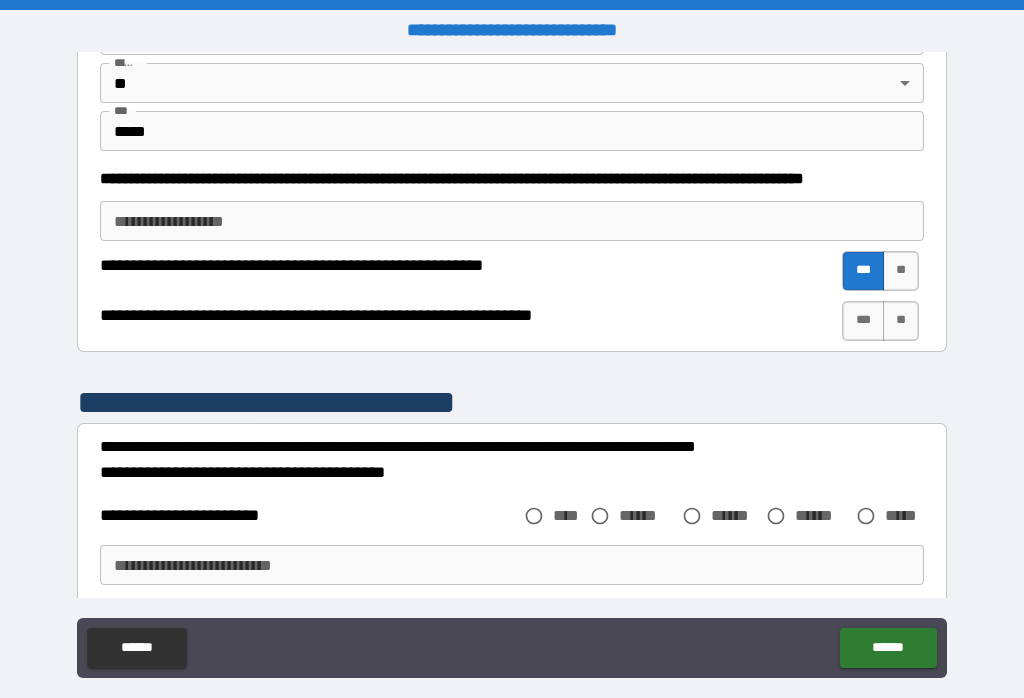 click on "***" at bounding box center [863, 321] 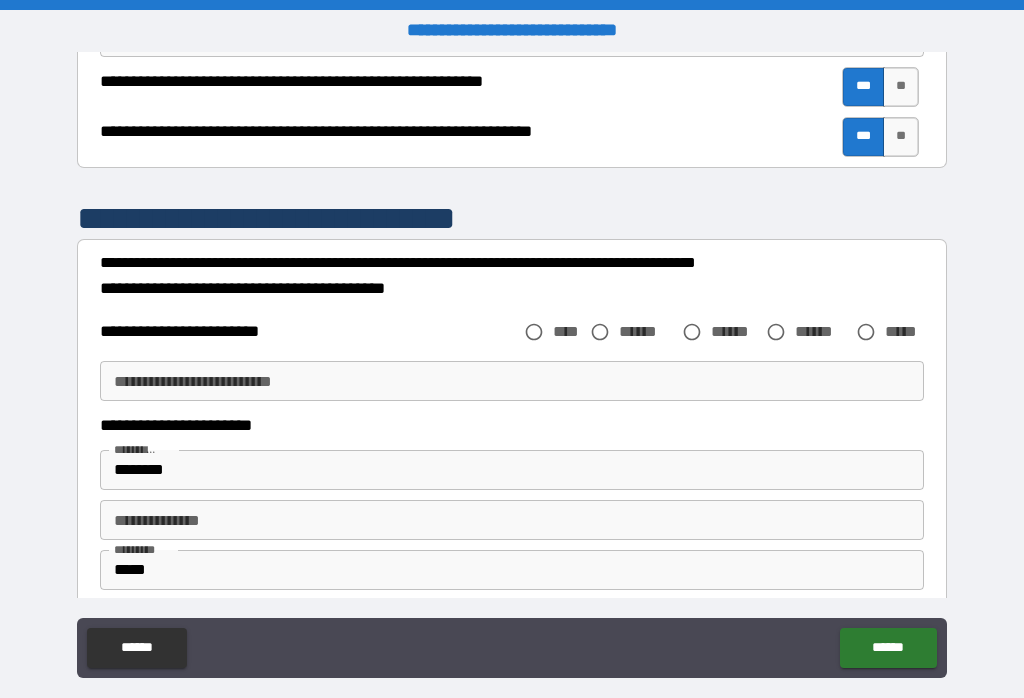 scroll, scrollTop: 1087, scrollLeft: 0, axis: vertical 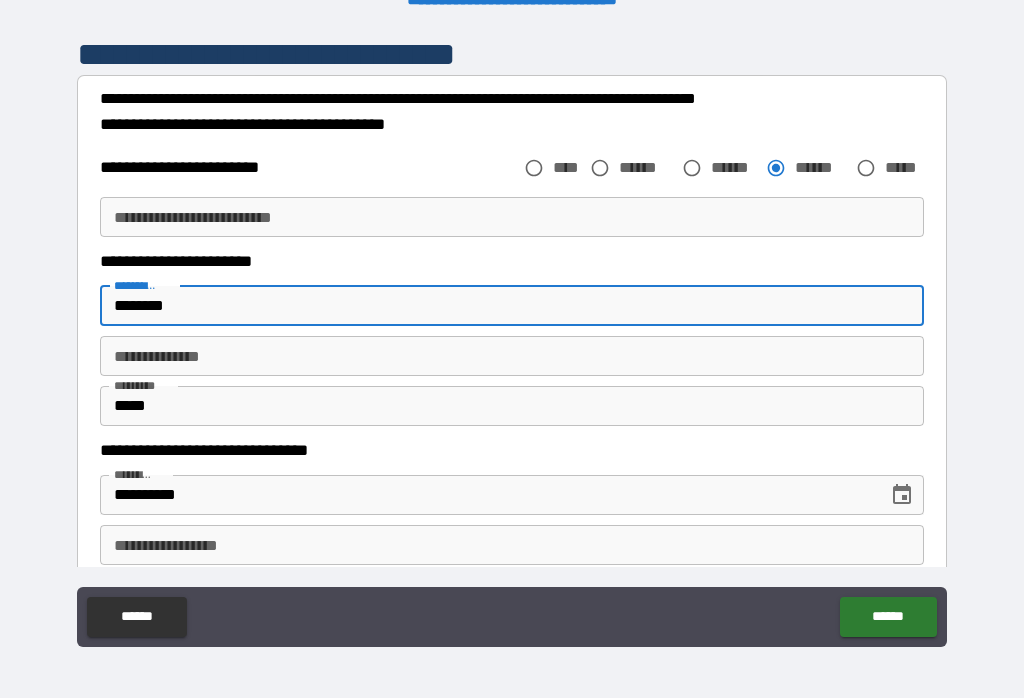 click on "**********" at bounding box center (512, 336) 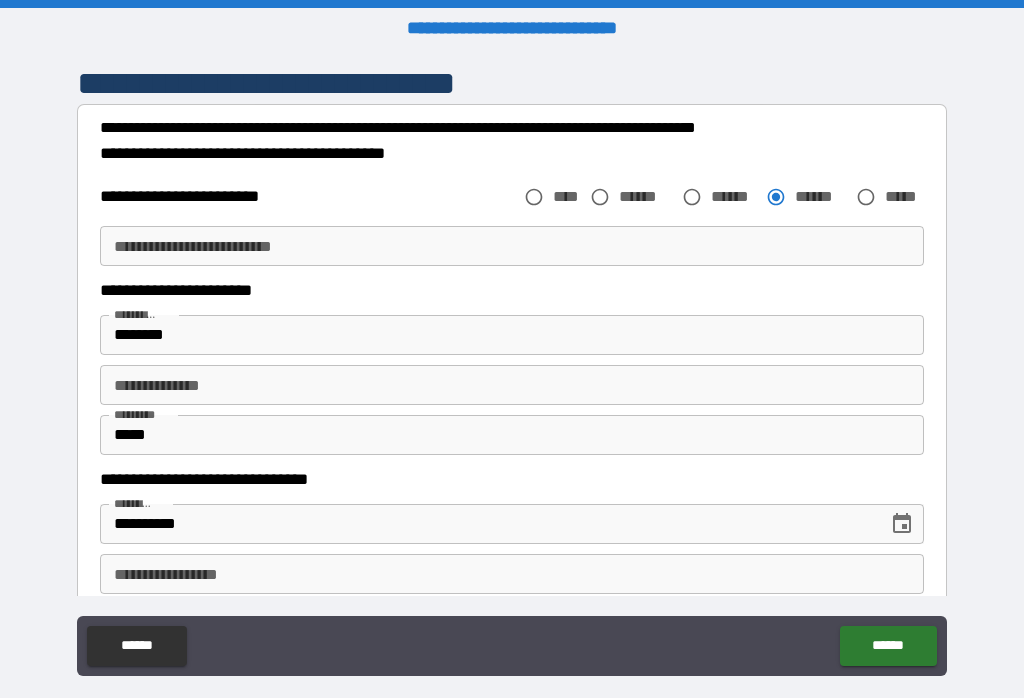 scroll, scrollTop: 1, scrollLeft: 0, axis: vertical 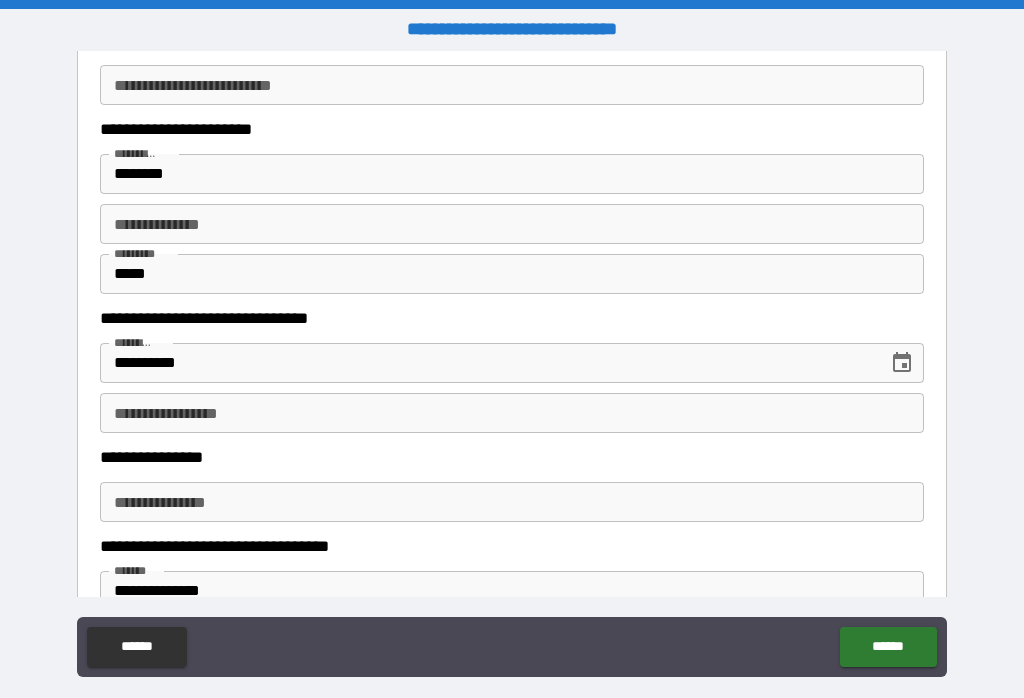click on "**********" at bounding box center [512, 413] 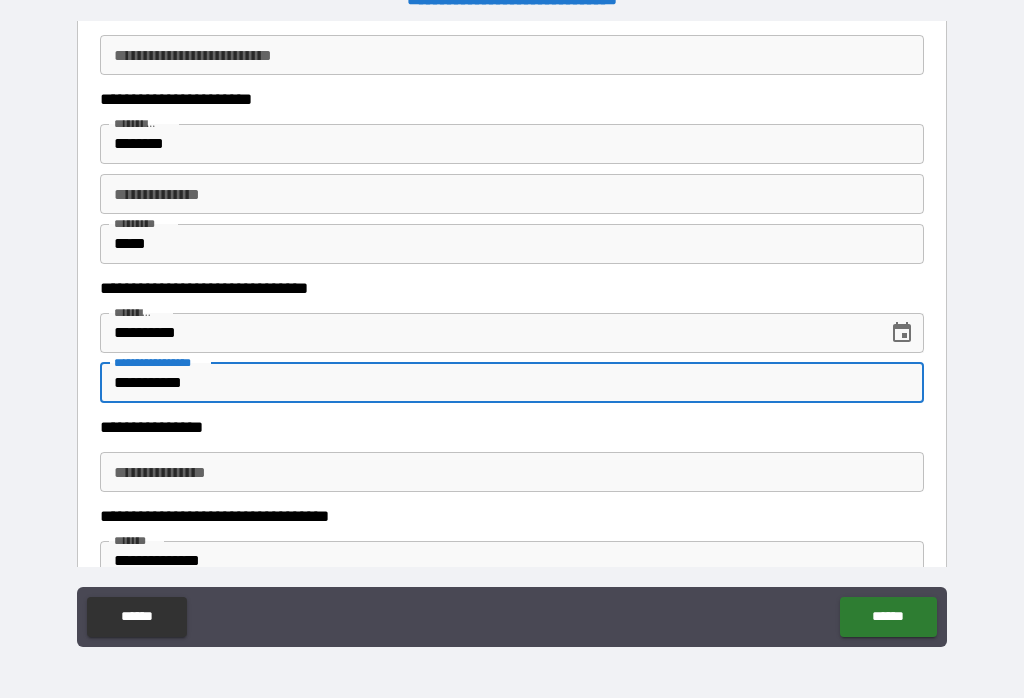 scroll, scrollTop: 399, scrollLeft: 0, axis: vertical 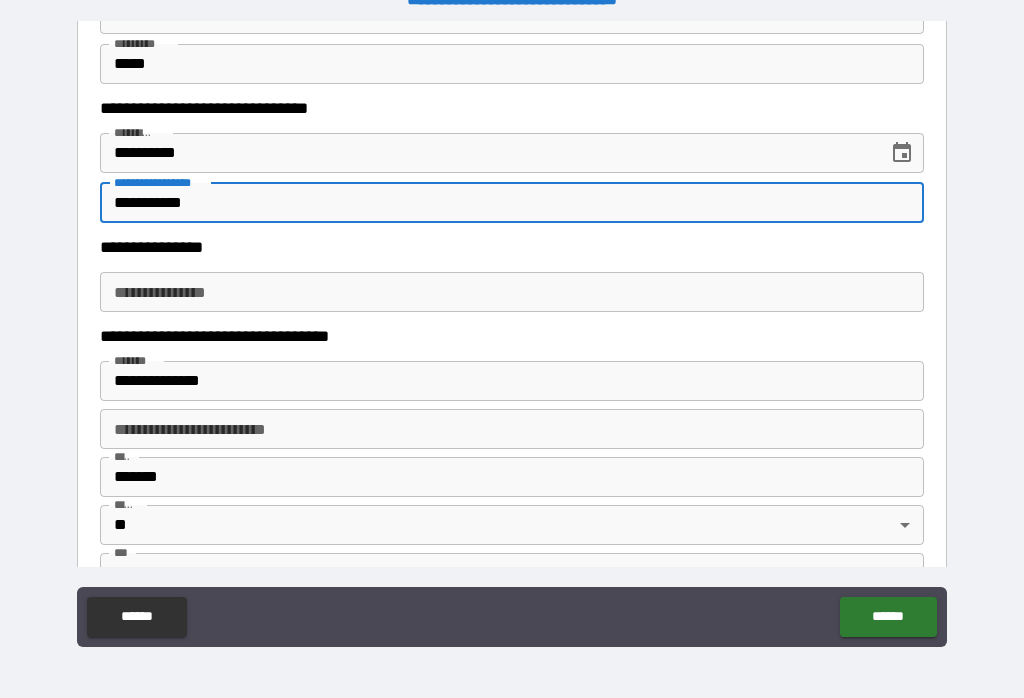 type on "**********" 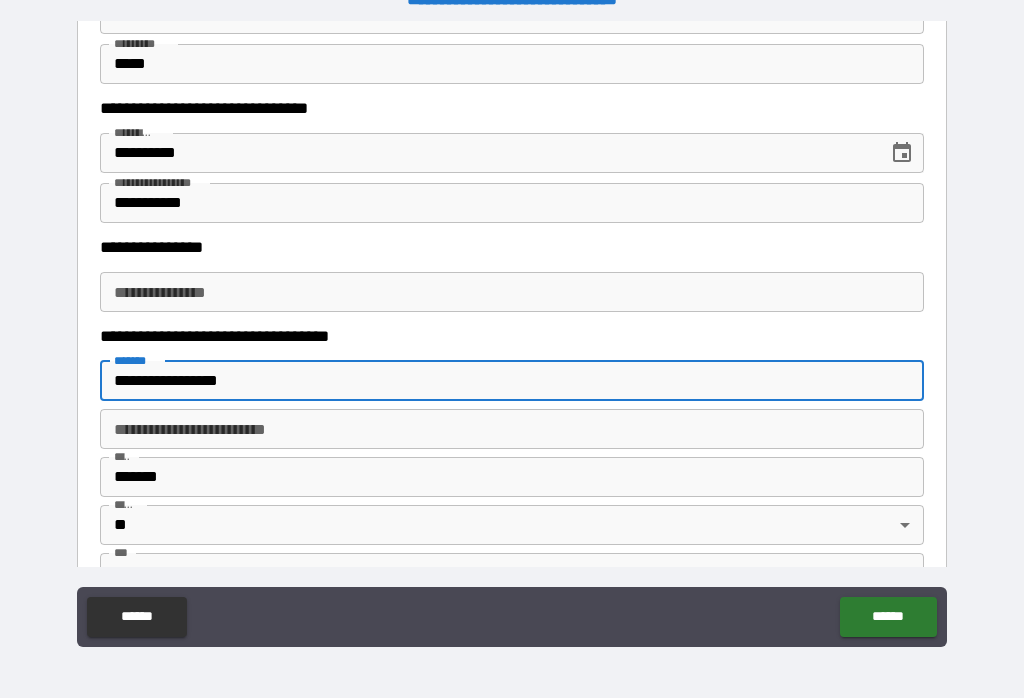 scroll, scrollTop: 399, scrollLeft: 0, axis: vertical 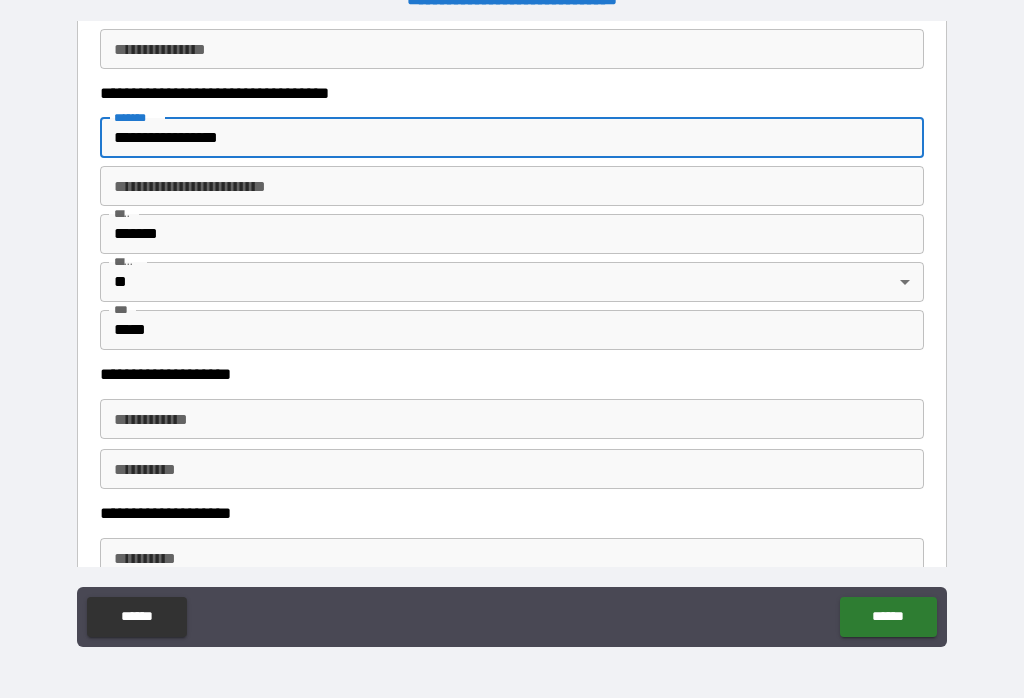 type on "**********" 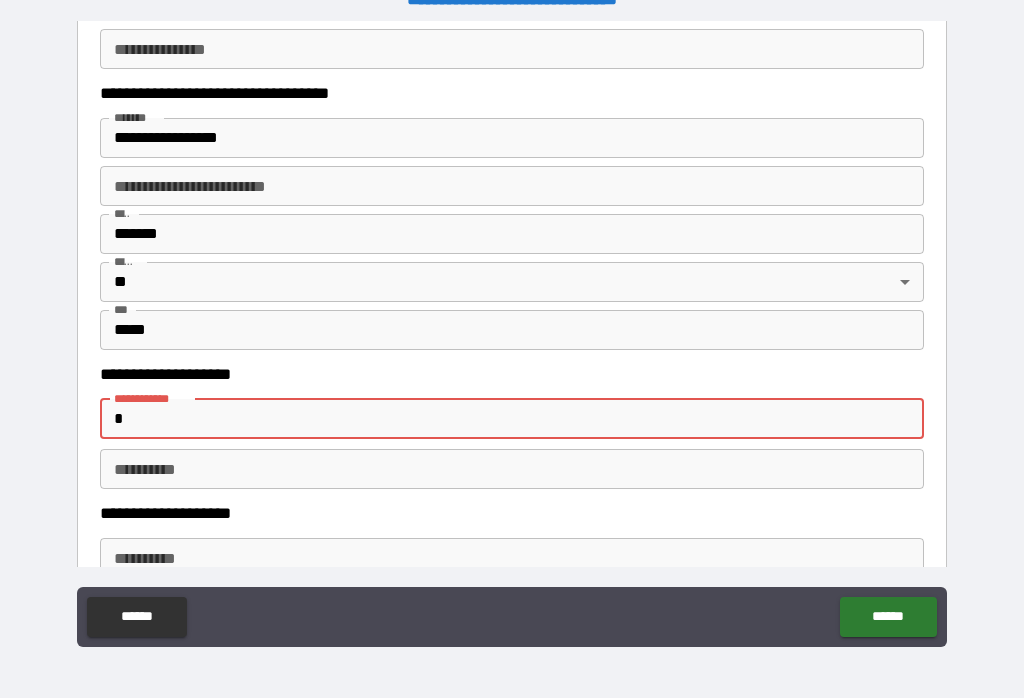 type on "*" 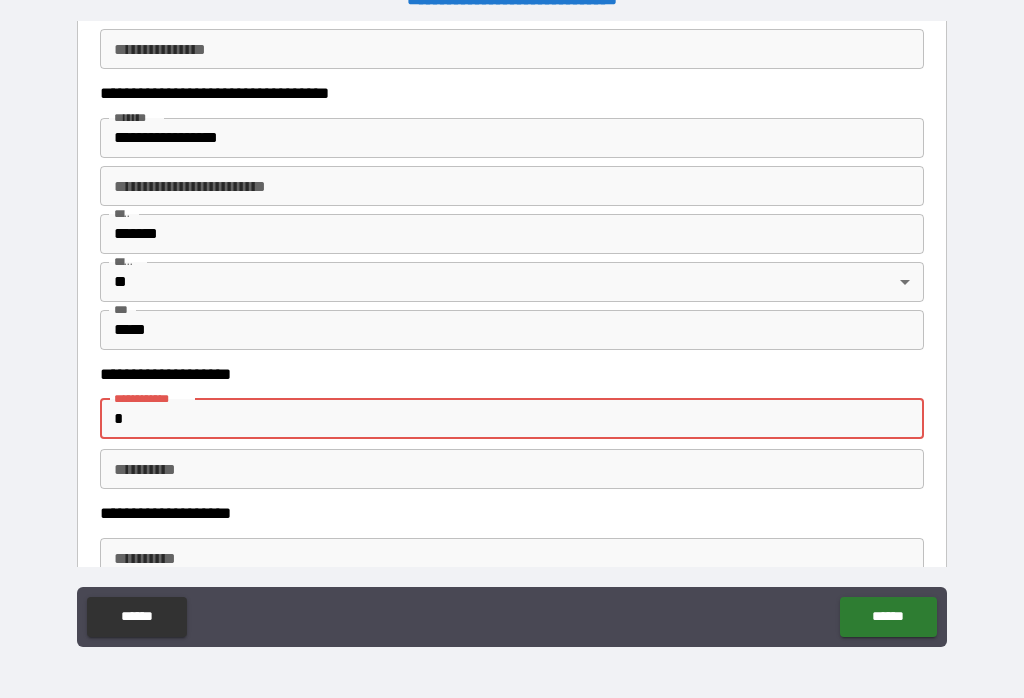 click on "*****" at bounding box center [512, 330] 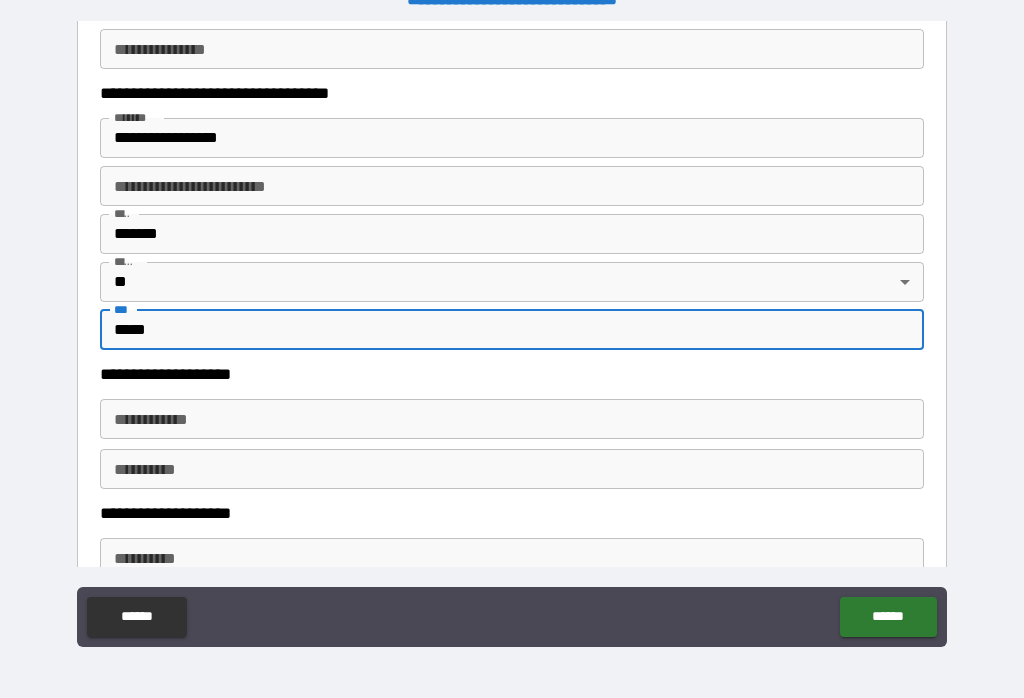 scroll, scrollTop: 217, scrollLeft: 0, axis: vertical 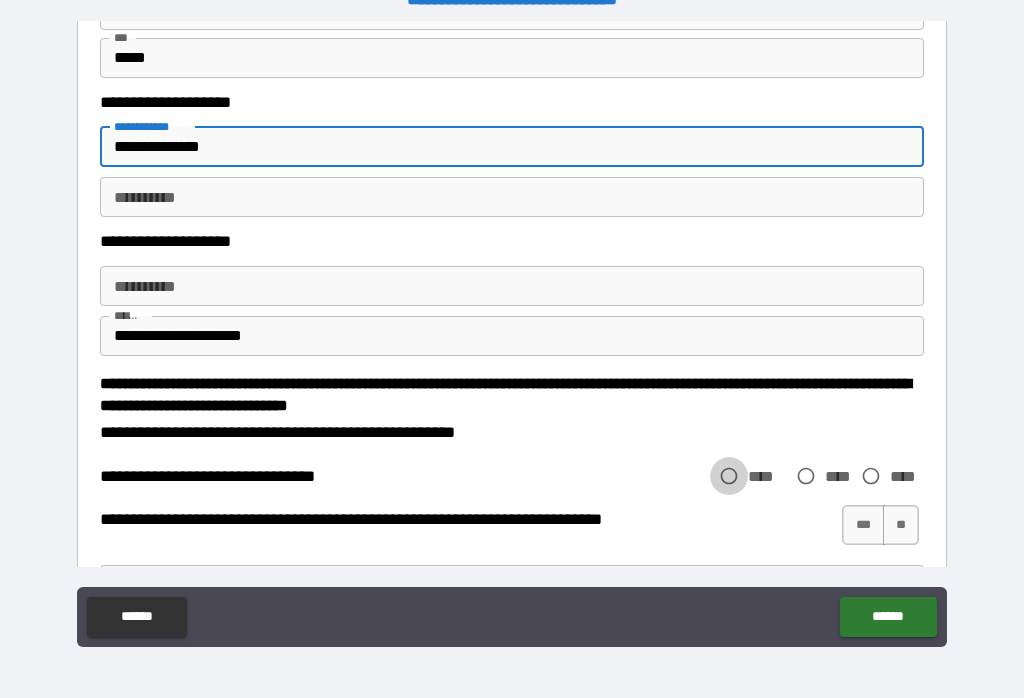 type on "**********" 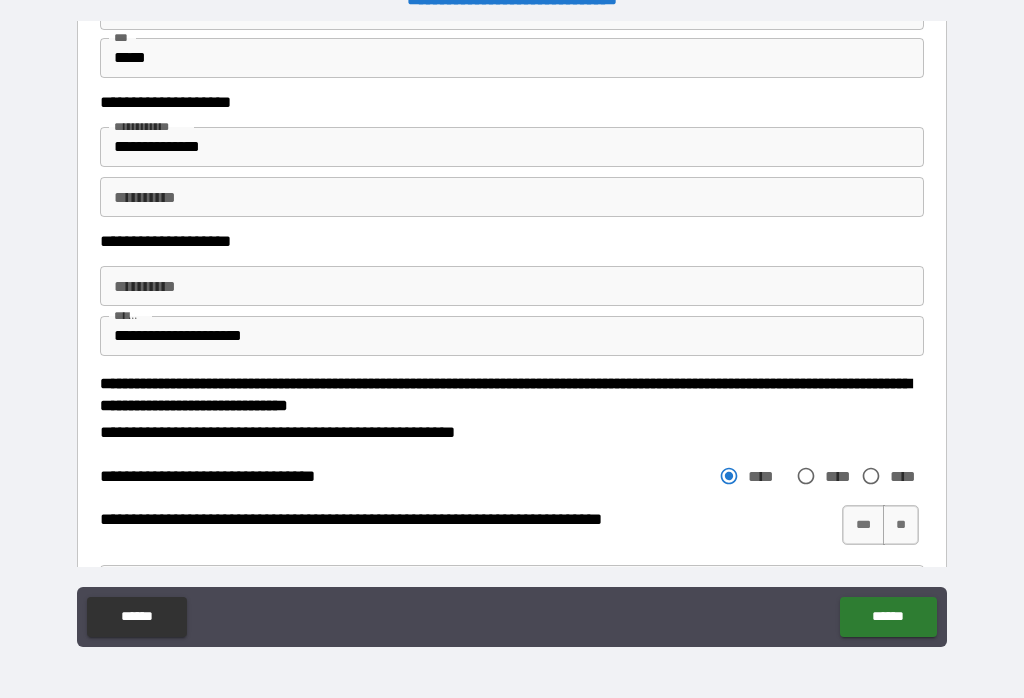 scroll, scrollTop: 1, scrollLeft: 0, axis: vertical 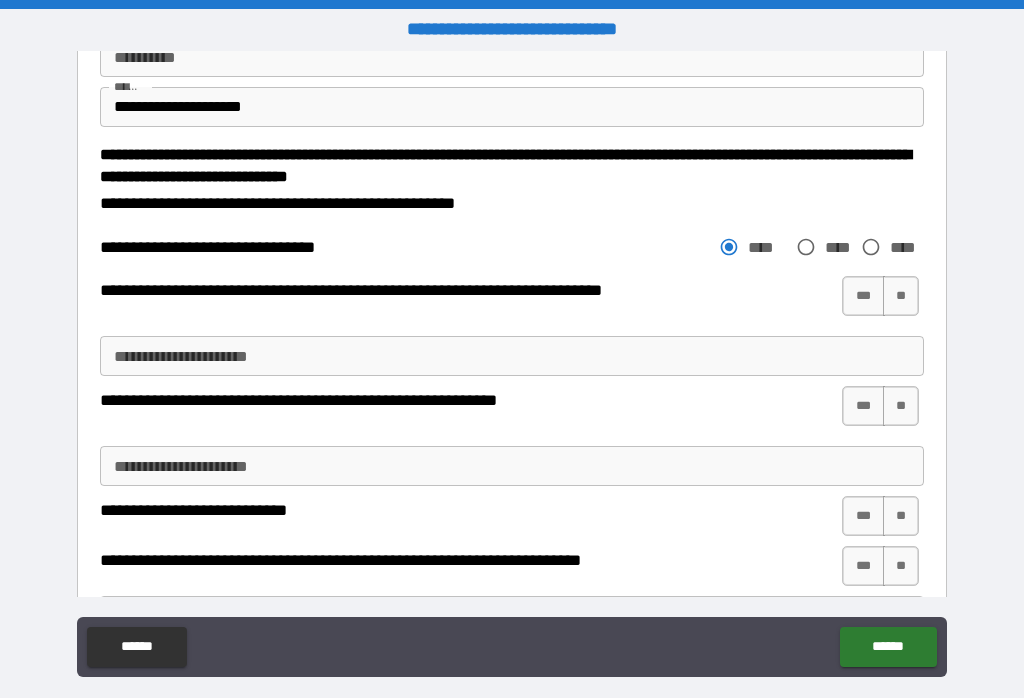 click on "**" at bounding box center [901, 296] 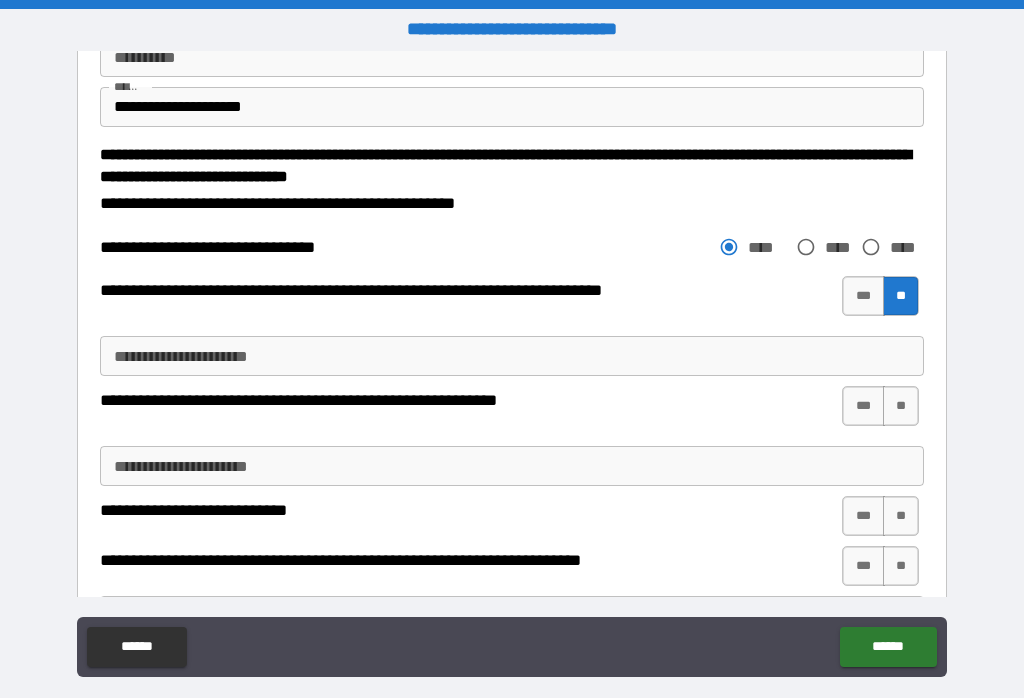 click on "**" at bounding box center (901, 406) 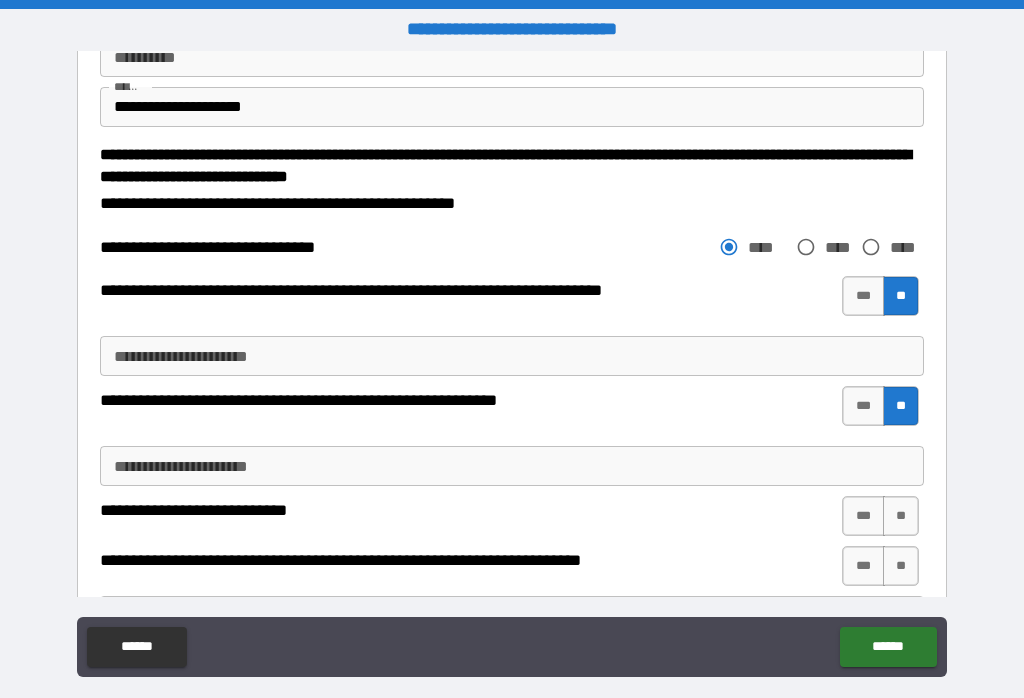 click on "**" at bounding box center (901, 516) 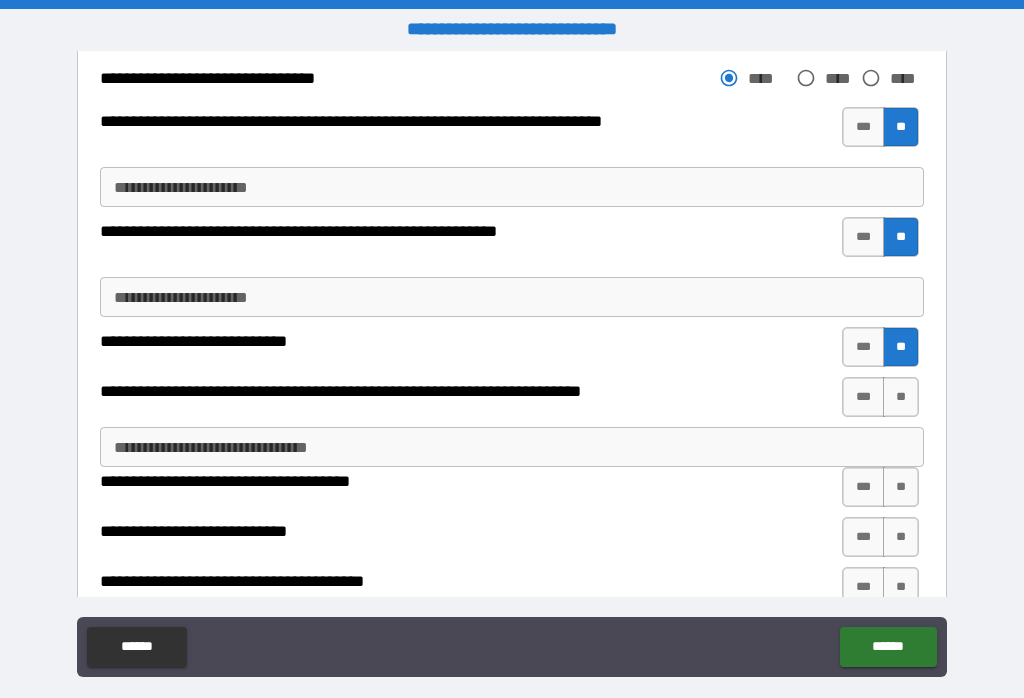 scroll, scrollTop: 2520, scrollLeft: 0, axis: vertical 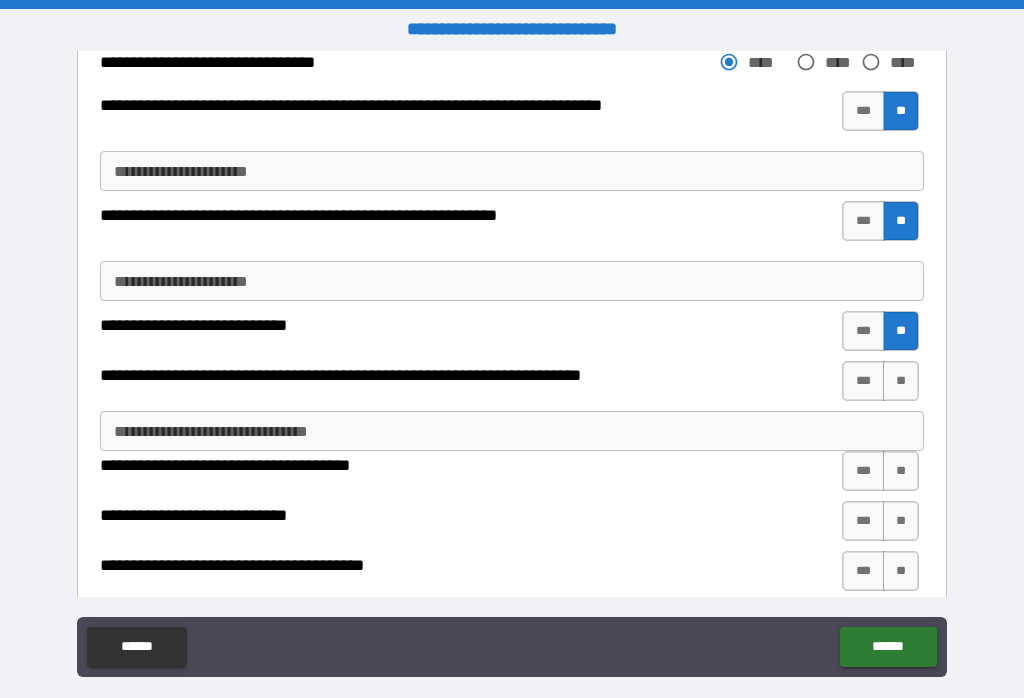 click on "**" at bounding box center [901, 381] 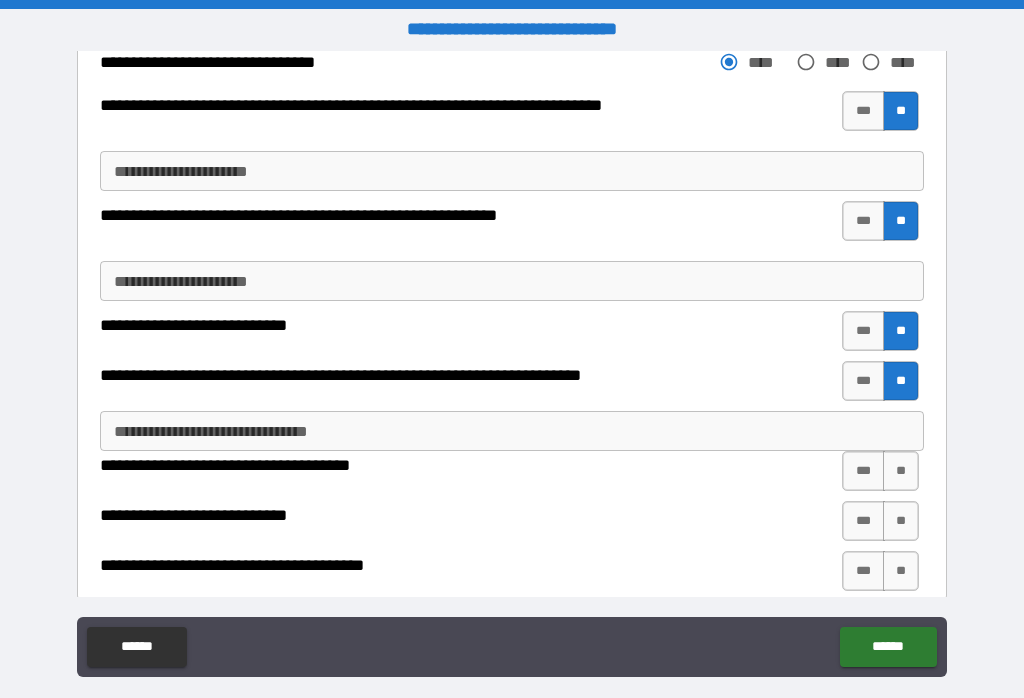 click on "**" at bounding box center [901, 471] 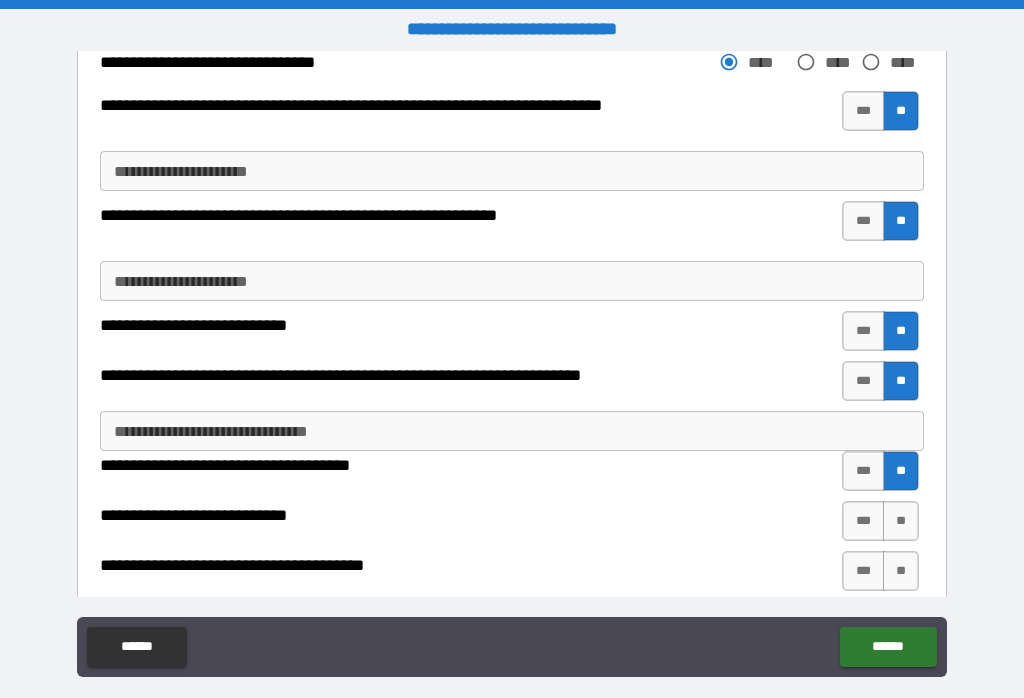 click on "**" at bounding box center [901, 521] 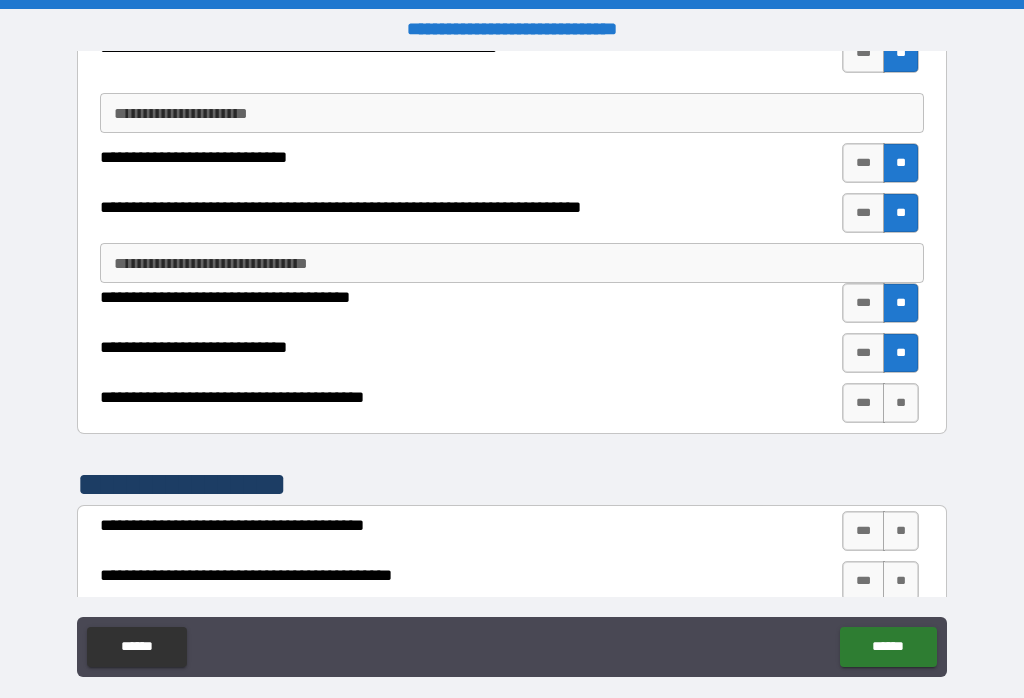 scroll, scrollTop: 2693, scrollLeft: 0, axis: vertical 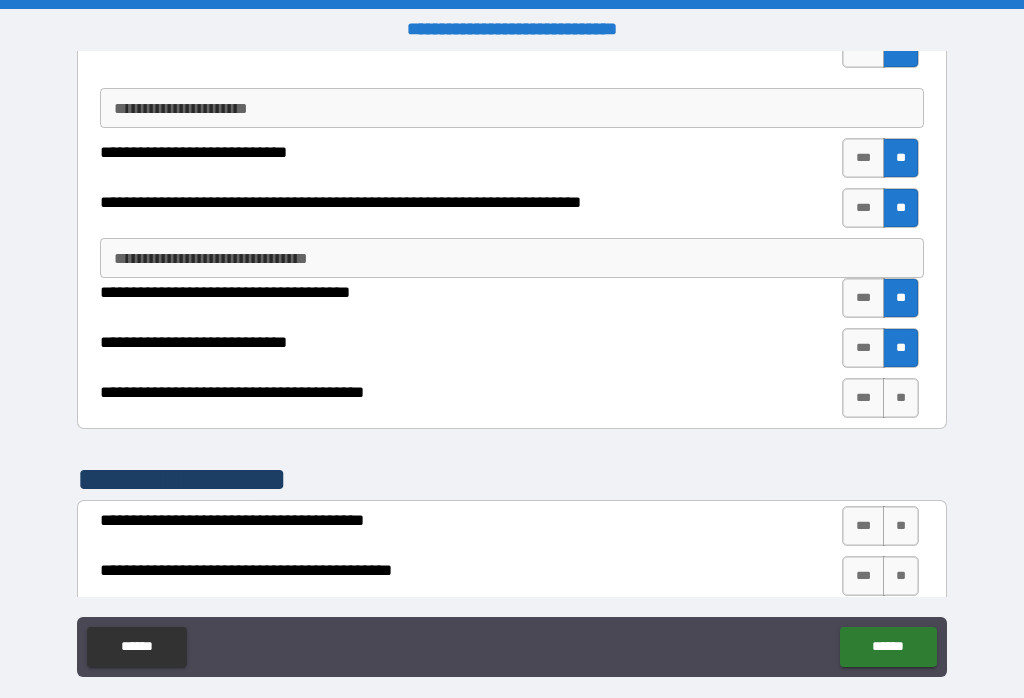 click on "**" at bounding box center [901, 398] 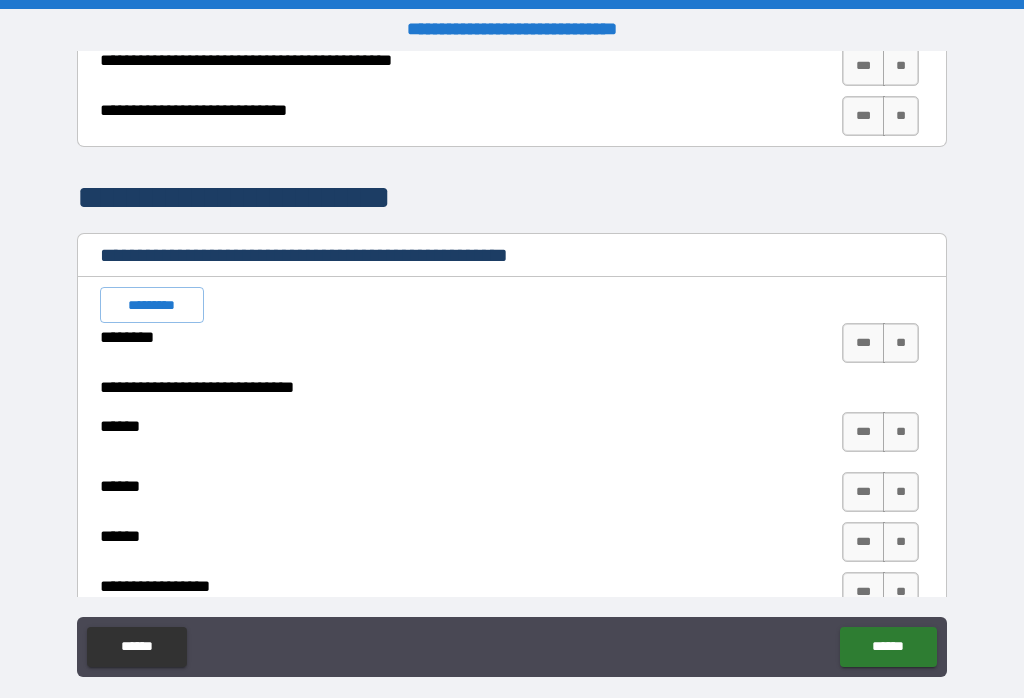 scroll, scrollTop: 3208, scrollLeft: 0, axis: vertical 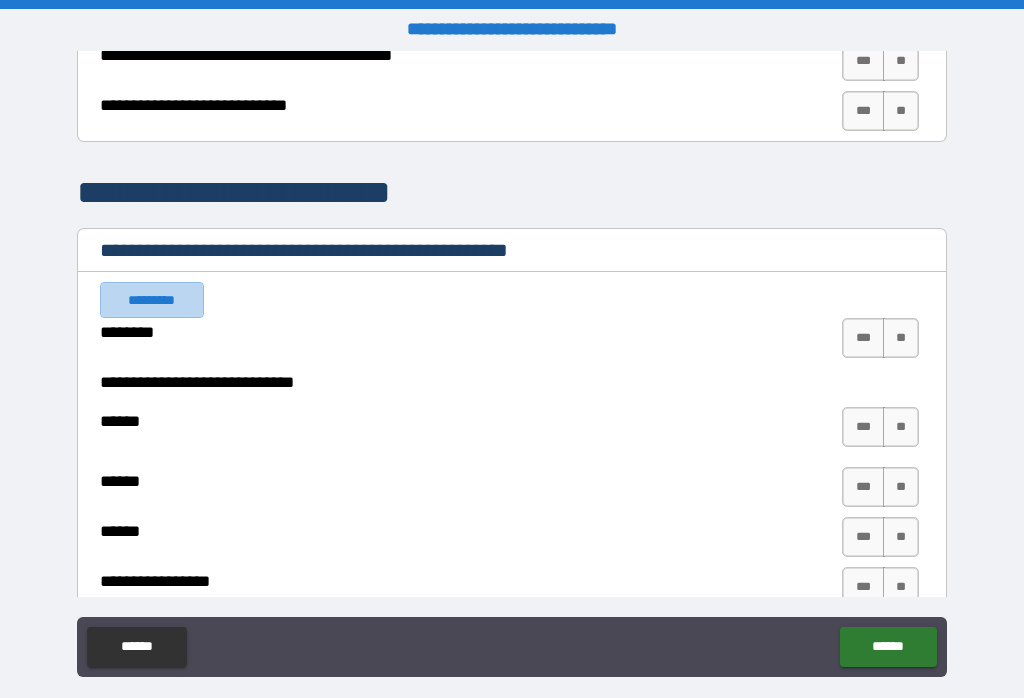 click on "*********" at bounding box center (152, 300) 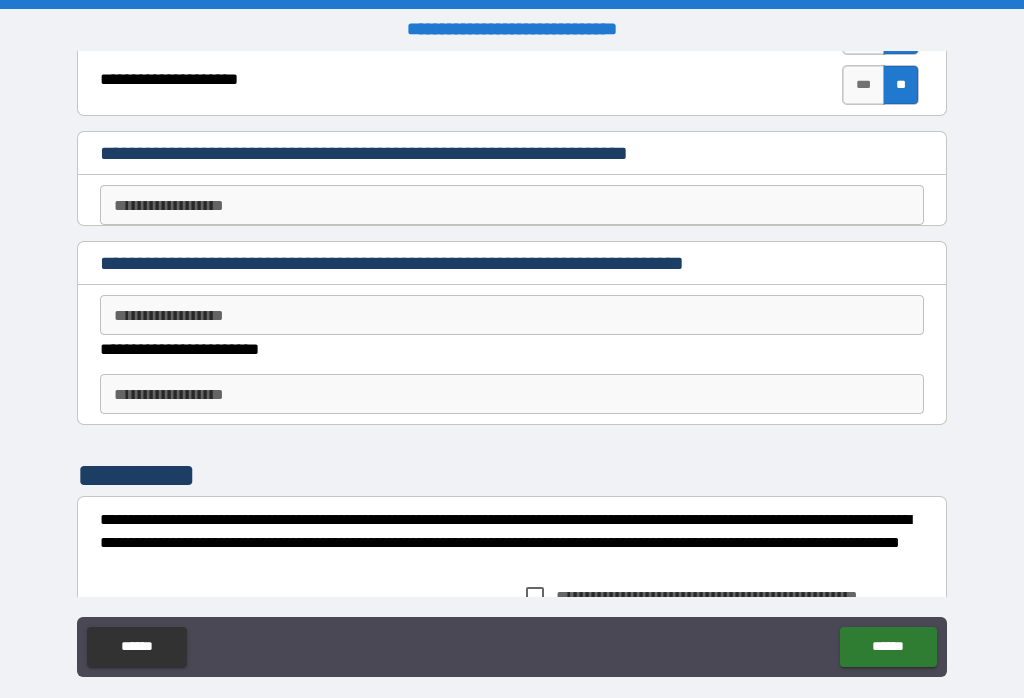 scroll, scrollTop: 4811, scrollLeft: 0, axis: vertical 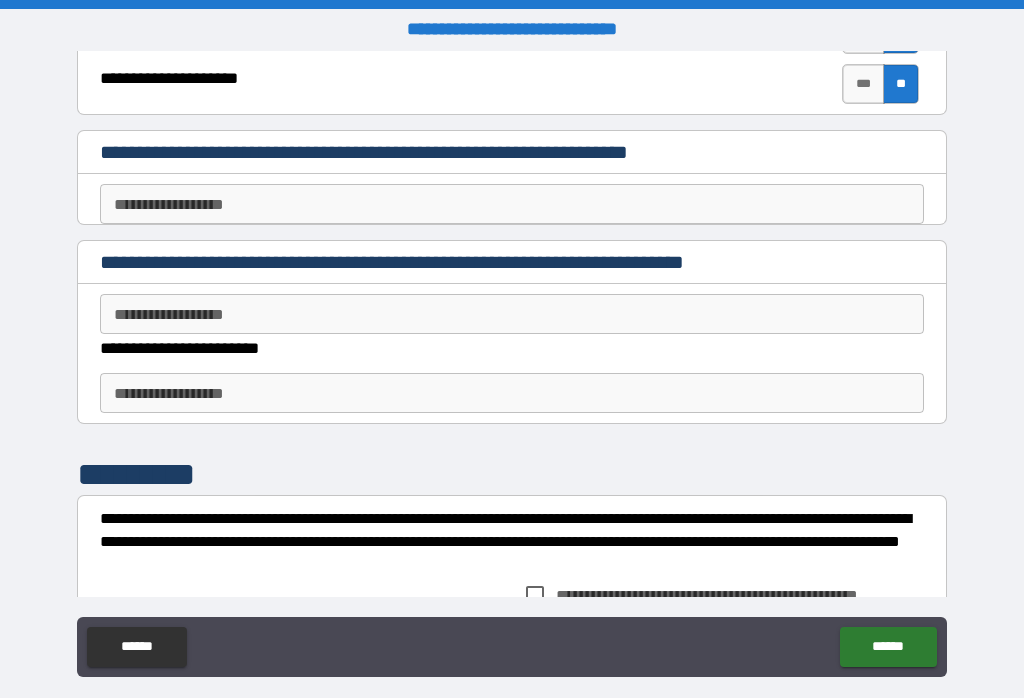 click on "**********" at bounding box center [512, 314] 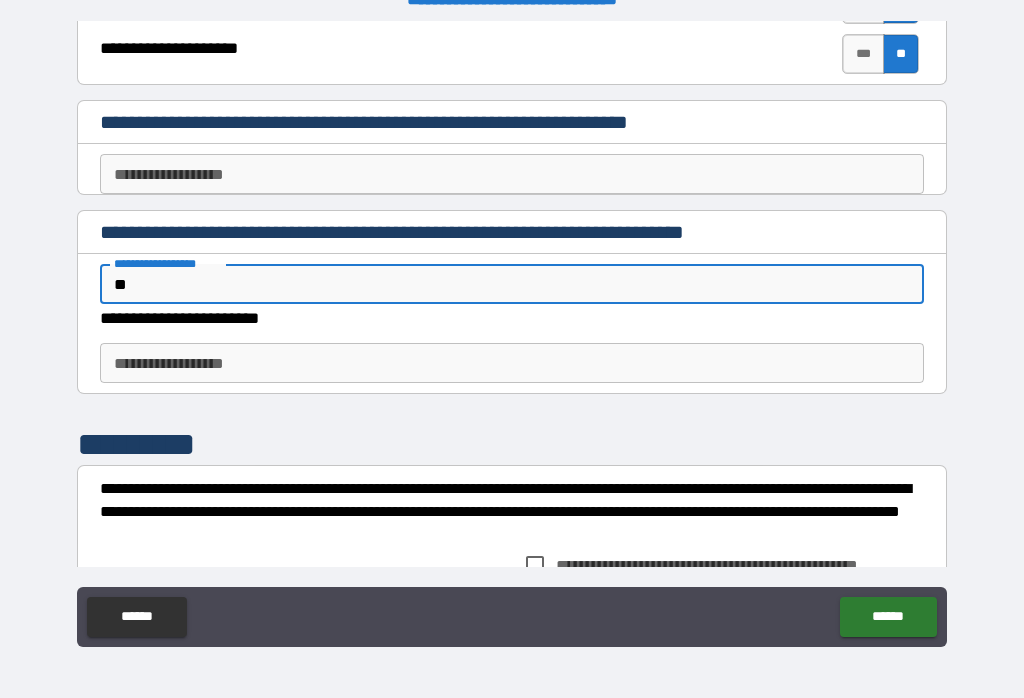 scroll, scrollTop: 399, scrollLeft: 0, axis: vertical 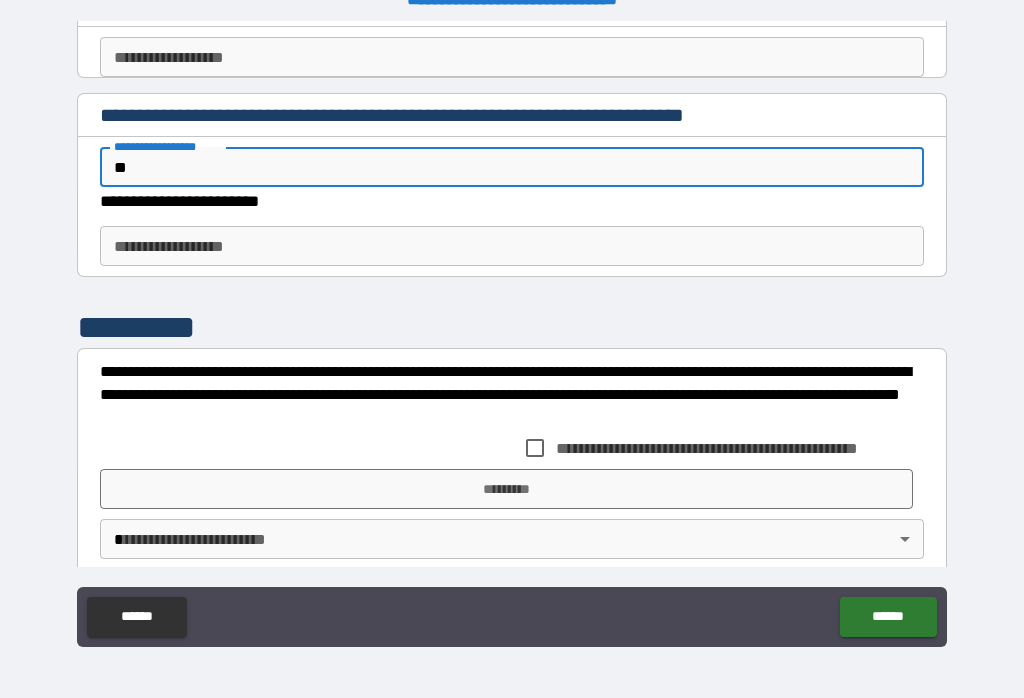 type on "**" 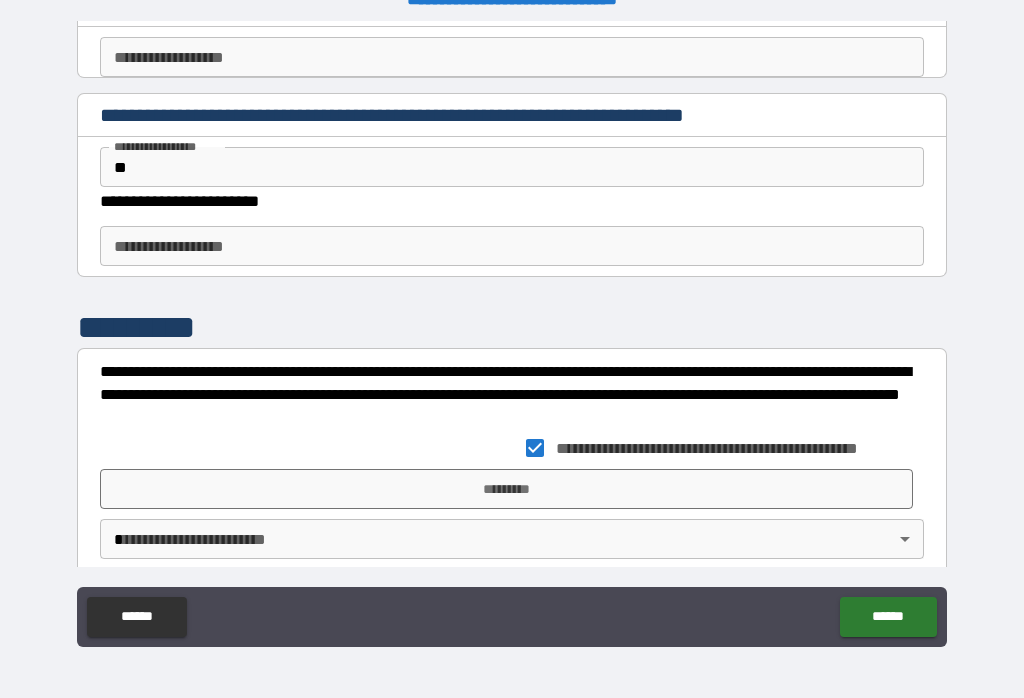 scroll, scrollTop: 1, scrollLeft: 0, axis: vertical 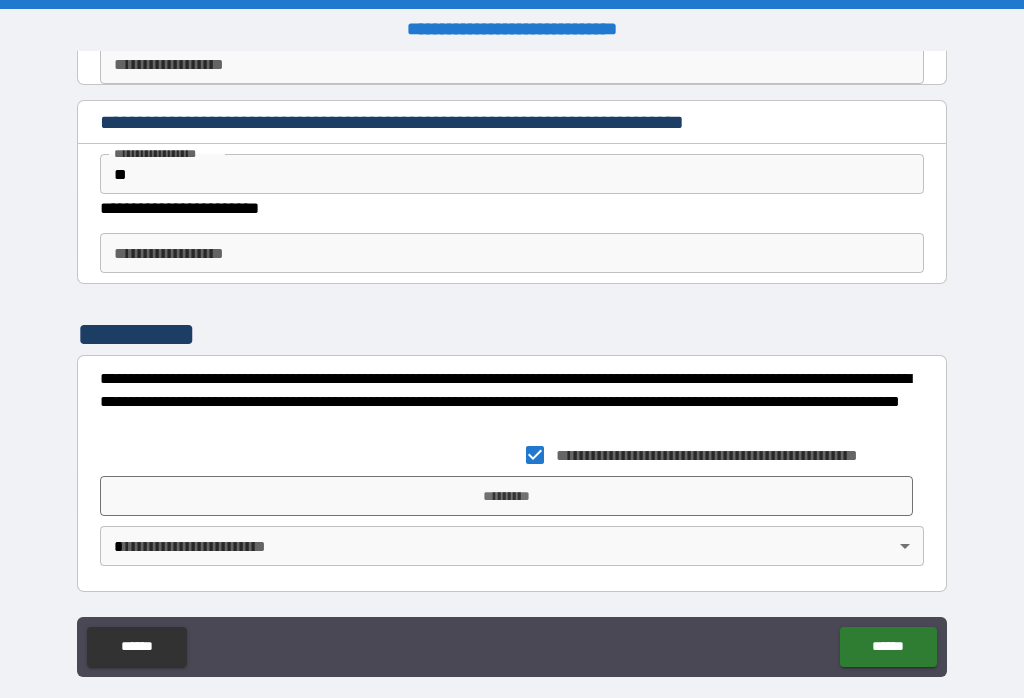 click on "**********" at bounding box center [512, 363] 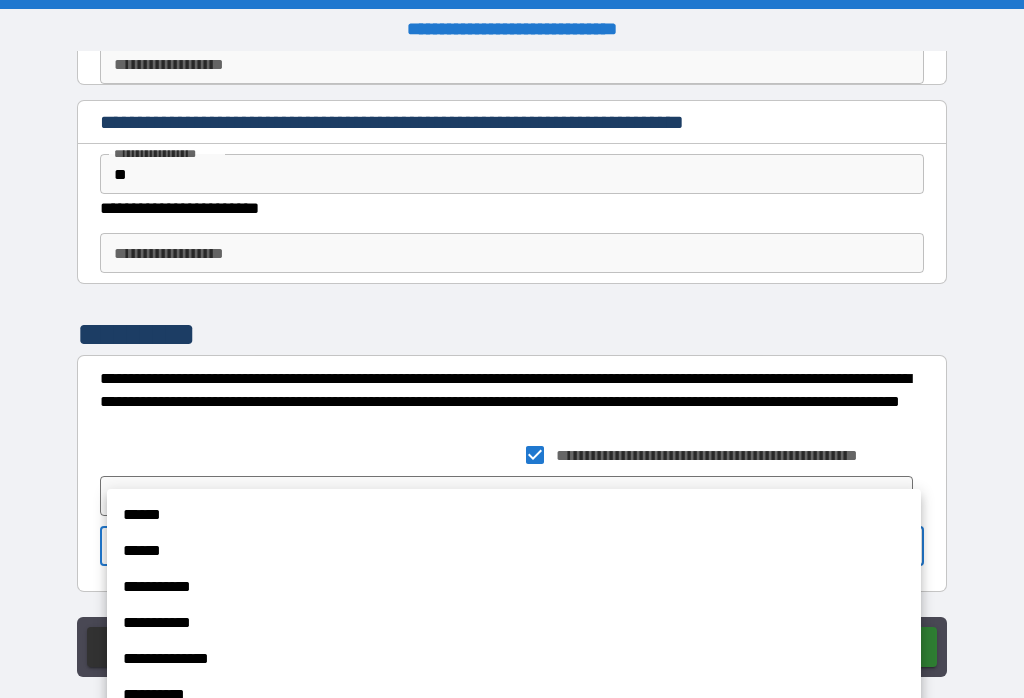 scroll, scrollTop: 4966, scrollLeft: 0, axis: vertical 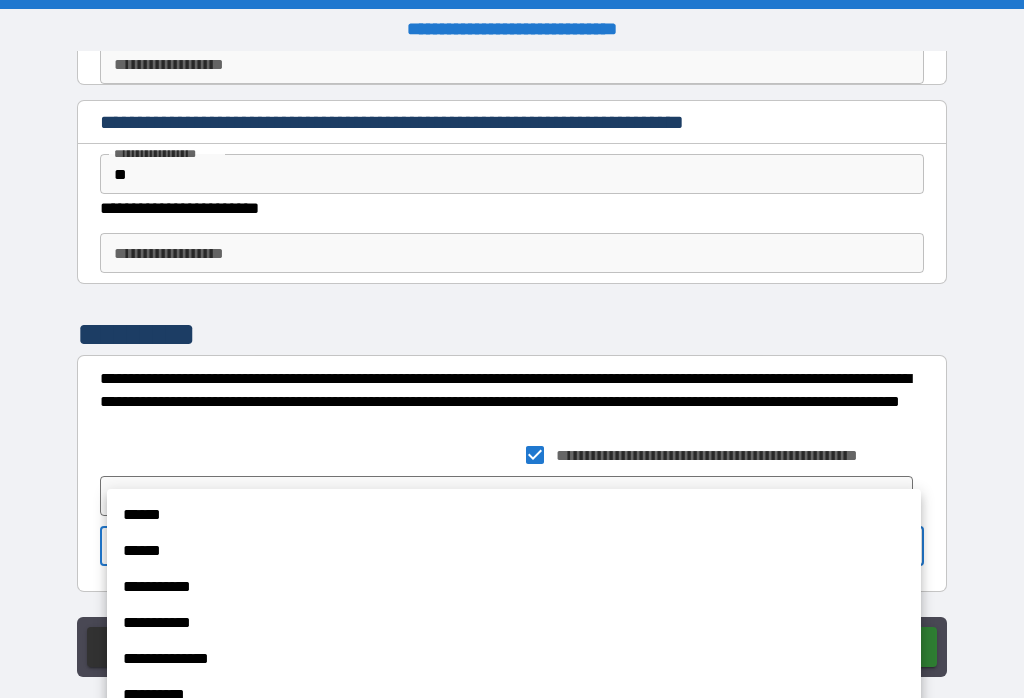 click on "******" at bounding box center [513, 515] 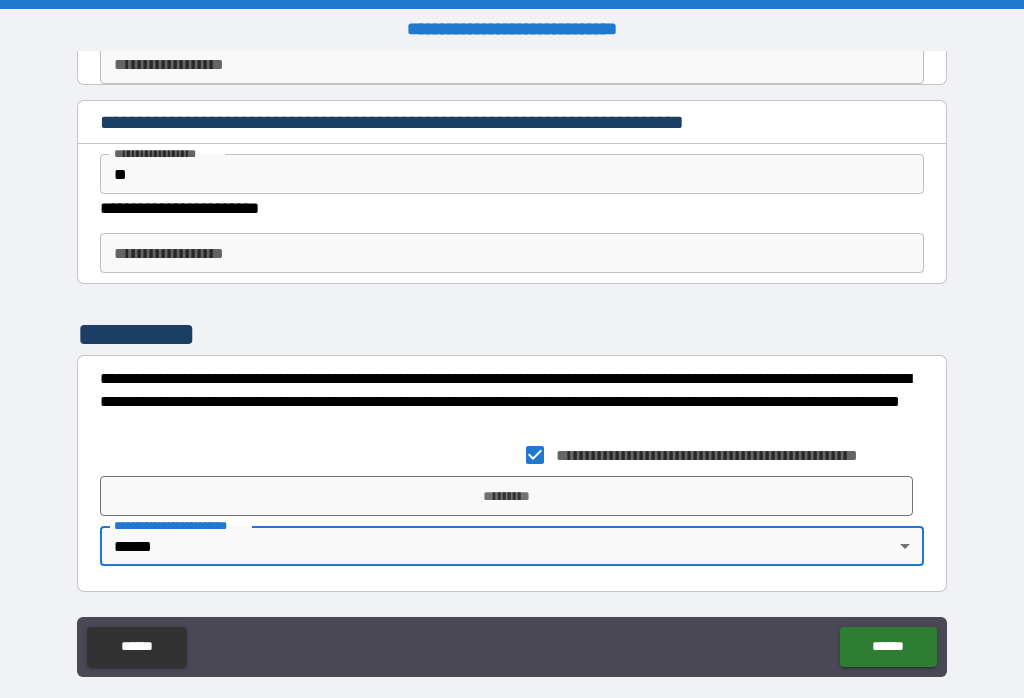 type on "******" 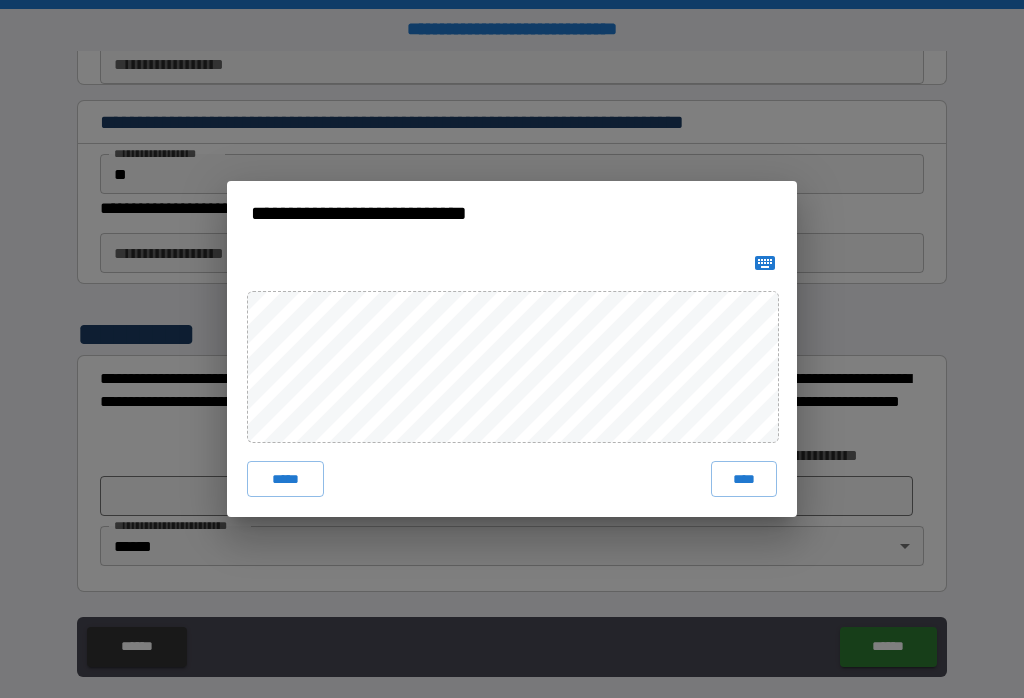 click on "****" at bounding box center (744, 479) 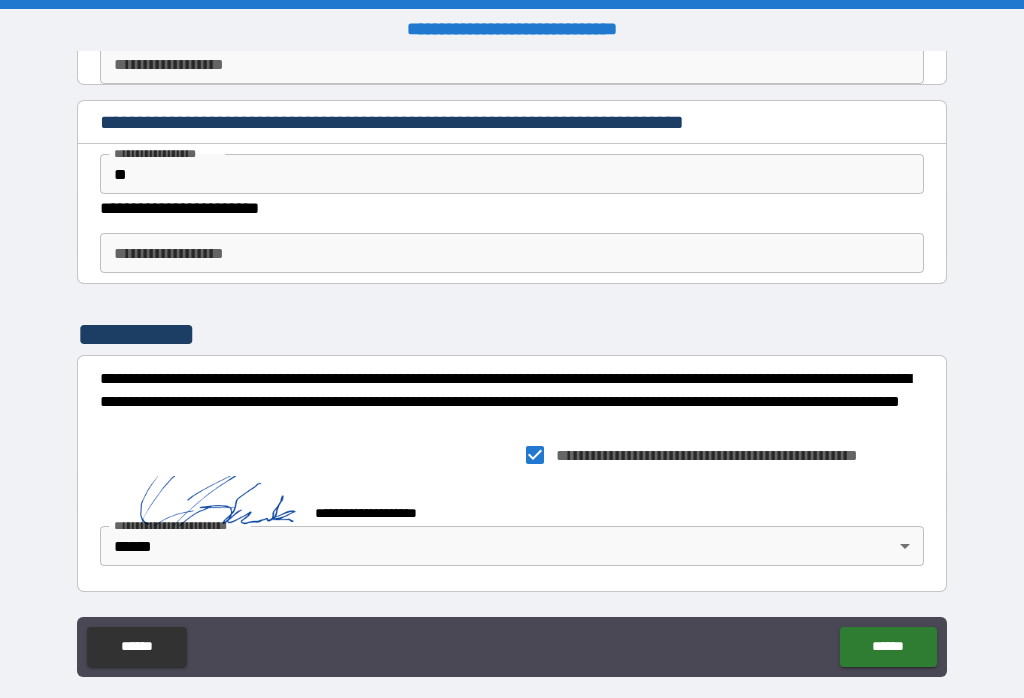 click on "******" at bounding box center [888, 647] 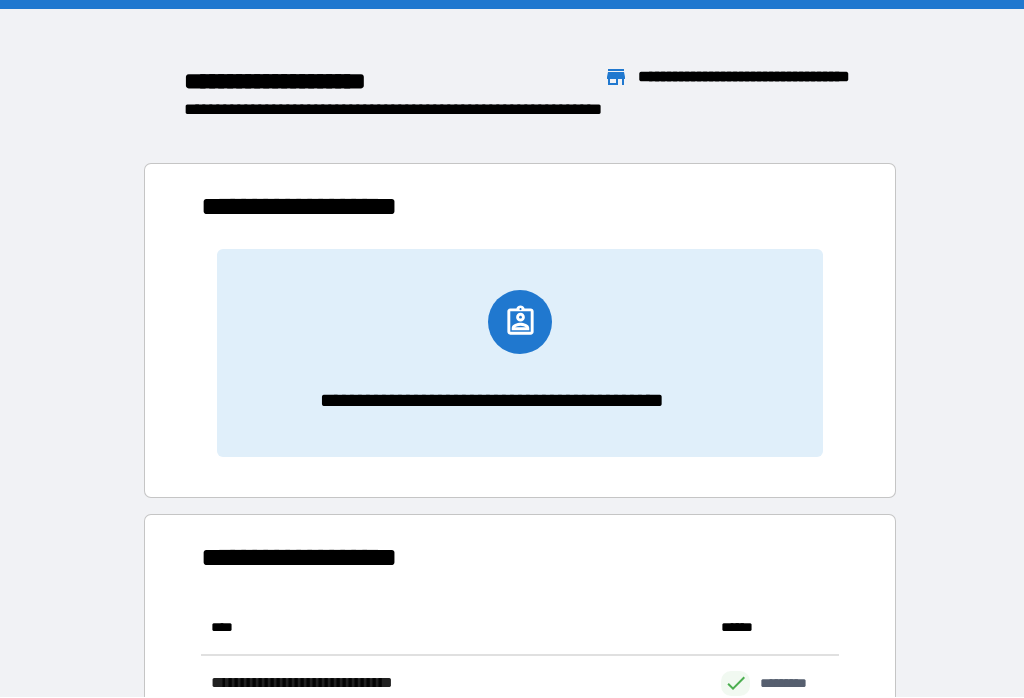 scroll, scrollTop: 1, scrollLeft: 1, axis: both 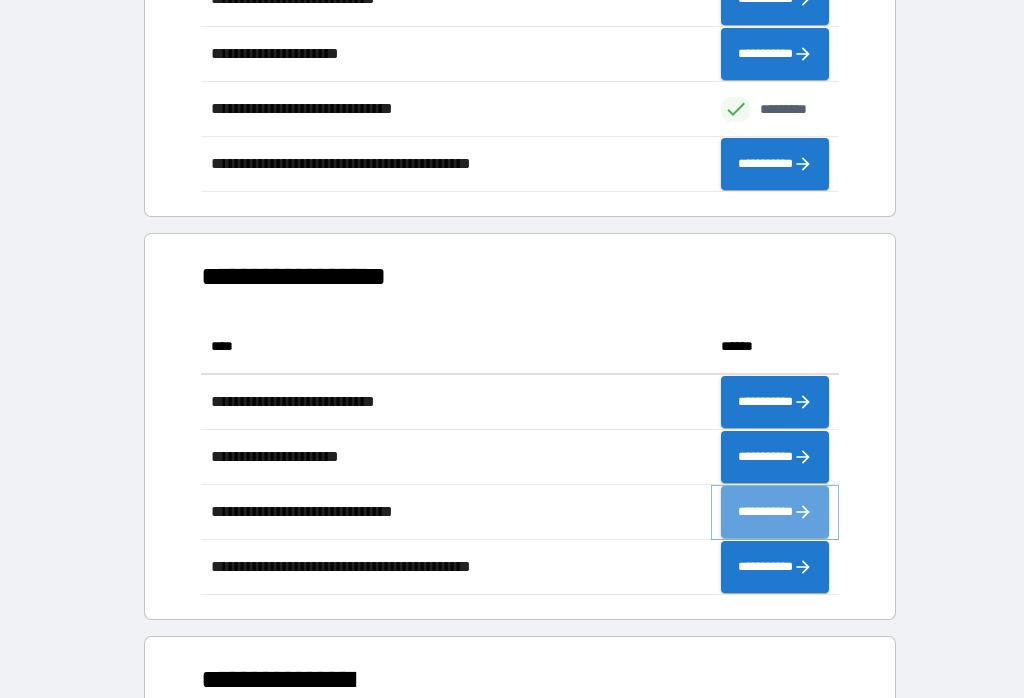 click on "**********" at bounding box center [775, 512] 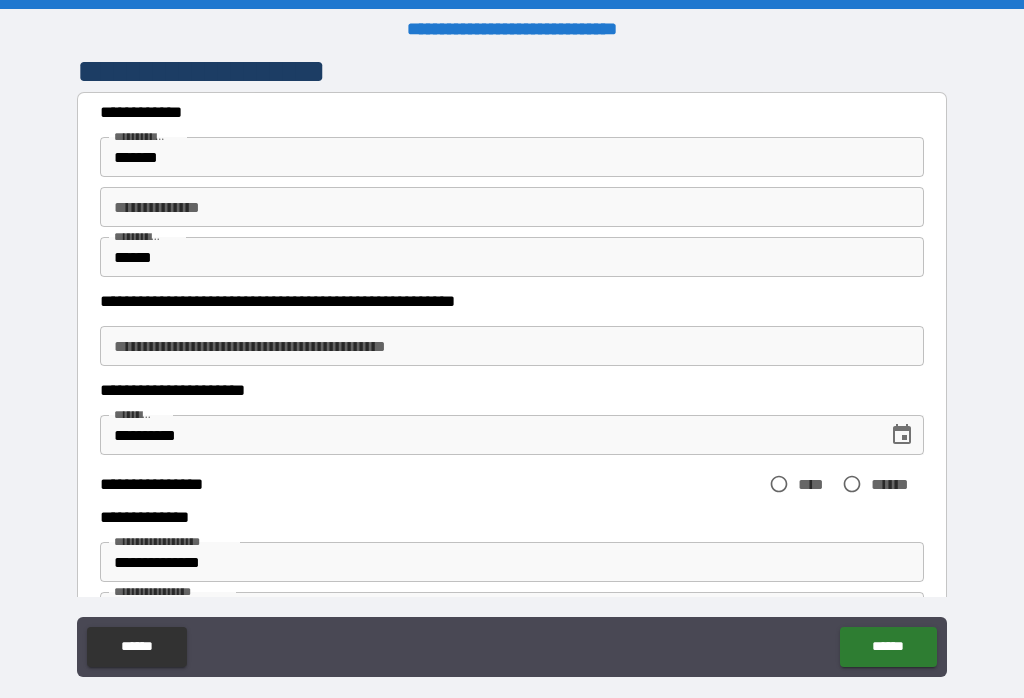 click on "**********" at bounding box center (512, 346) 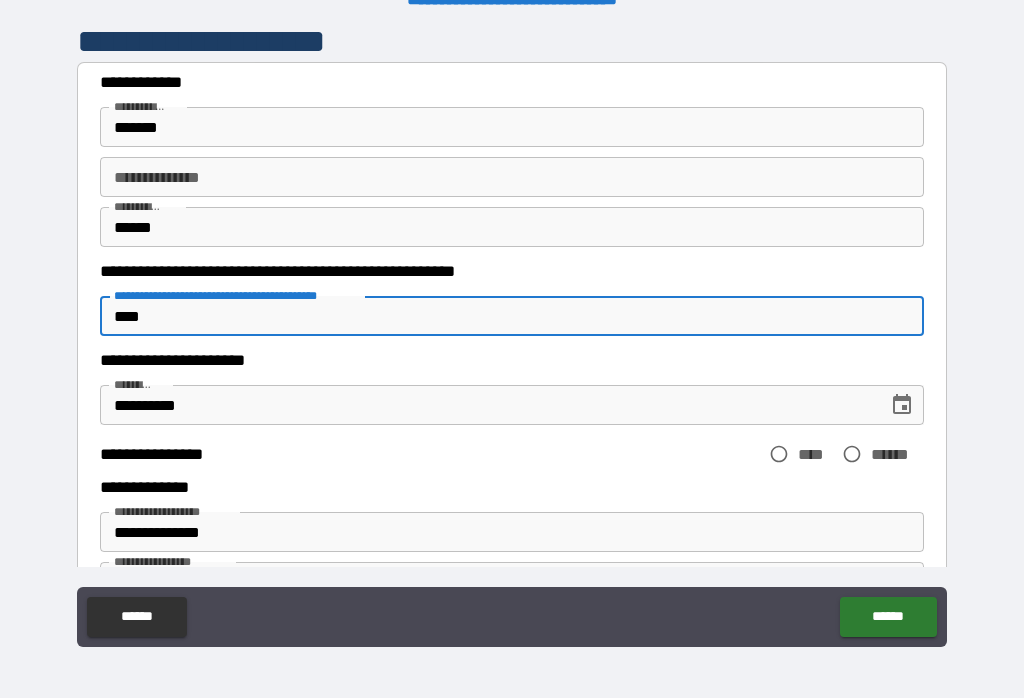 scroll, scrollTop: 399, scrollLeft: 0, axis: vertical 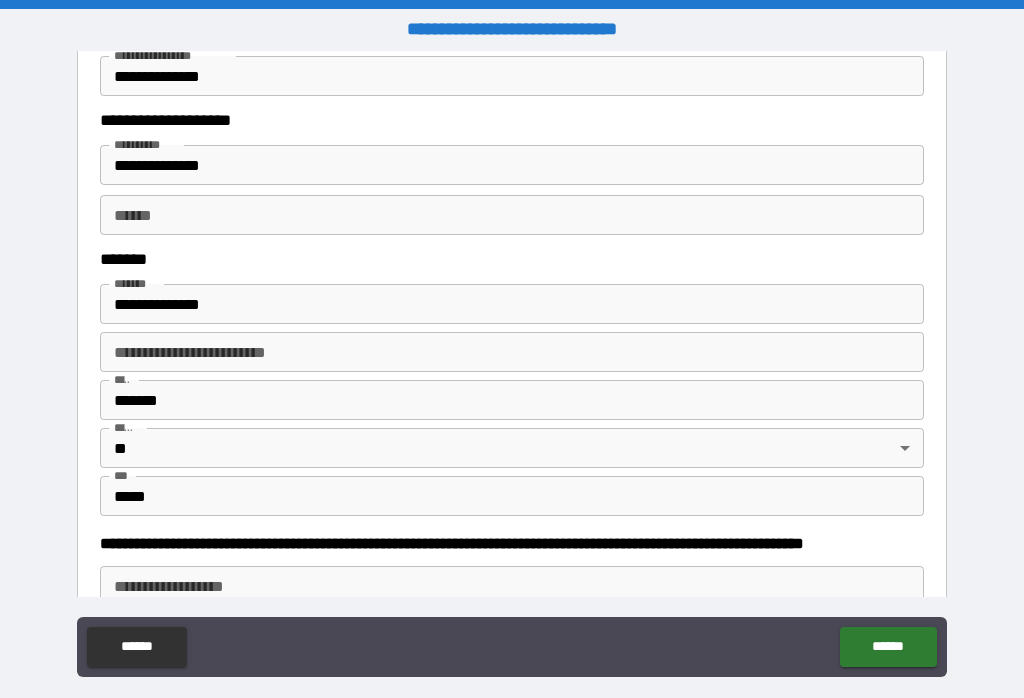 click on "**********" at bounding box center [512, 304] 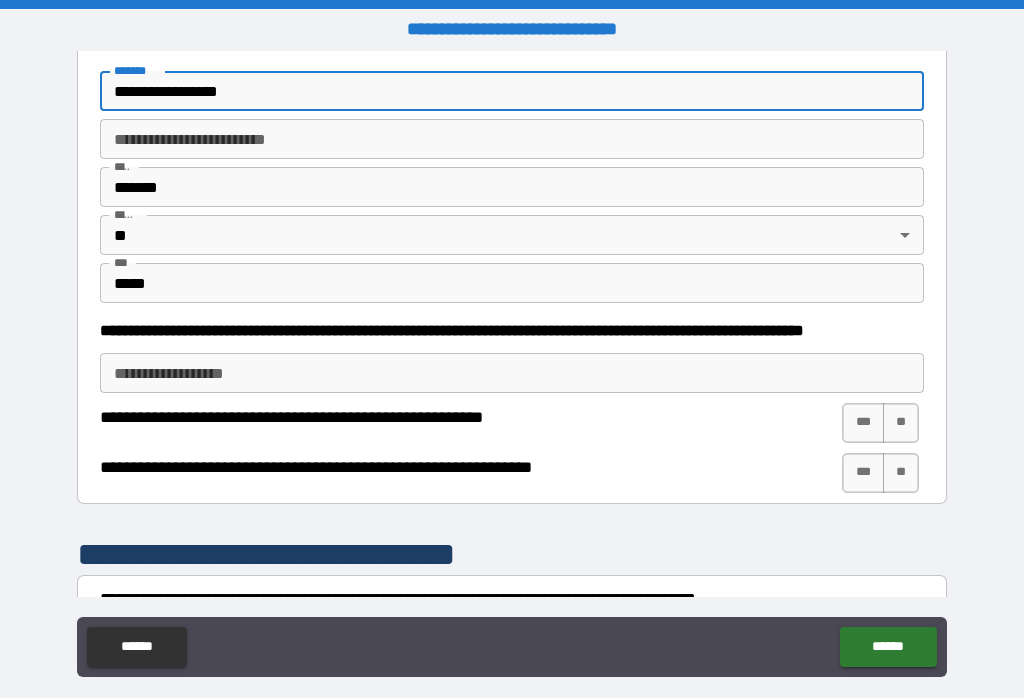 scroll, scrollTop: 773, scrollLeft: 0, axis: vertical 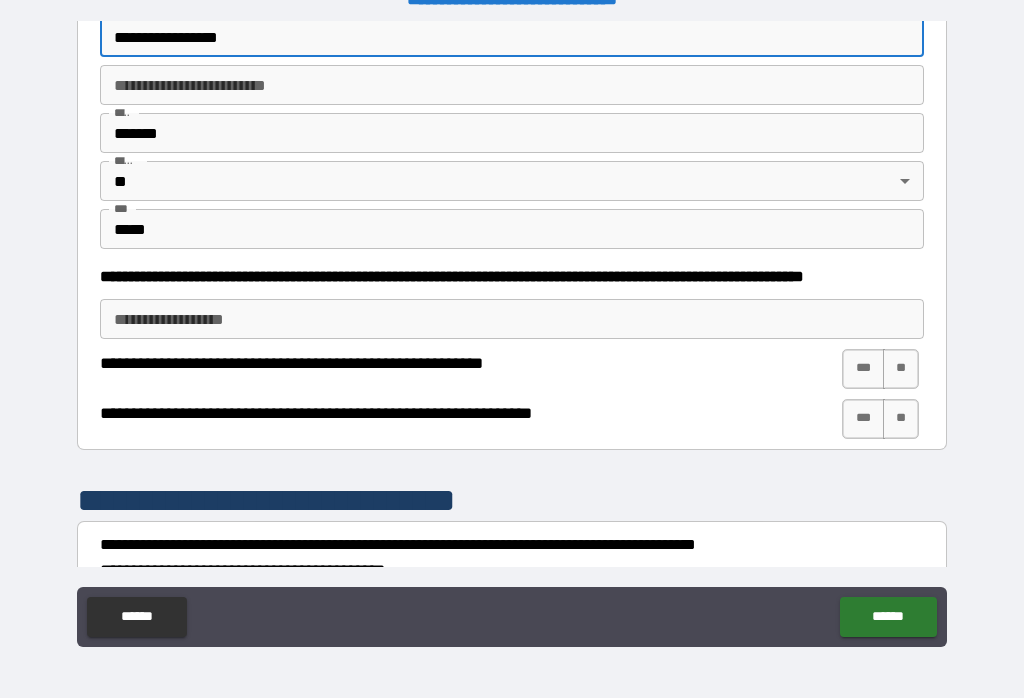 type on "**********" 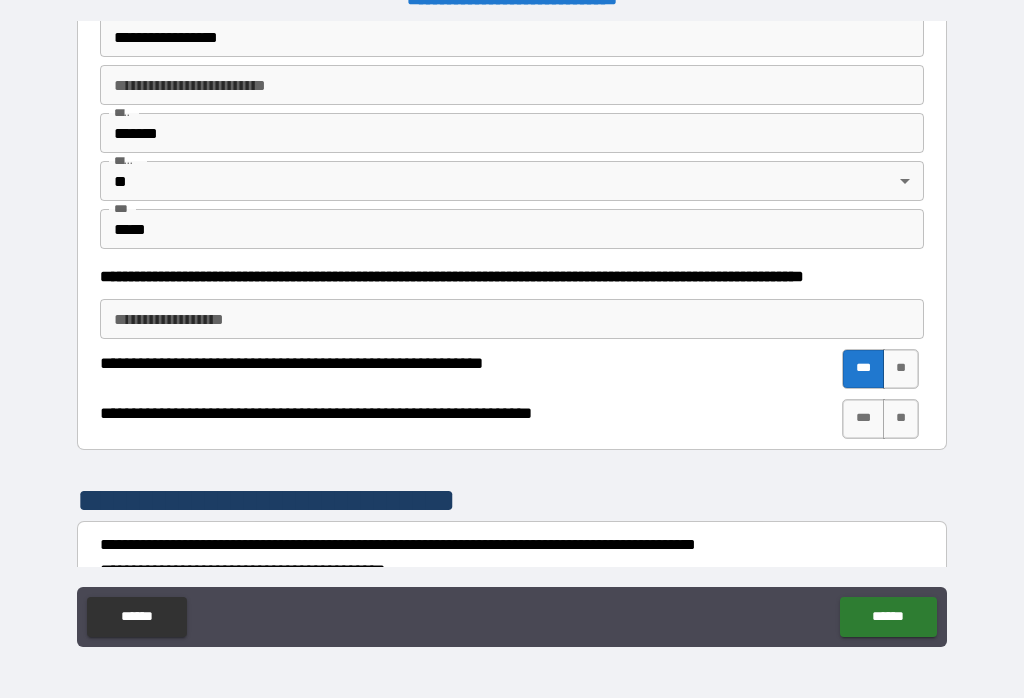 scroll, scrollTop: 1, scrollLeft: 0, axis: vertical 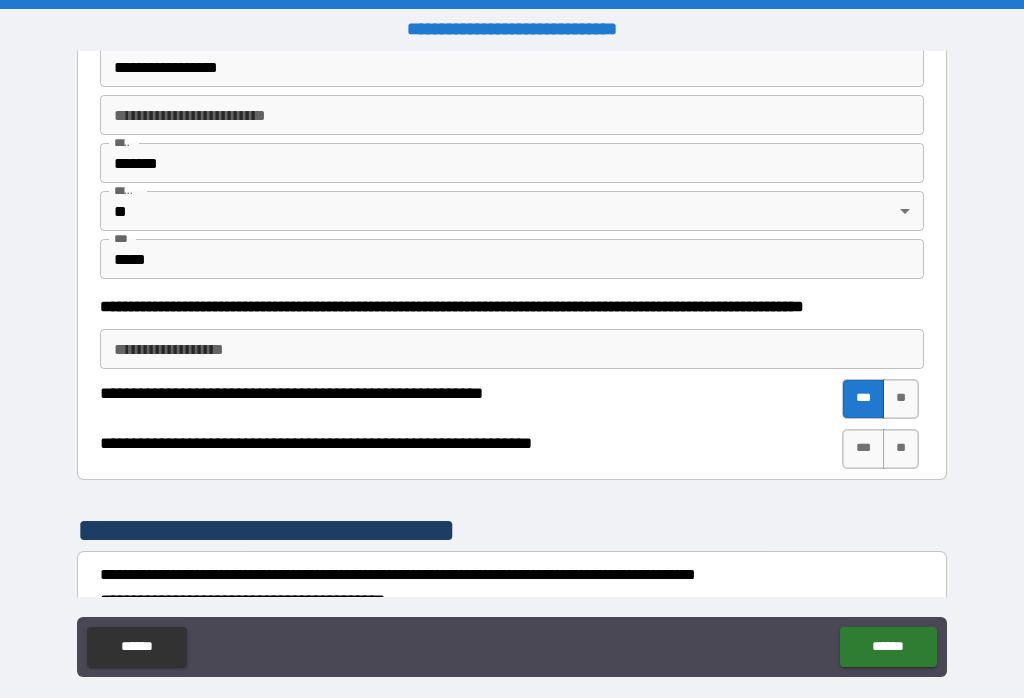 click on "***" at bounding box center [863, 449] 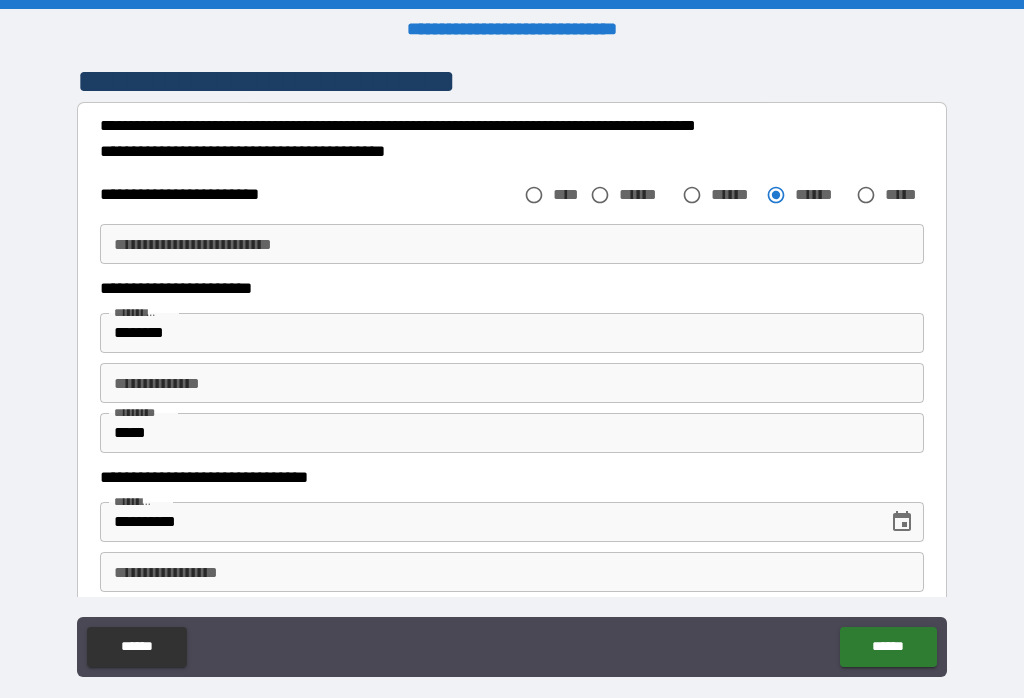 scroll, scrollTop: 1303, scrollLeft: 0, axis: vertical 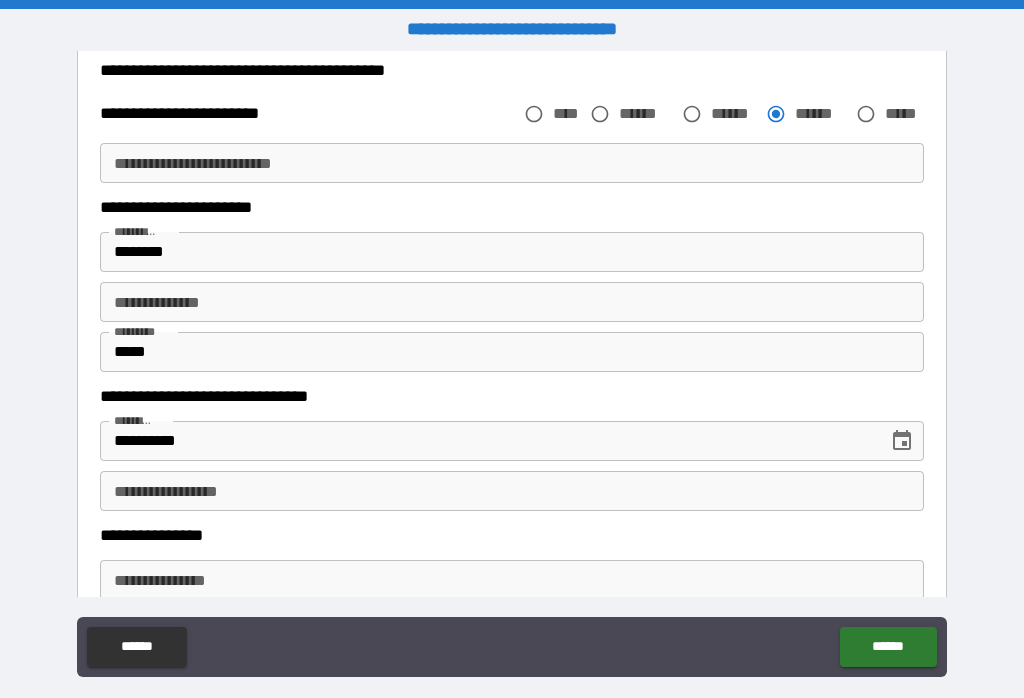 click on "**********" at bounding box center (512, 491) 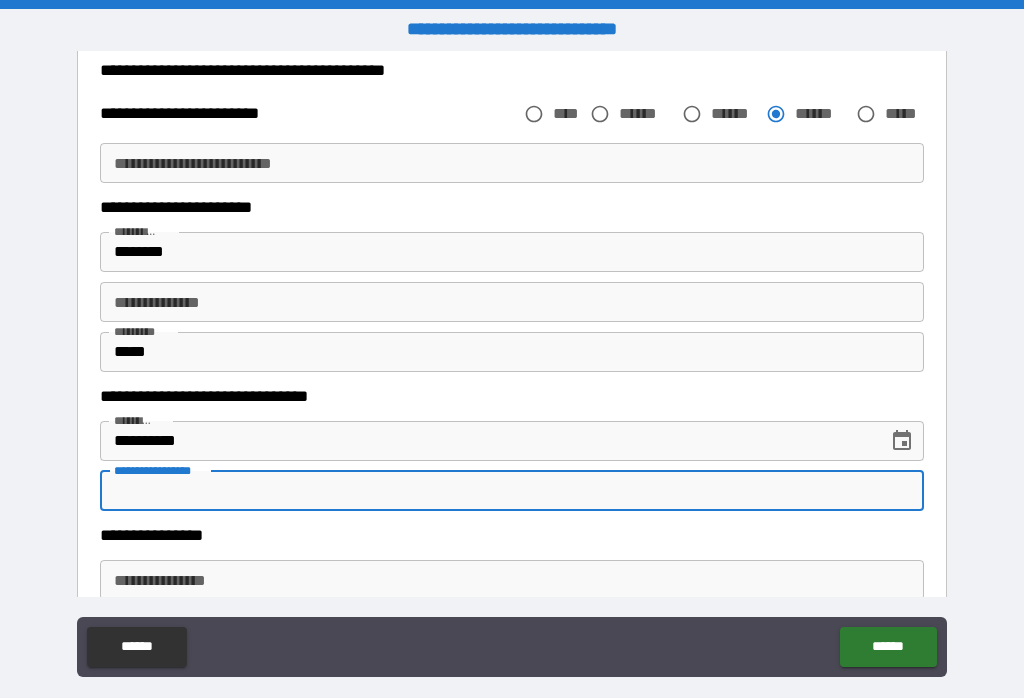 scroll, scrollTop: 348, scrollLeft: 0, axis: vertical 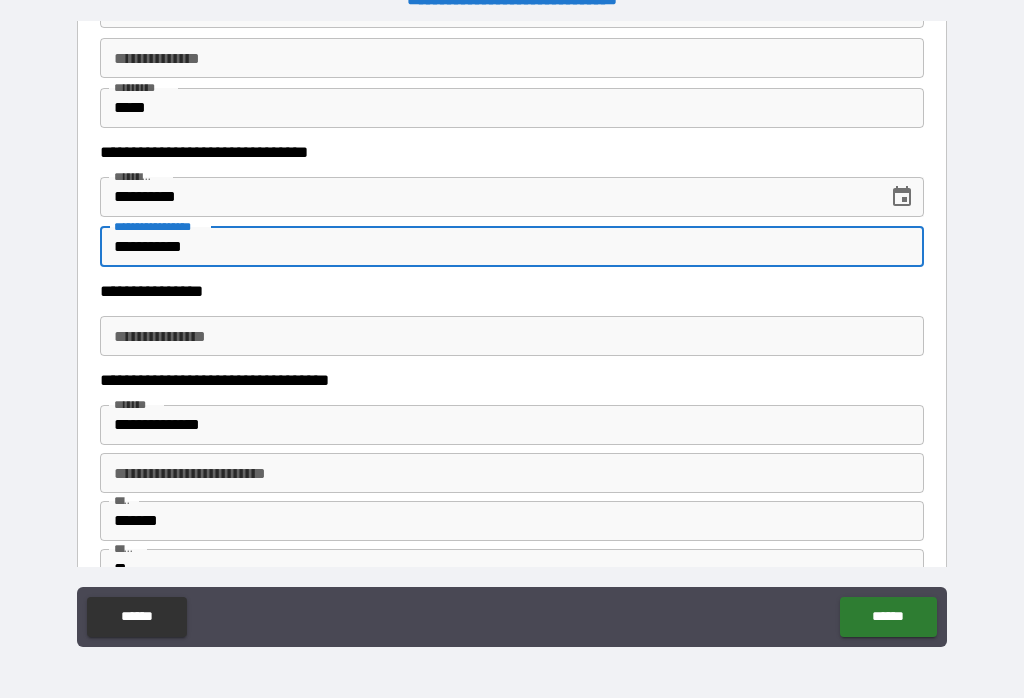 type on "**********" 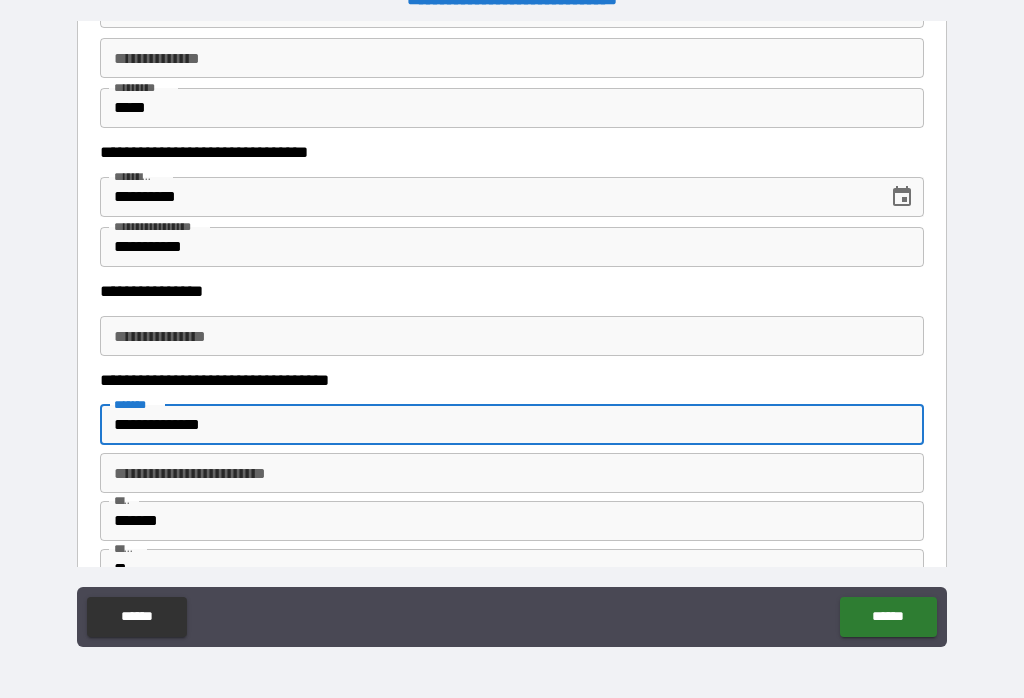scroll, scrollTop: 312, scrollLeft: 0, axis: vertical 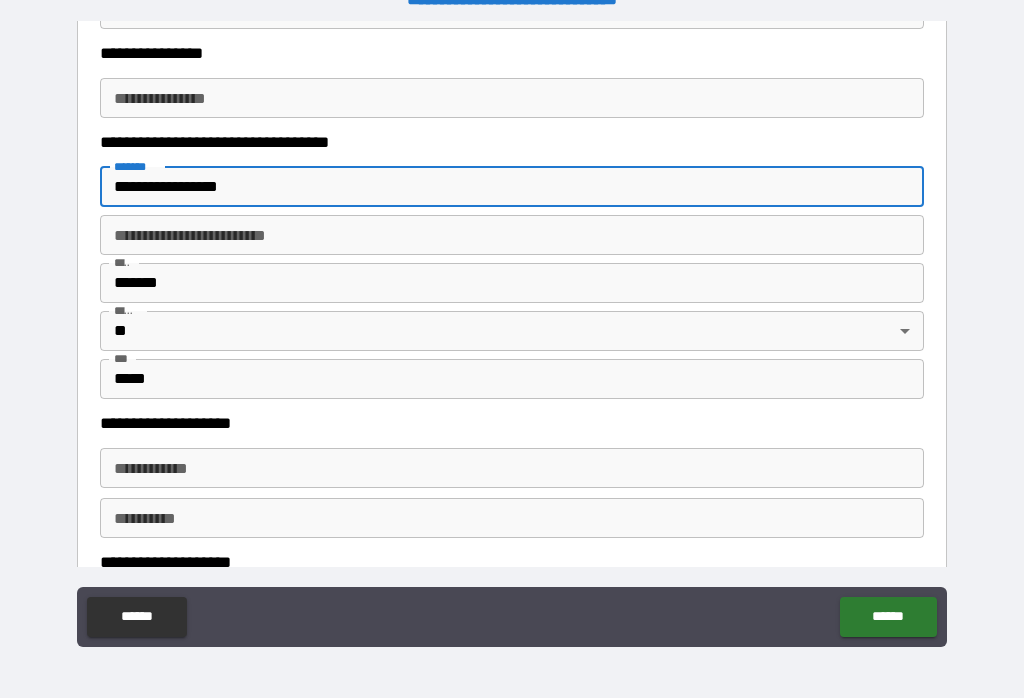type on "**********" 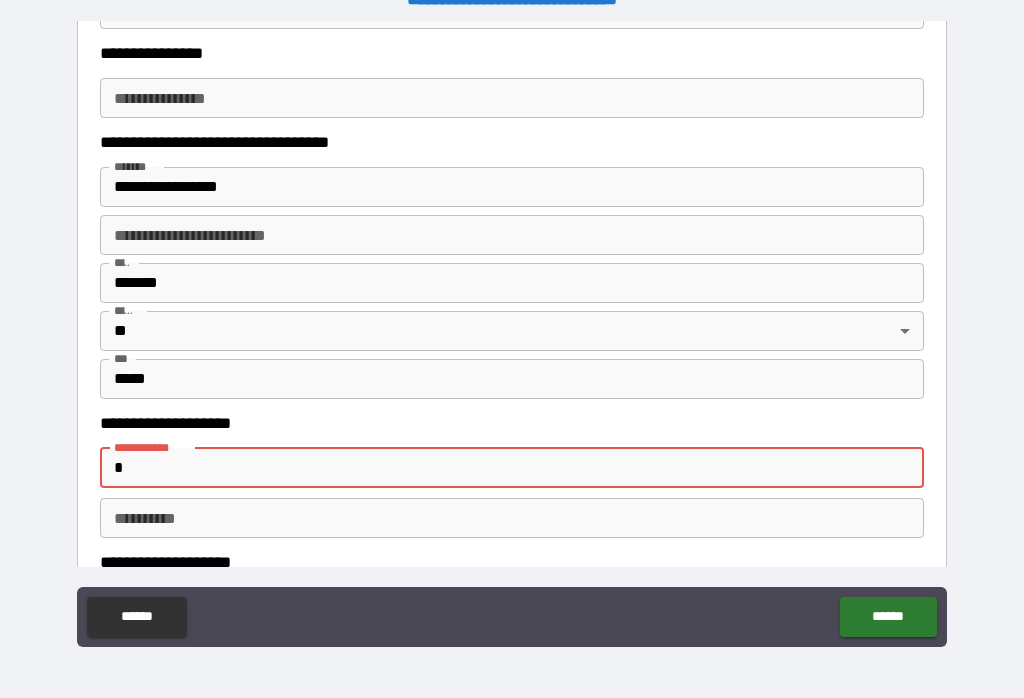 scroll, scrollTop: 355, scrollLeft: 0, axis: vertical 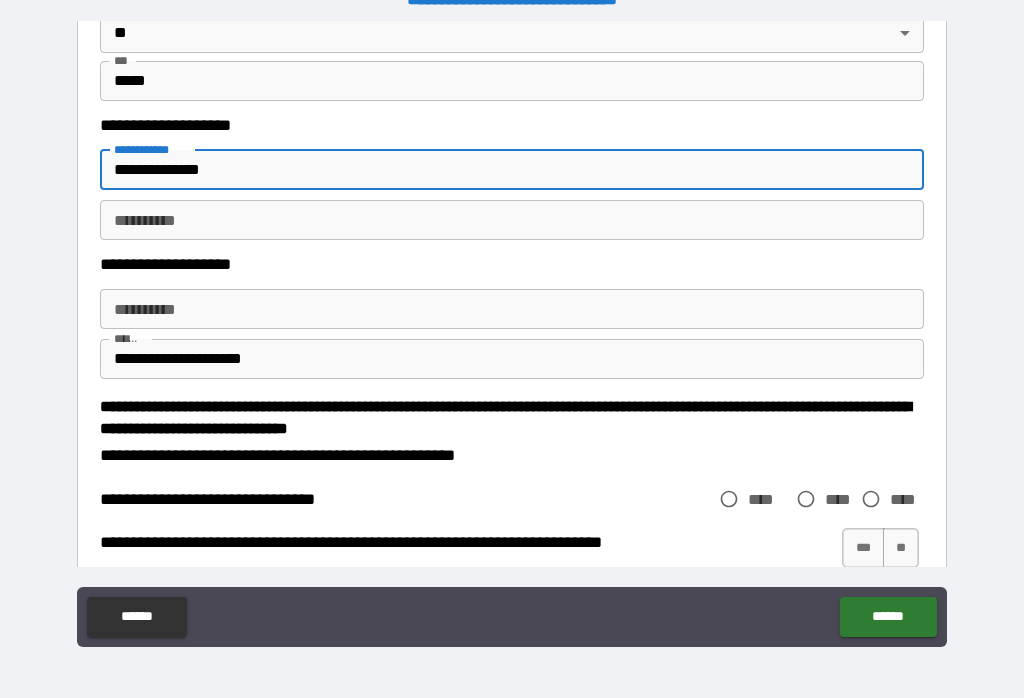 type on "**********" 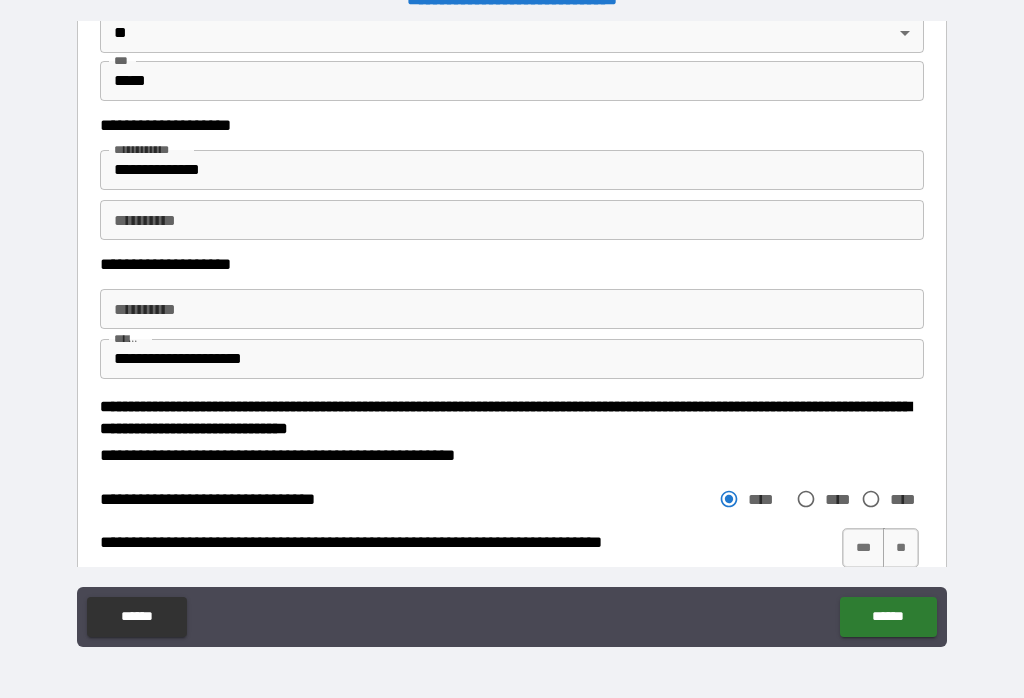 scroll, scrollTop: 1, scrollLeft: 0, axis: vertical 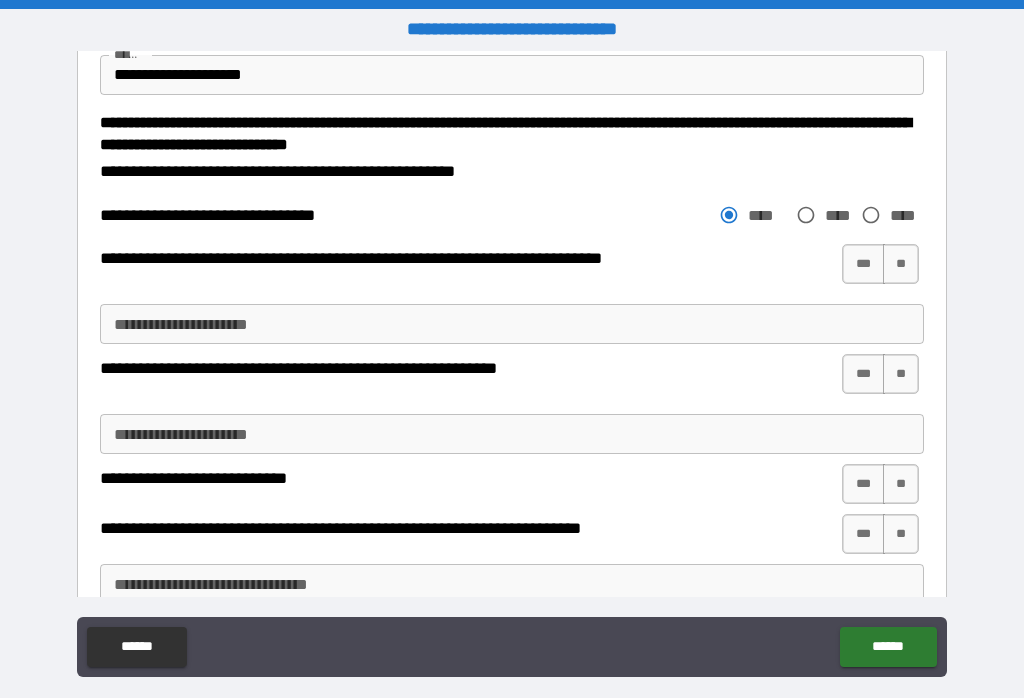 click on "**" at bounding box center (901, 264) 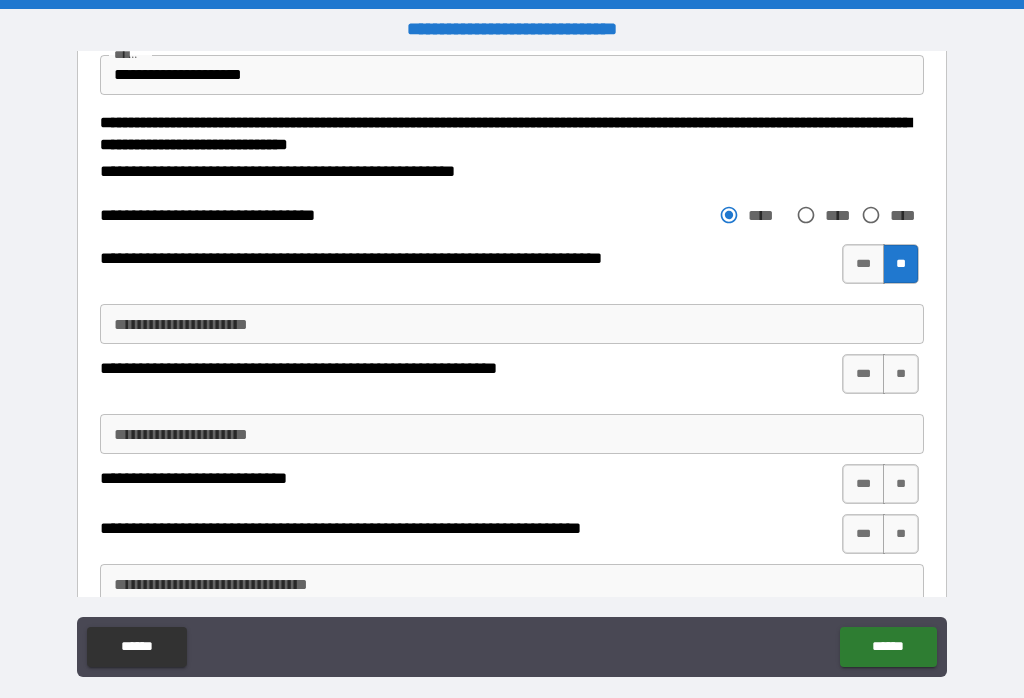 click on "**" at bounding box center (901, 374) 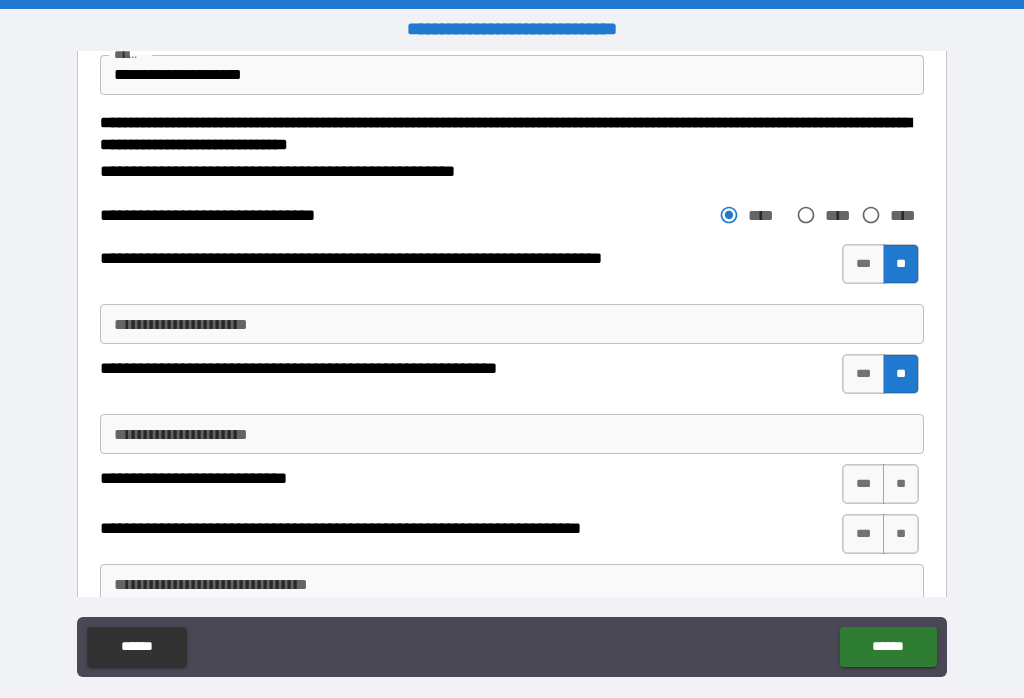click on "**" at bounding box center (901, 484) 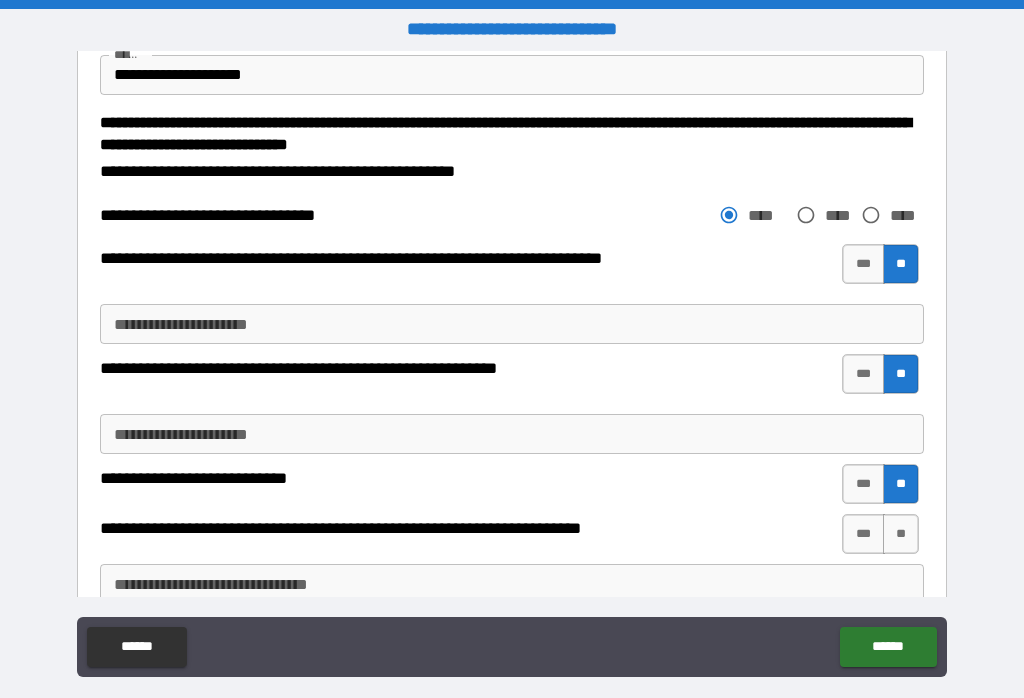 click on "**" at bounding box center [901, 534] 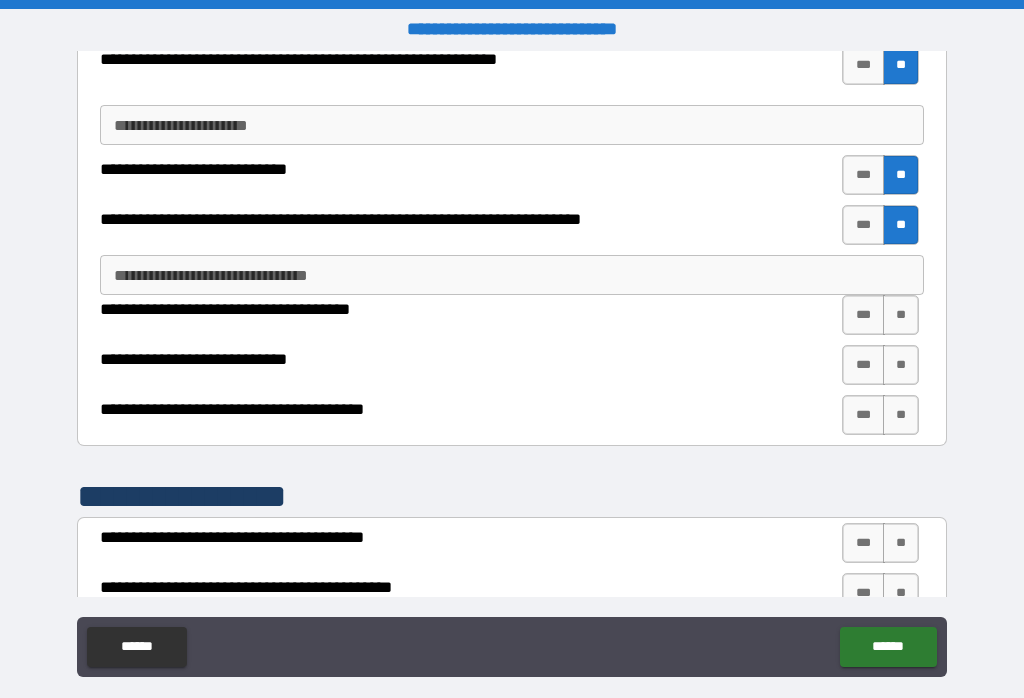 scroll, scrollTop: 2726, scrollLeft: 0, axis: vertical 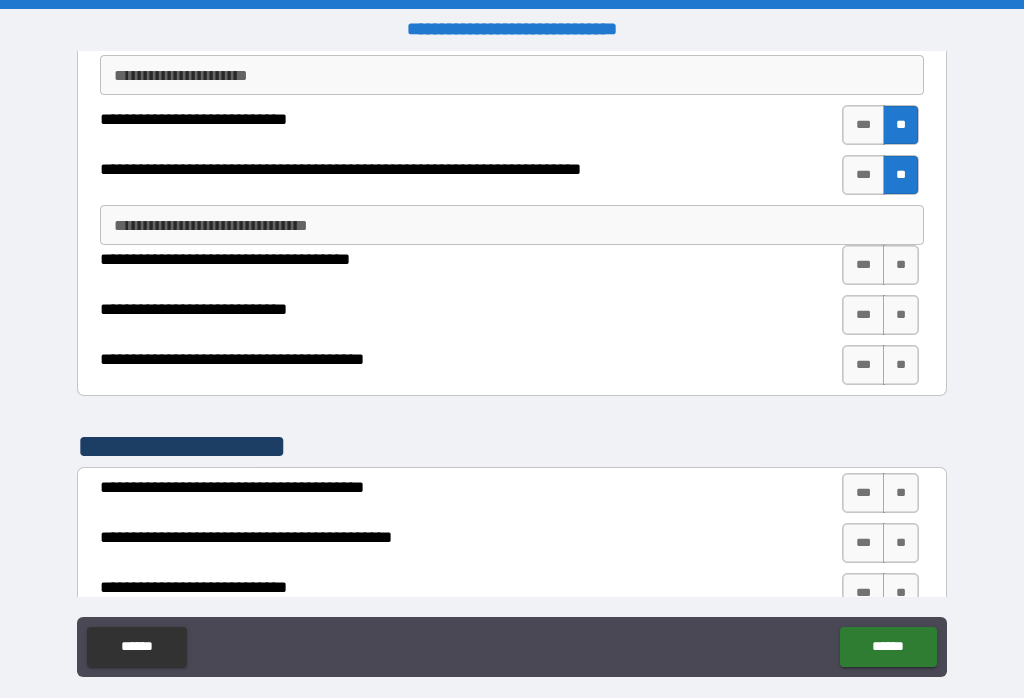 click on "**" at bounding box center (901, 265) 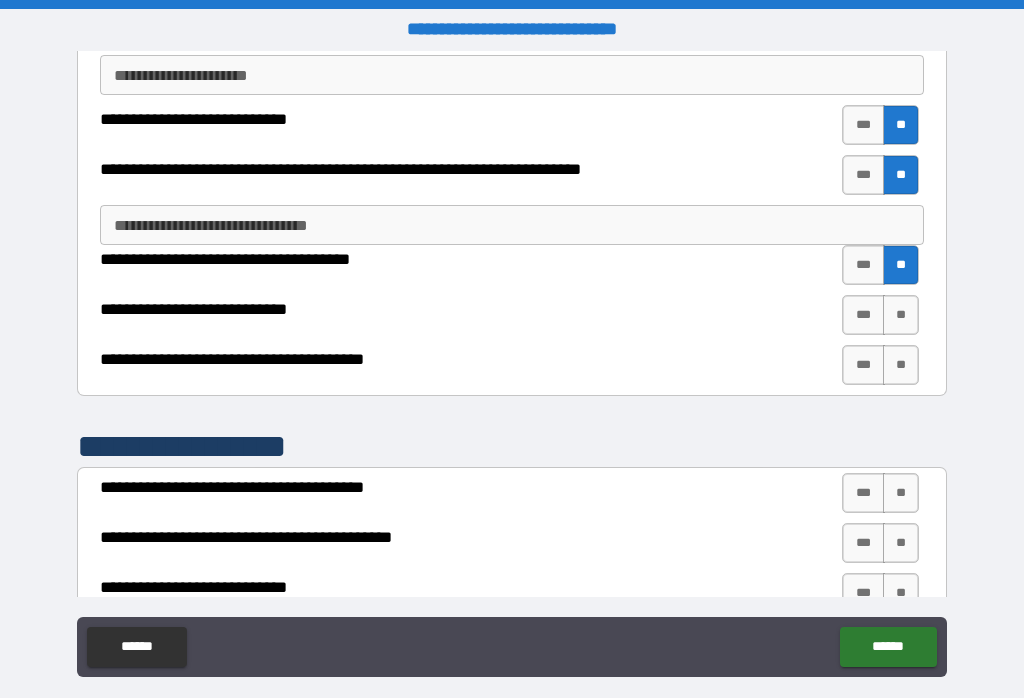click on "**" at bounding box center (901, 365) 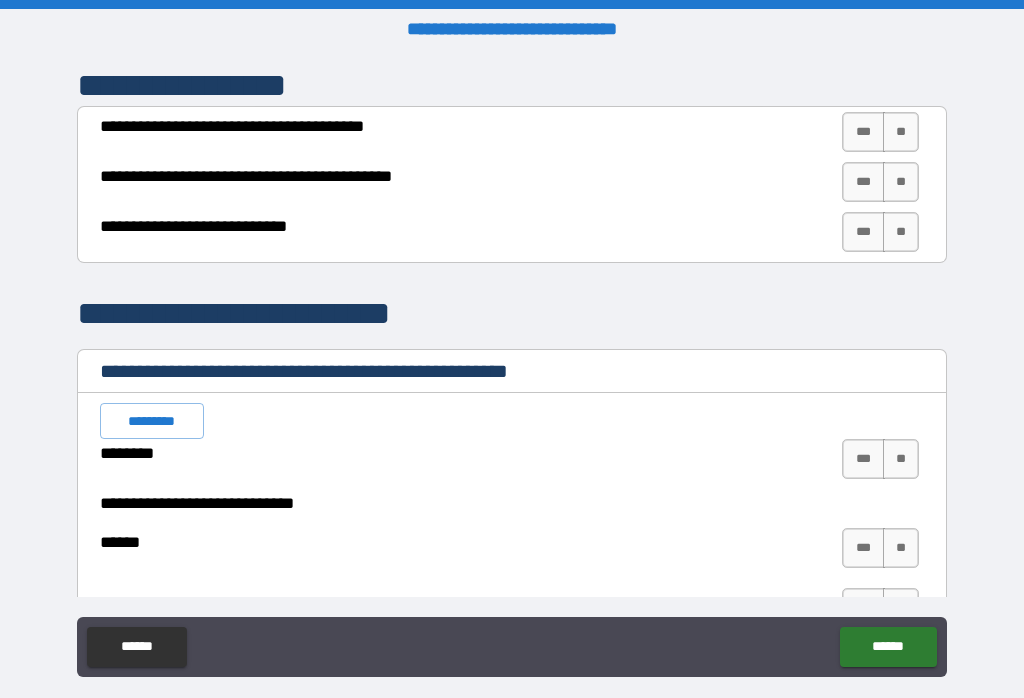 scroll, scrollTop: 3121, scrollLeft: 0, axis: vertical 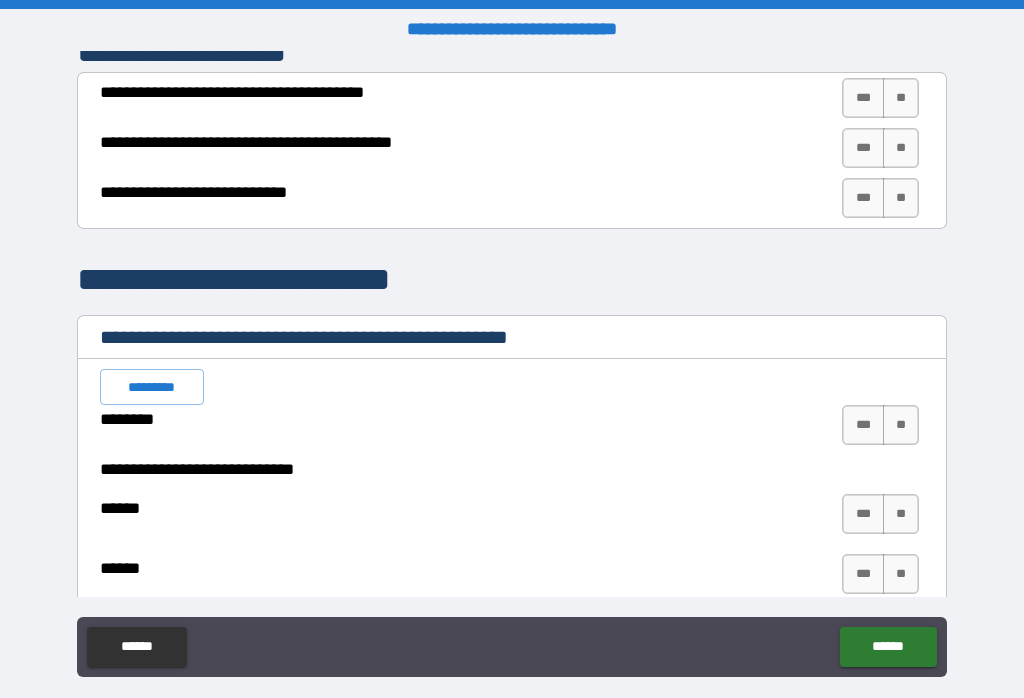 click on "*********" at bounding box center [152, 387] 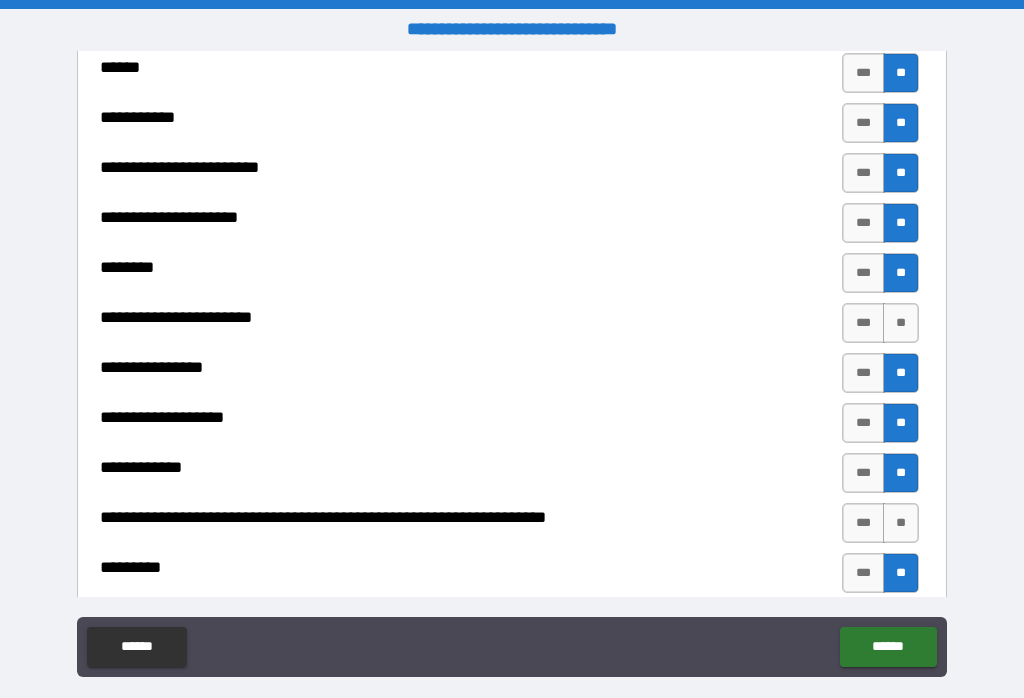 scroll, scrollTop: 3804, scrollLeft: 0, axis: vertical 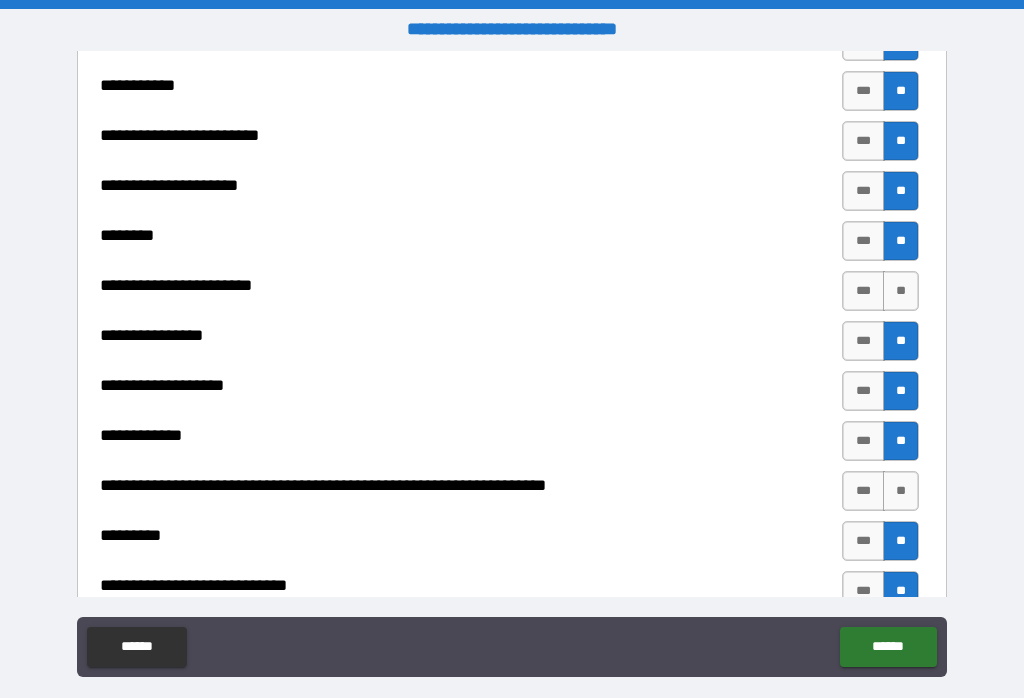 click on "**" at bounding box center (901, 491) 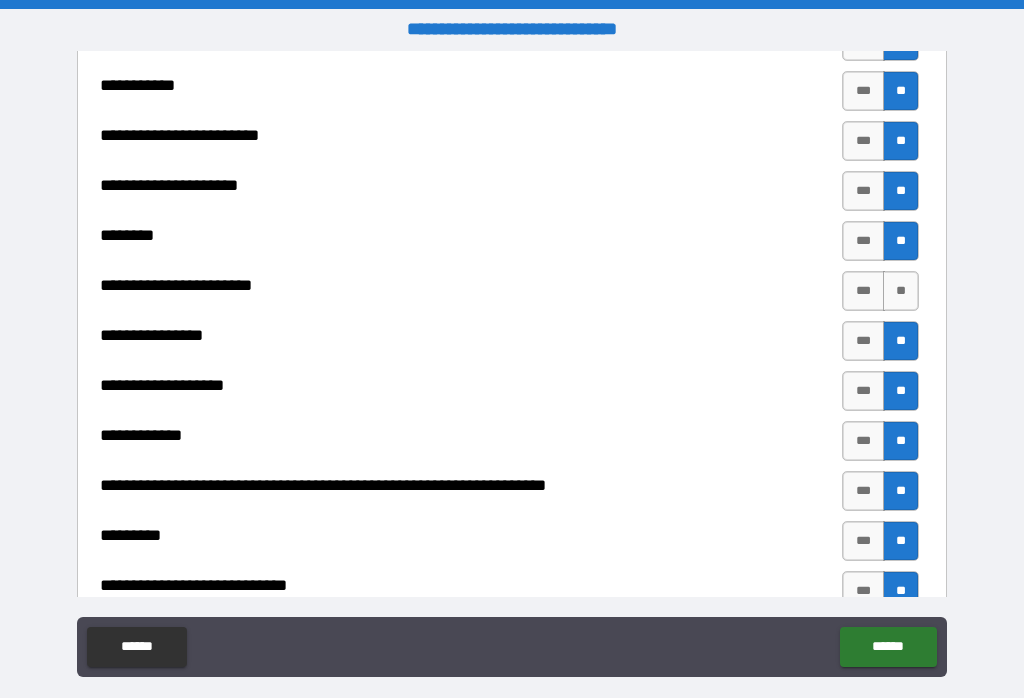 click on "**" at bounding box center [901, 291] 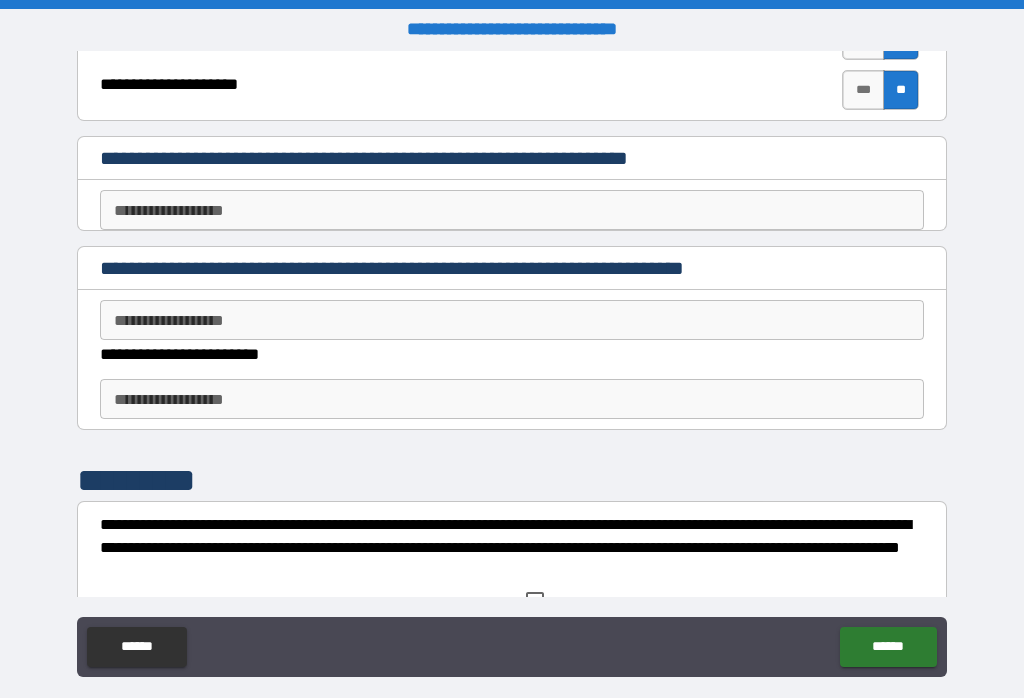 scroll, scrollTop: 4830, scrollLeft: 0, axis: vertical 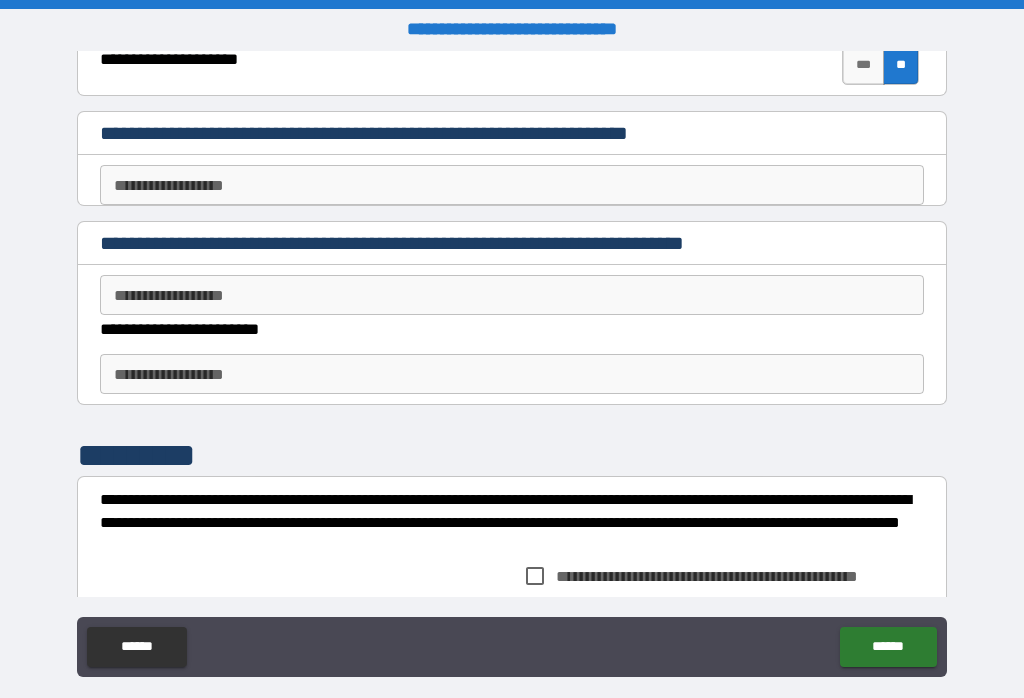 click on "**********" at bounding box center (512, 295) 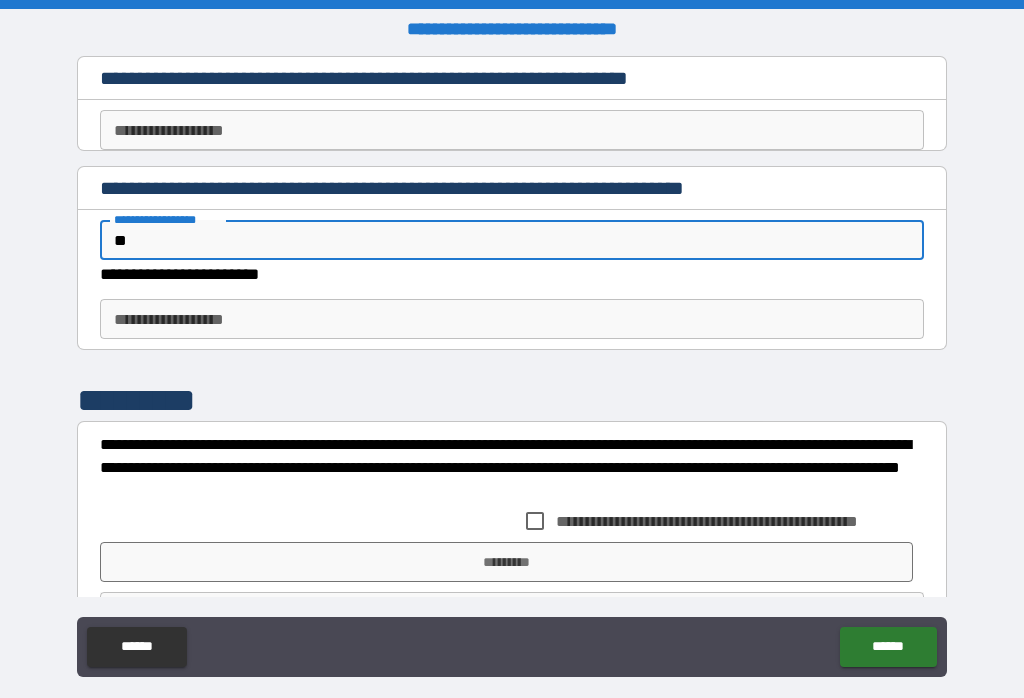 scroll, scrollTop: 4971, scrollLeft: 0, axis: vertical 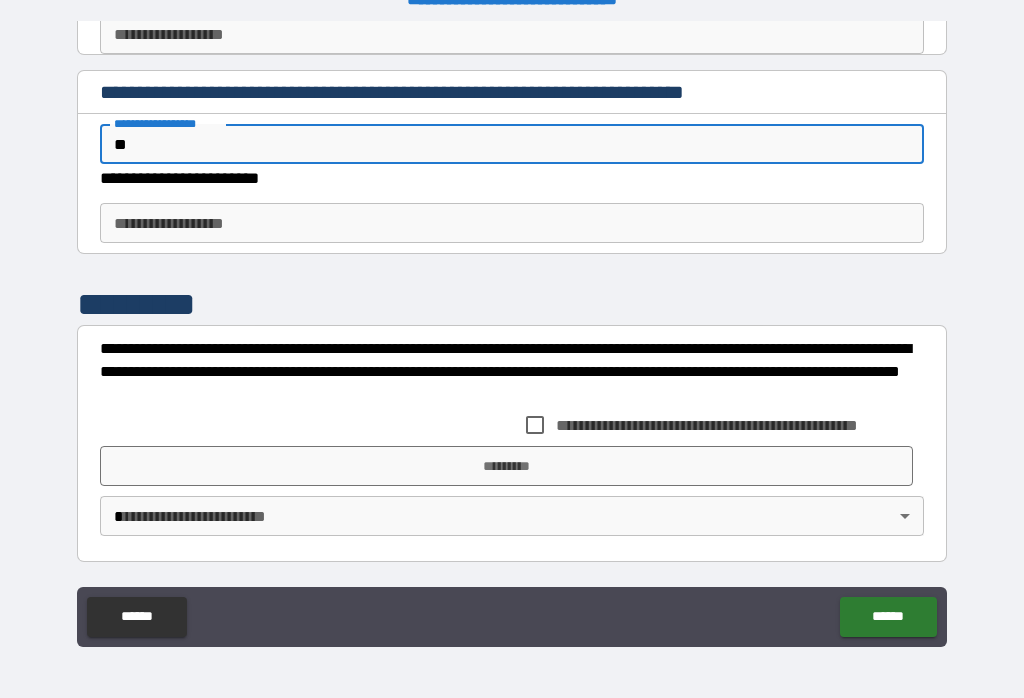 type on "**" 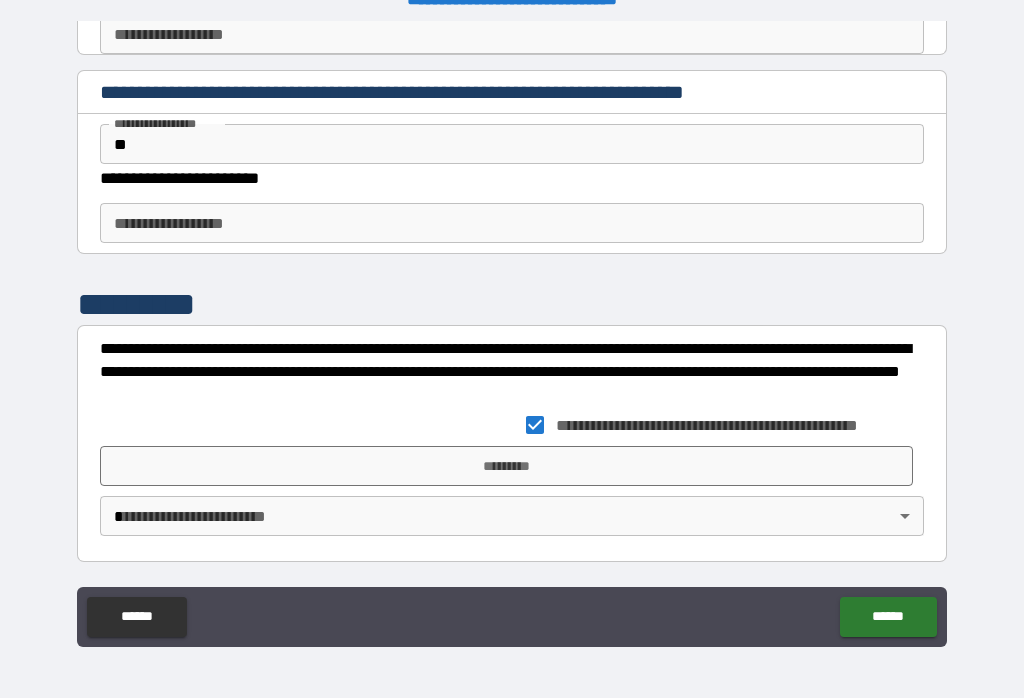 scroll, scrollTop: 4966, scrollLeft: 0, axis: vertical 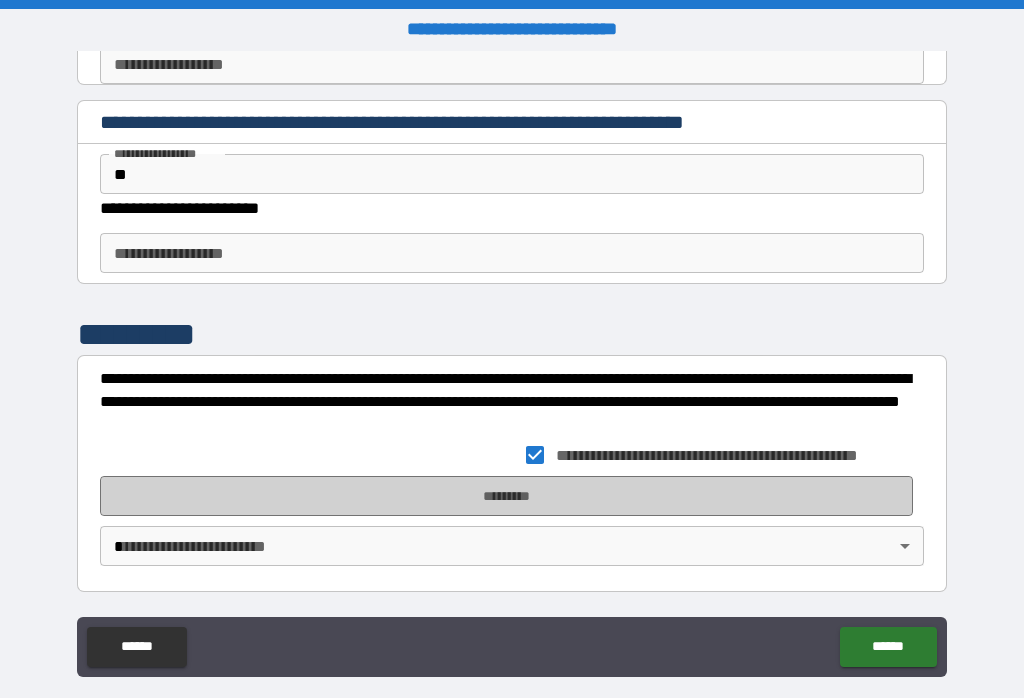 click on "*********" at bounding box center [507, 496] 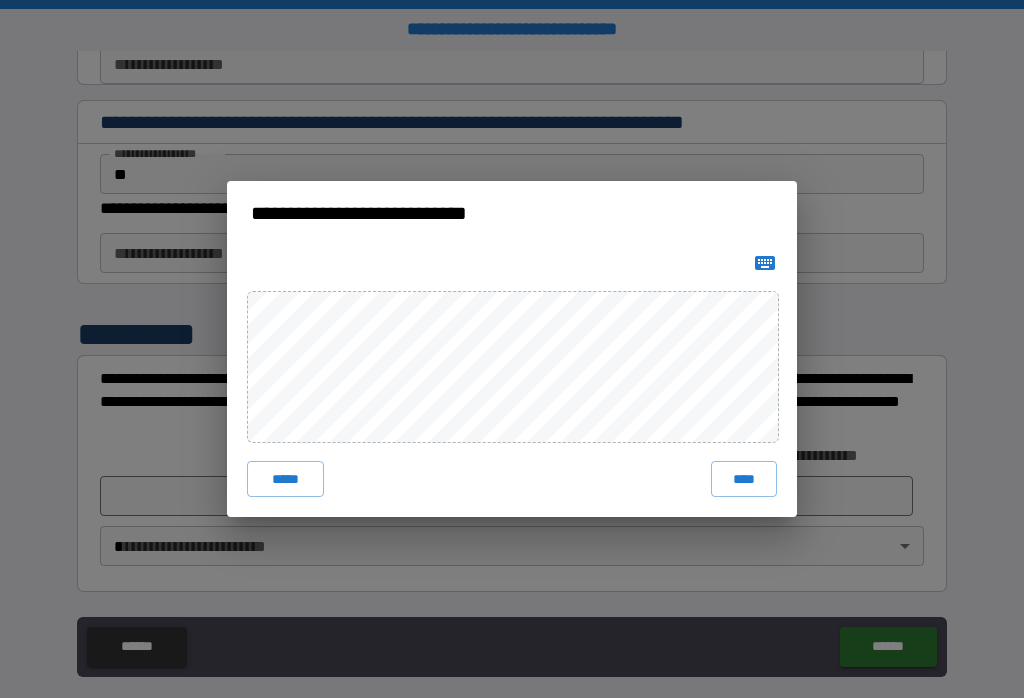 click on "****" at bounding box center [744, 479] 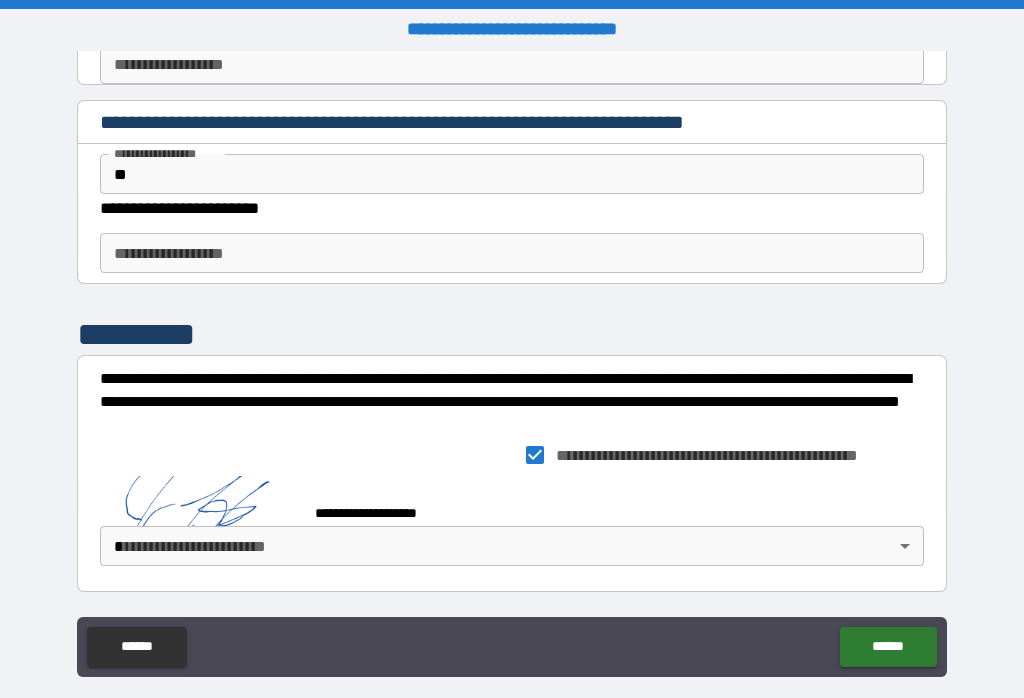 scroll, scrollTop: 4988, scrollLeft: 0, axis: vertical 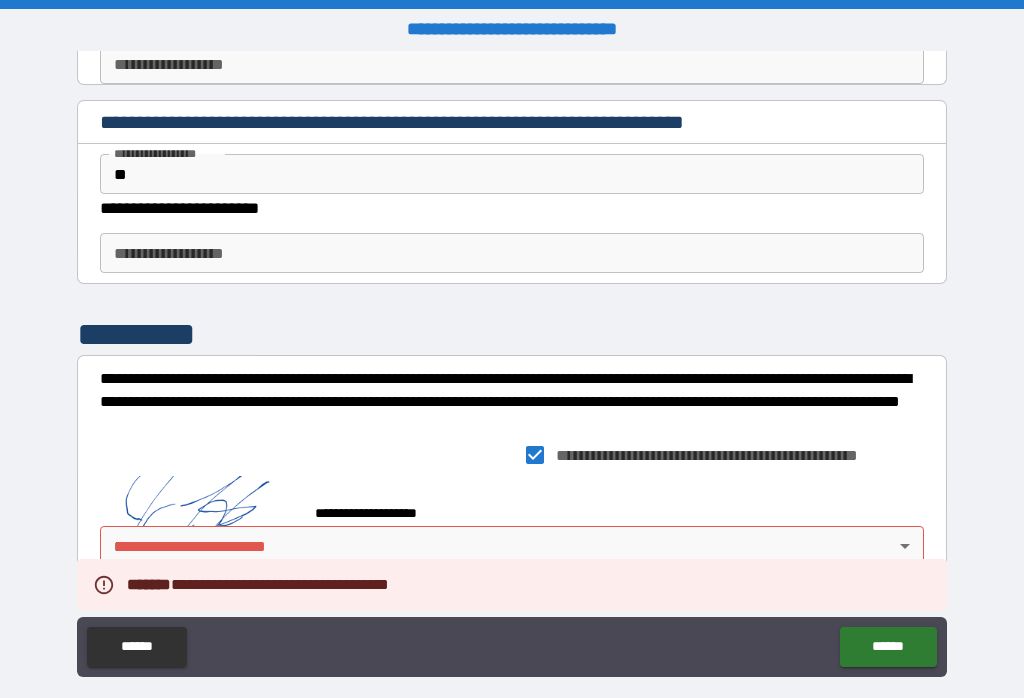 click on "**********" at bounding box center [512, 363] 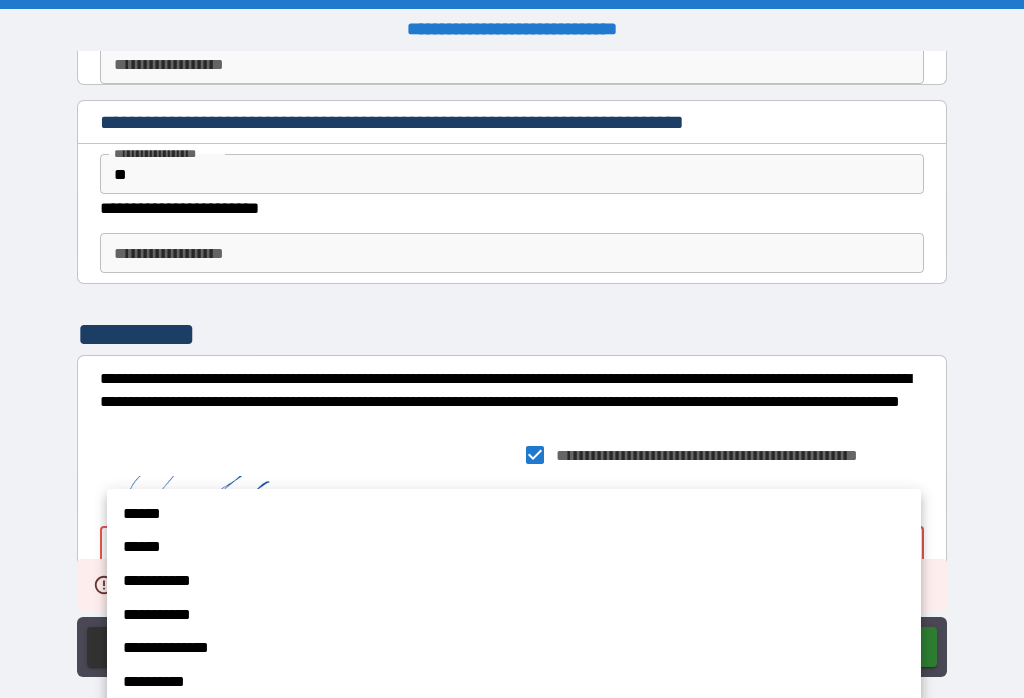 scroll, scrollTop: 4983, scrollLeft: 0, axis: vertical 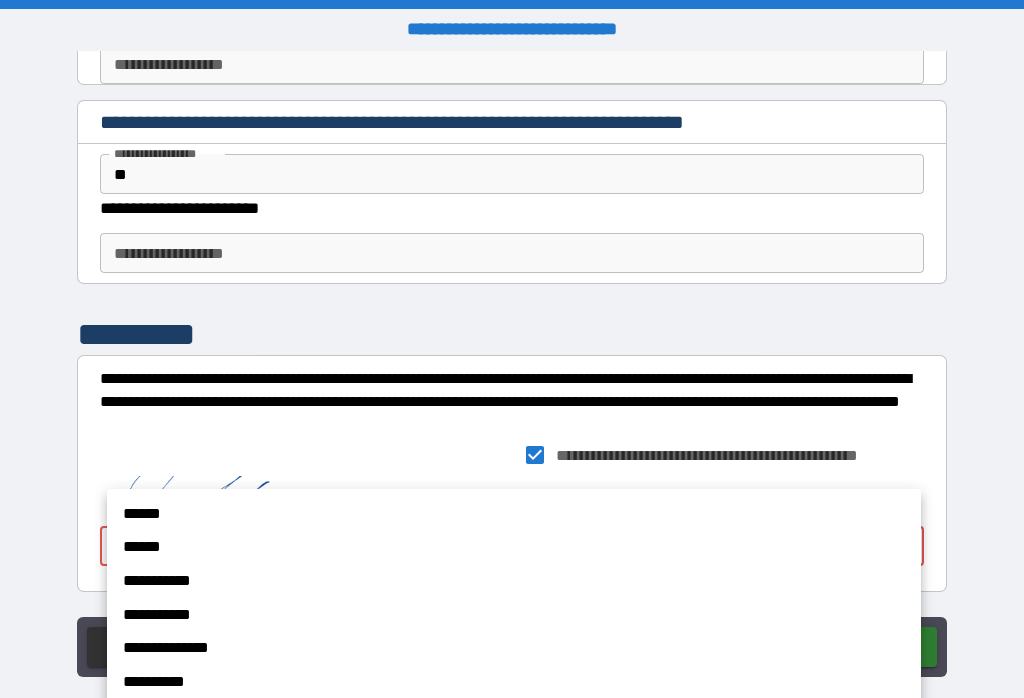 click on "******" at bounding box center (498, 514) 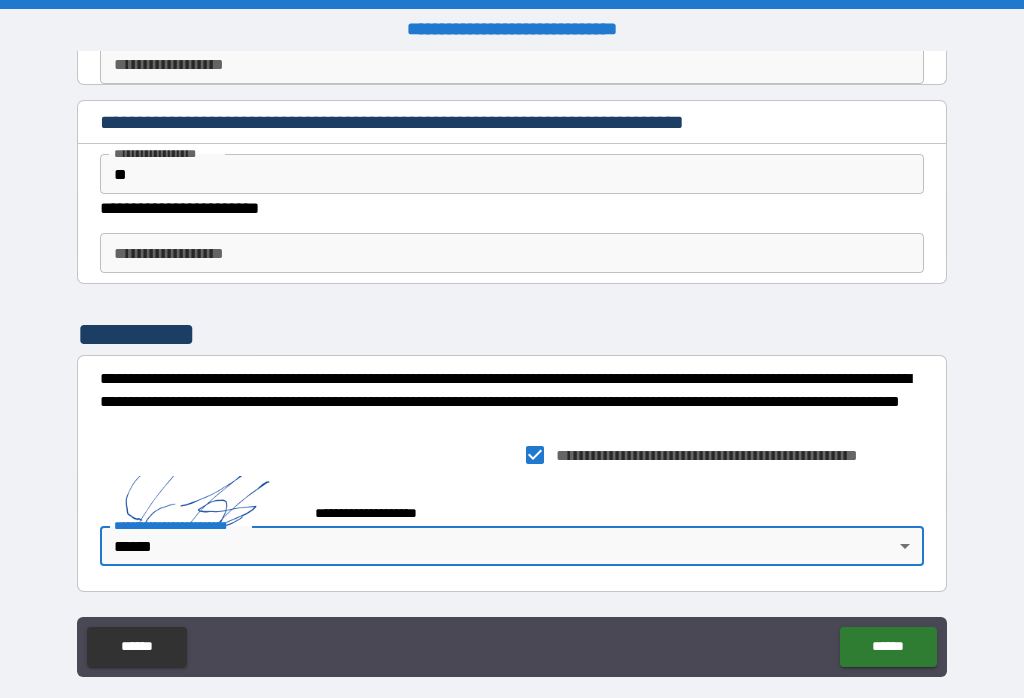 type on "******" 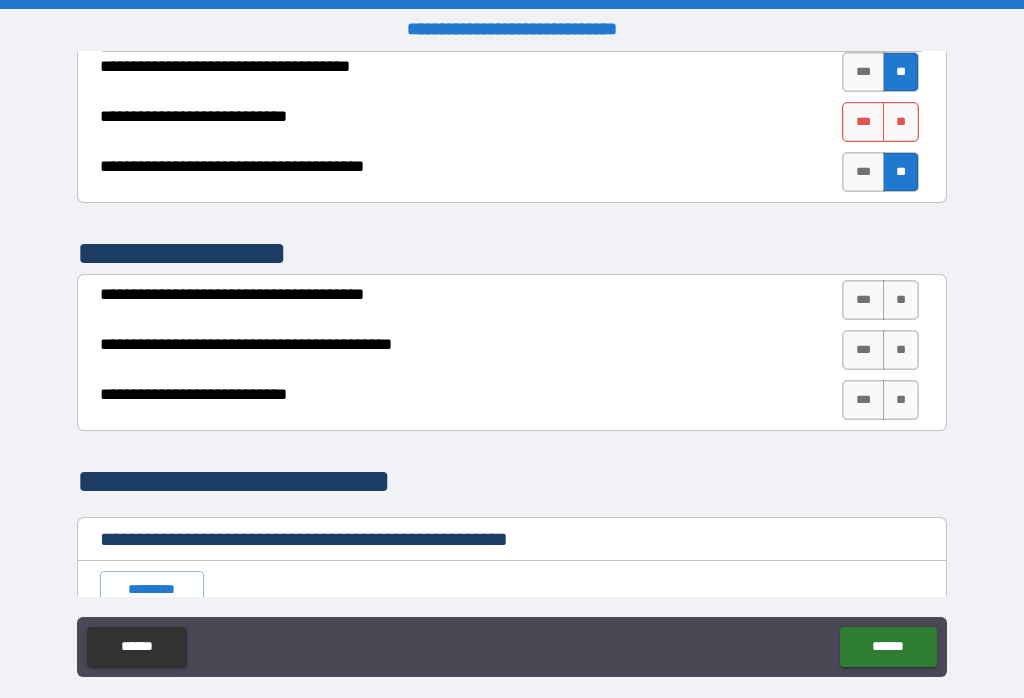 scroll, scrollTop: 2908, scrollLeft: 0, axis: vertical 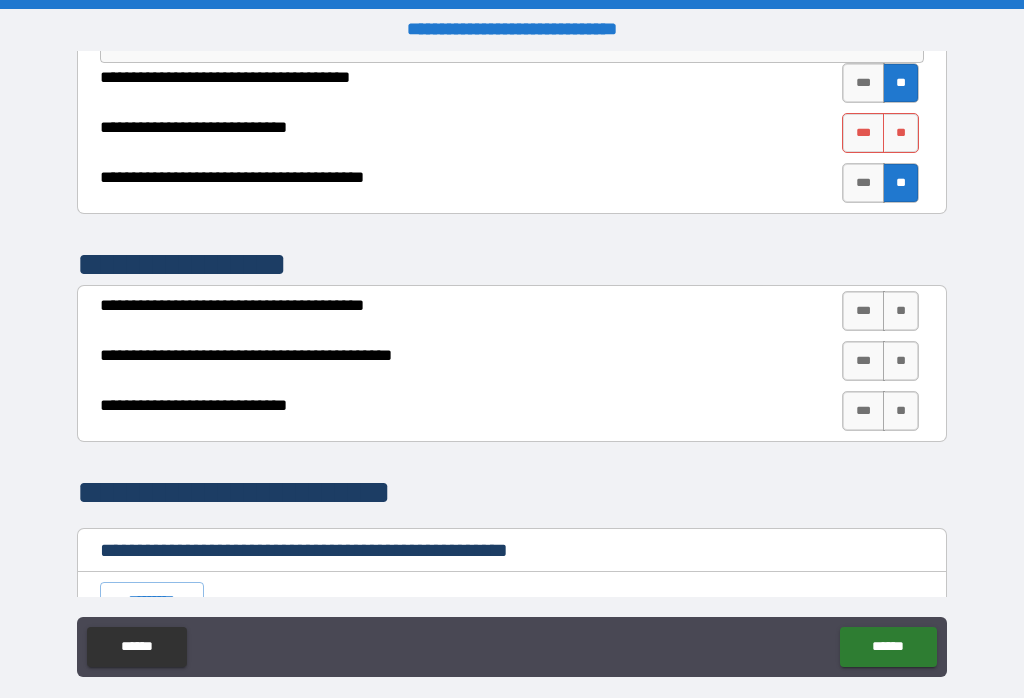 click on "**" at bounding box center [901, 311] 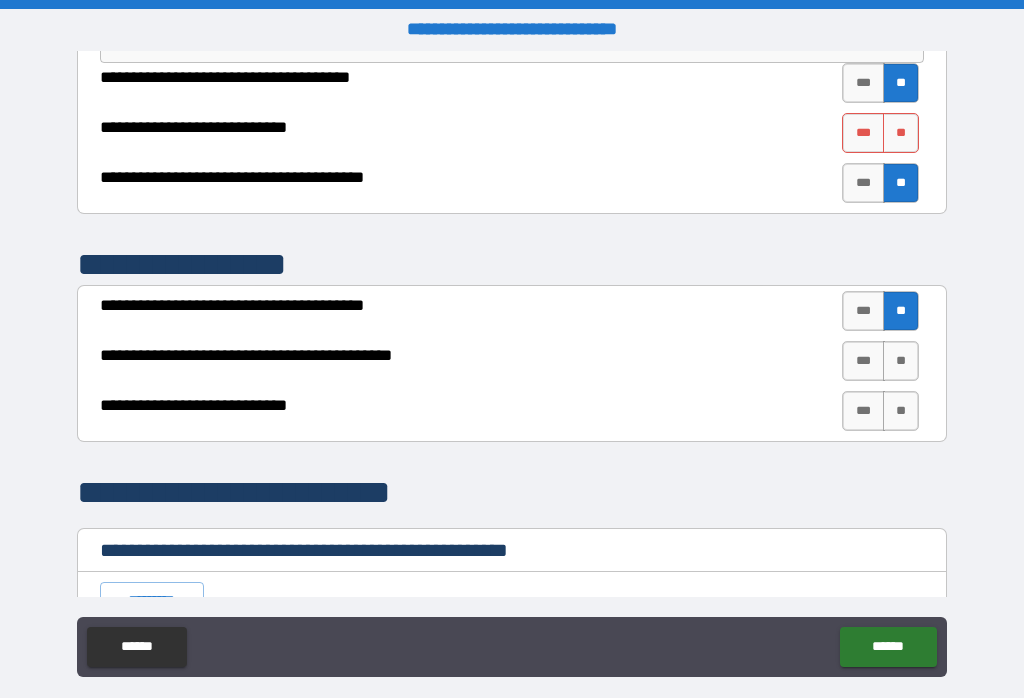 click on "**" at bounding box center [901, 361] 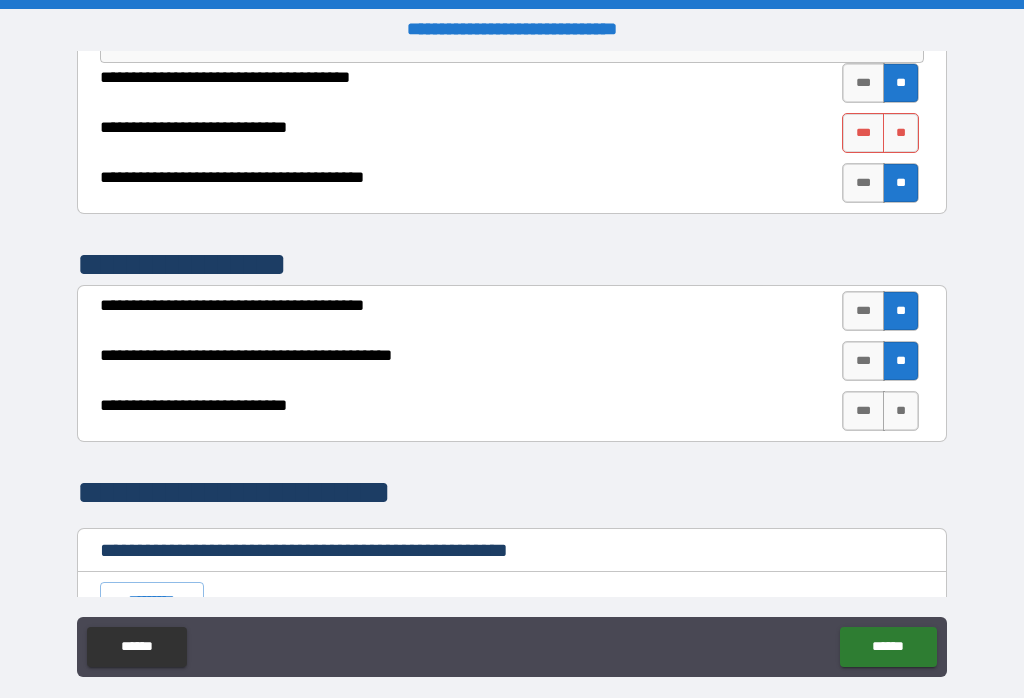 click on "**" at bounding box center (901, 411) 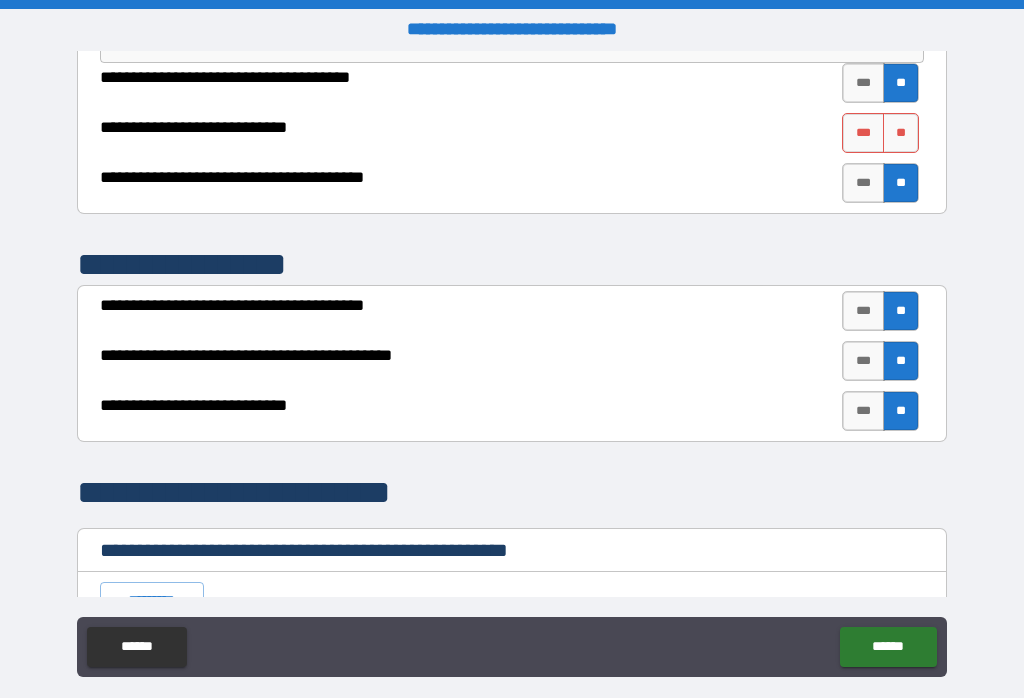 click on "**" at bounding box center (901, 411) 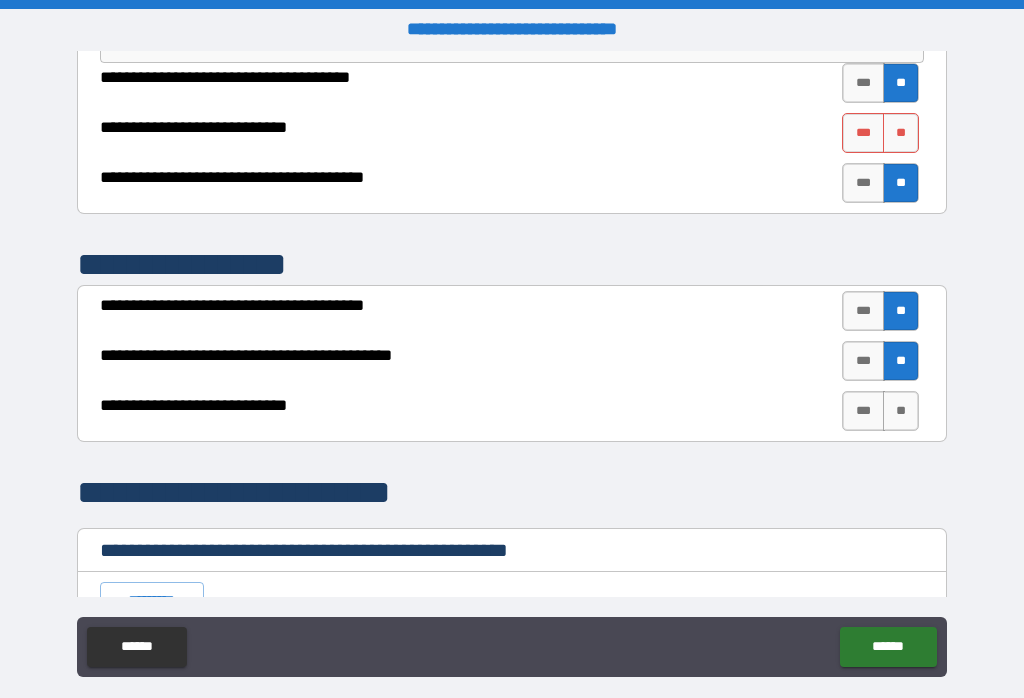 click on "**" at bounding box center (901, 133) 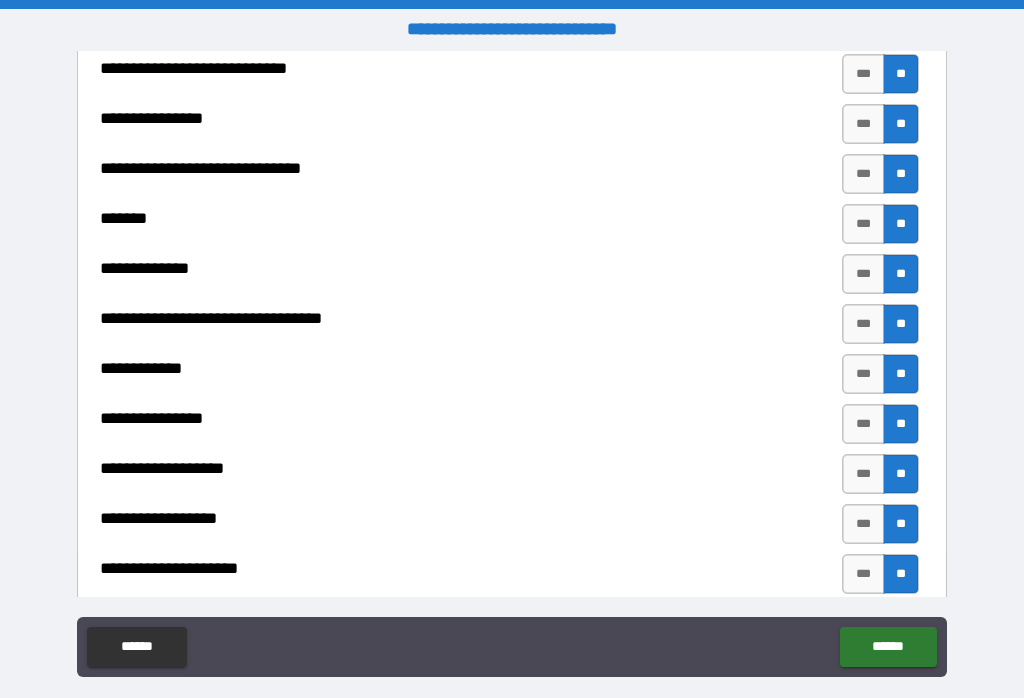 scroll, scrollTop: 4656, scrollLeft: 0, axis: vertical 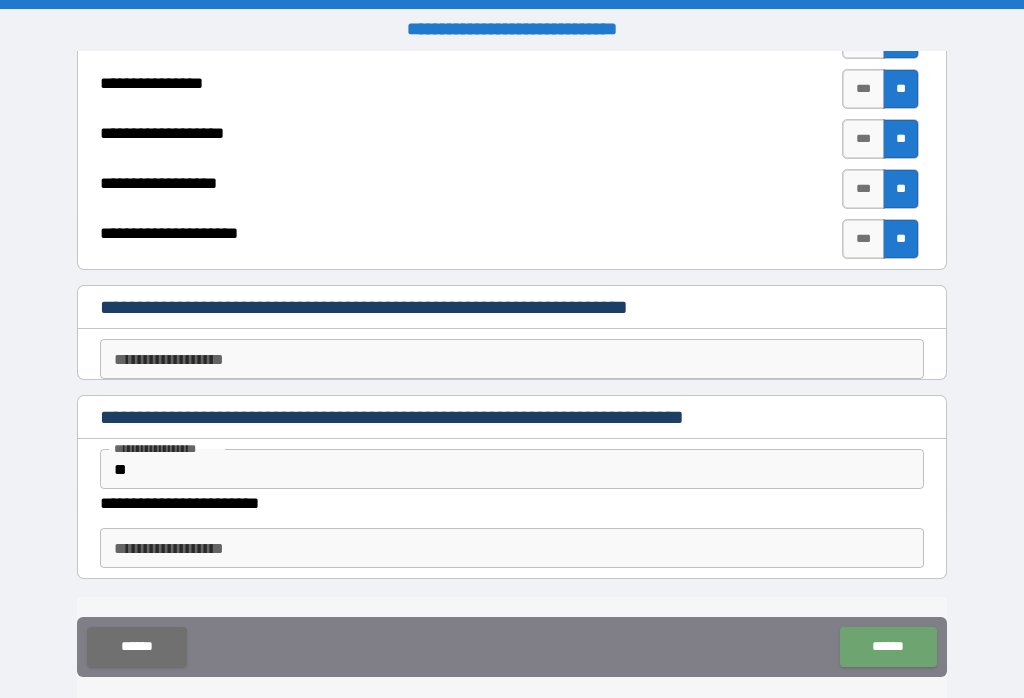 click on "******" at bounding box center [888, 647] 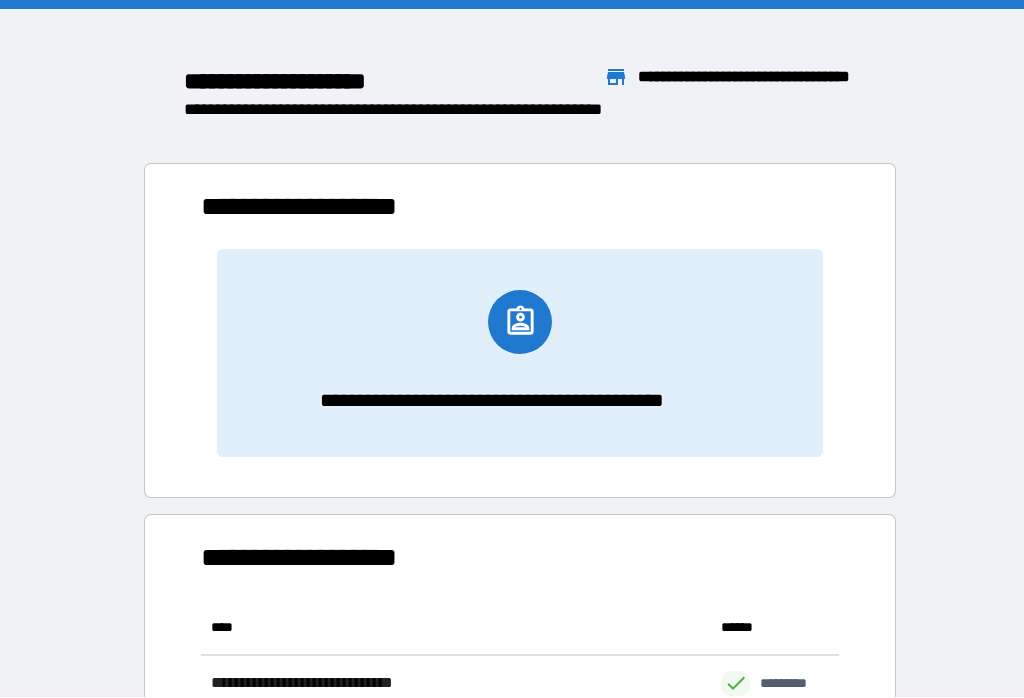 scroll, scrollTop: 1, scrollLeft: 1, axis: both 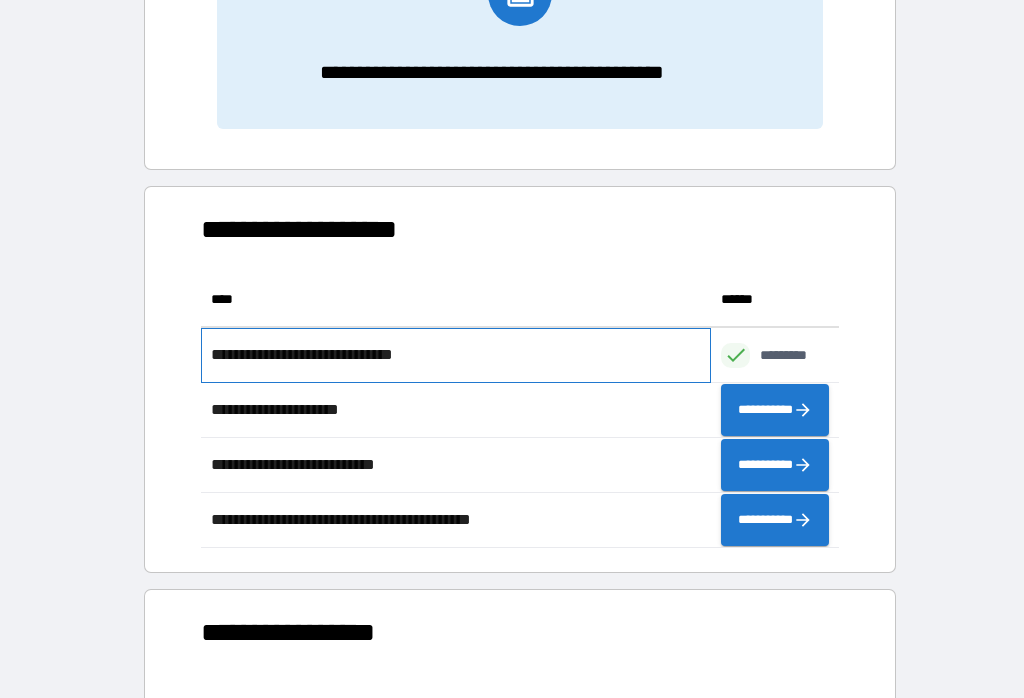click on "**********" at bounding box center (319, 355) 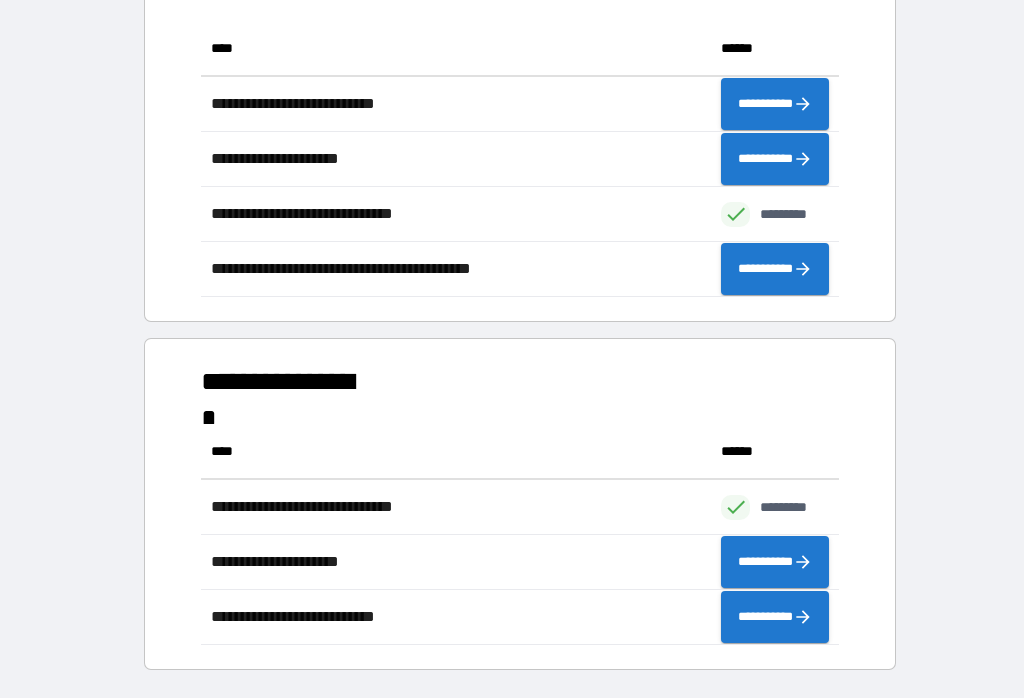 scroll, scrollTop: 1447, scrollLeft: 0, axis: vertical 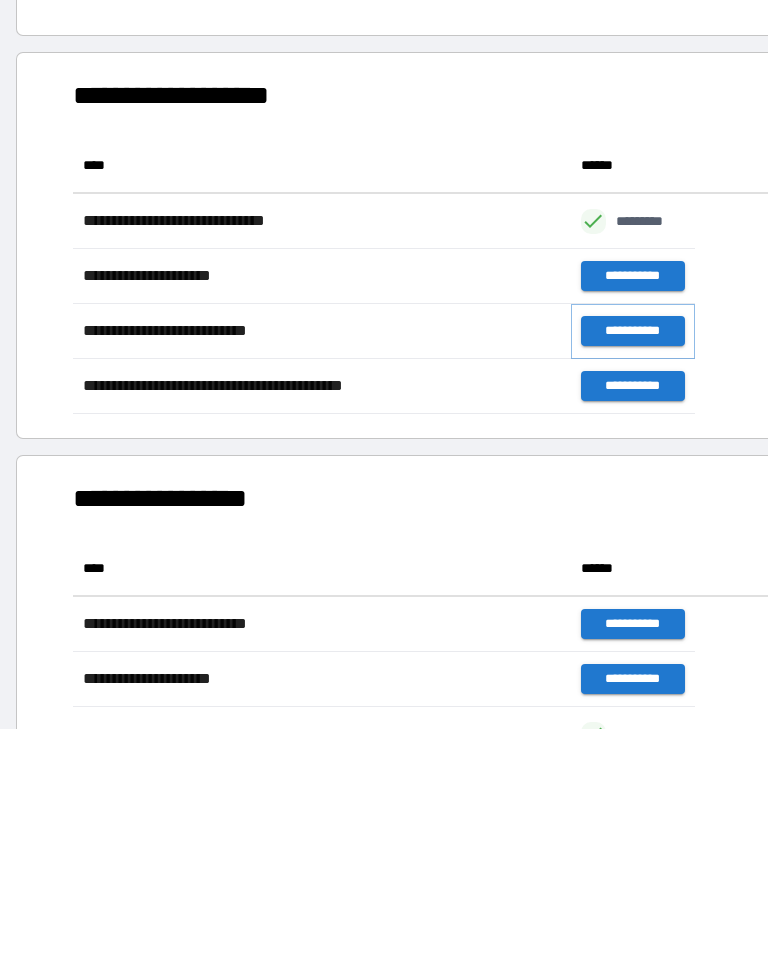 click on "**********" at bounding box center [633, 331] 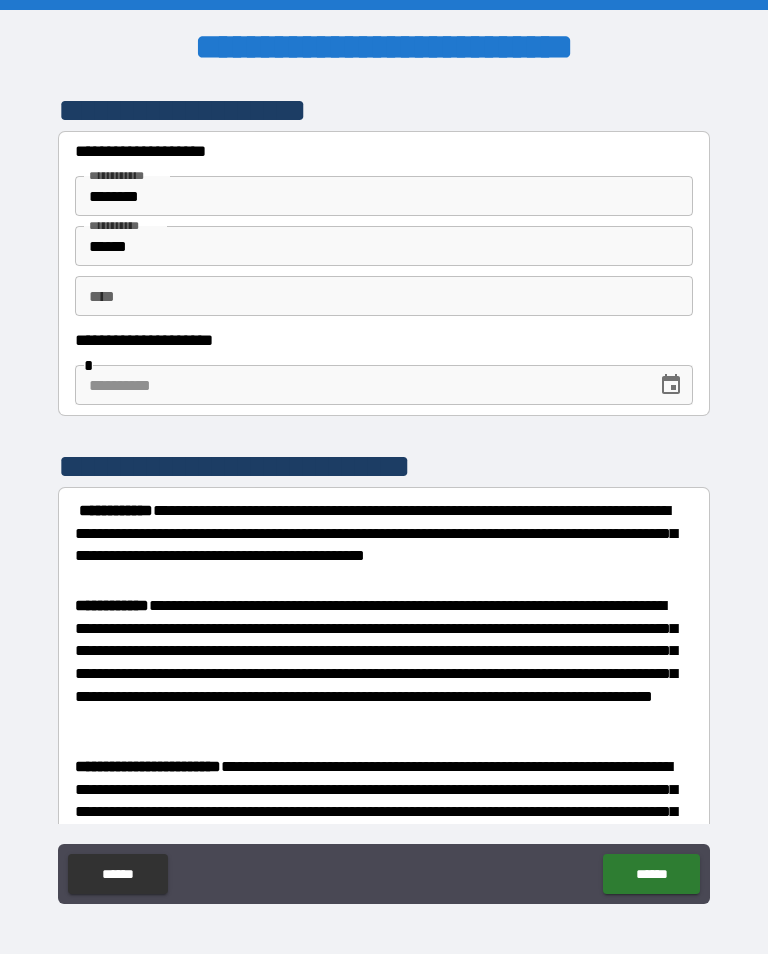 click at bounding box center [359, 385] 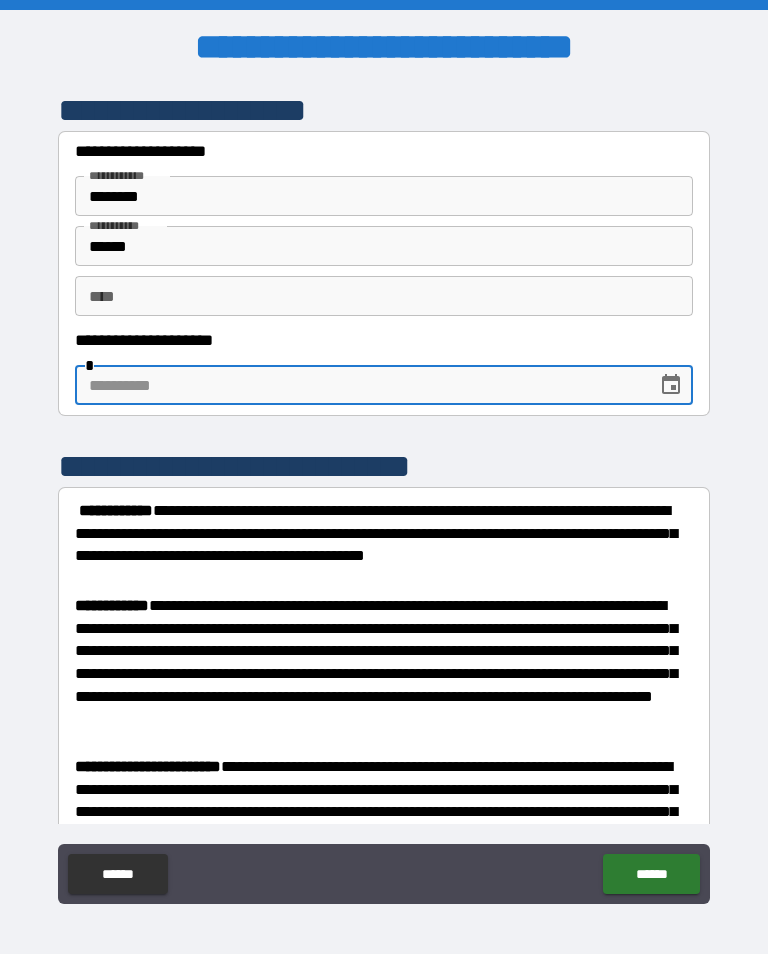 type on "*" 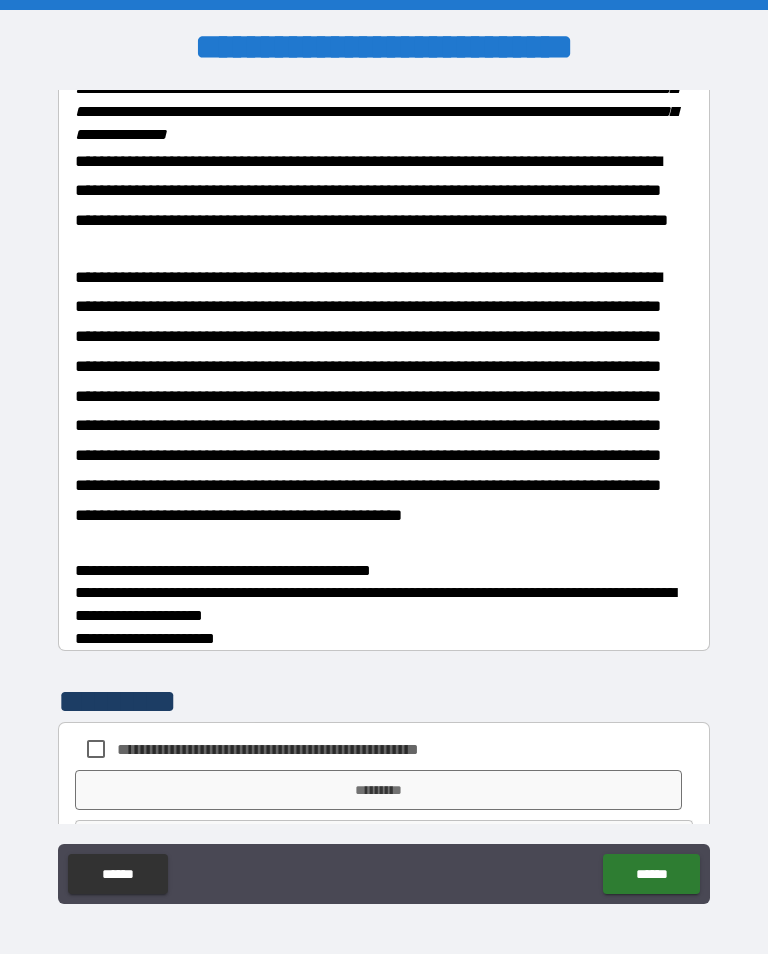 scroll, scrollTop: 2021, scrollLeft: 0, axis: vertical 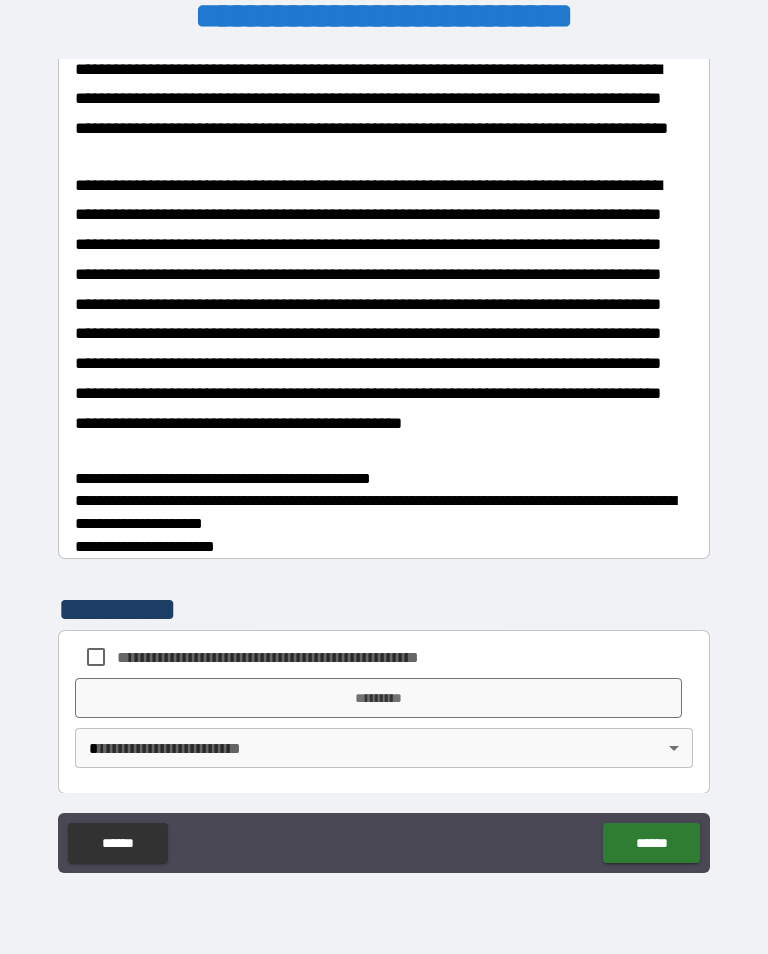 type on "**********" 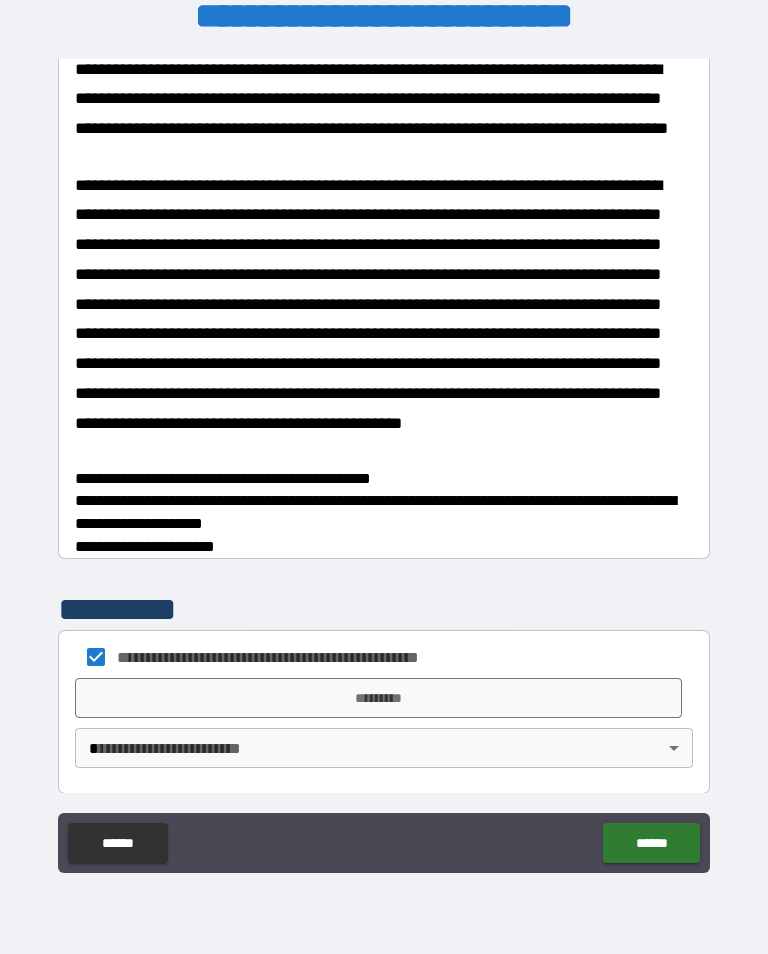 scroll, scrollTop: 1, scrollLeft: 0, axis: vertical 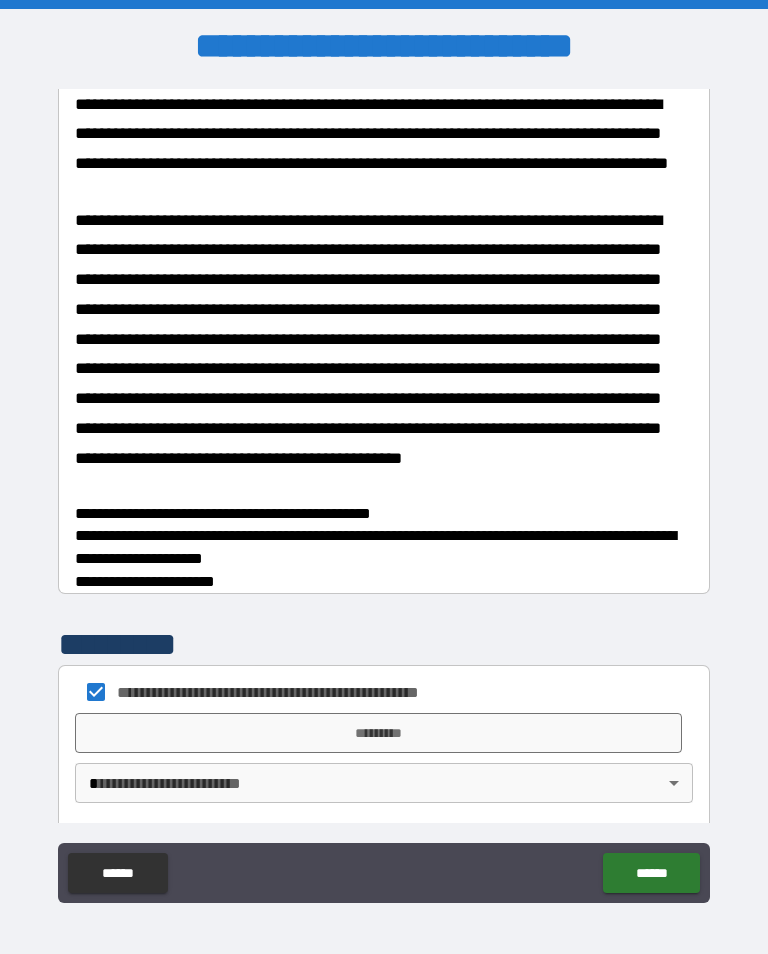 click on "*********" at bounding box center (378, 733) 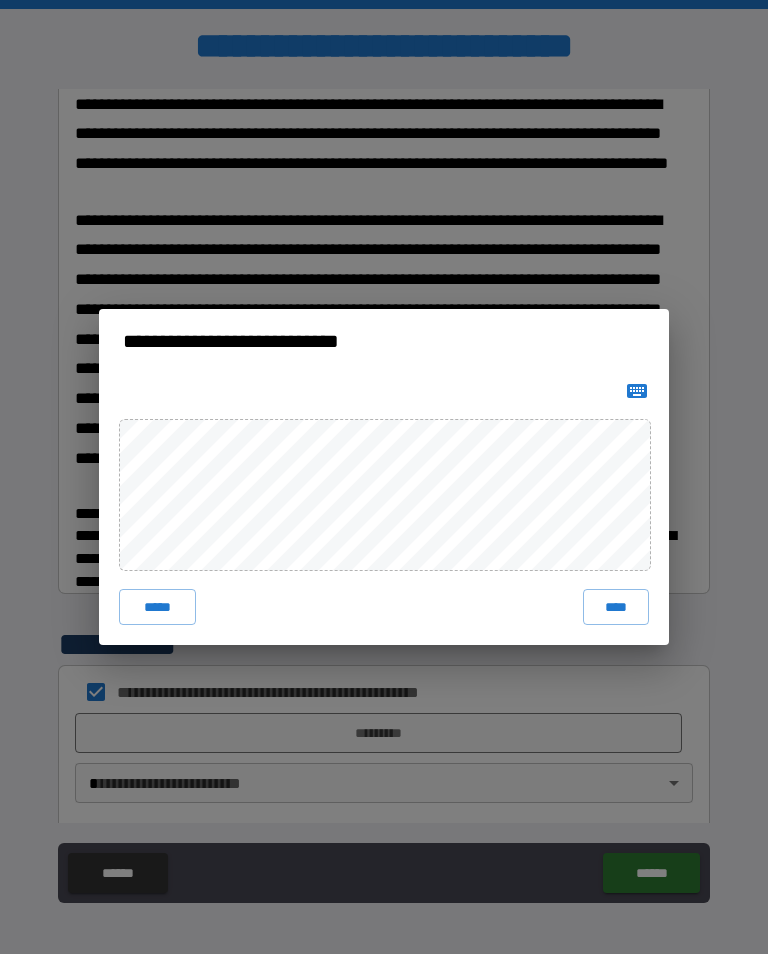 click 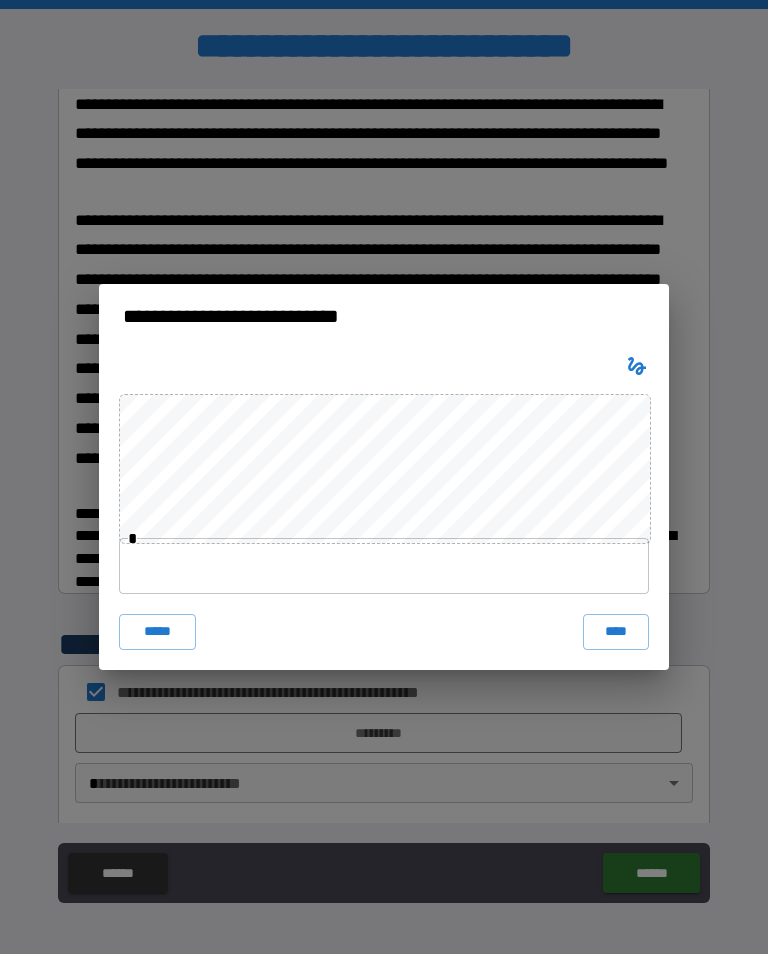 click at bounding box center [384, 566] 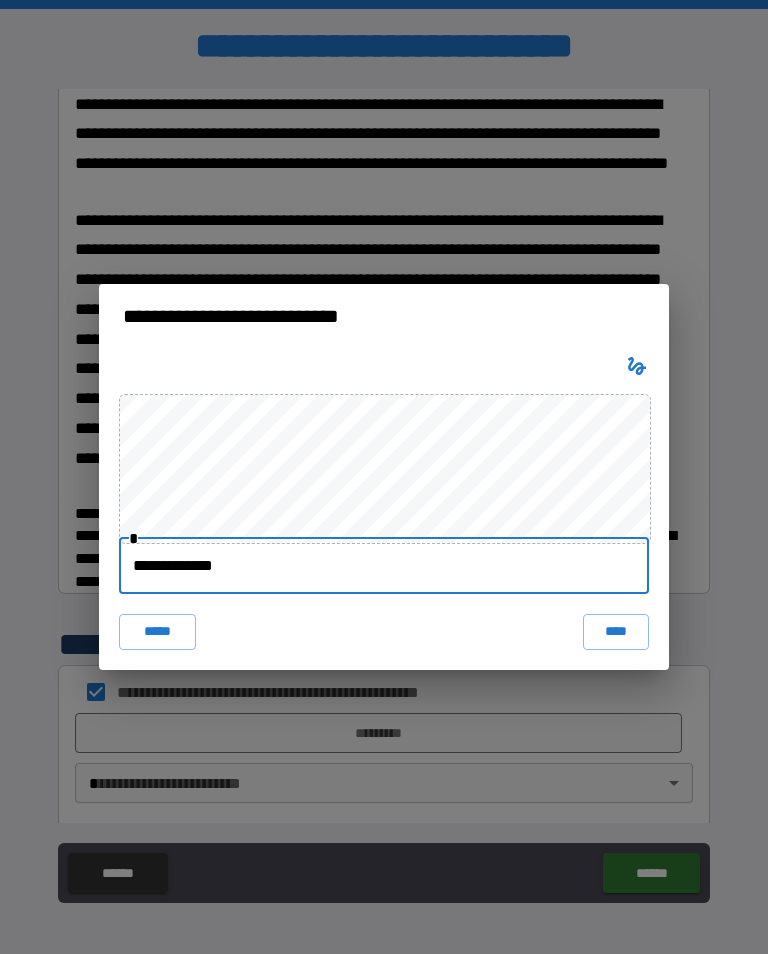 type on "**********" 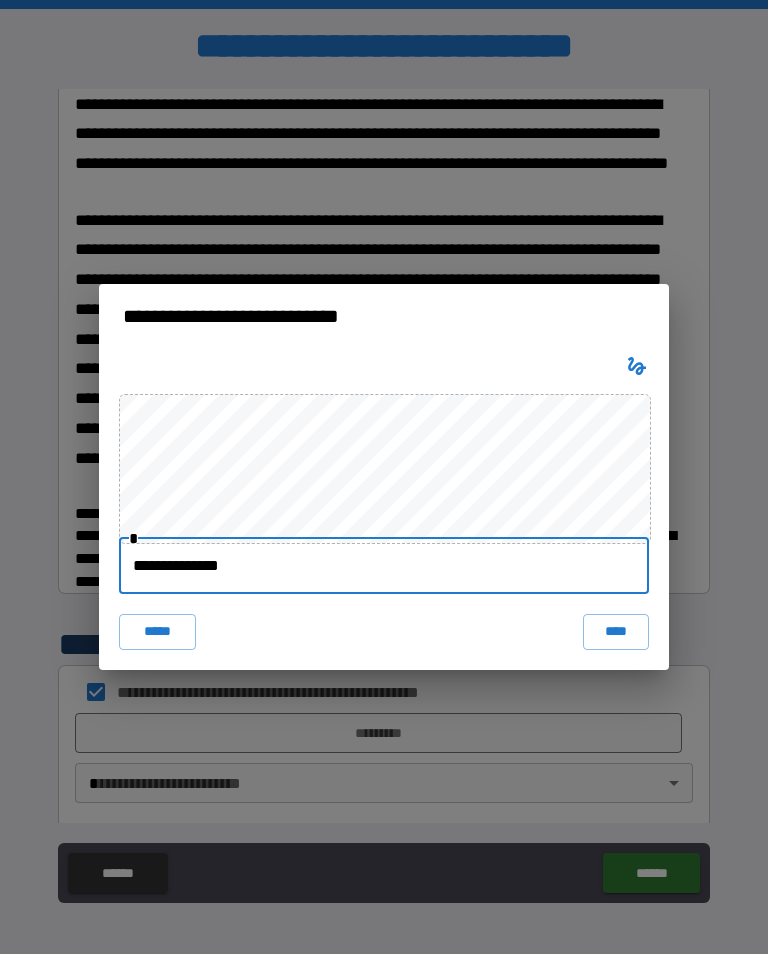 click on "****" at bounding box center [616, 632] 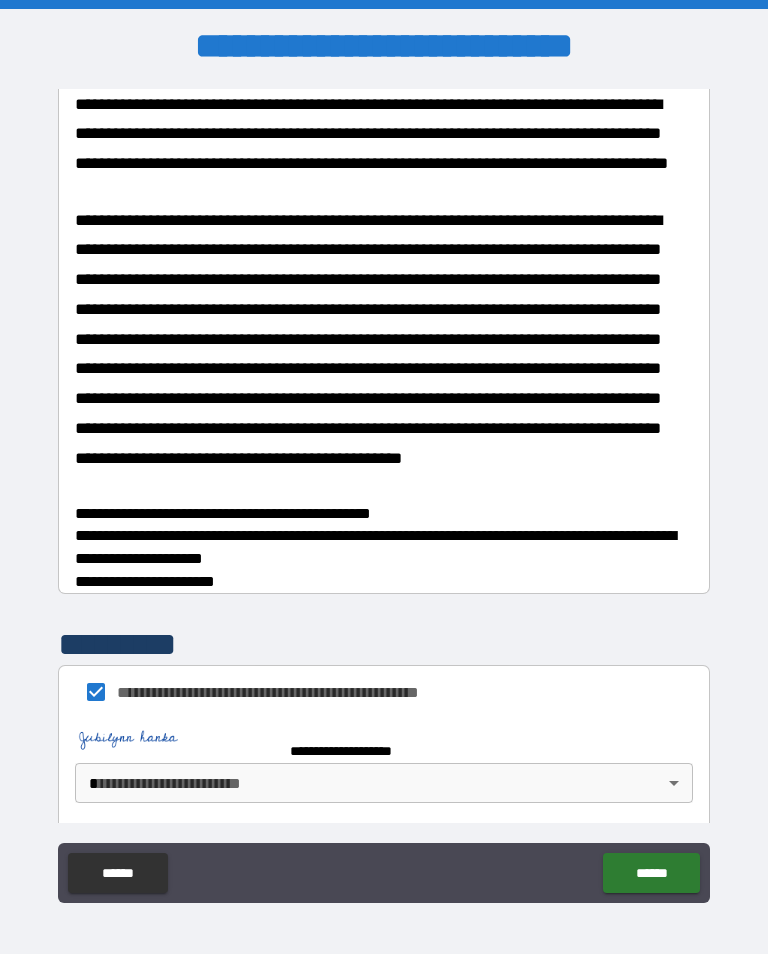 click on "**********" at bounding box center (512, 363) 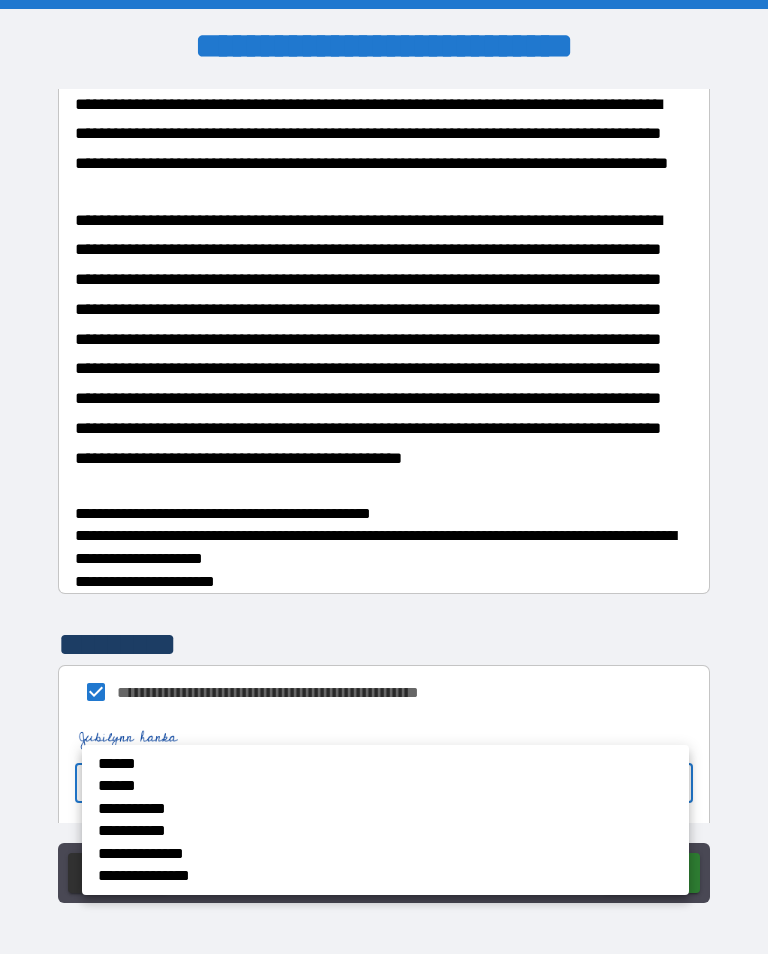 click on "******" at bounding box center [319, 764] 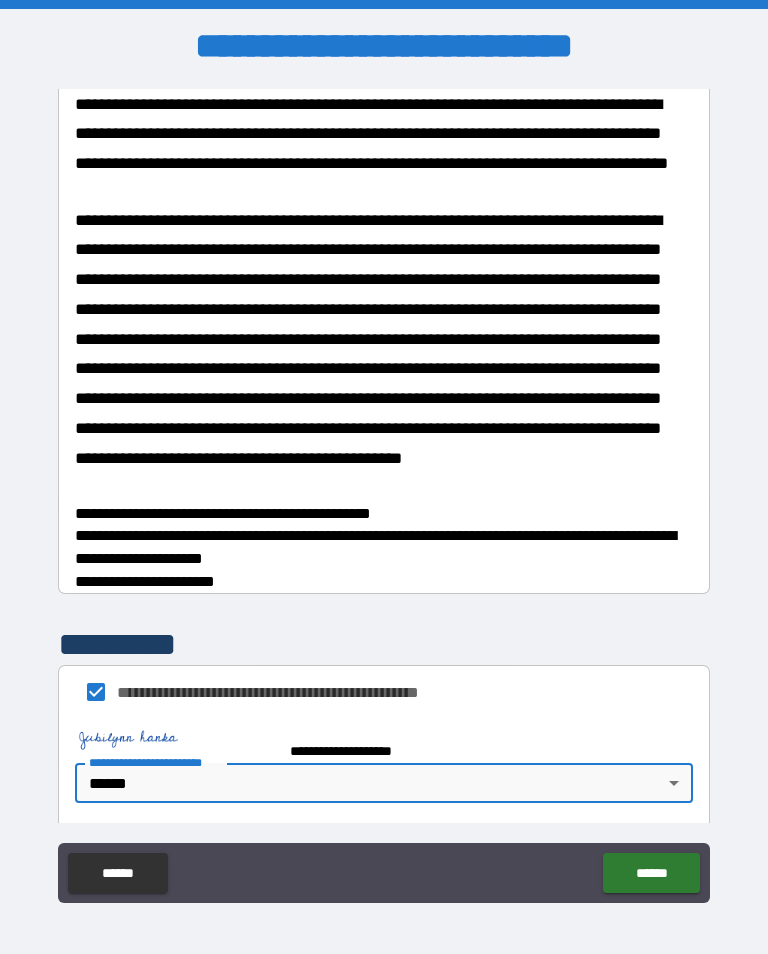 click on "******" at bounding box center (651, 873) 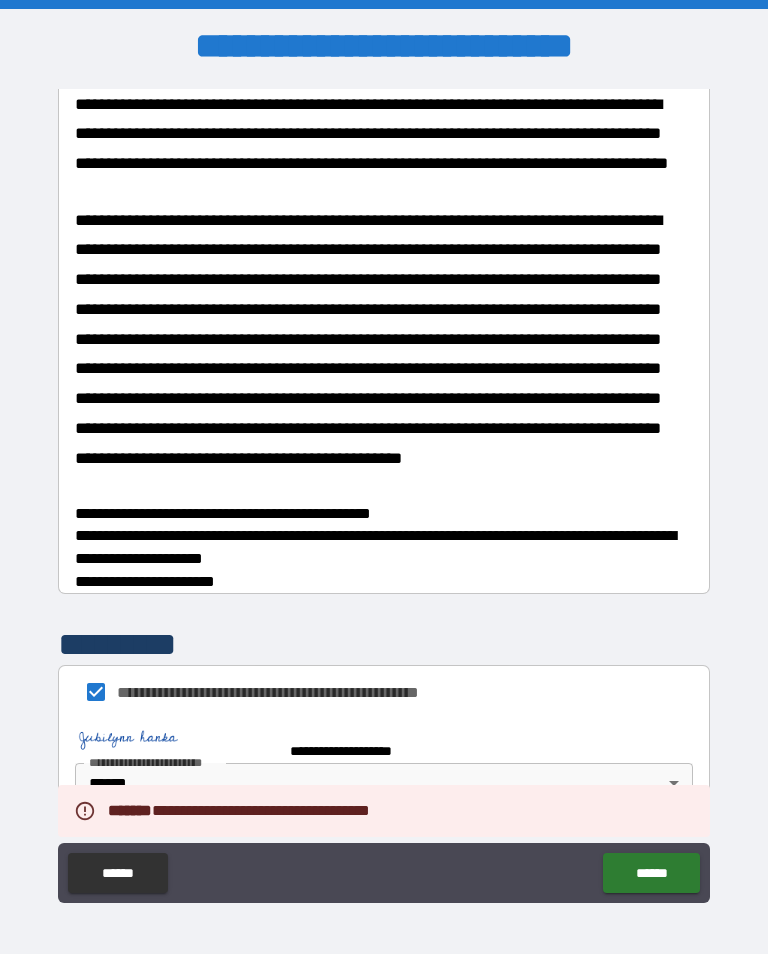 scroll, scrollTop: 2038, scrollLeft: 0, axis: vertical 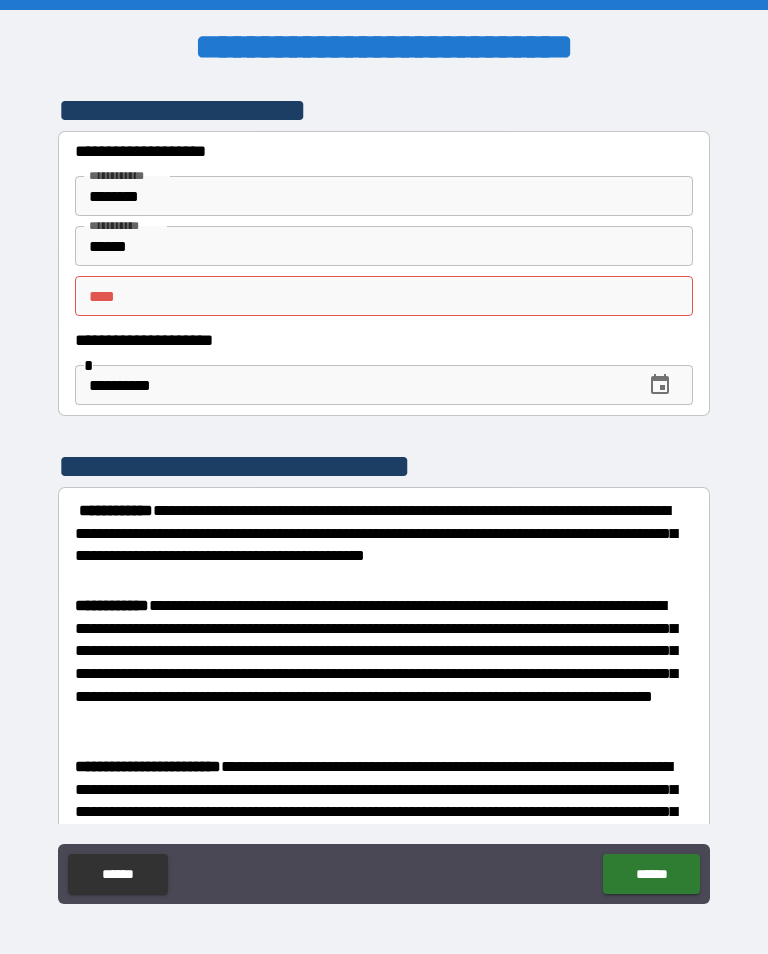 click on "**   *" at bounding box center (378, 296) 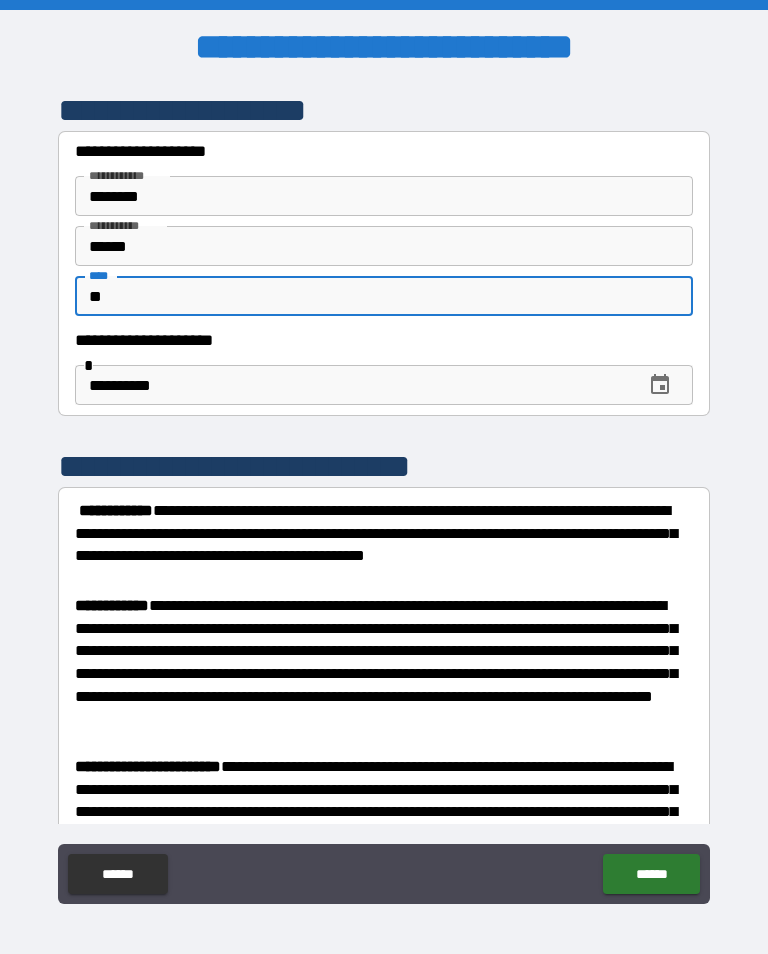 scroll, scrollTop: 212, scrollLeft: 0, axis: vertical 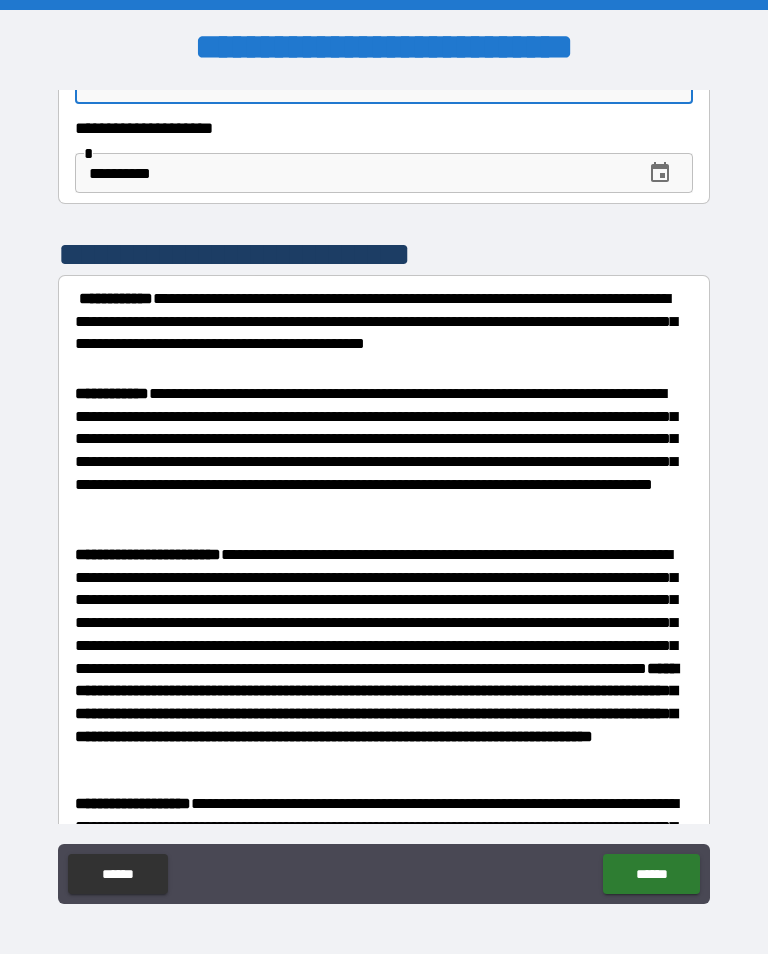 type on "*" 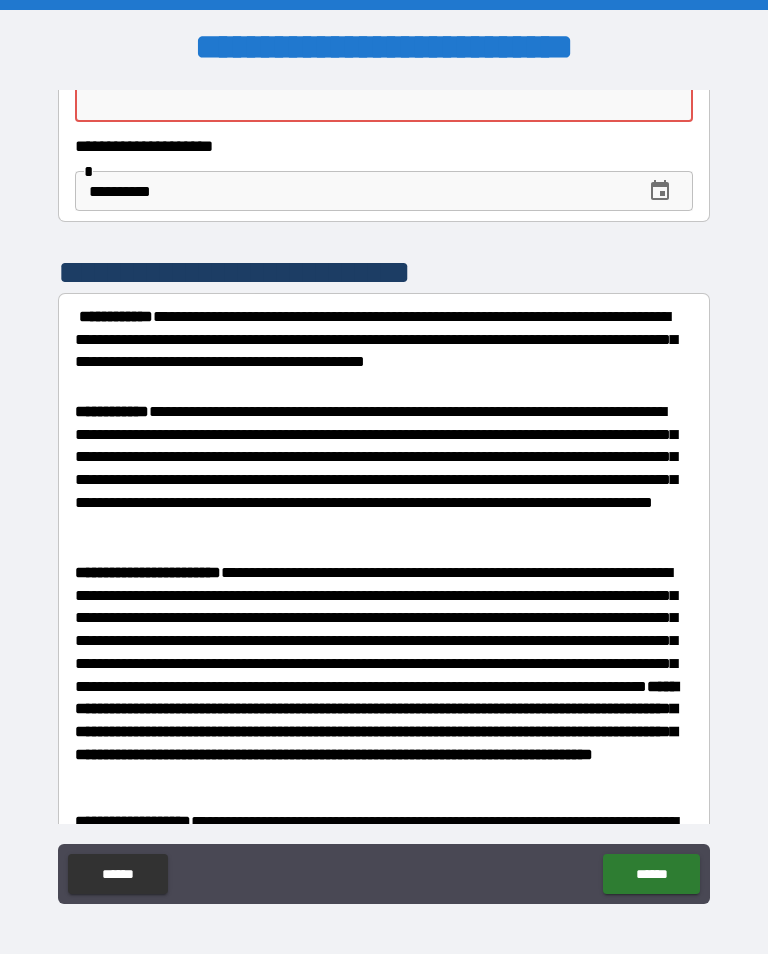 type on "*" 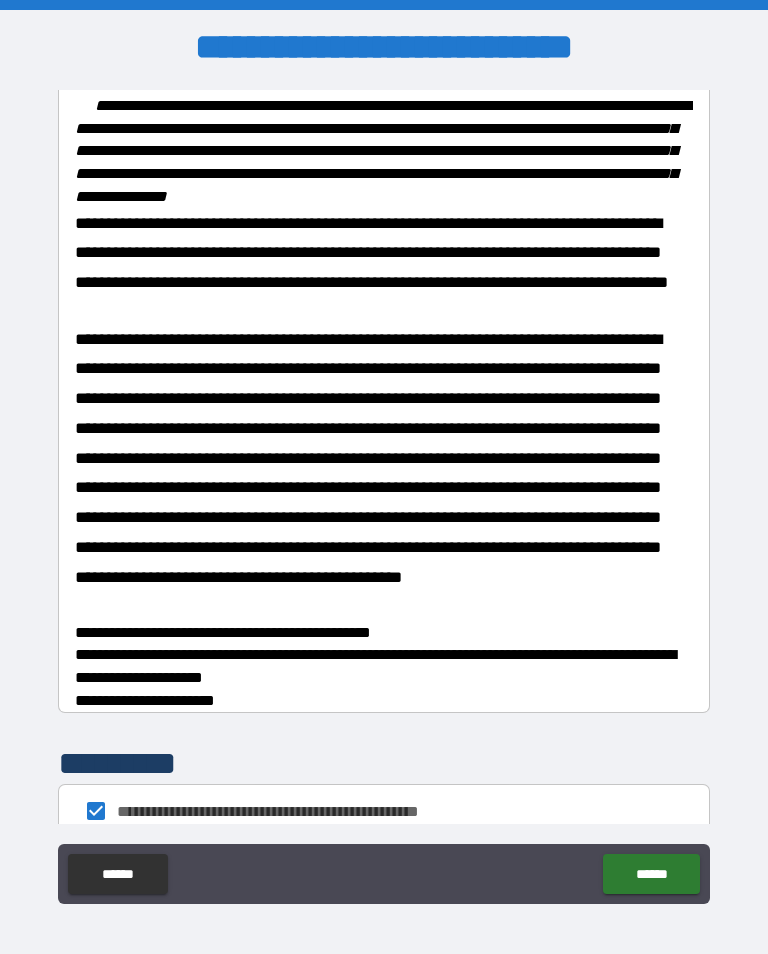 scroll, scrollTop: 2038, scrollLeft: 0, axis: vertical 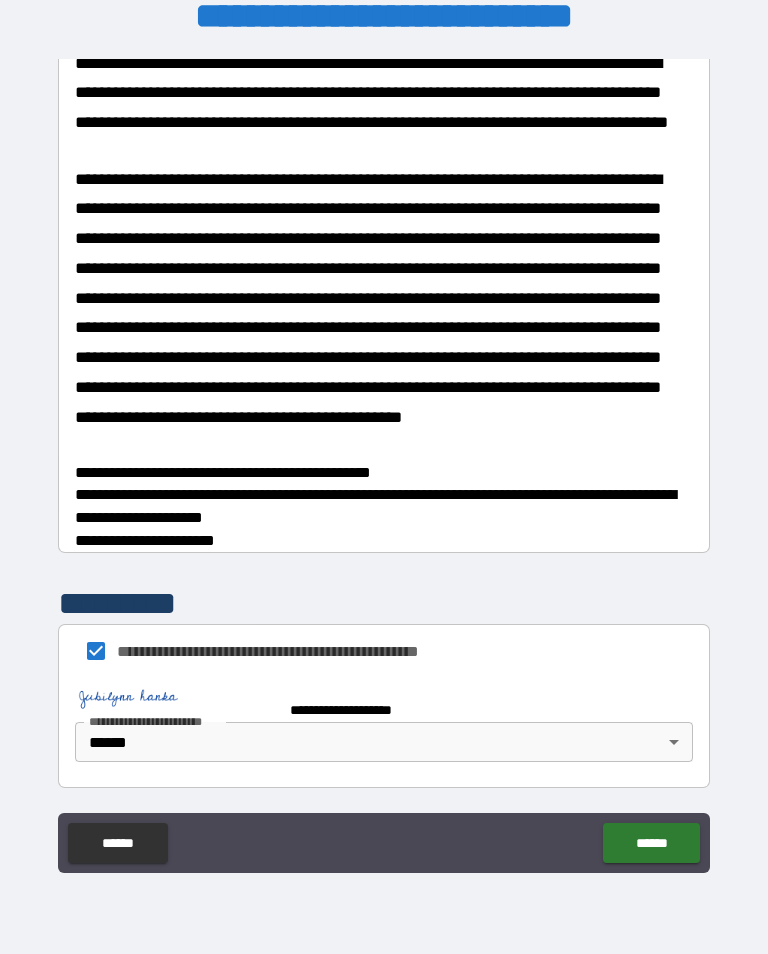 click on "******" at bounding box center [651, 843] 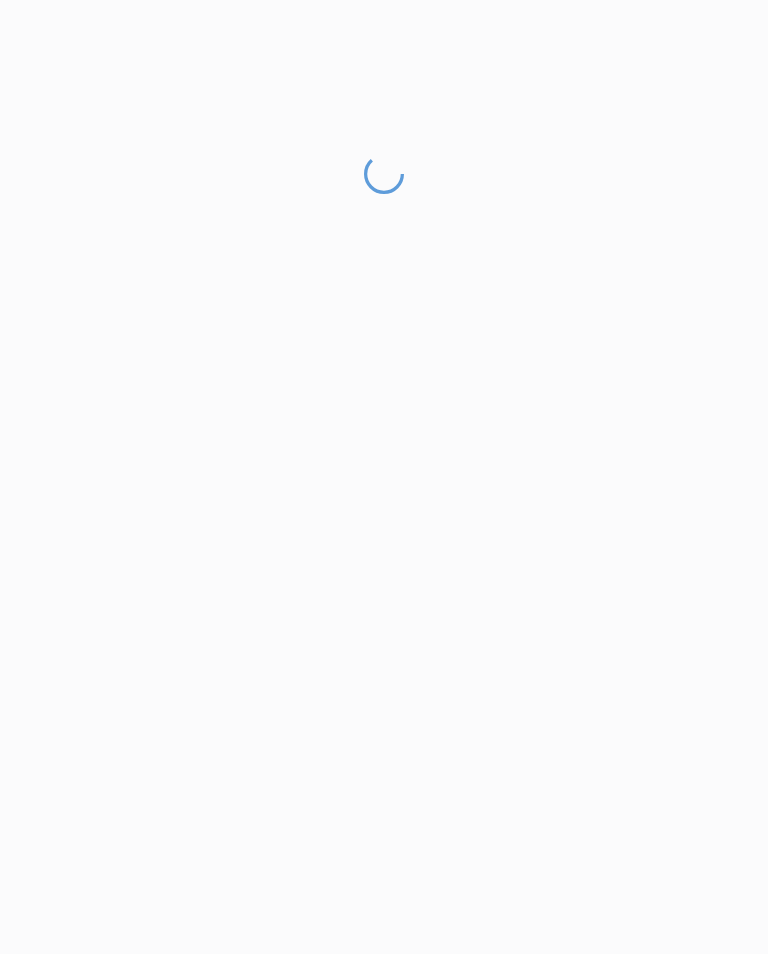 scroll, scrollTop: 1, scrollLeft: 0, axis: vertical 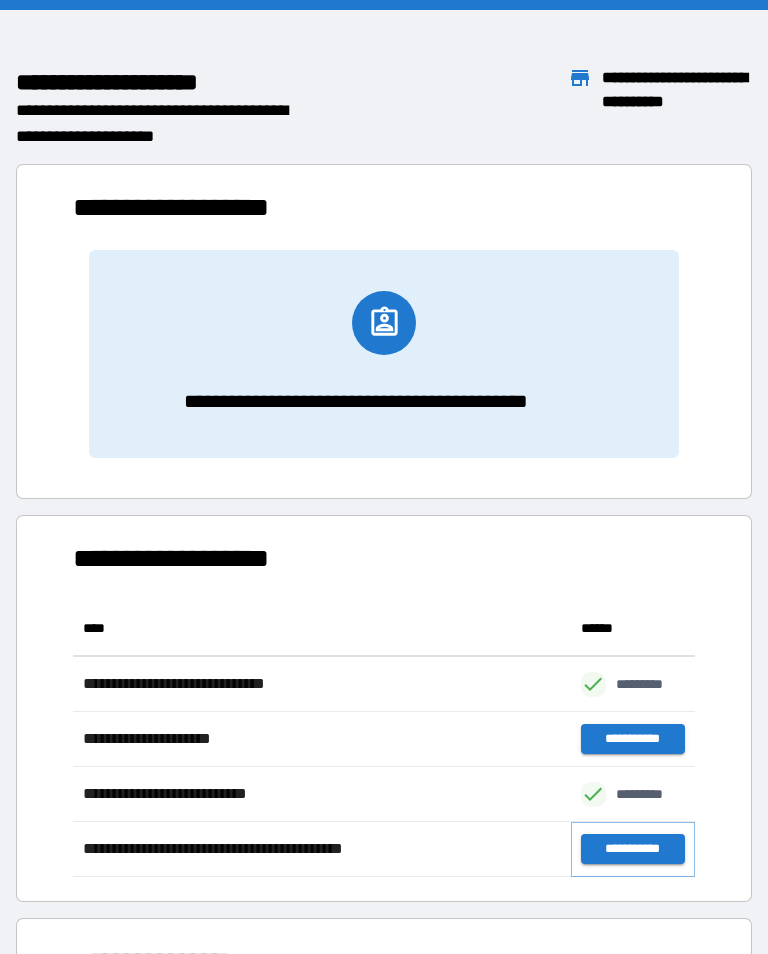 click on "**********" at bounding box center (633, 849) 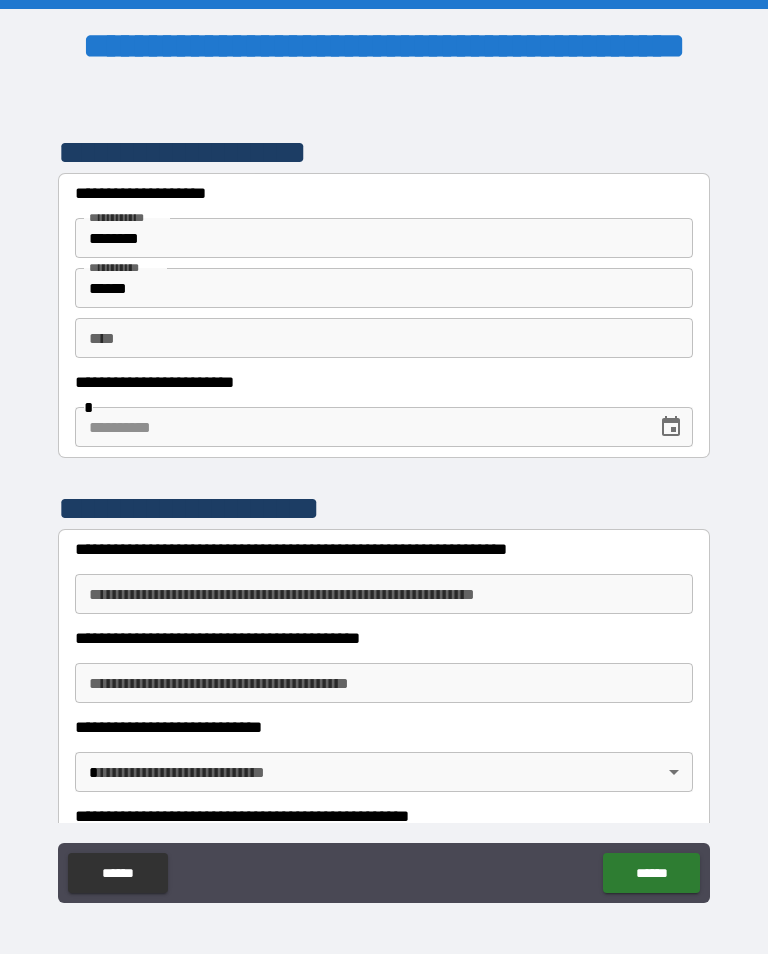 click on "**   *" at bounding box center [384, 338] 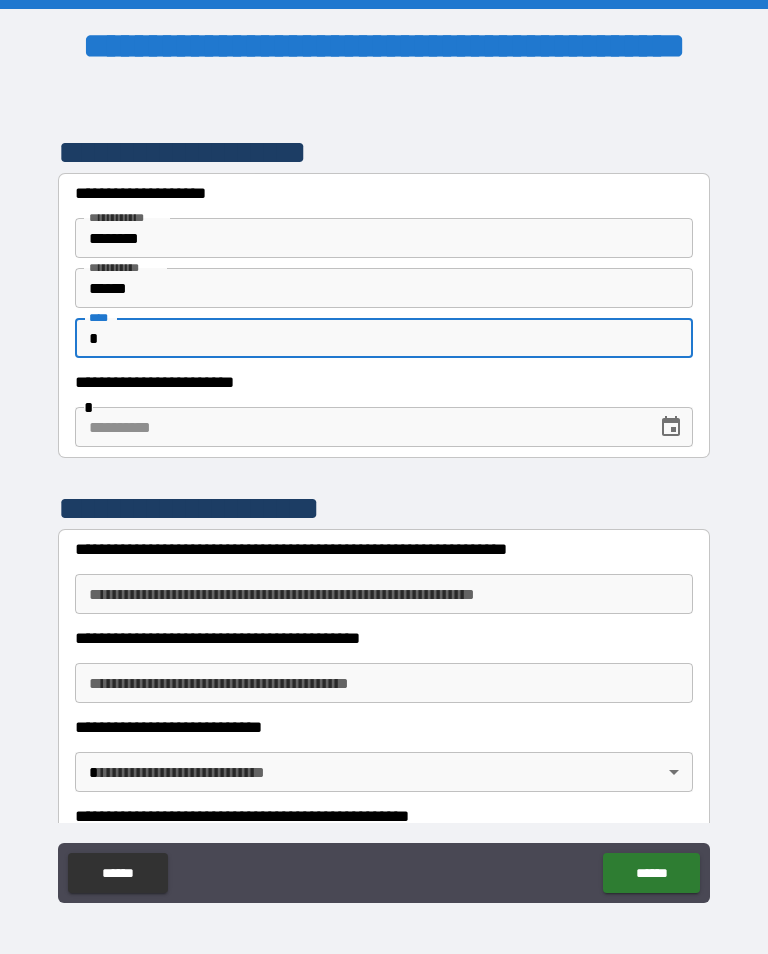 type on "*" 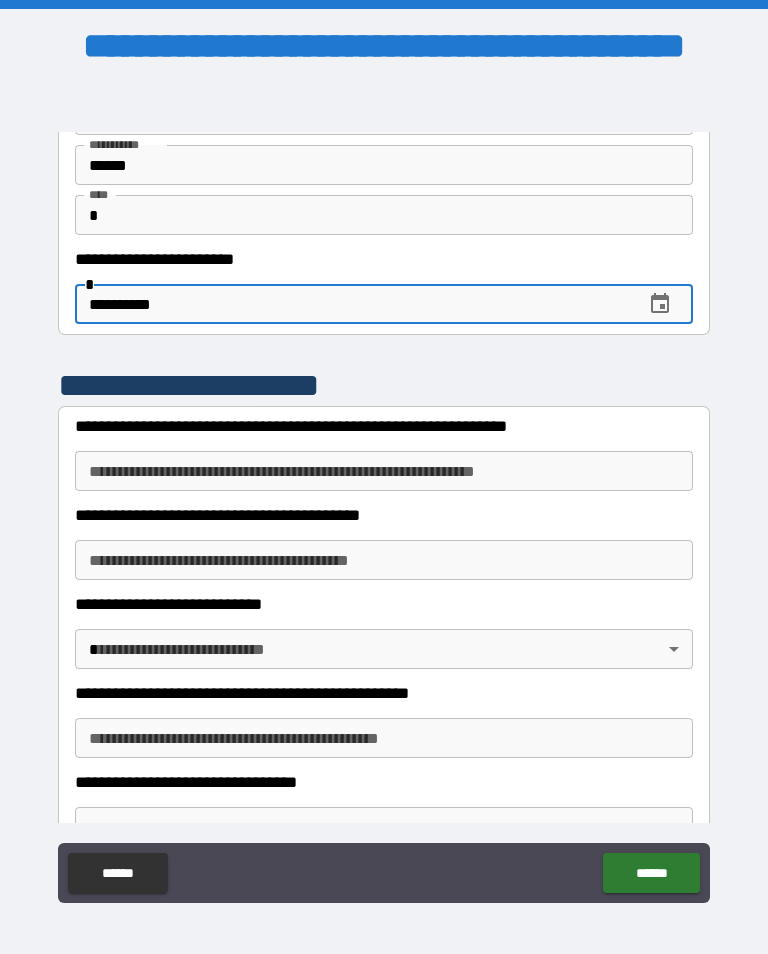 scroll, scrollTop: 151, scrollLeft: 0, axis: vertical 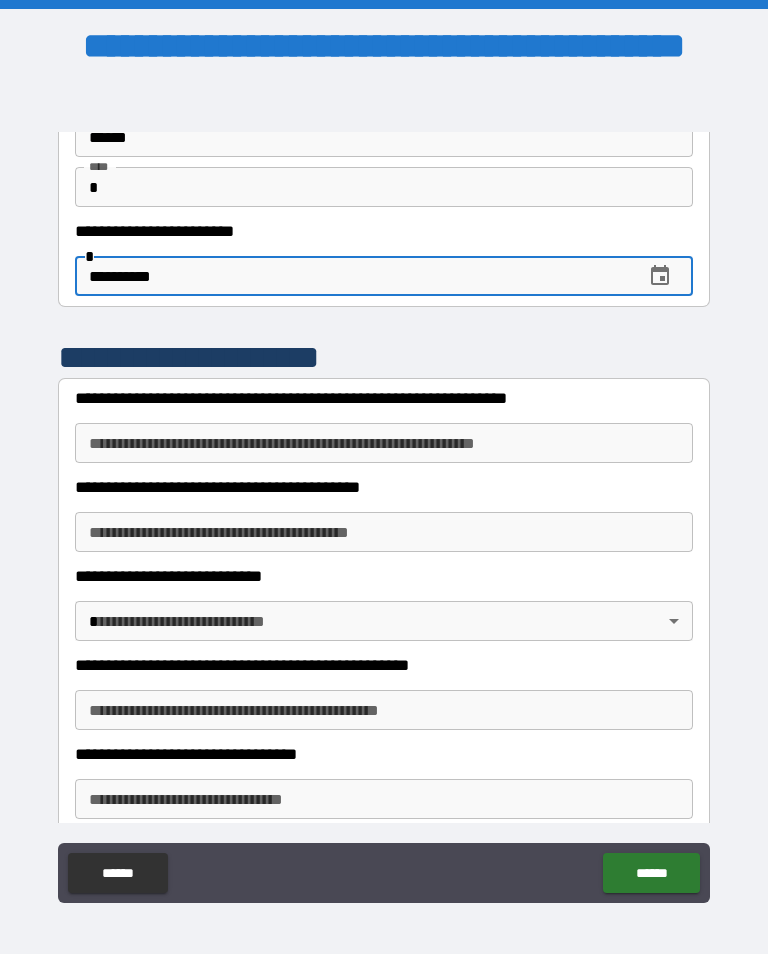 type on "**********" 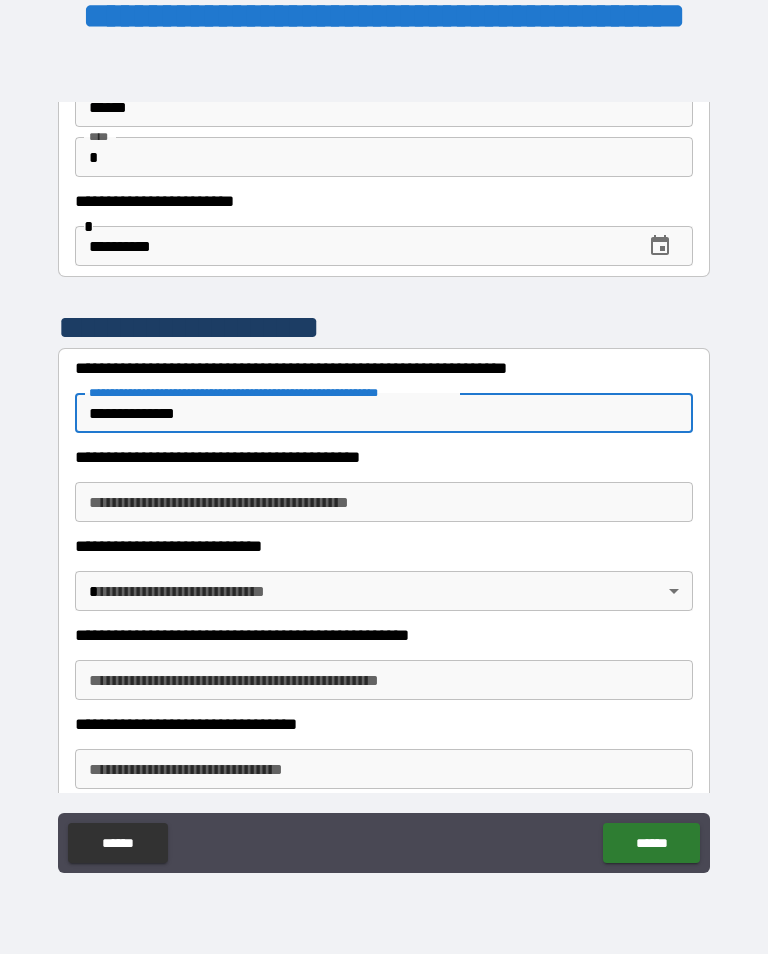 scroll, scrollTop: 93, scrollLeft: 0, axis: vertical 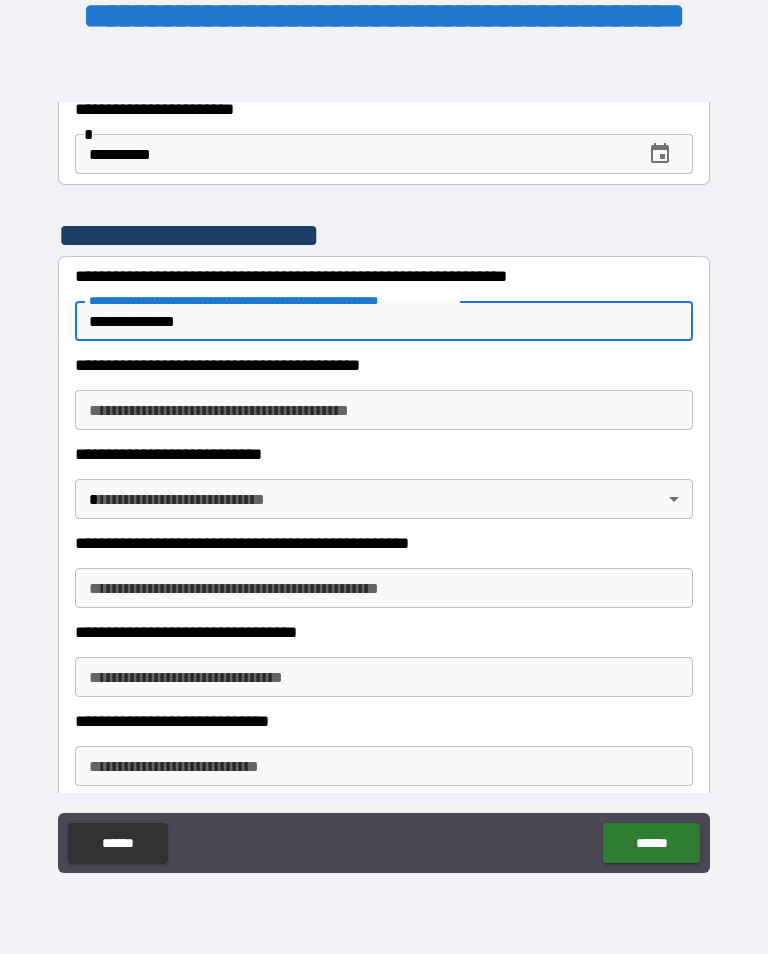 type on "**********" 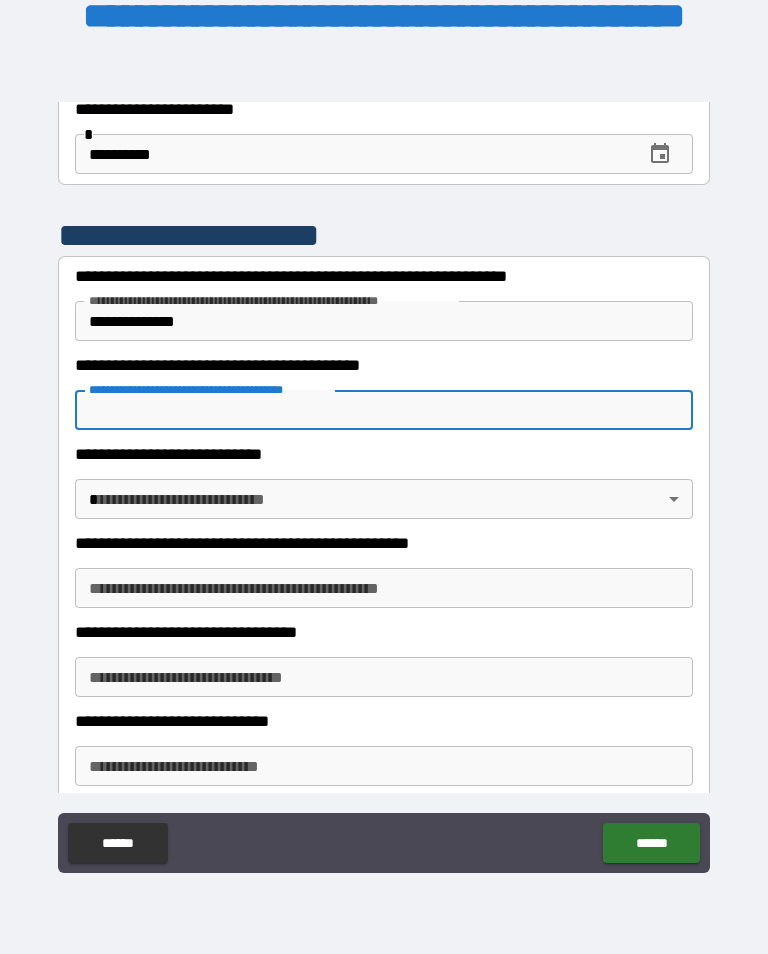 scroll, scrollTop: 1, scrollLeft: 0, axis: vertical 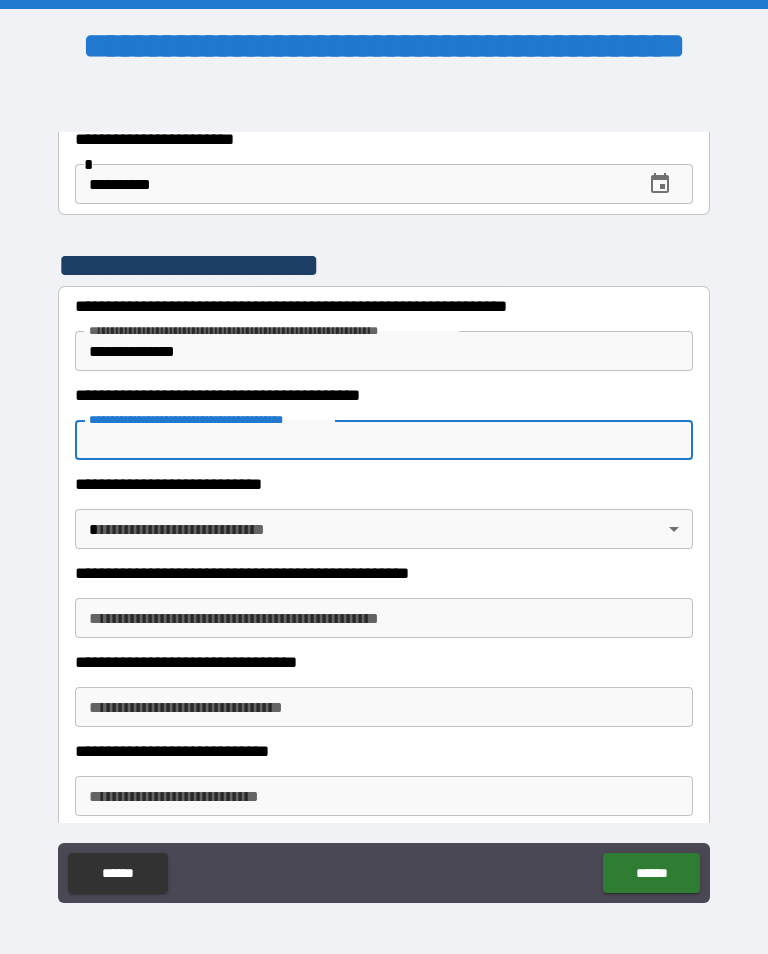 type on "*" 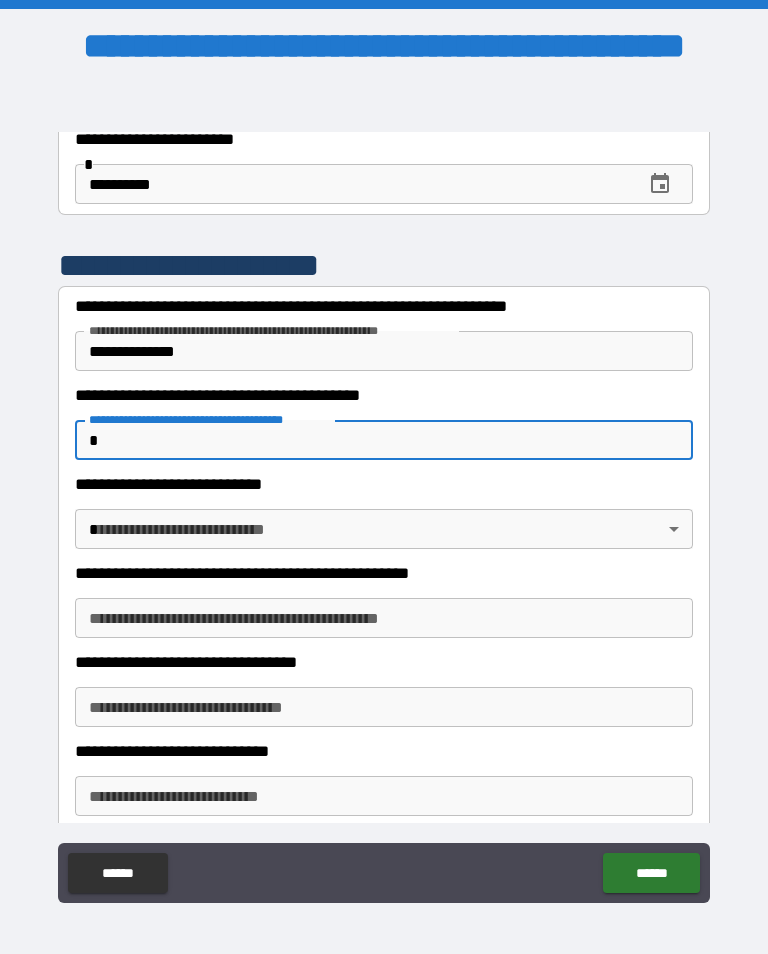 type 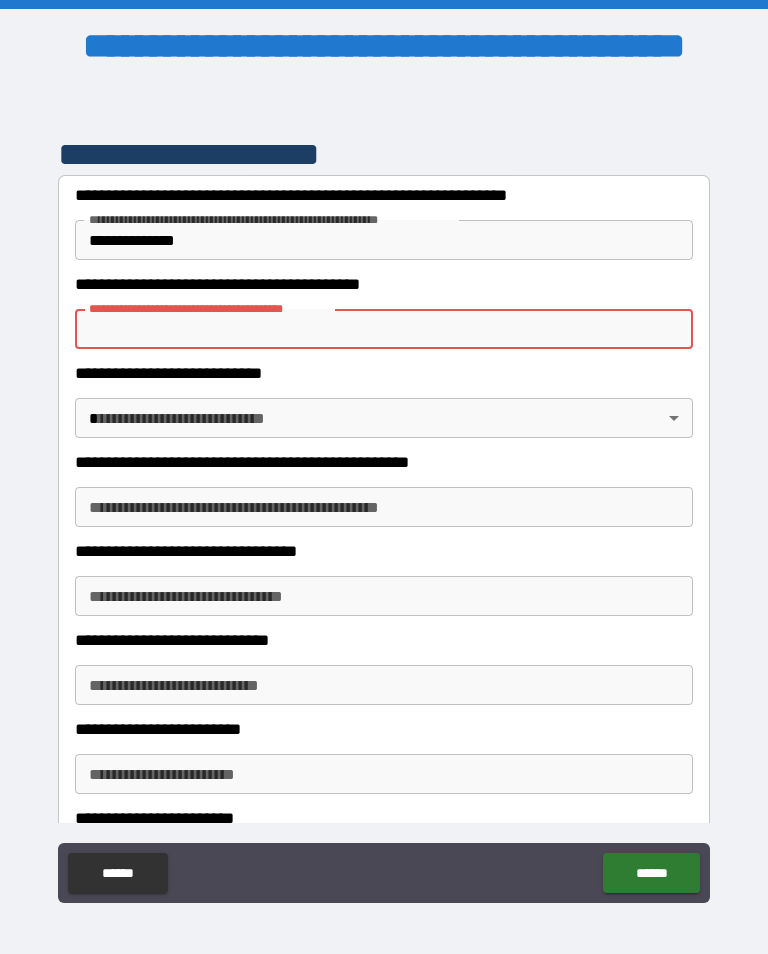 scroll, scrollTop: 375, scrollLeft: 0, axis: vertical 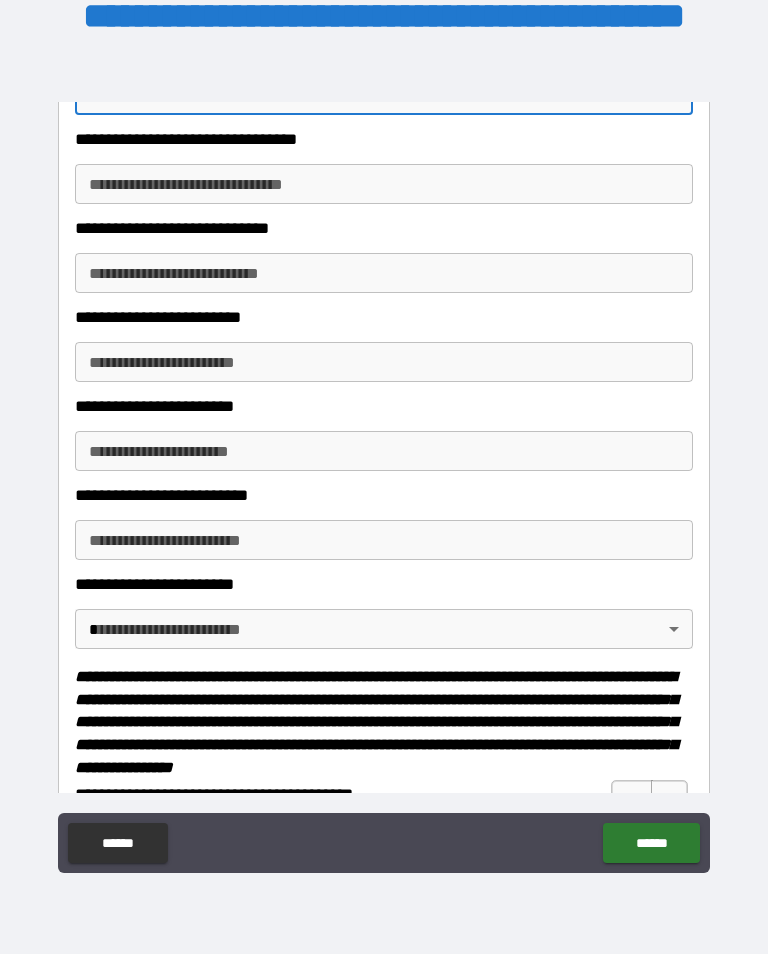 click on "**********" at bounding box center (512, 333) 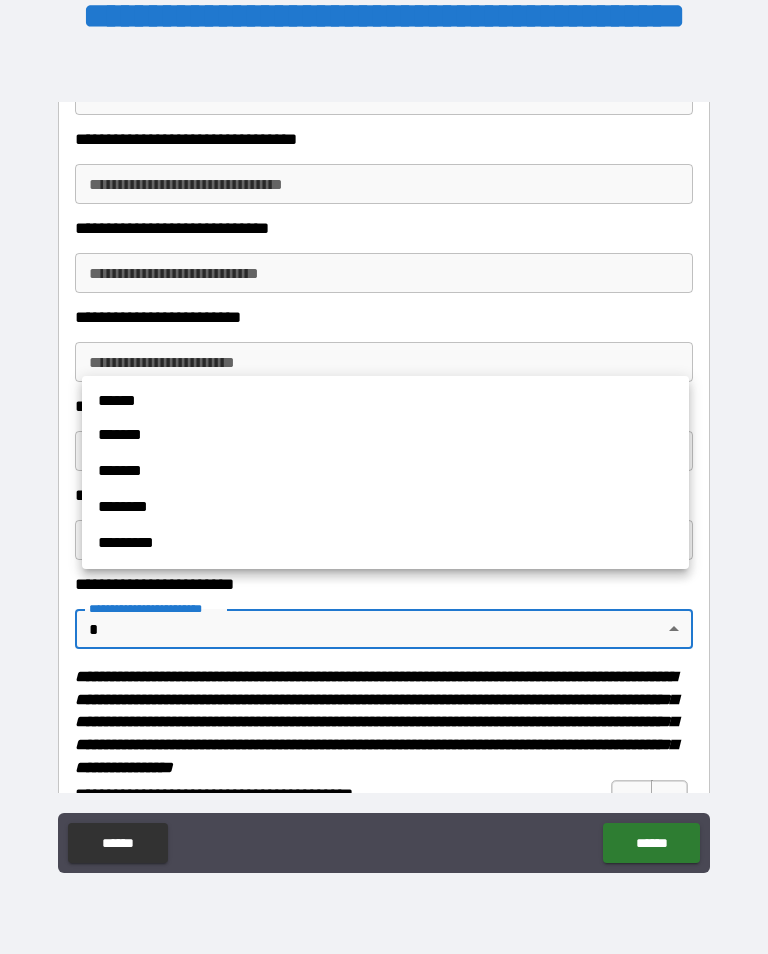 scroll, scrollTop: 1, scrollLeft: 0, axis: vertical 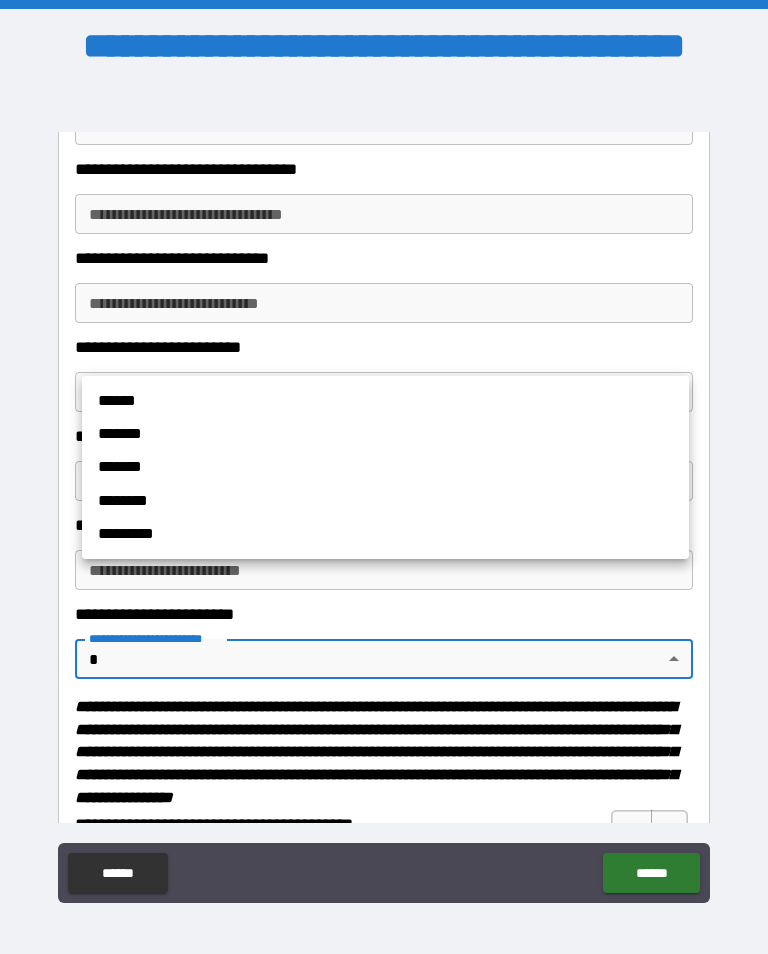 click on "*******" at bounding box center (373, 433) 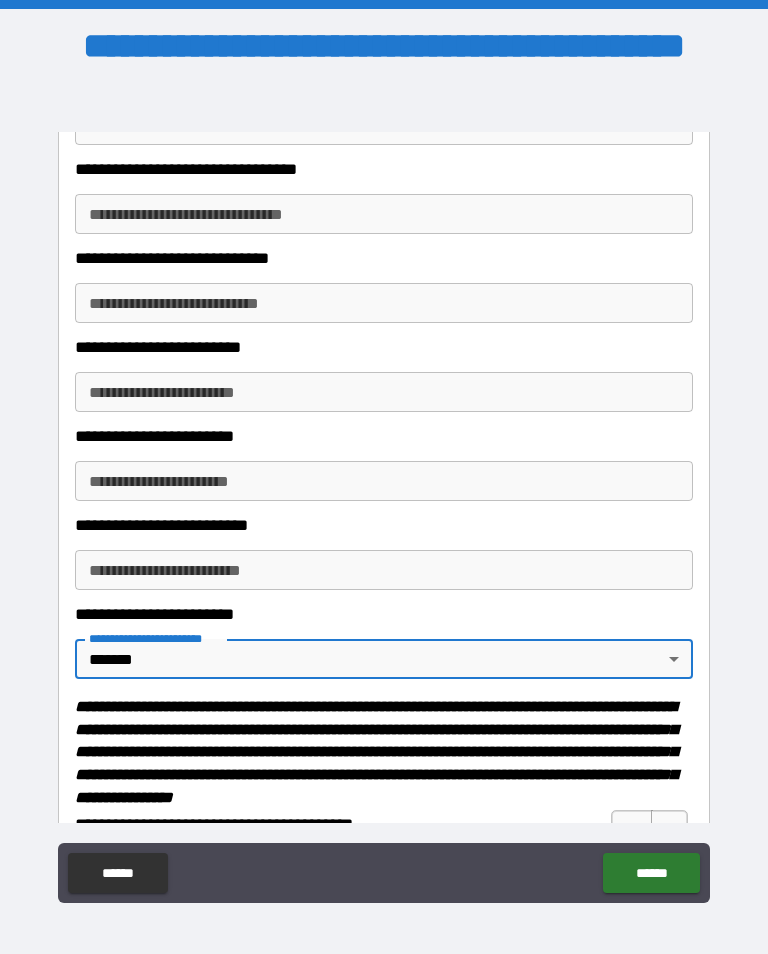 type on "*******" 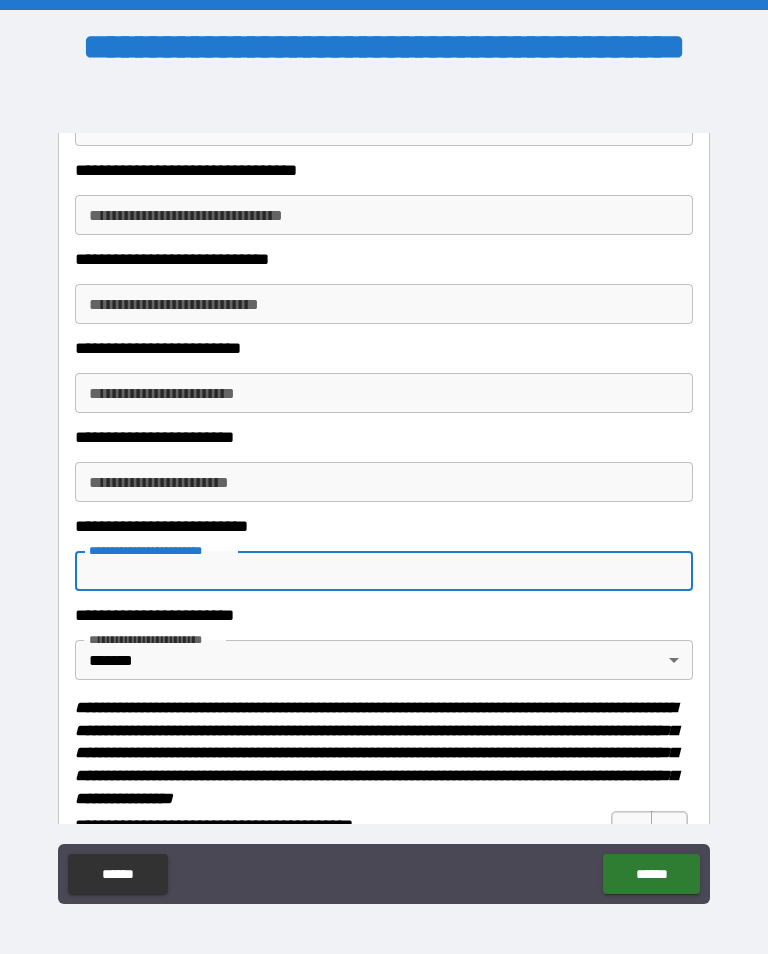 scroll, scrollTop: 0, scrollLeft: 0, axis: both 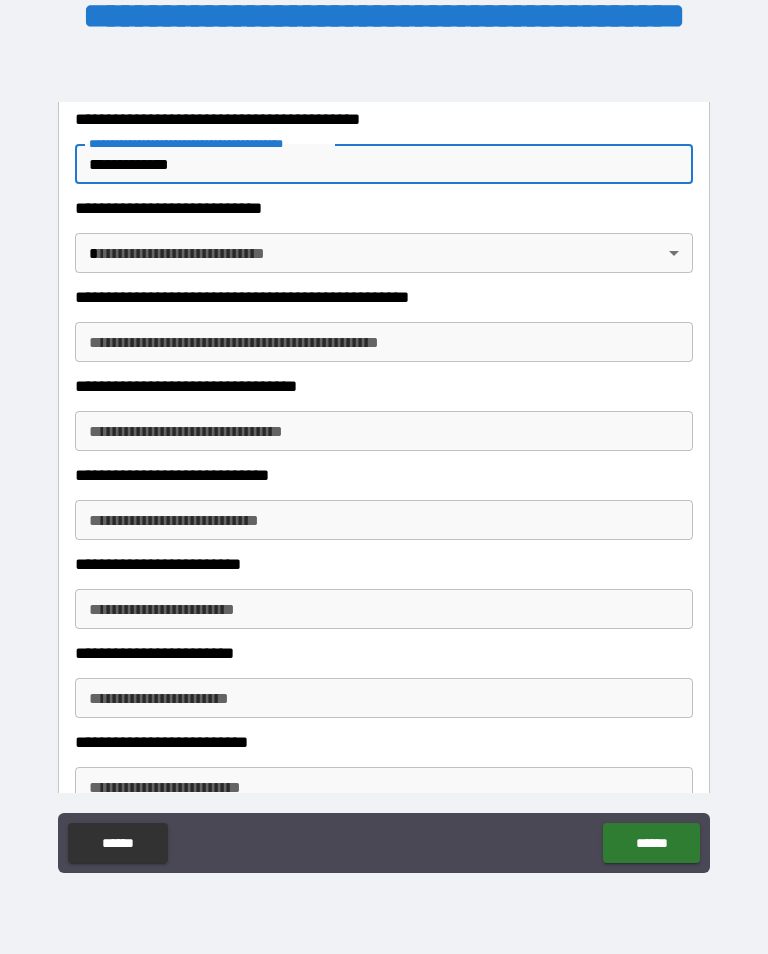 type on "**********" 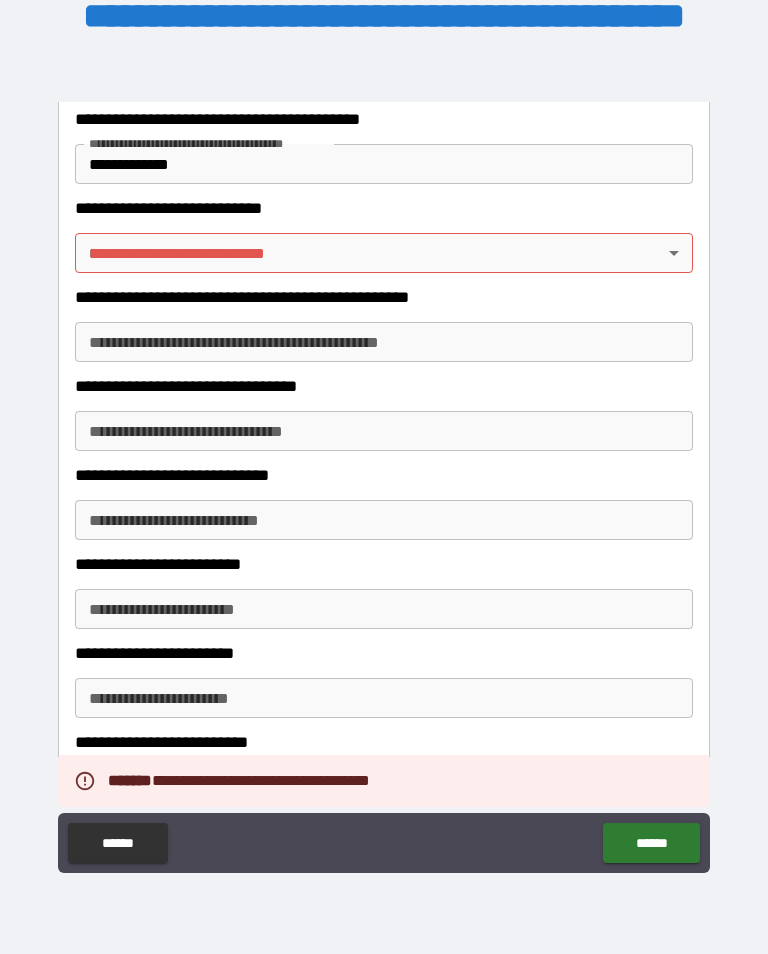 scroll, scrollTop: 1, scrollLeft: 0, axis: vertical 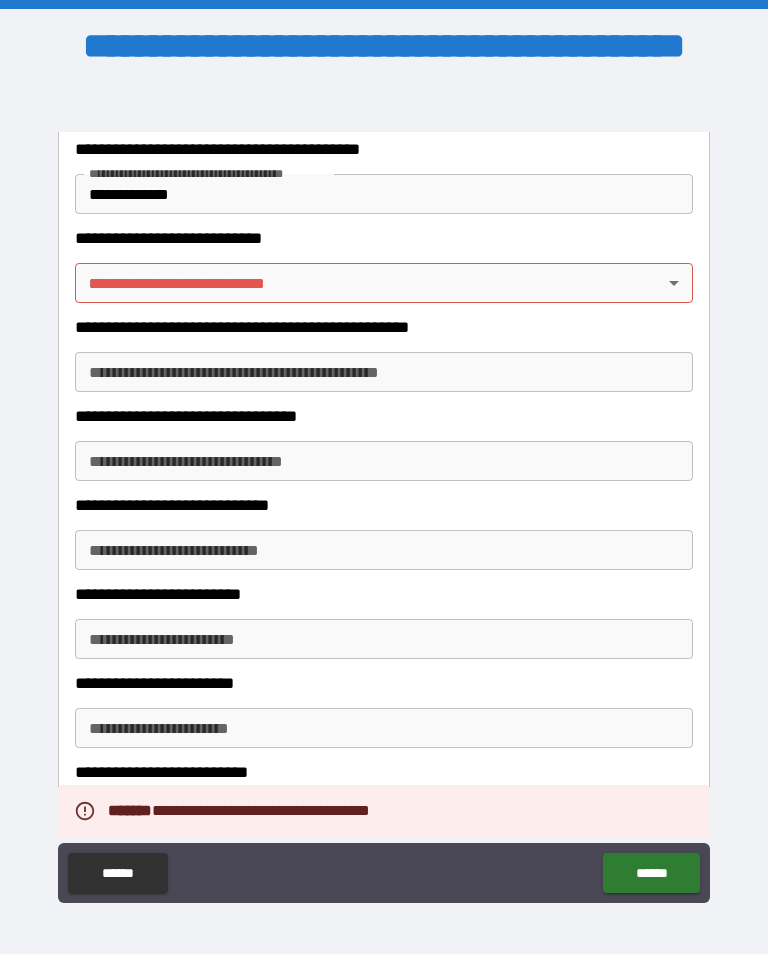 click on "**********" at bounding box center [512, 363] 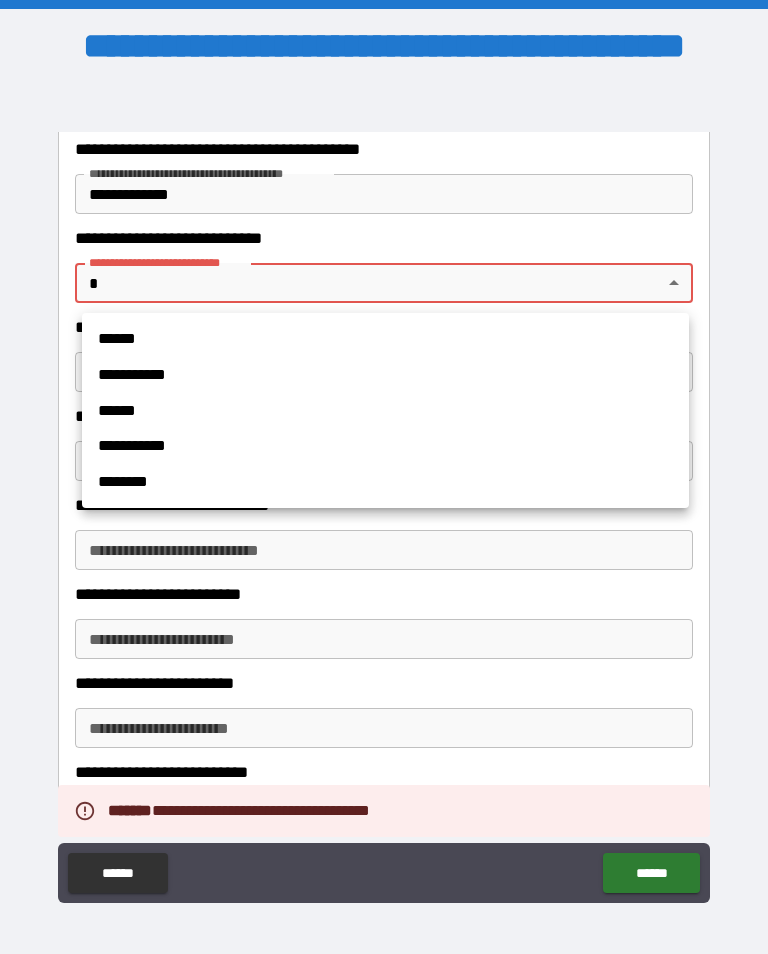 click on "******" at bounding box center (385, 411) 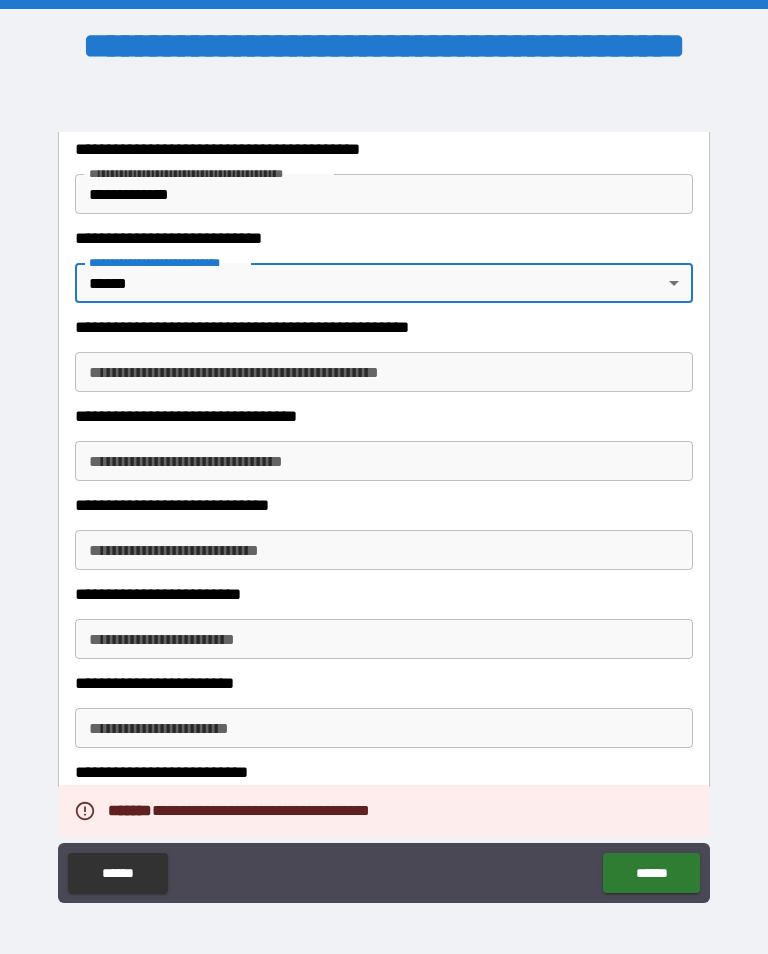 type on "******" 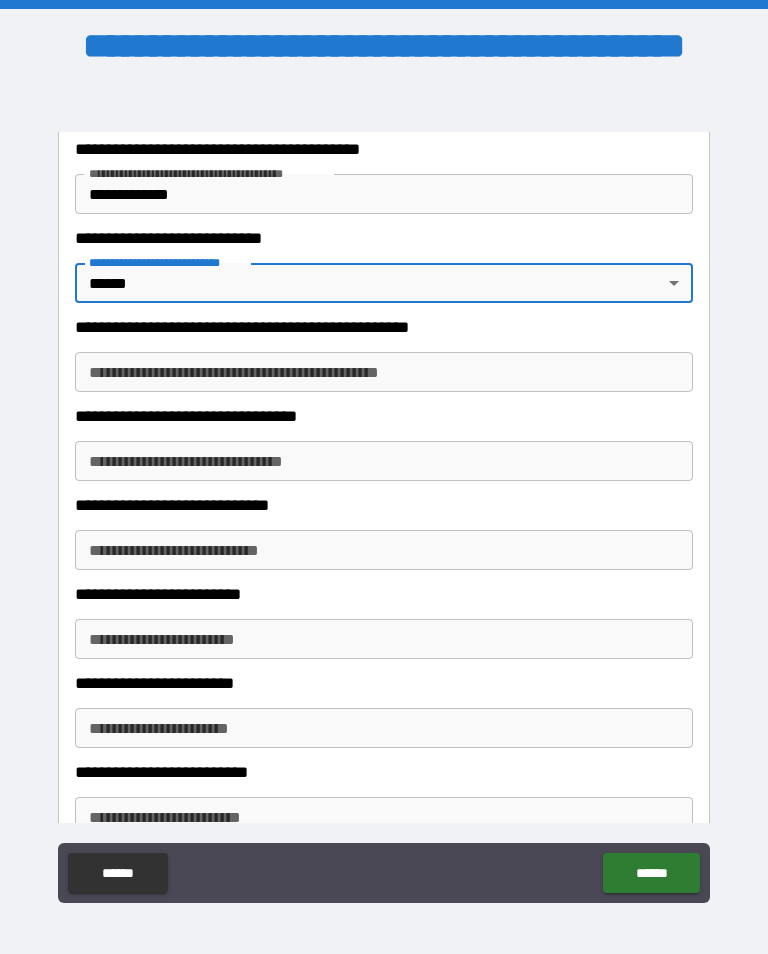 click on "**********" at bounding box center (384, 372) 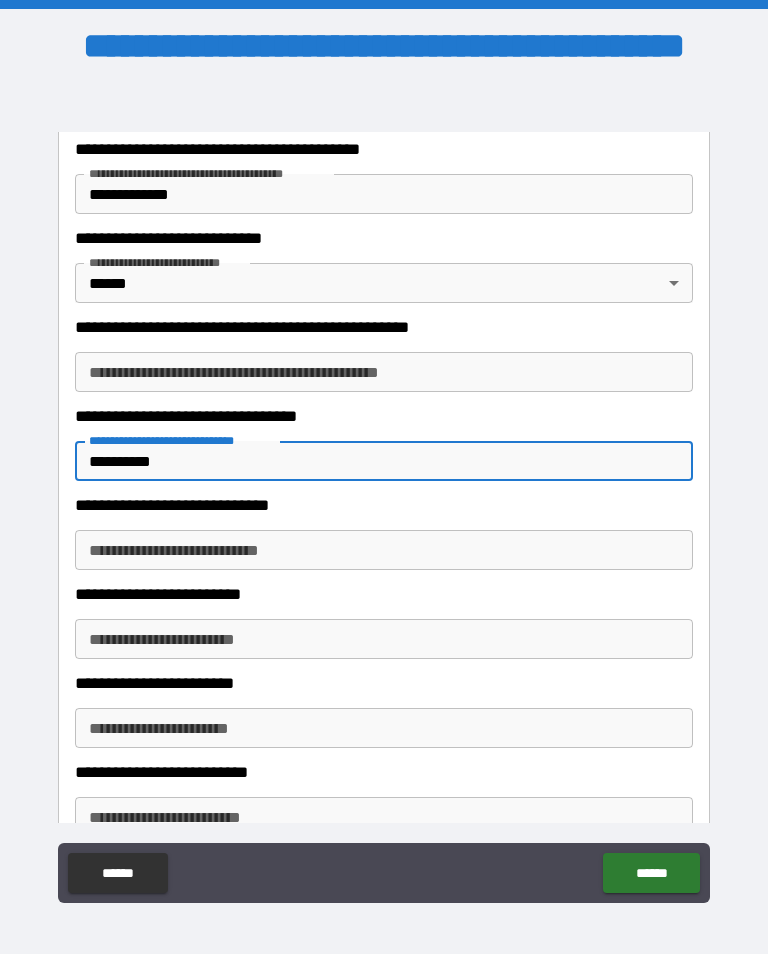 type on "**********" 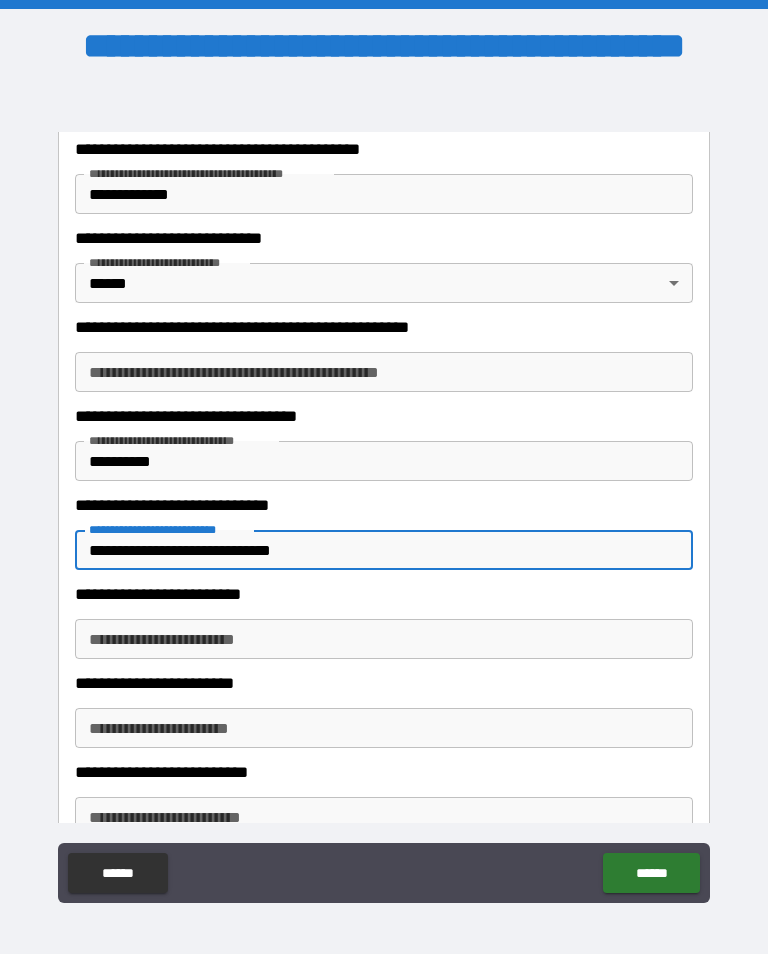 scroll, scrollTop: 536, scrollLeft: 0, axis: vertical 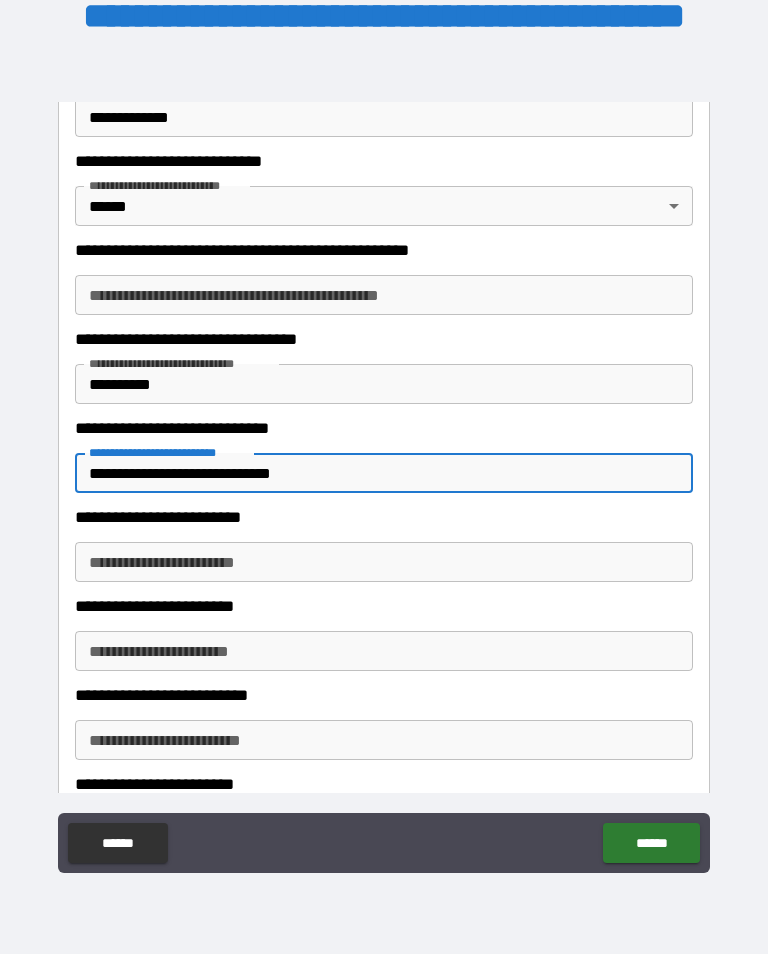 type on "**********" 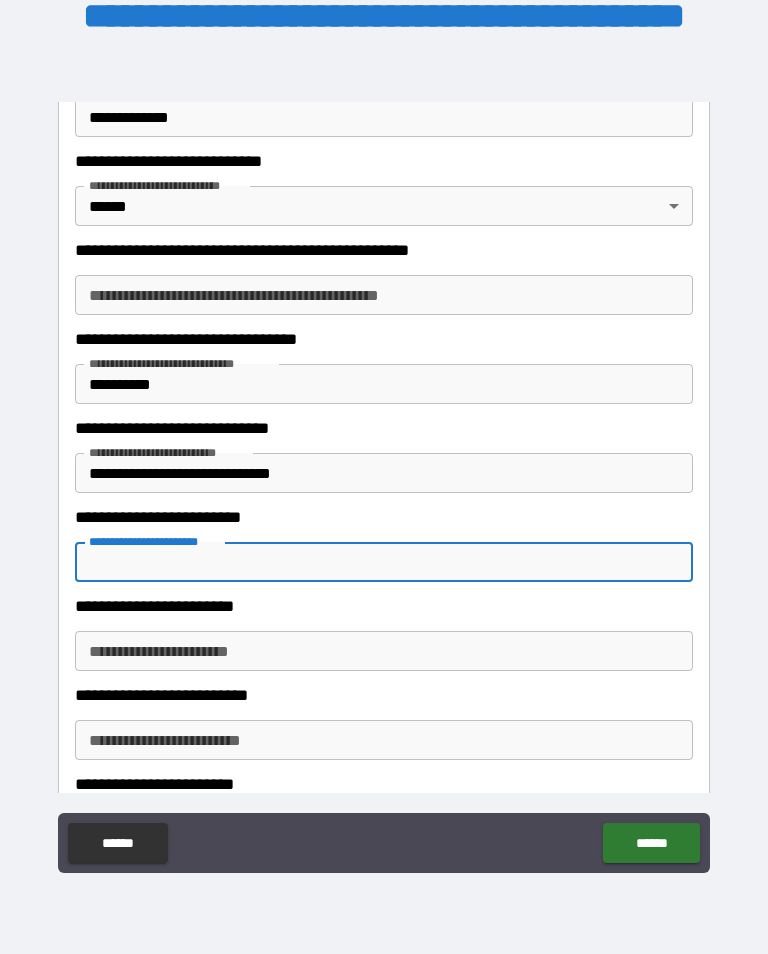scroll, scrollTop: 1, scrollLeft: 0, axis: vertical 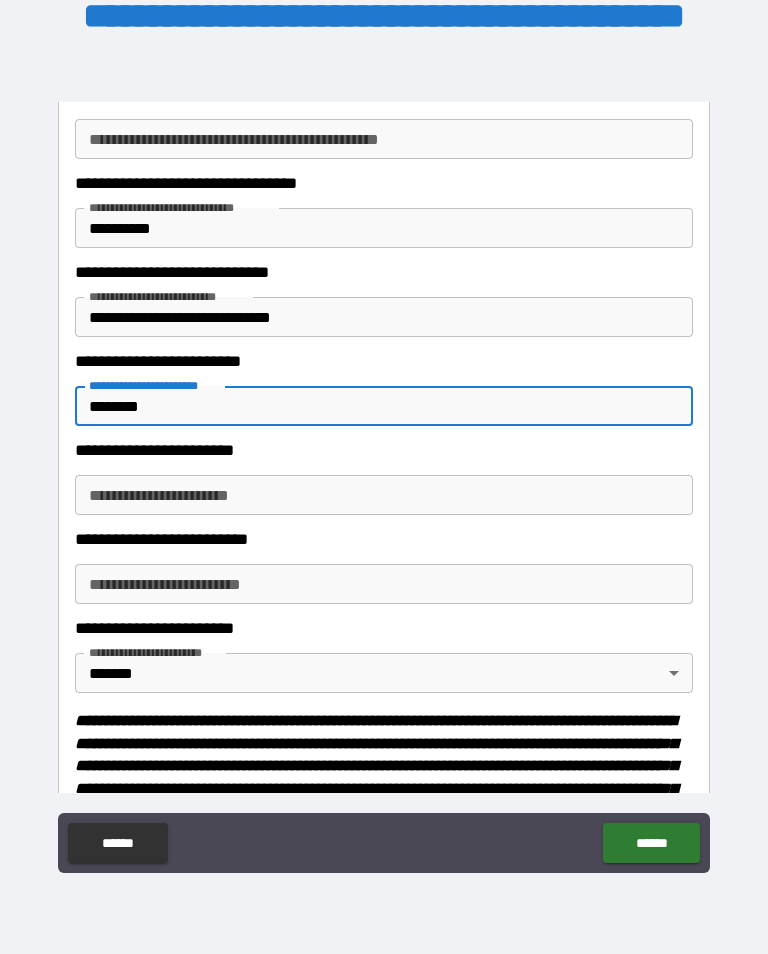 type on "********" 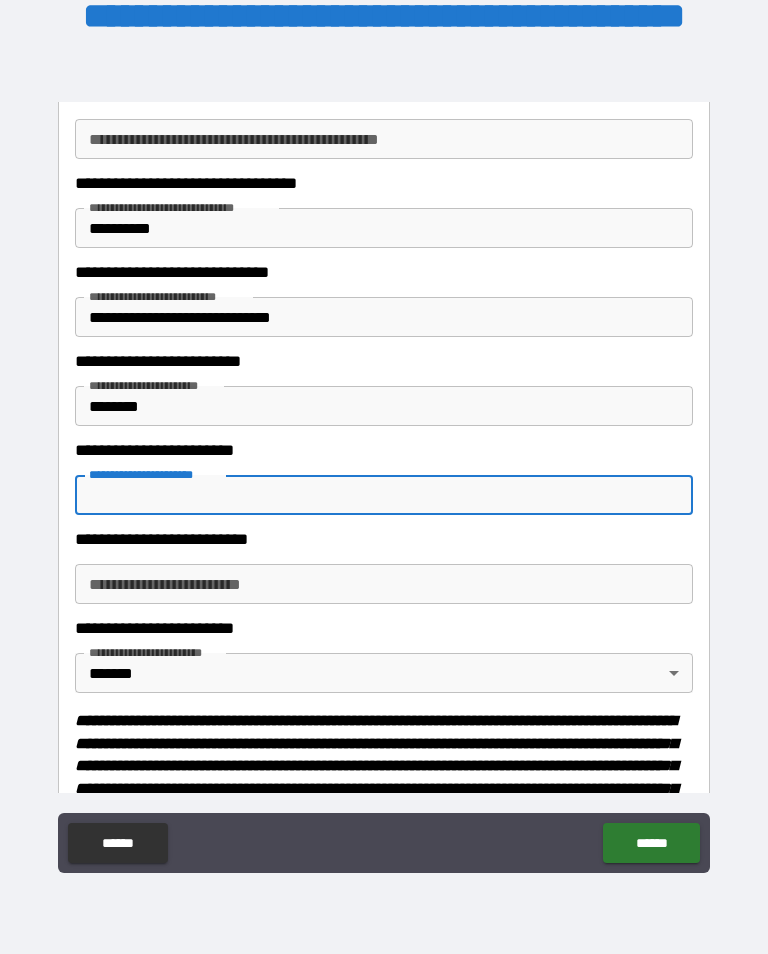 scroll, scrollTop: 1, scrollLeft: 0, axis: vertical 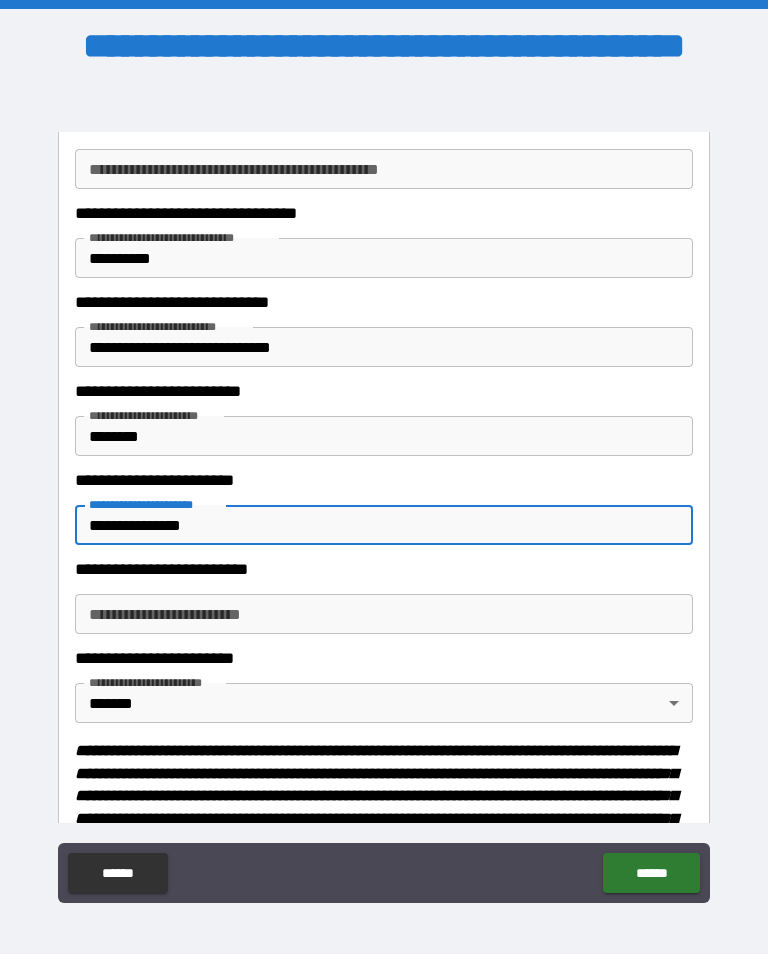 type on "**********" 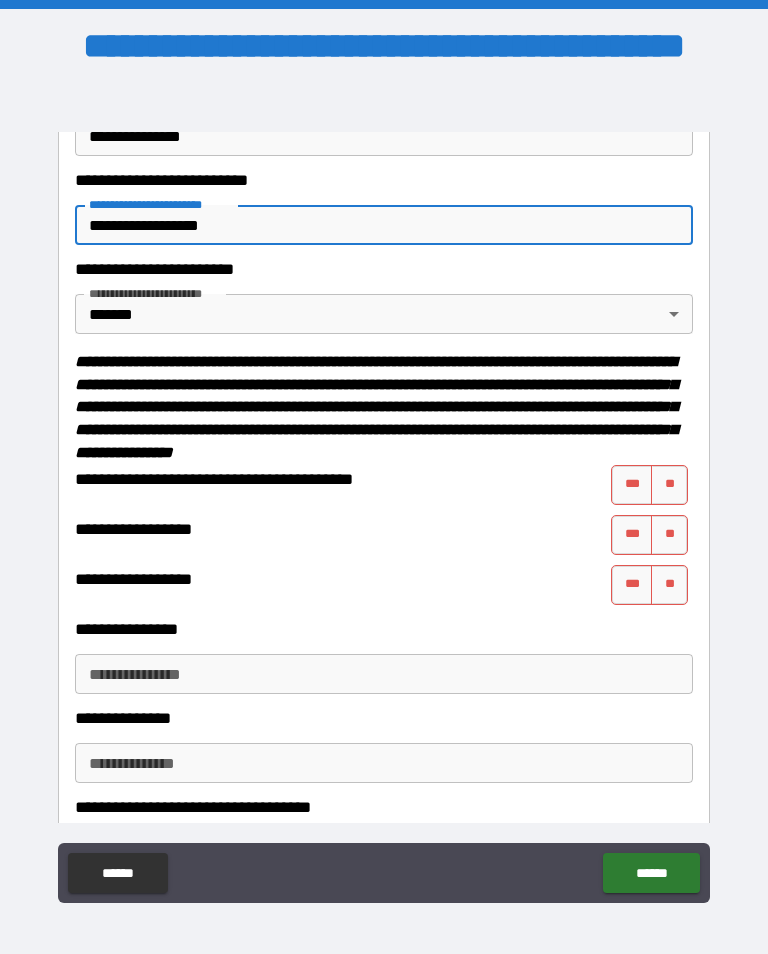 scroll, scrollTop: 1183, scrollLeft: 0, axis: vertical 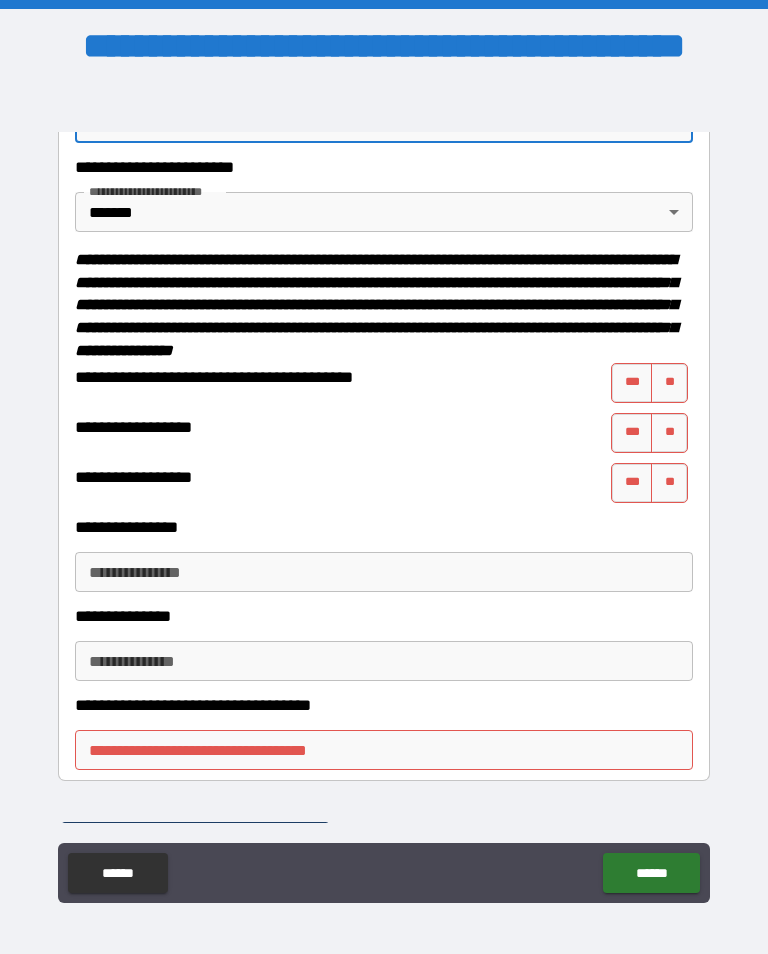 type on "**********" 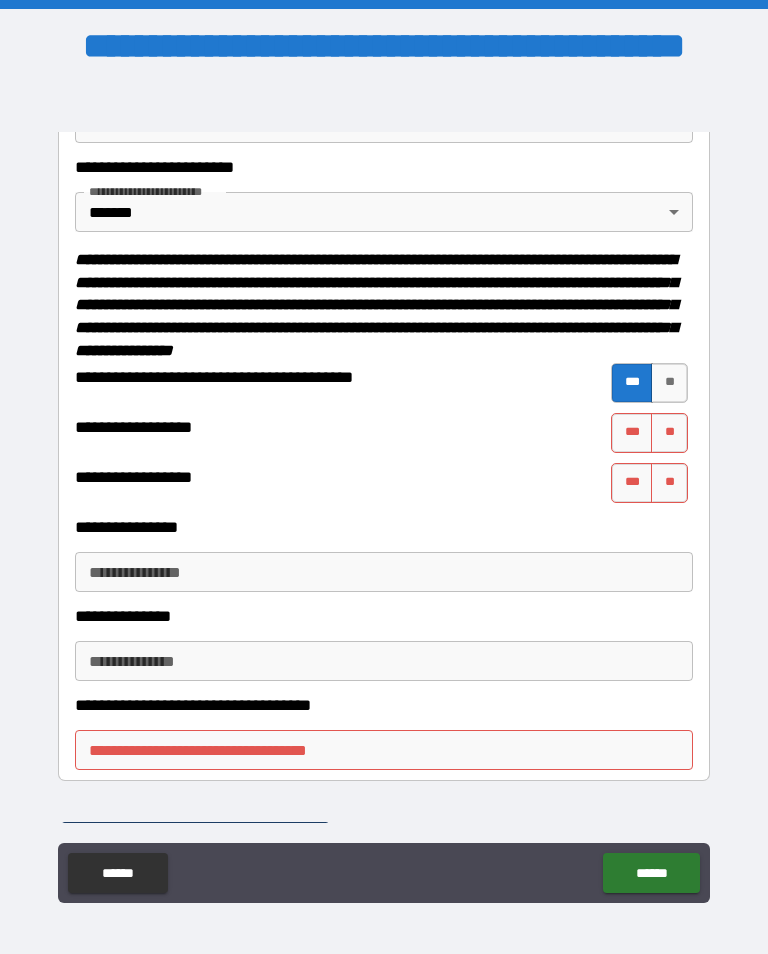 click on "**" at bounding box center [669, 433] 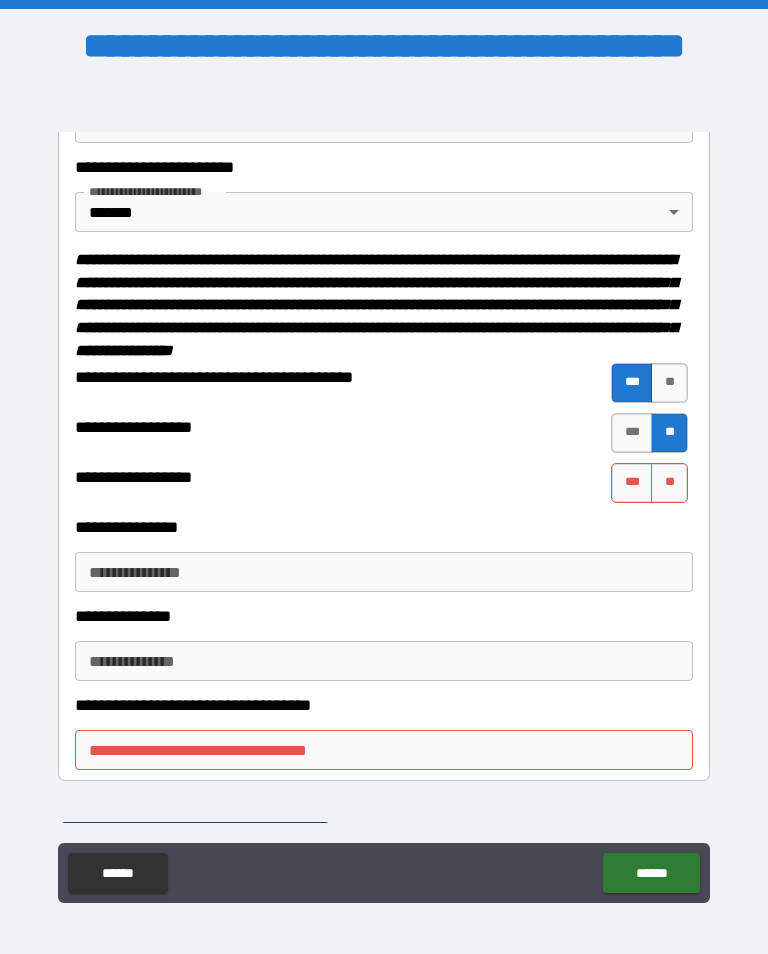 click on "**" at bounding box center [669, 483] 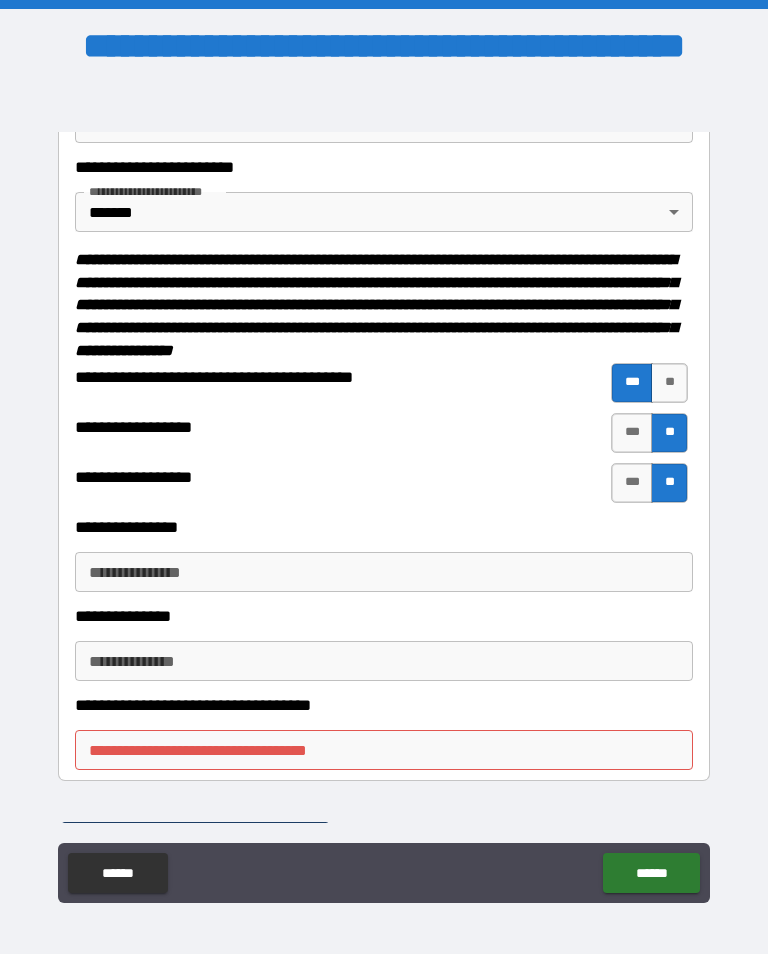 click on "**********" at bounding box center [384, 572] 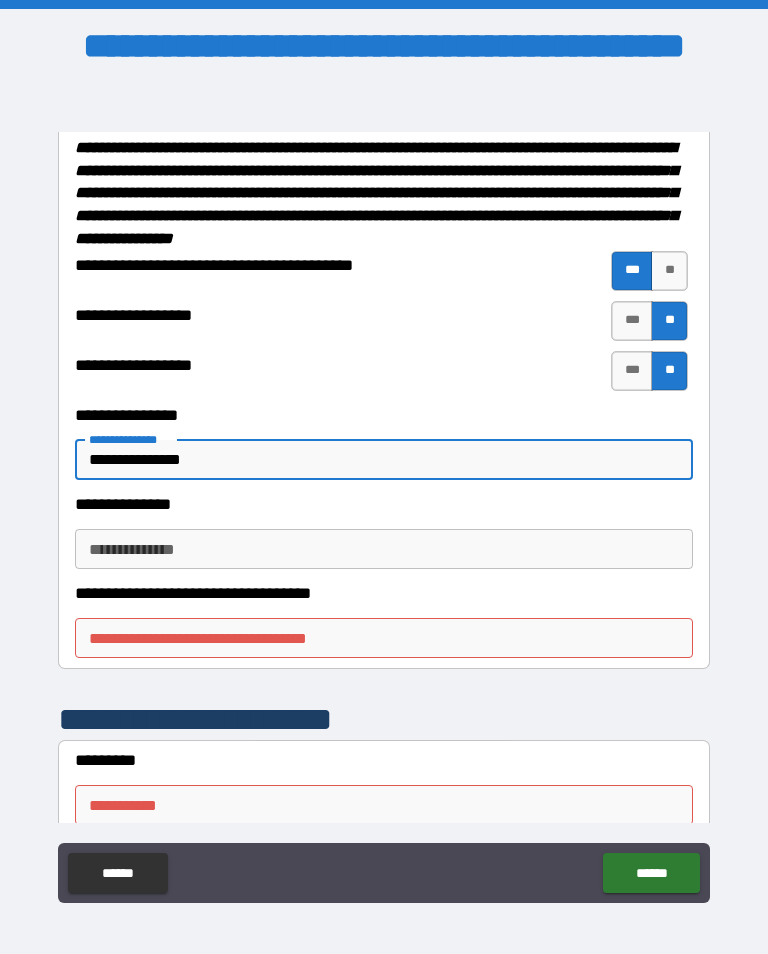 scroll, scrollTop: 1297, scrollLeft: 0, axis: vertical 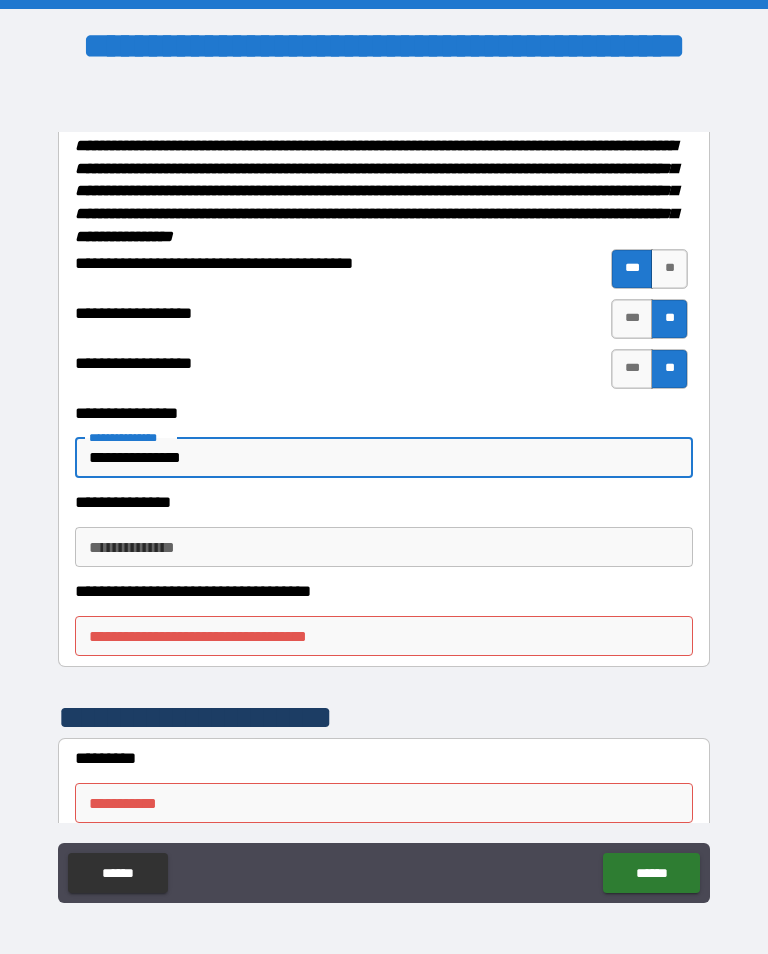 type on "**********" 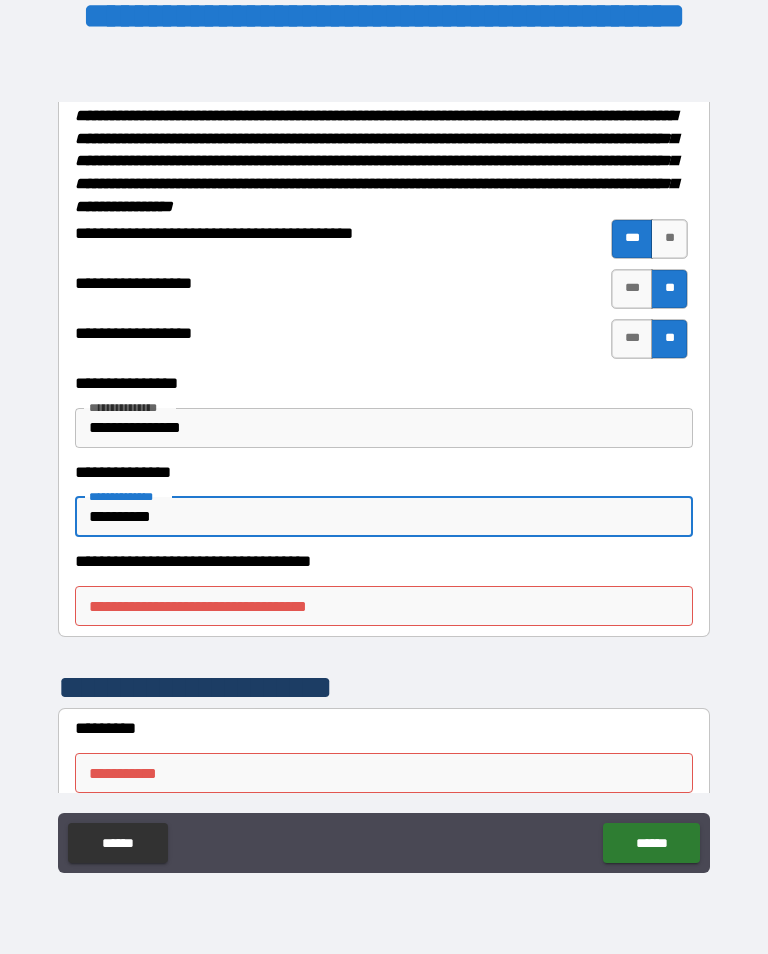 scroll, scrollTop: 120, scrollLeft: 0, axis: vertical 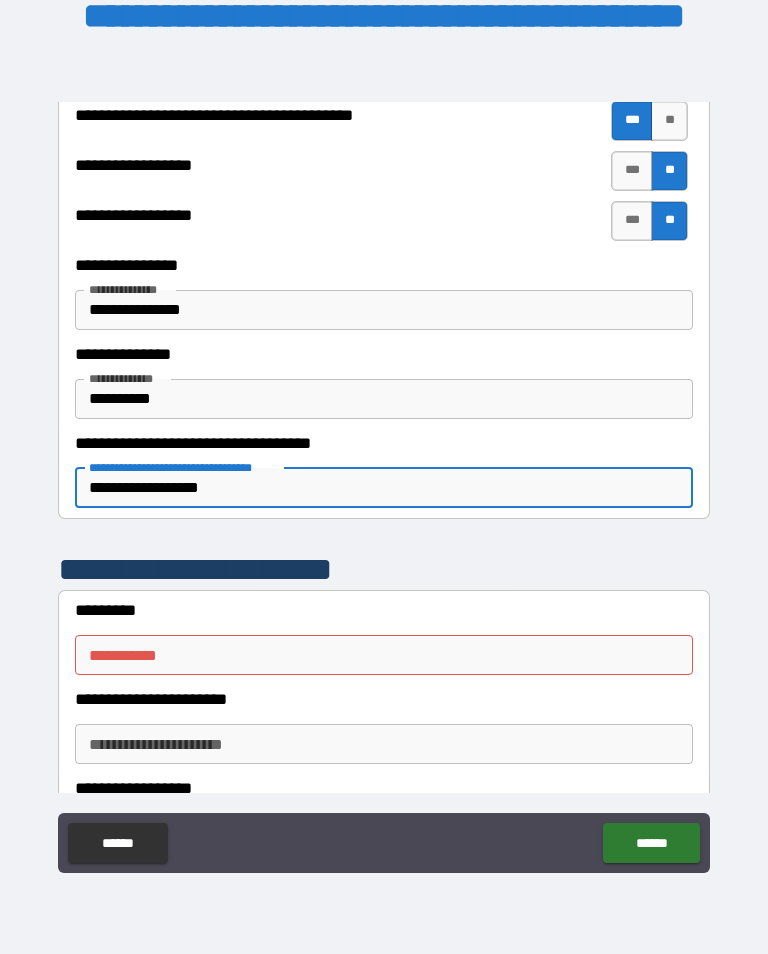 type on "**********" 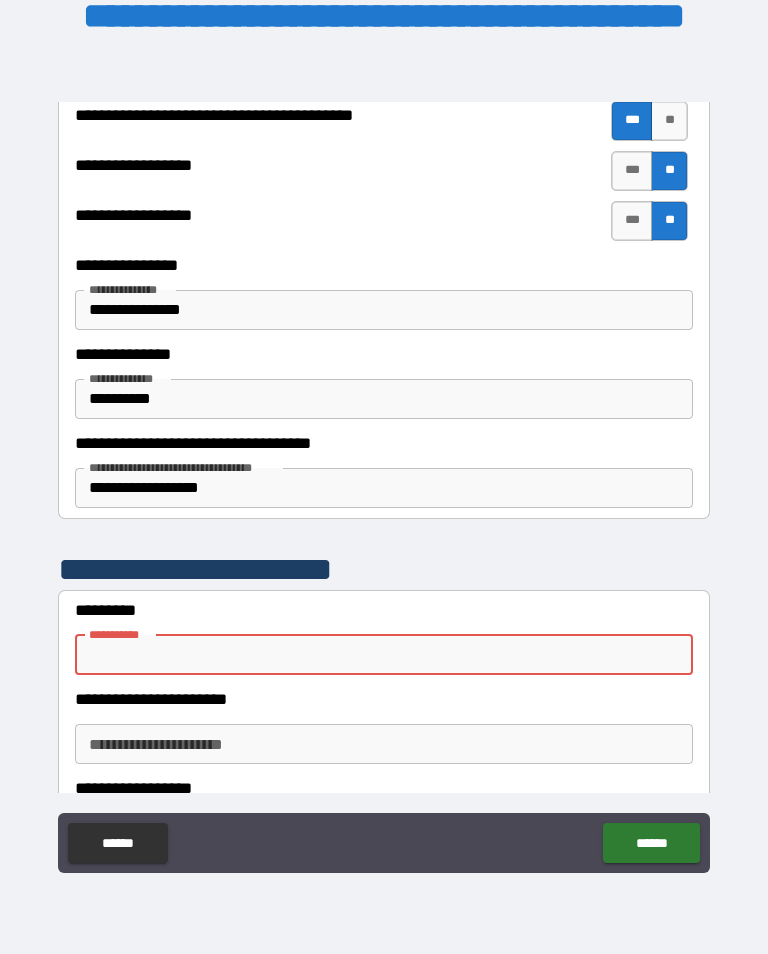 scroll, scrollTop: 314, scrollLeft: 0, axis: vertical 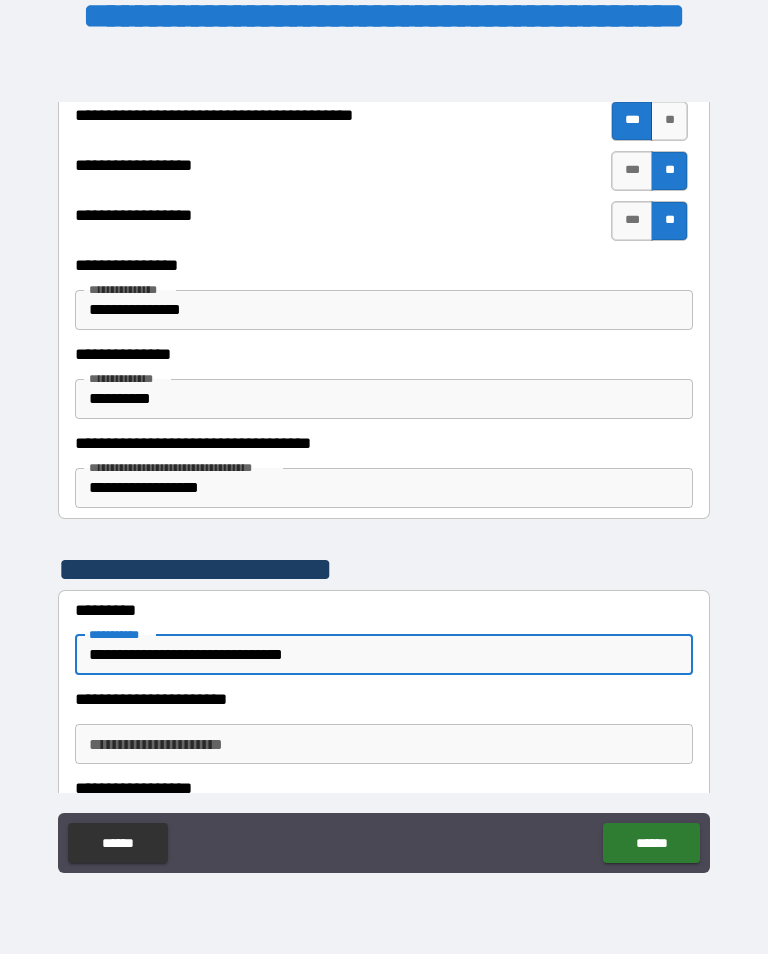 type on "**********" 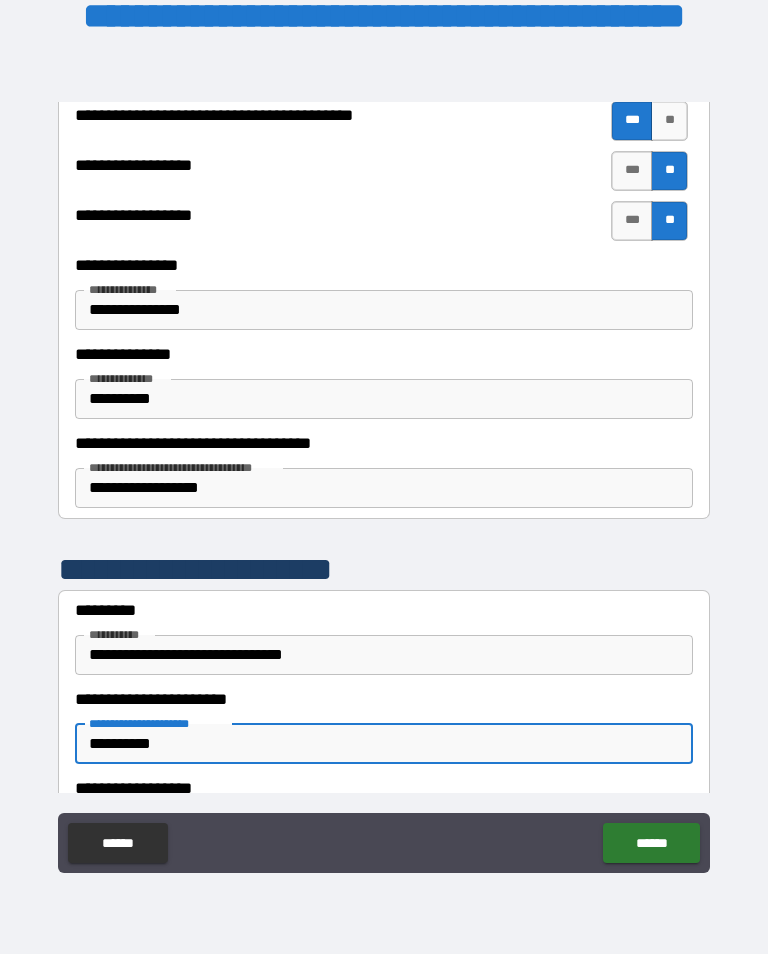 type on "**********" 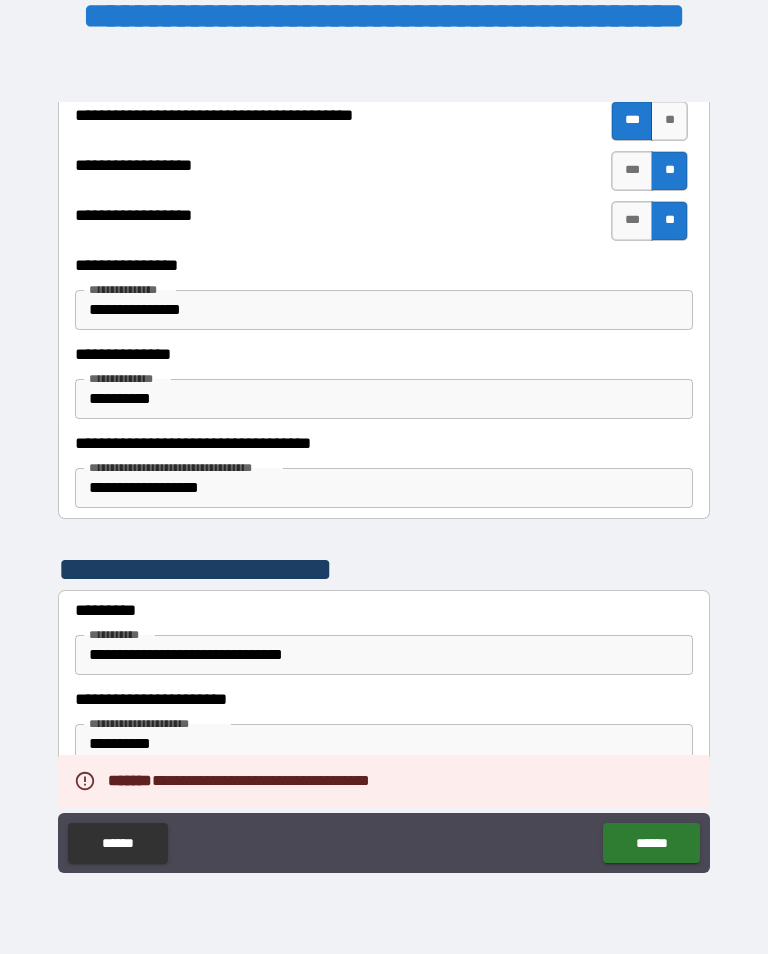 scroll, scrollTop: 1, scrollLeft: 0, axis: vertical 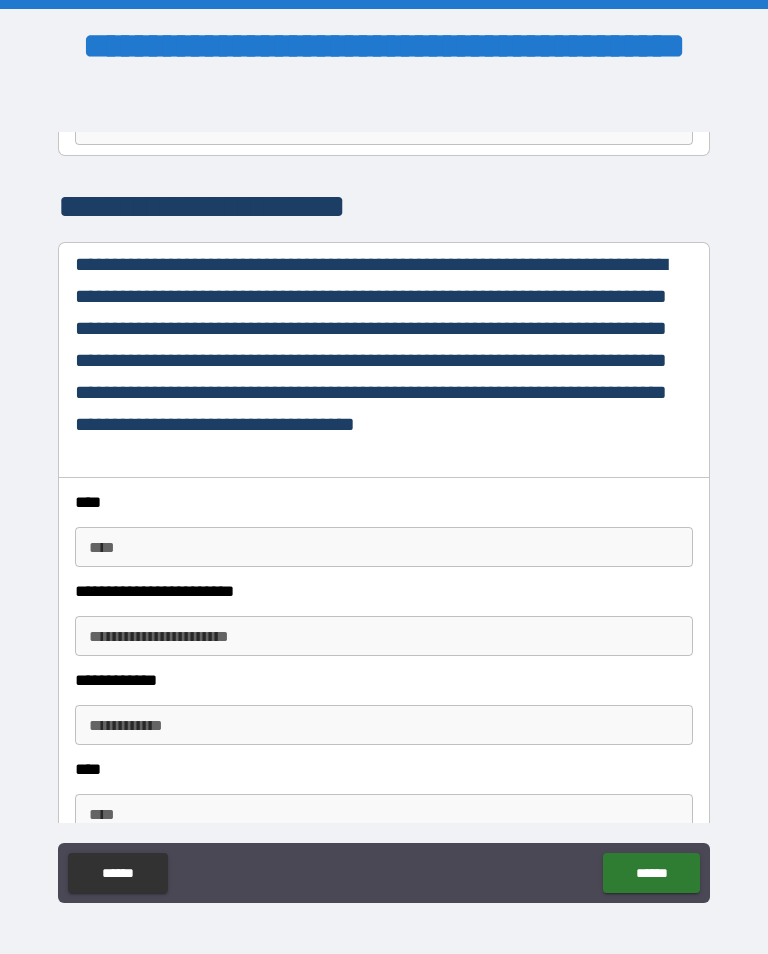 click on "****" at bounding box center (384, 547) 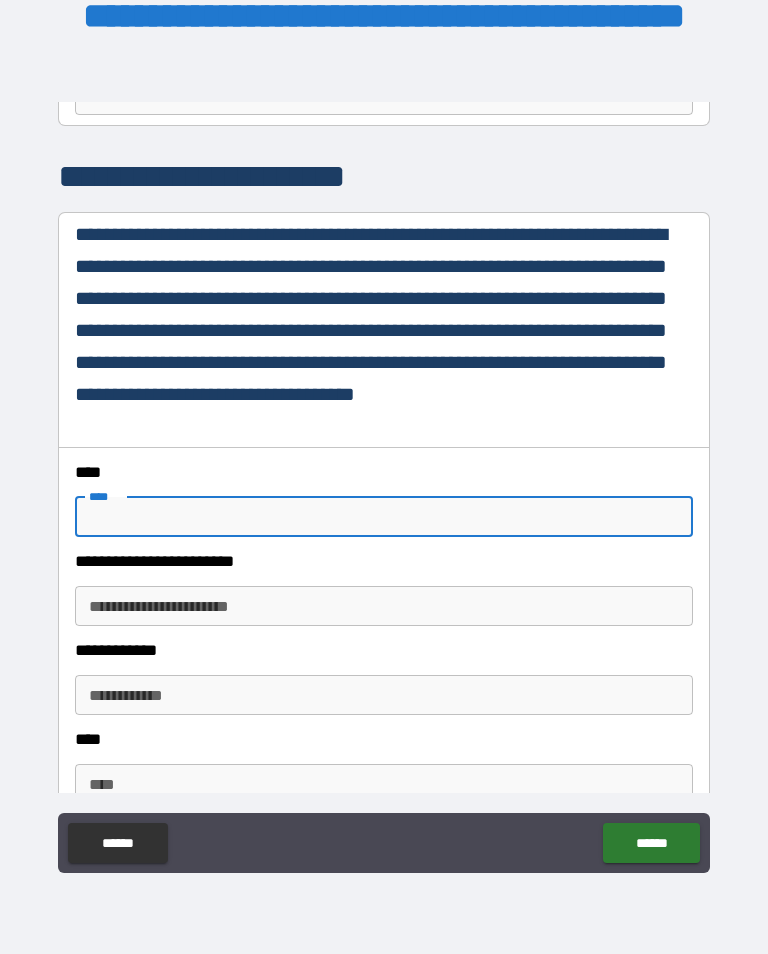 scroll, scrollTop: 129, scrollLeft: 0, axis: vertical 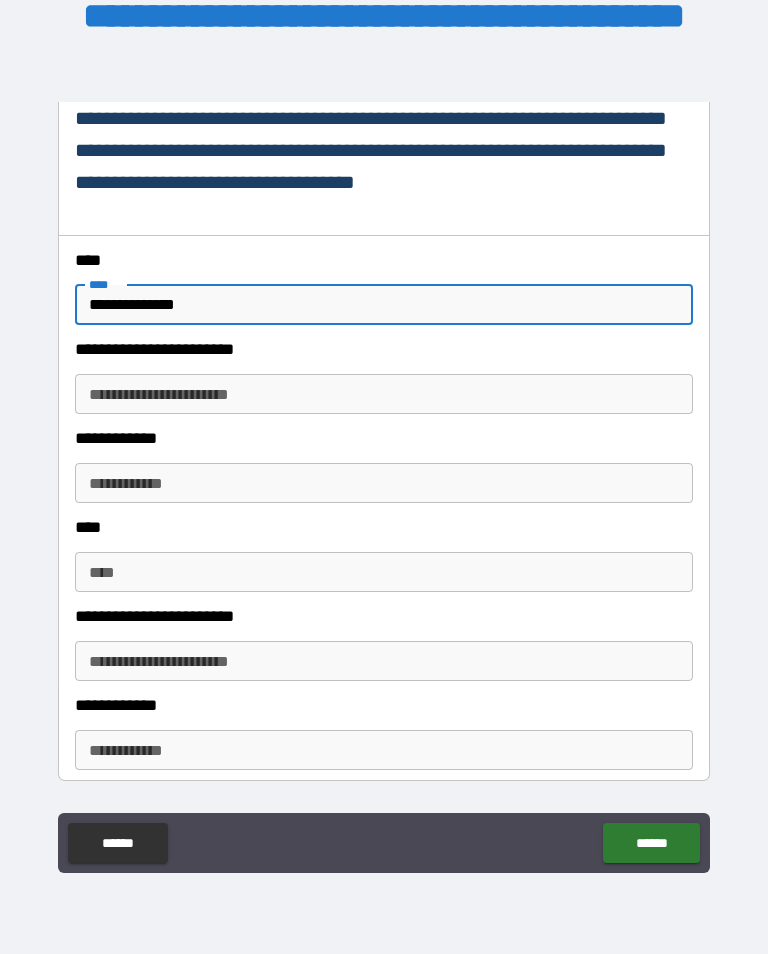 type on "**********" 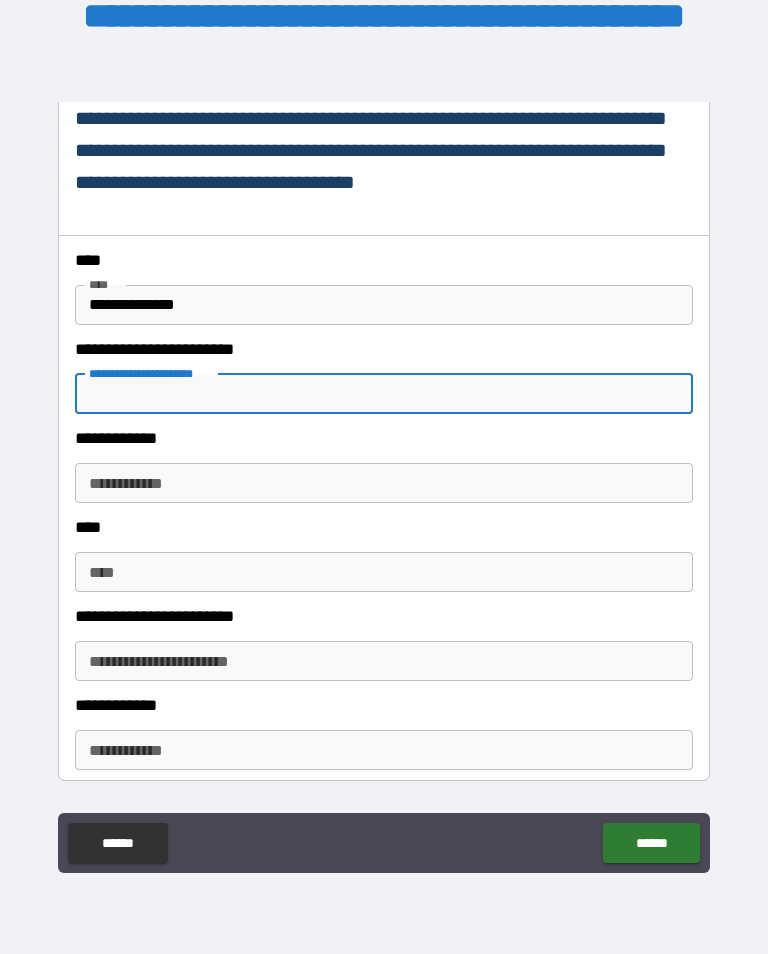 scroll, scrollTop: 1, scrollLeft: 0, axis: vertical 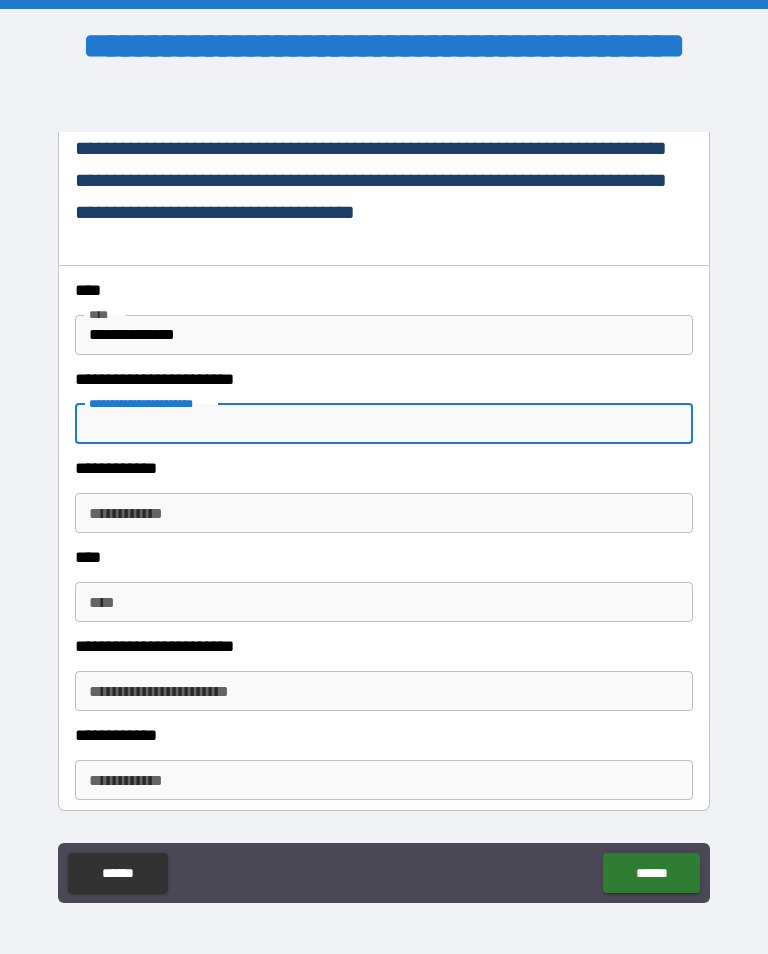 click on "**********" at bounding box center [384, 424] 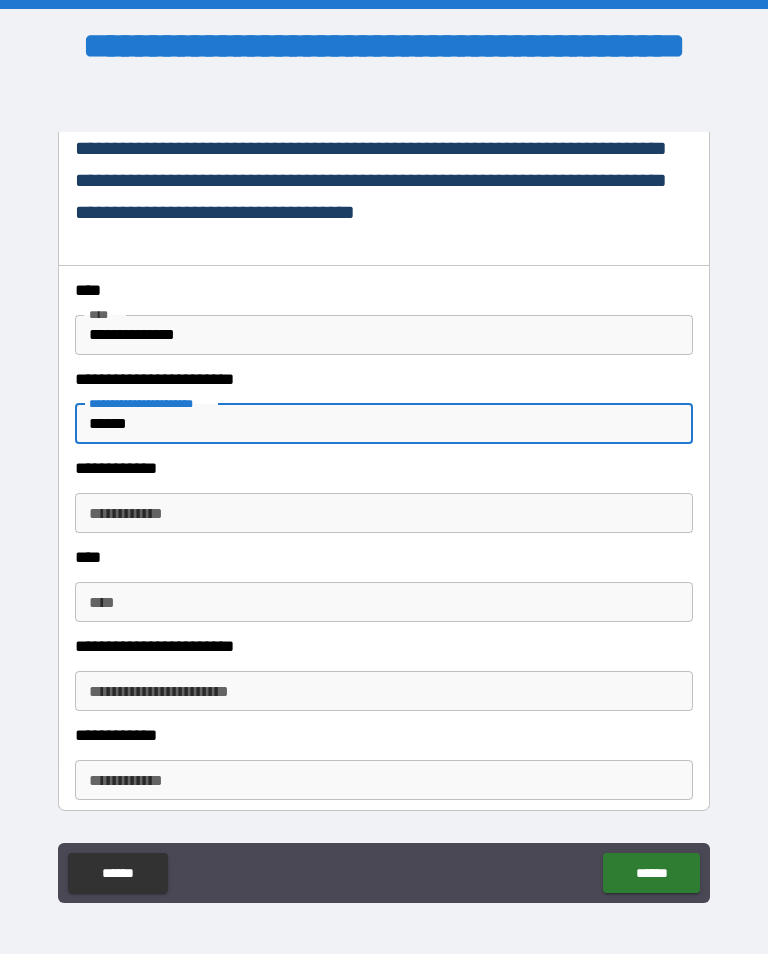 type on "******" 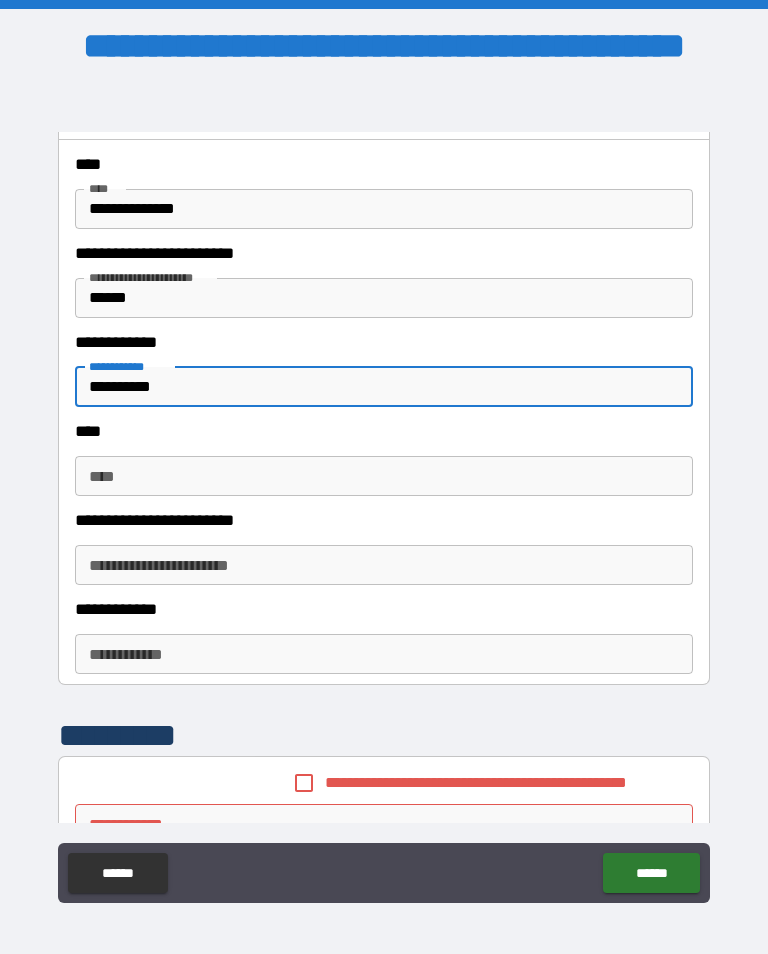 scroll, scrollTop: 2492, scrollLeft: 0, axis: vertical 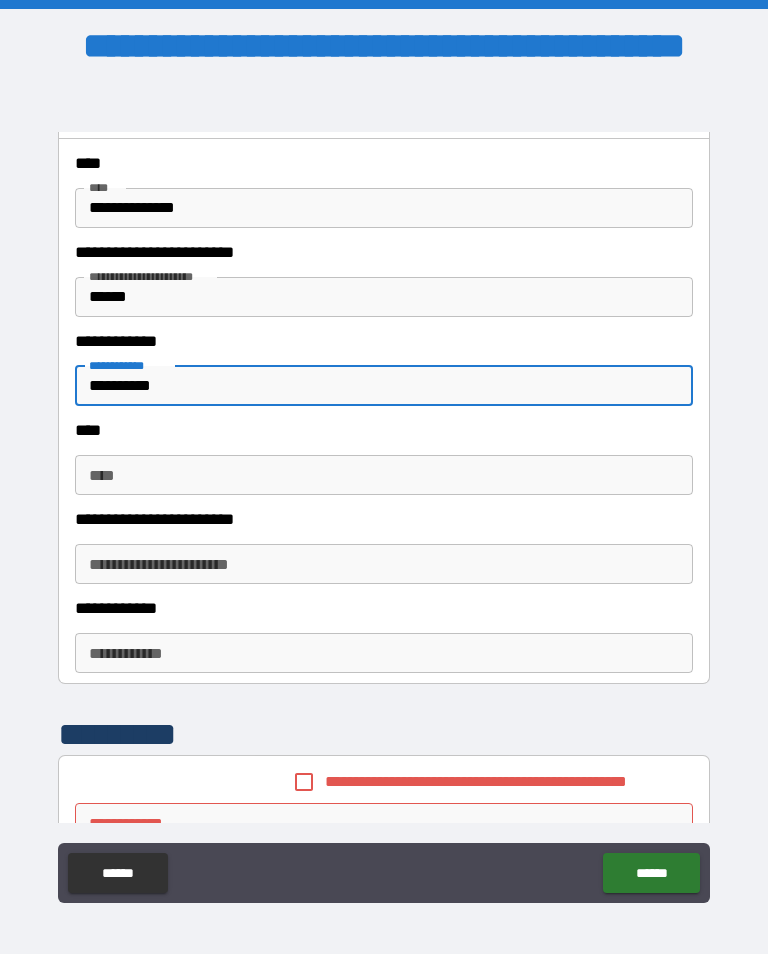 type on "**********" 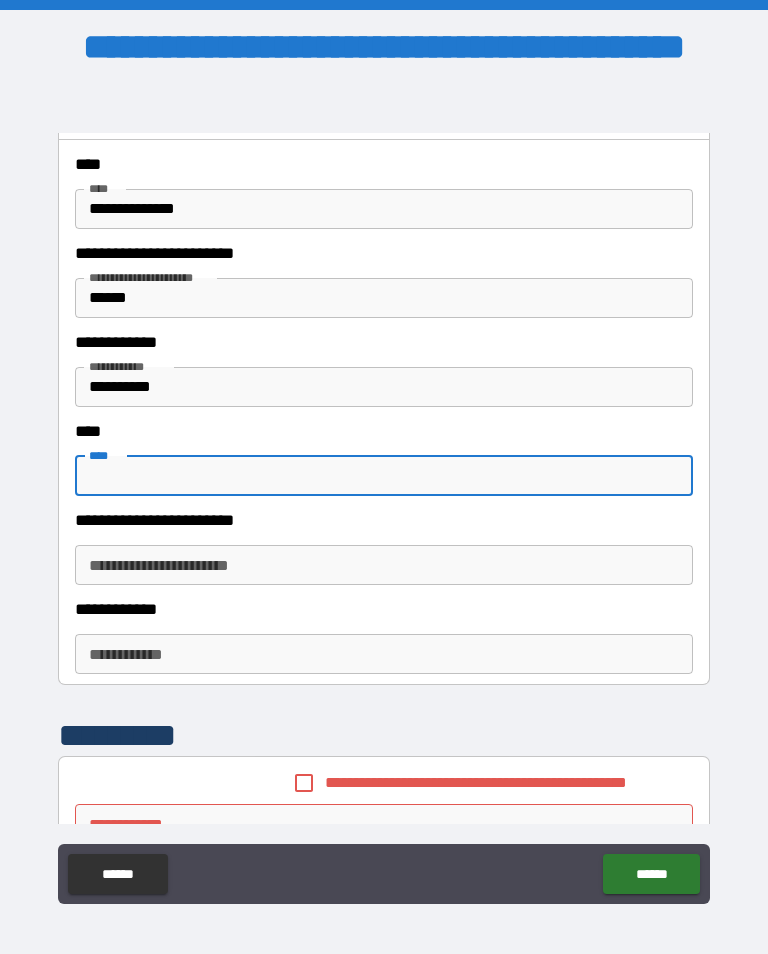 scroll, scrollTop: -1, scrollLeft: 0, axis: vertical 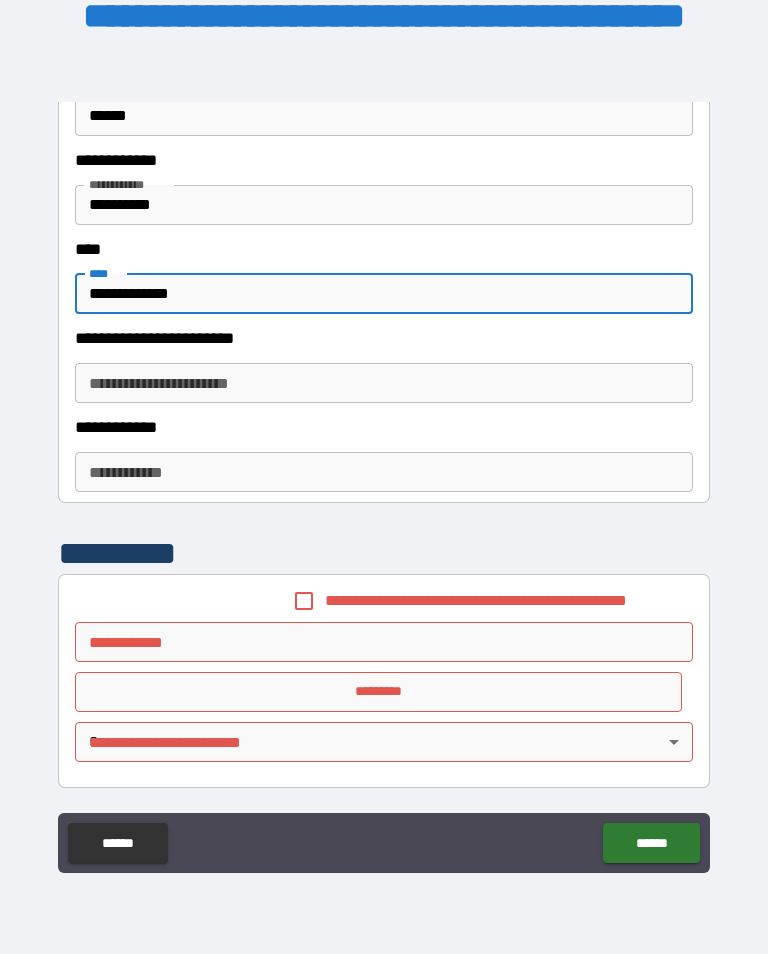 type on "**********" 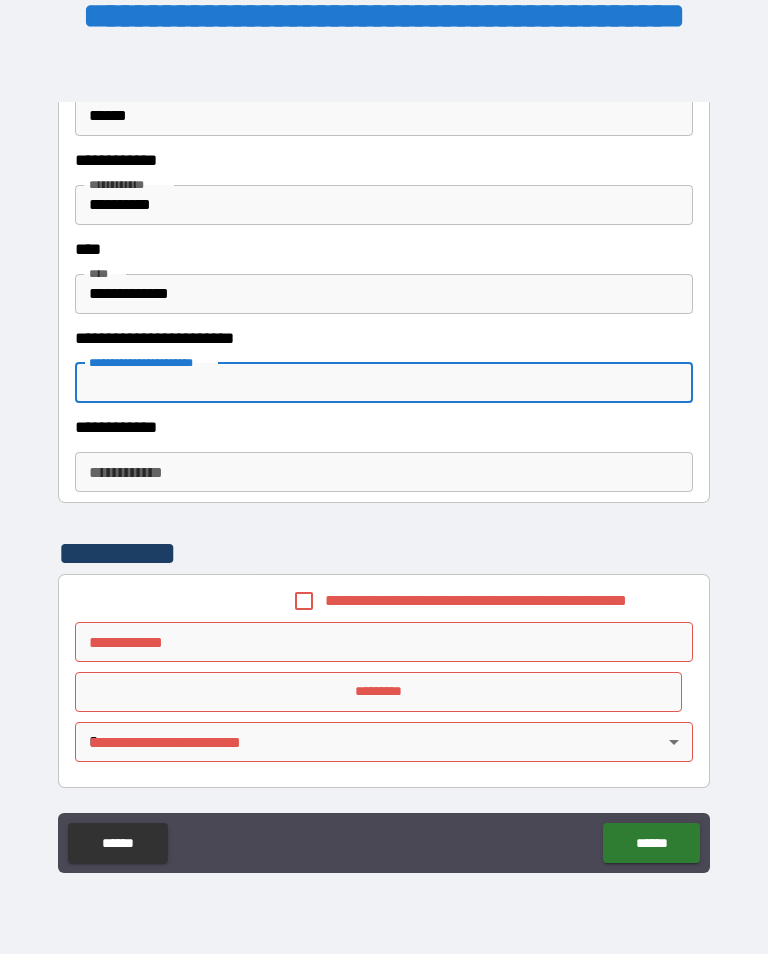 scroll, scrollTop: 1, scrollLeft: 0, axis: vertical 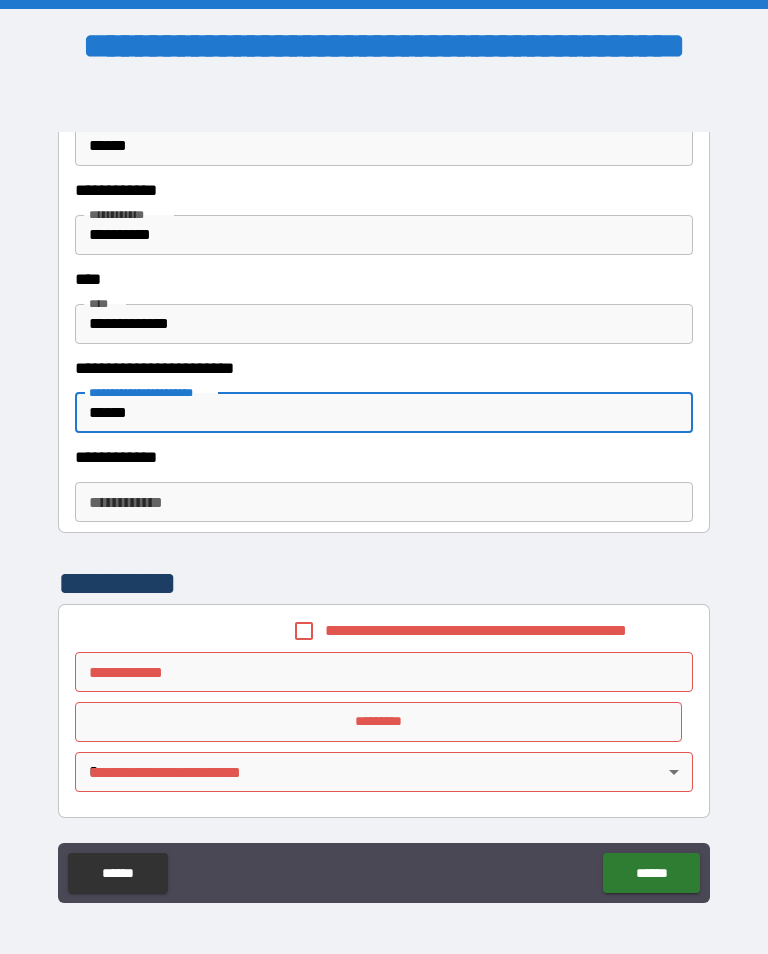 type on "******" 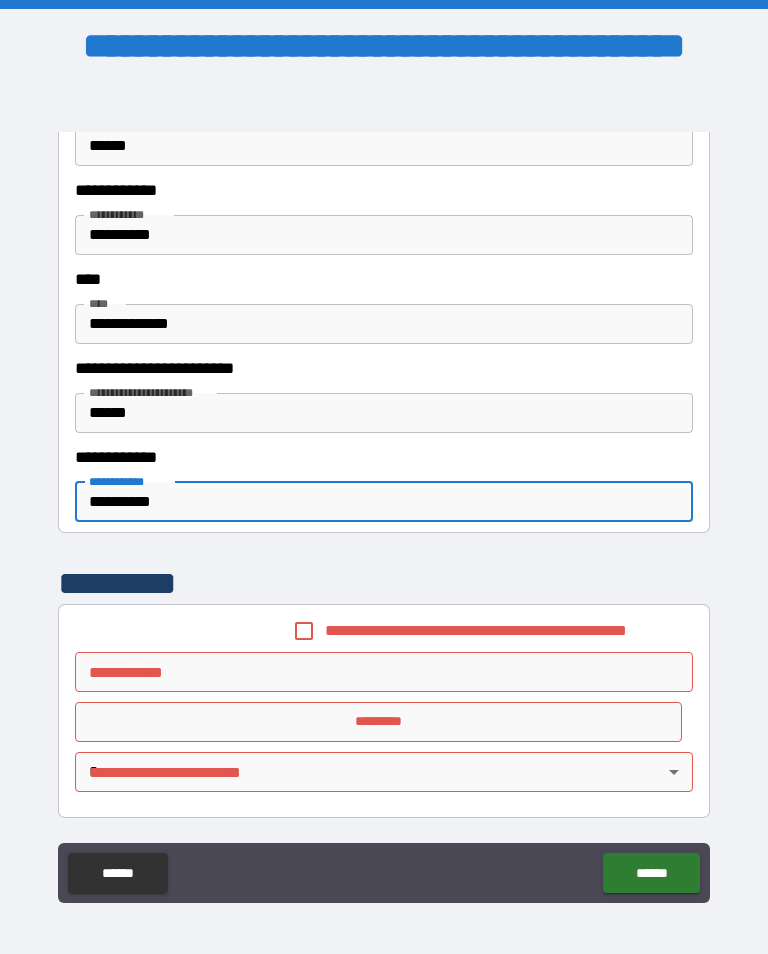 scroll, scrollTop: 2661, scrollLeft: 0, axis: vertical 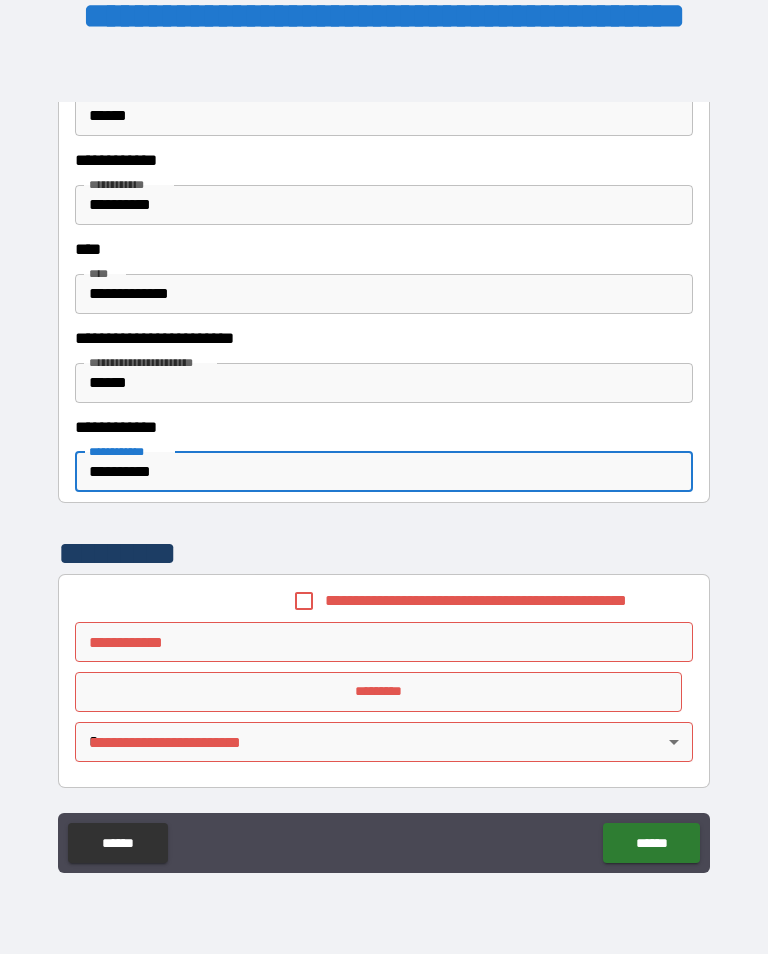 type on "**********" 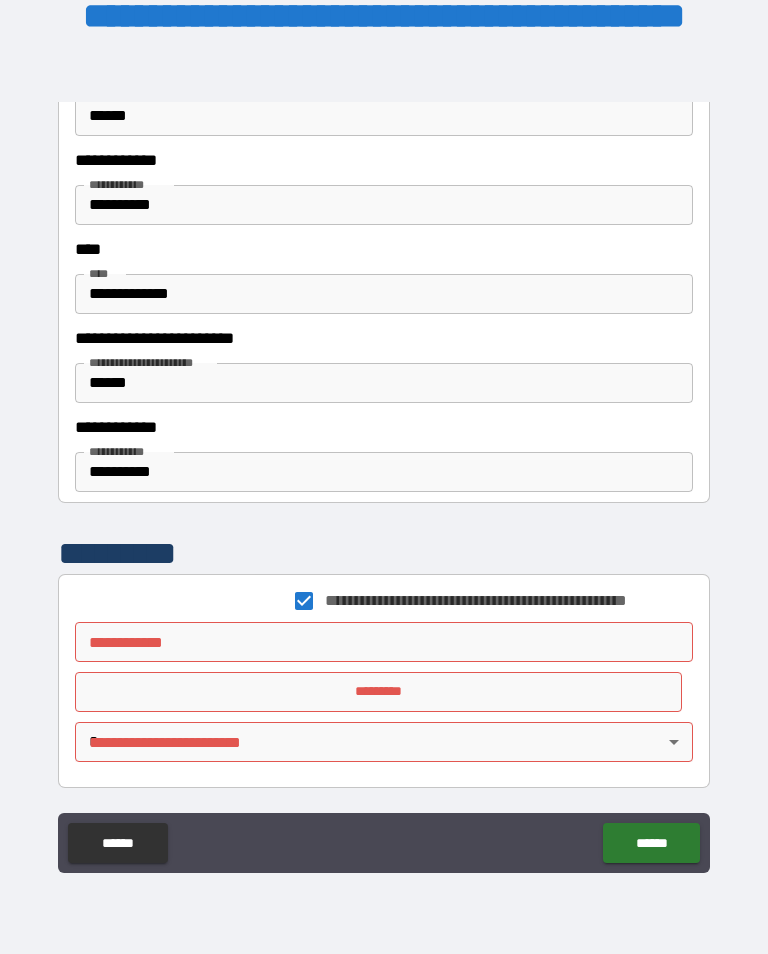 scroll, scrollTop: 2656, scrollLeft: 0, axis: vertical 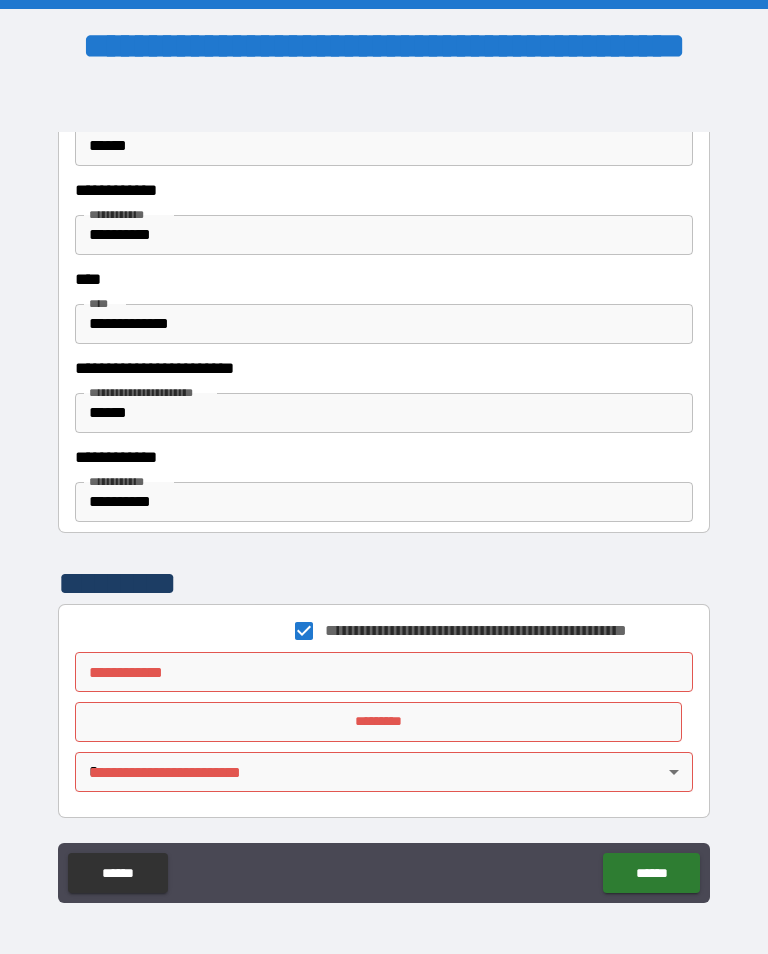 click on "**********" at bounding box center [378, 672] 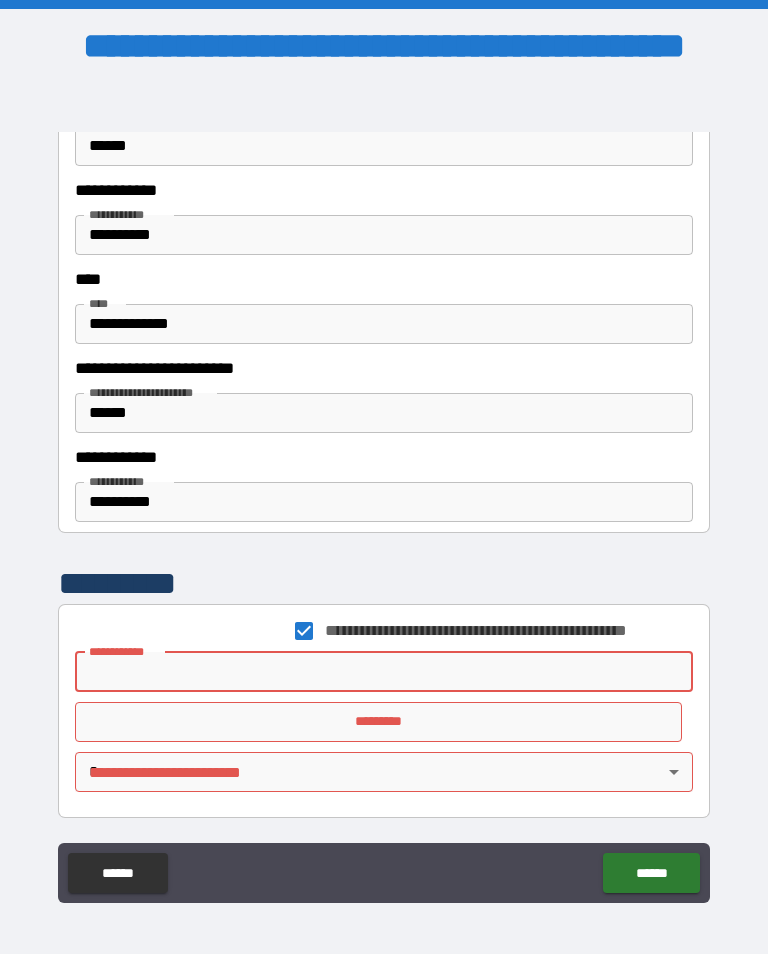 scroll, scrollTop: 314, scrollLeft: 0, axis: vertical 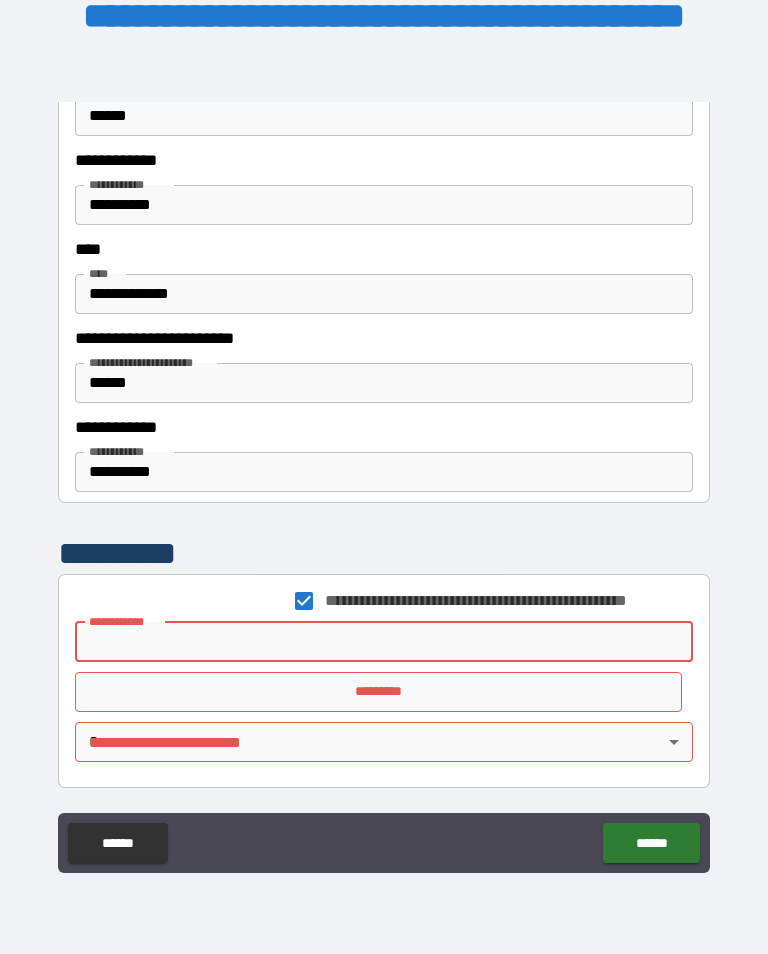 click on "*********" at bounding box center (378, 692) 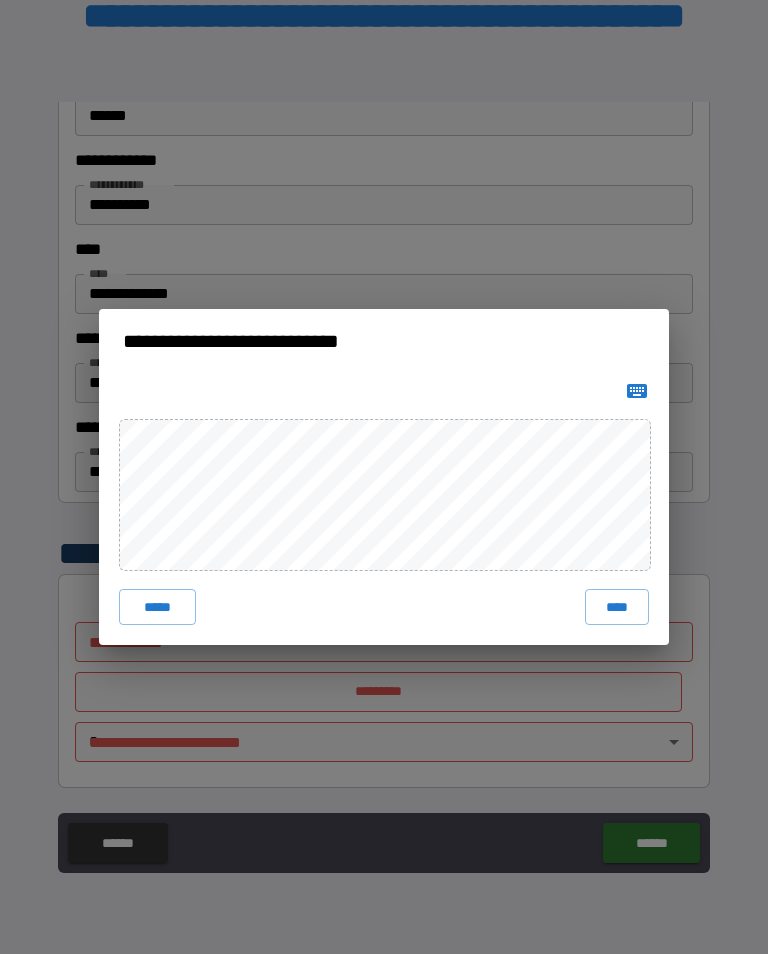scroll, scrollTop: 1, scrollLeft: 0, axis: vertical 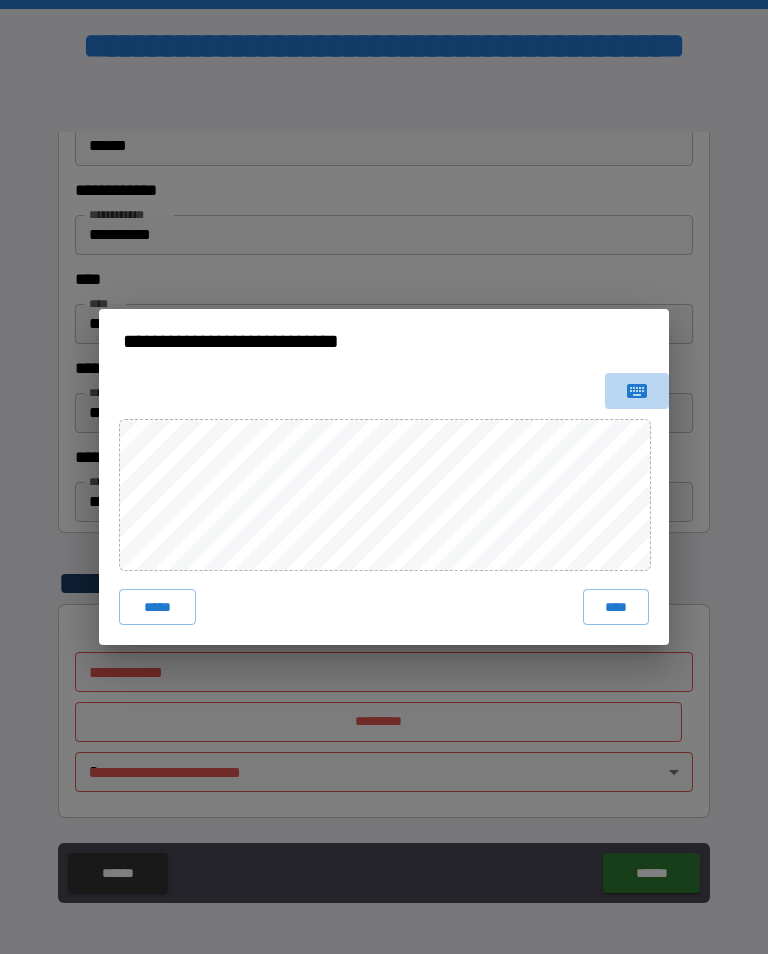 click 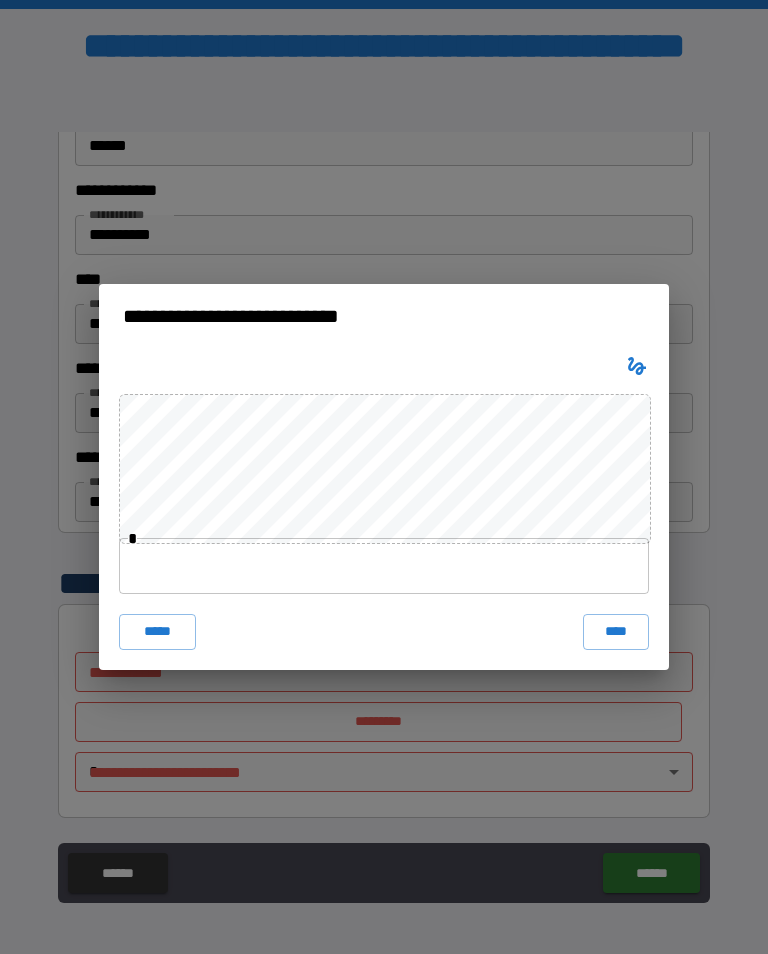 click at bounding box center (384, 566) 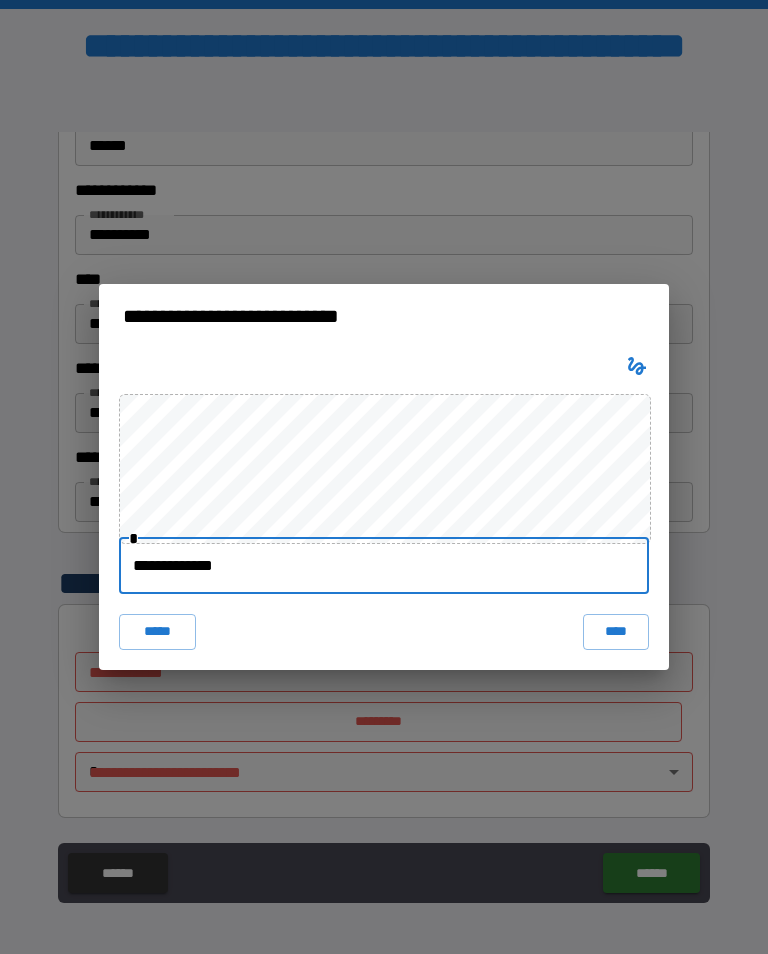 type on "**********" 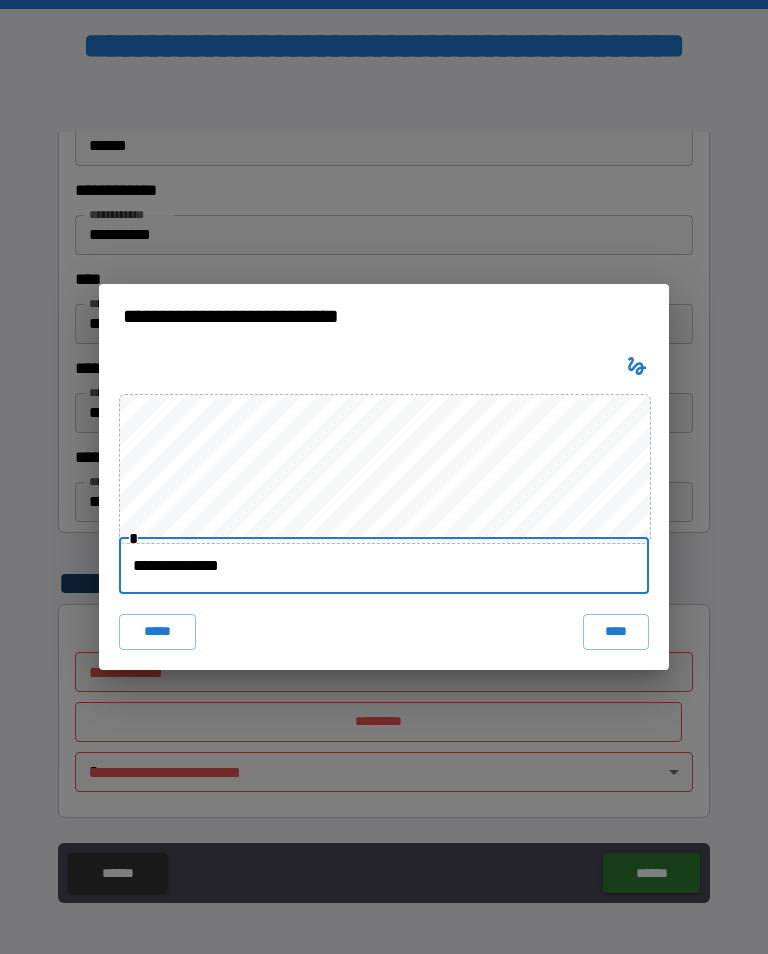 click on "****" at bounding box center (616, 632) 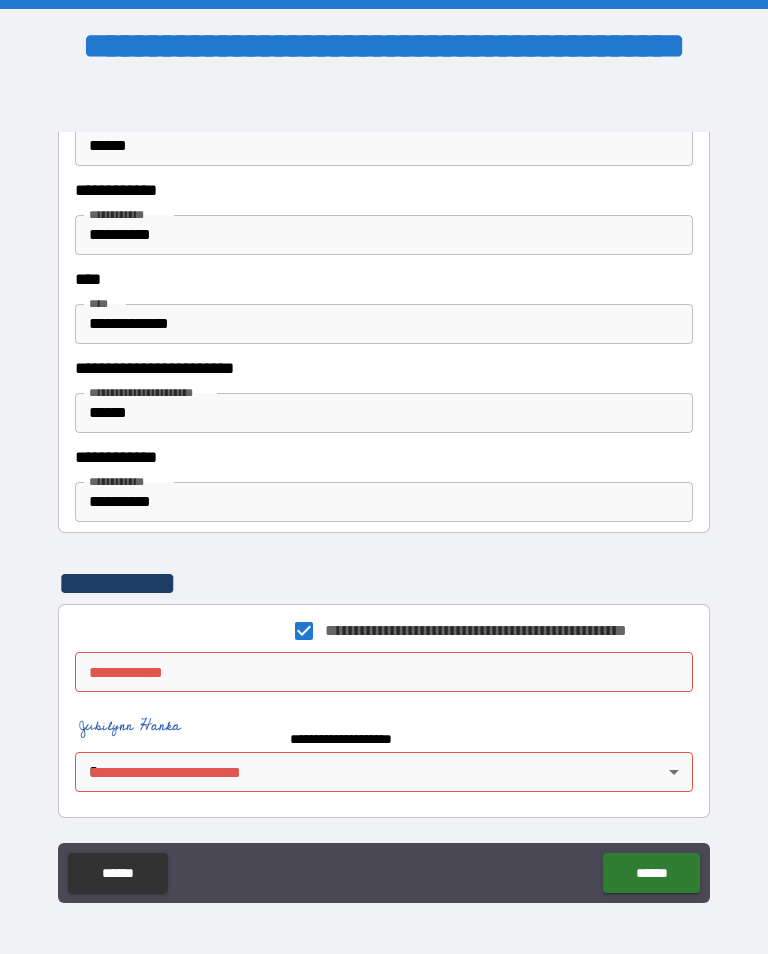 click on "**********" at bounding box center (378, 672) 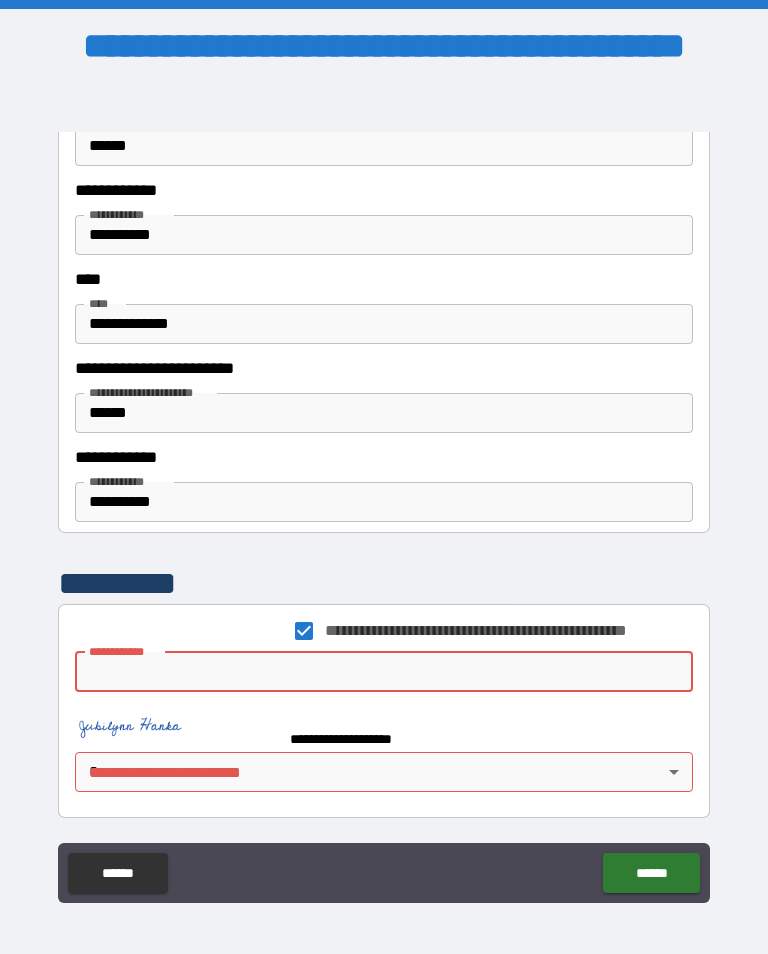 scroll, scrollTop: 314, scrollLeft: 0, axis: vertical 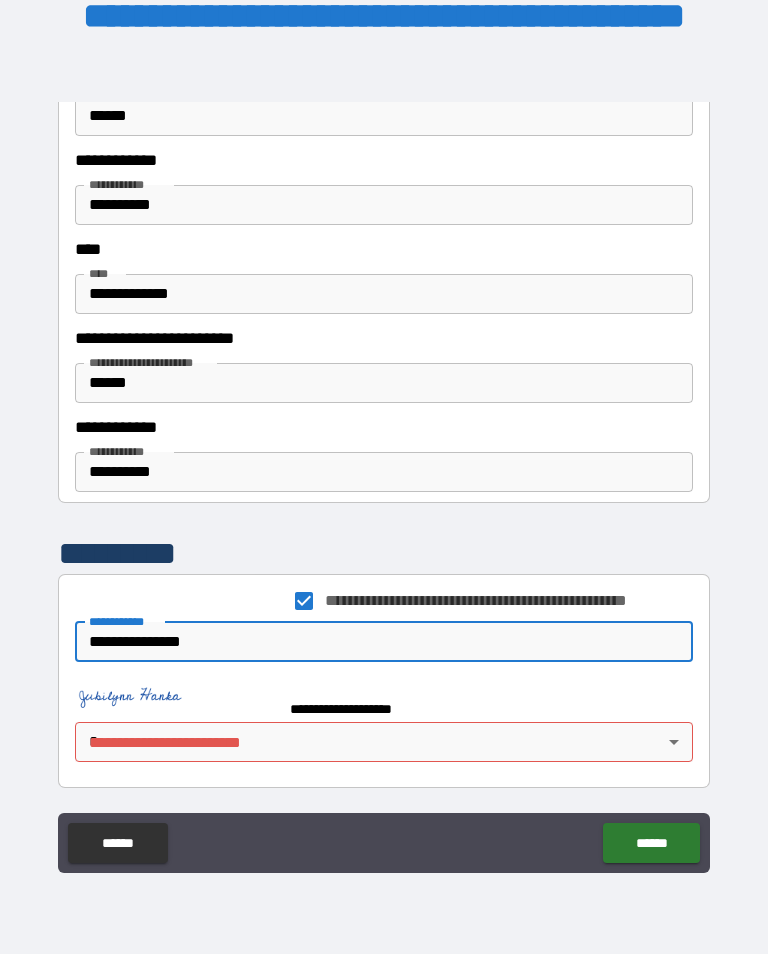 type on "**********" 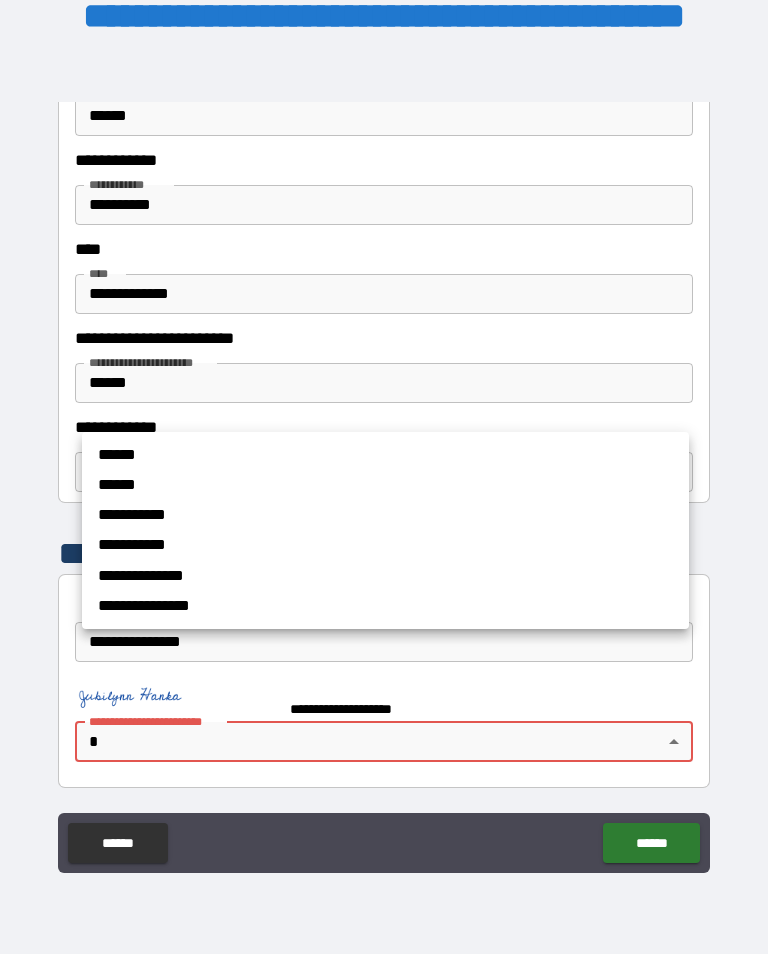 scroll, scrollTop: 1, scrollLeft: 0, axis: vertical 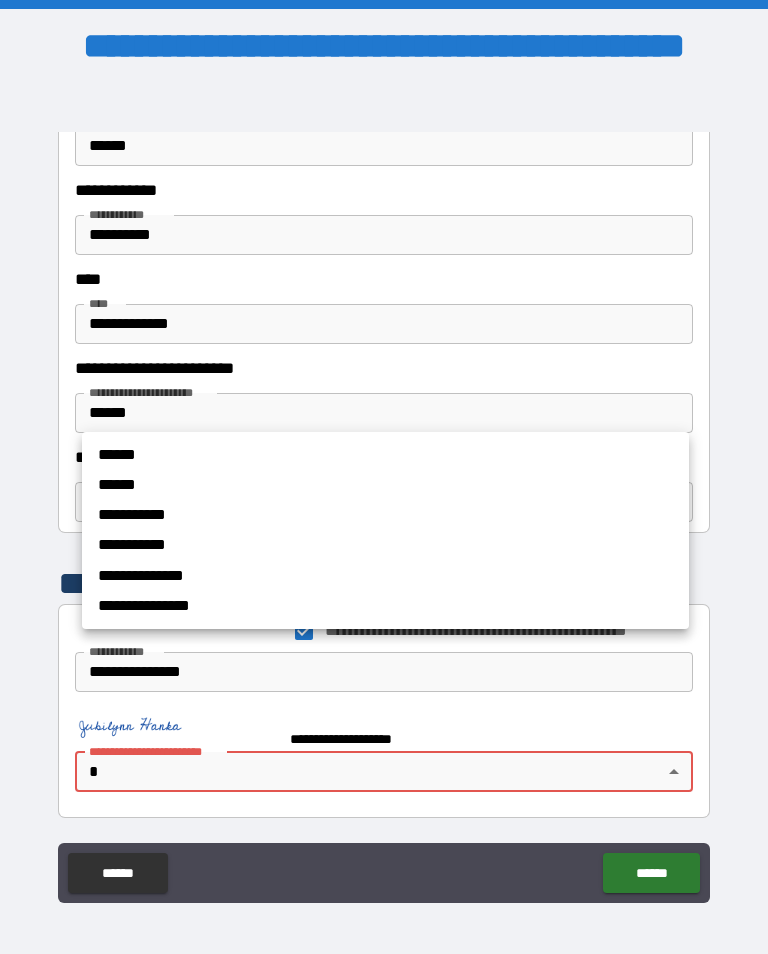 click on "******" at bounding box center (356, 455) 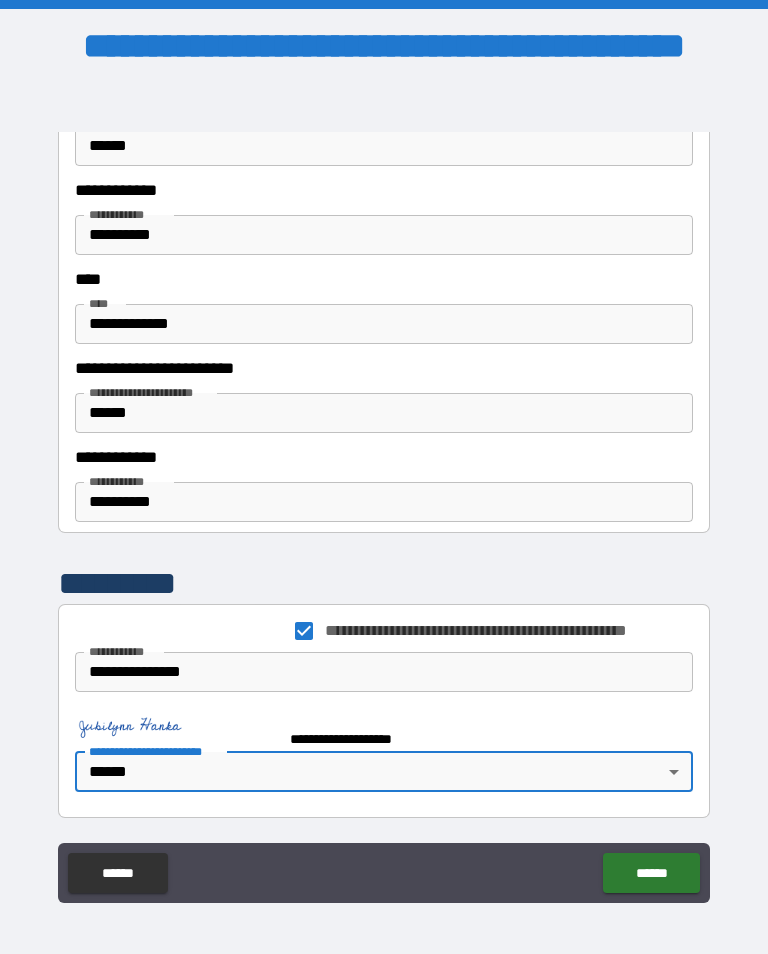 click on "******" at bounding box center [651, 873] 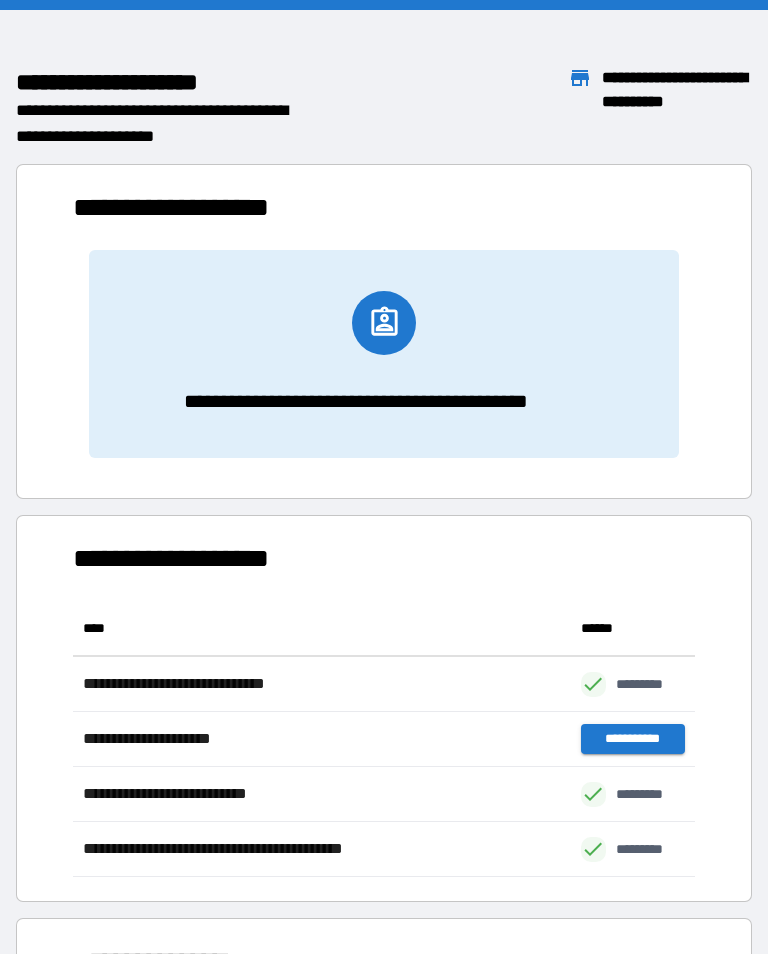 scroll, scrollTop: 1, scrollLeft: 1, axis: both 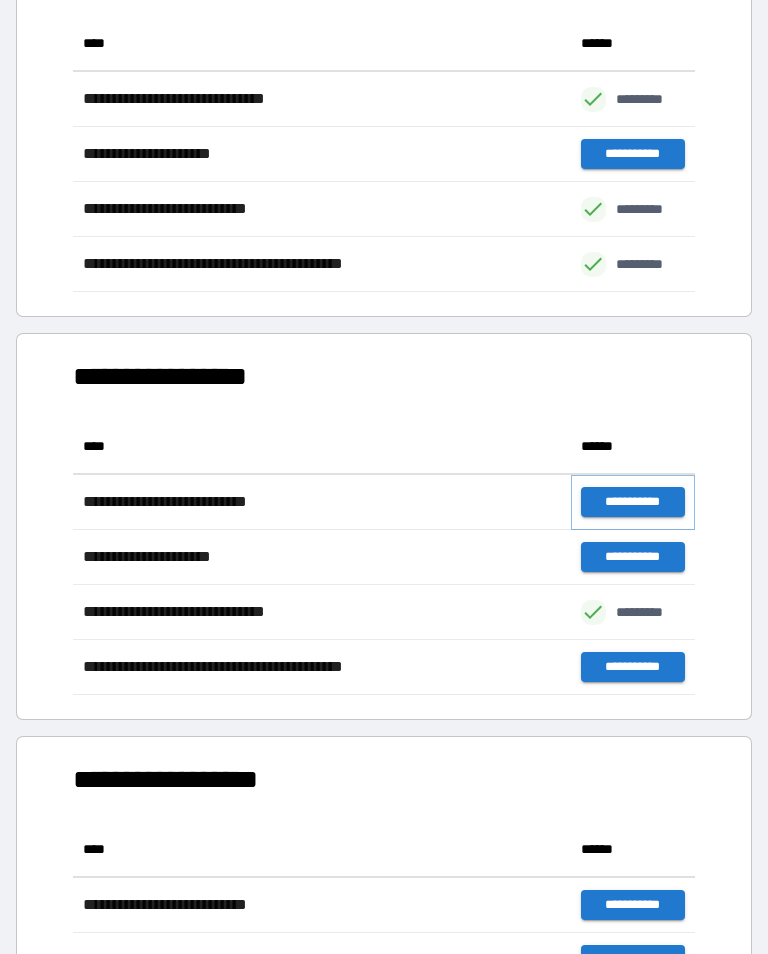 click on "**********" at bounding box center (633, 502) 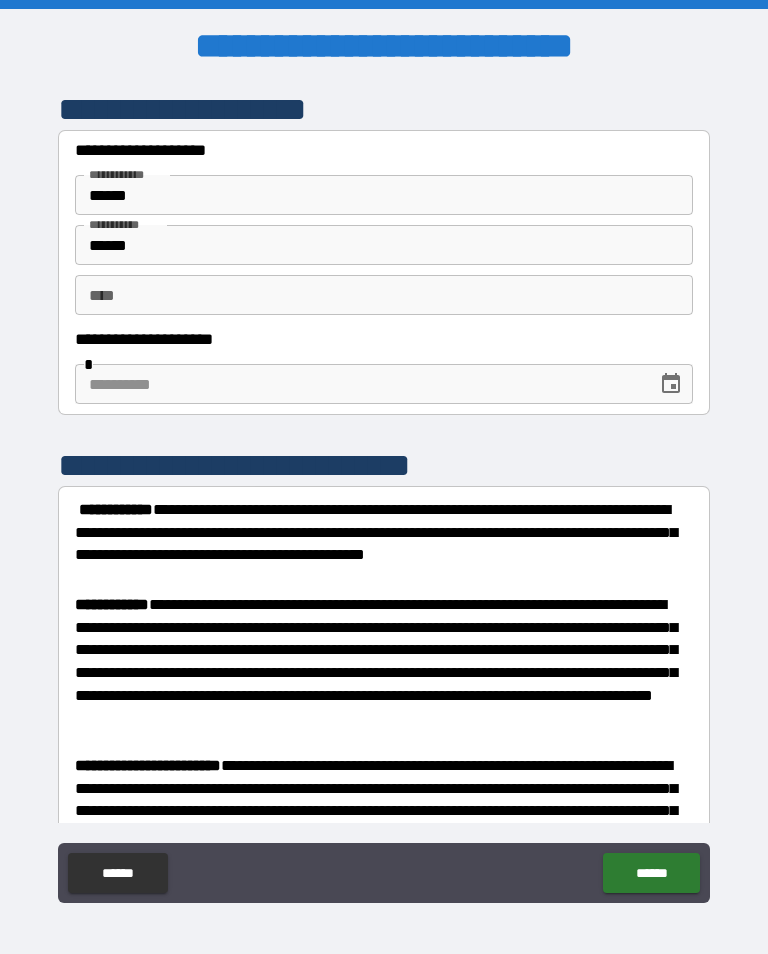 click on "**   *" at bounding box center (384, 295) 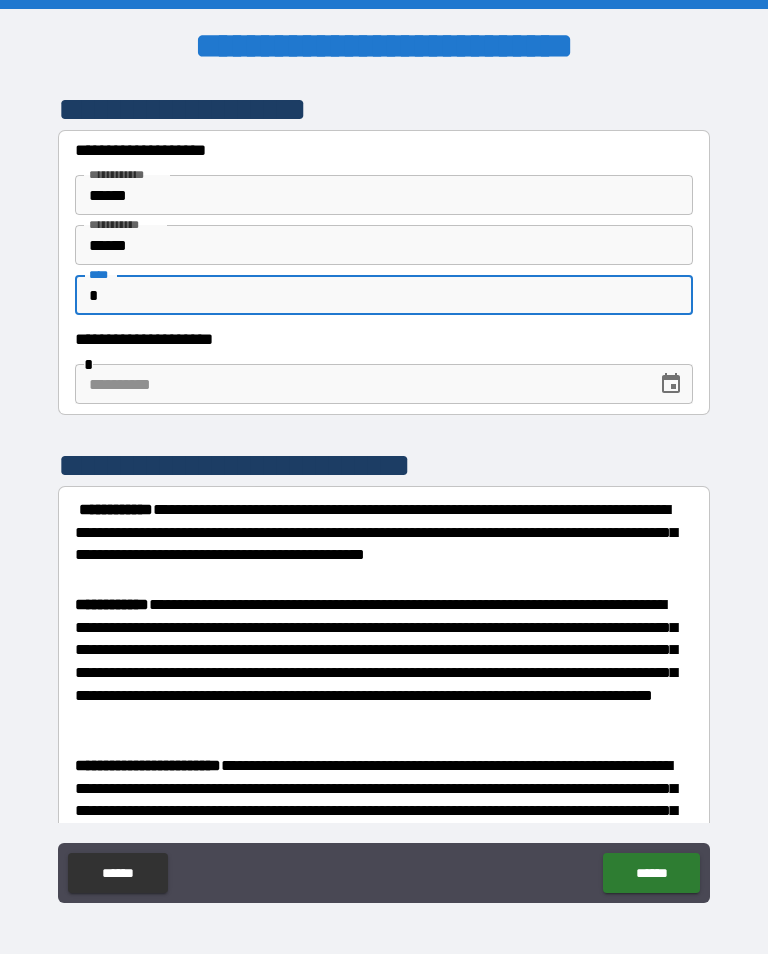 type on "*" 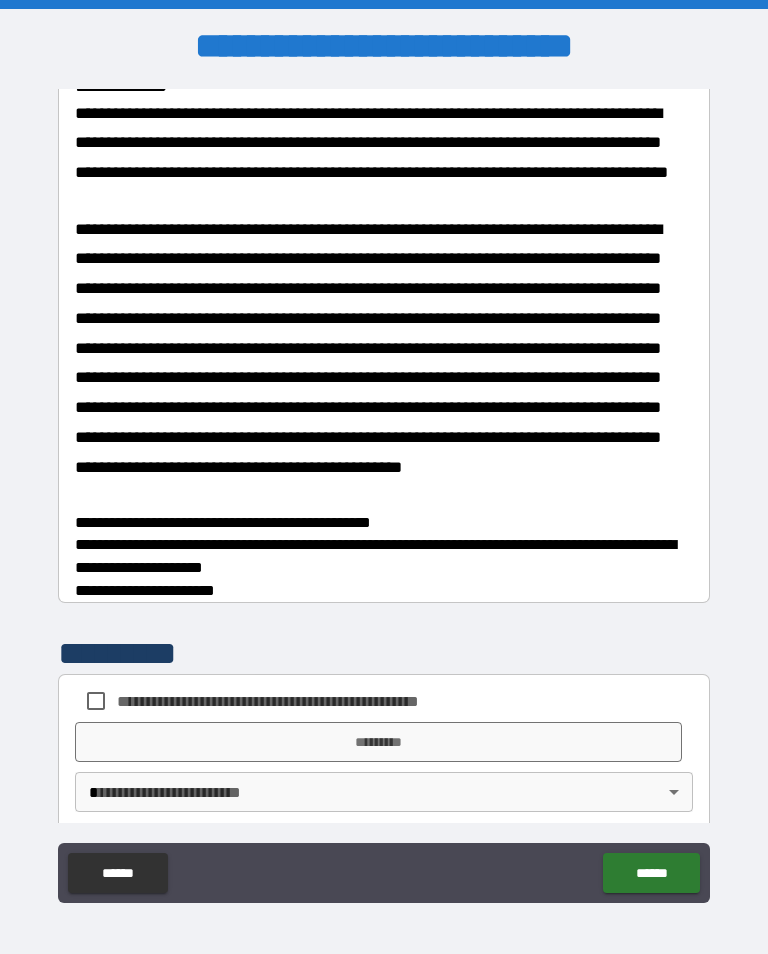 scroll, scrollTop: 2021, scrollLeft: 0, axis: vertical 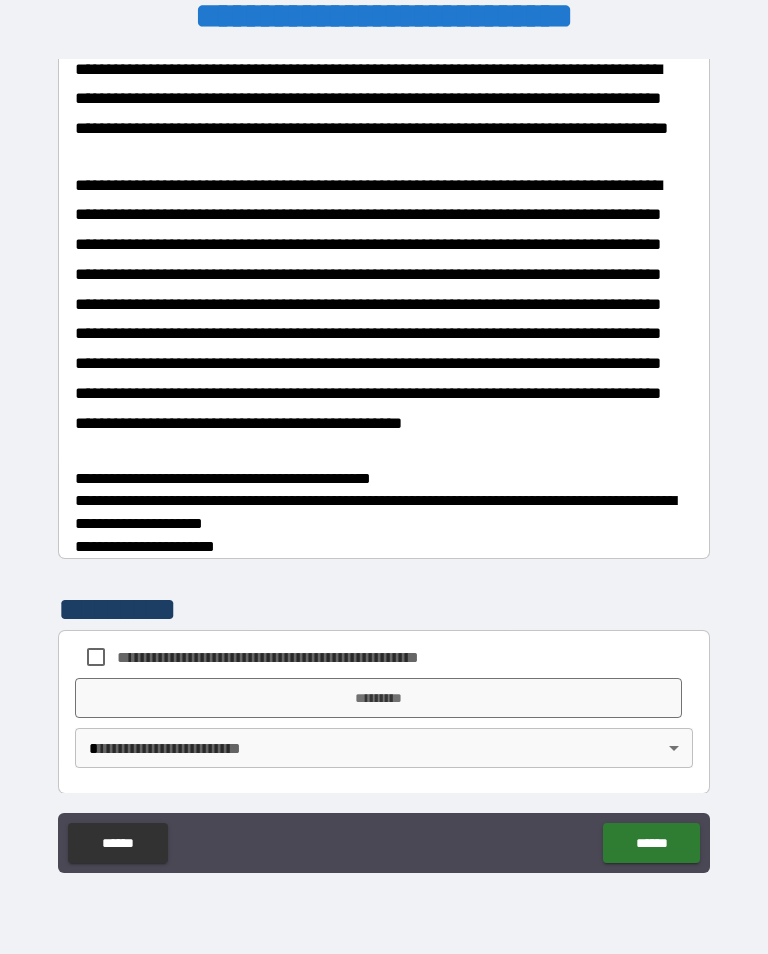 type on "**********" 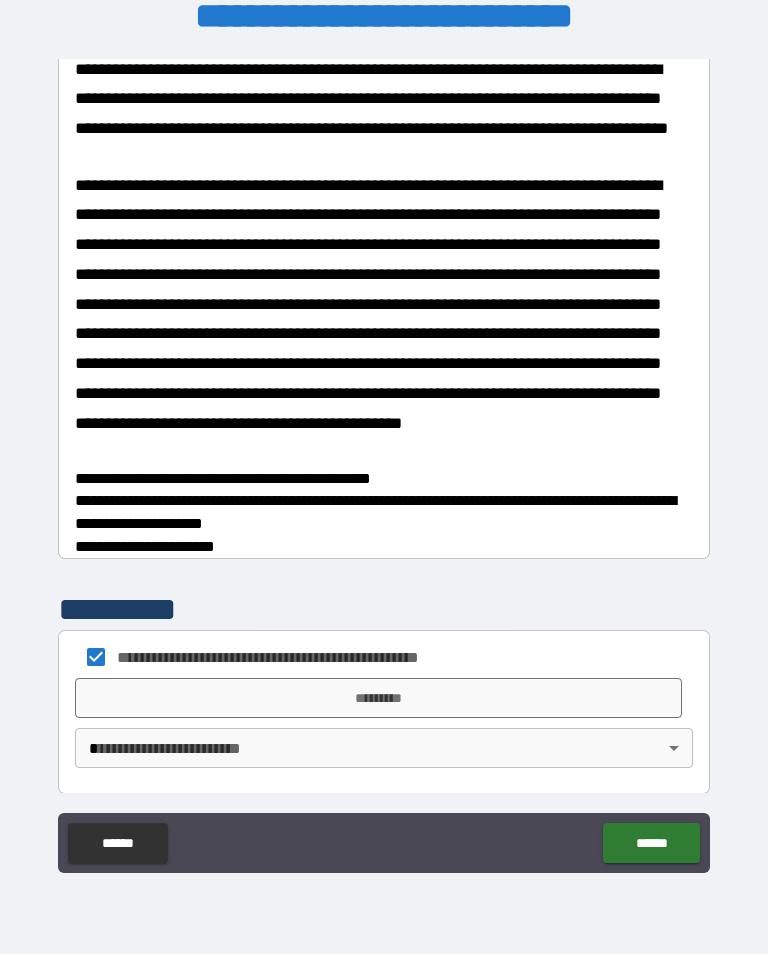 scroll, scrollTop: 2016, scrollLeft: 0, axis: vertical 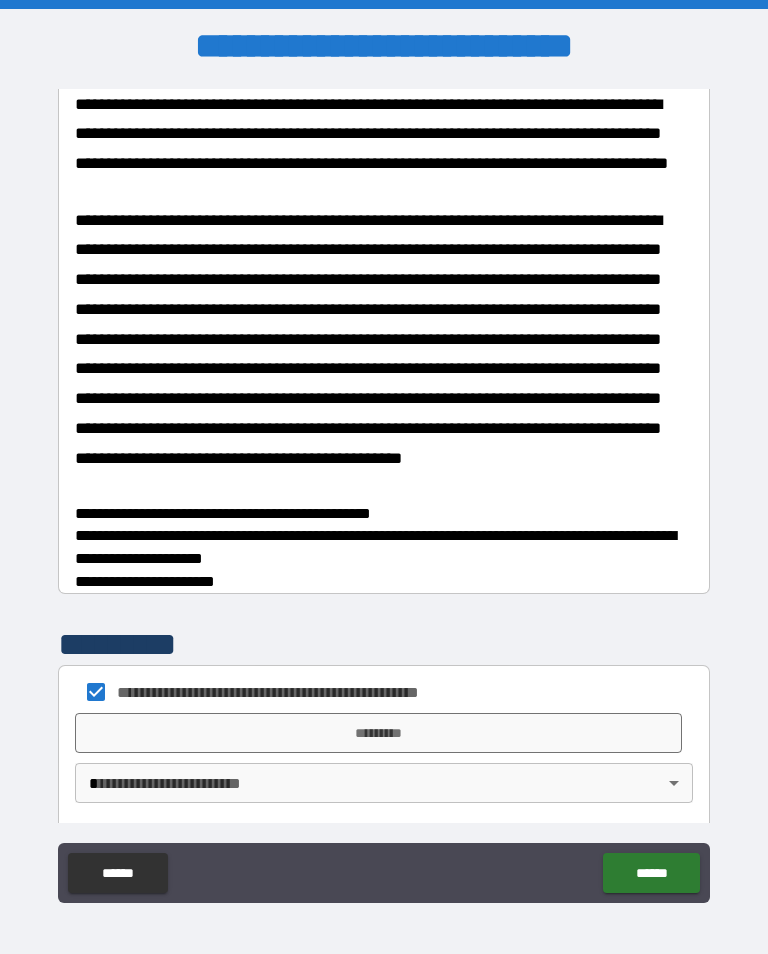 click on "*********" at bounding box center (378, 733) 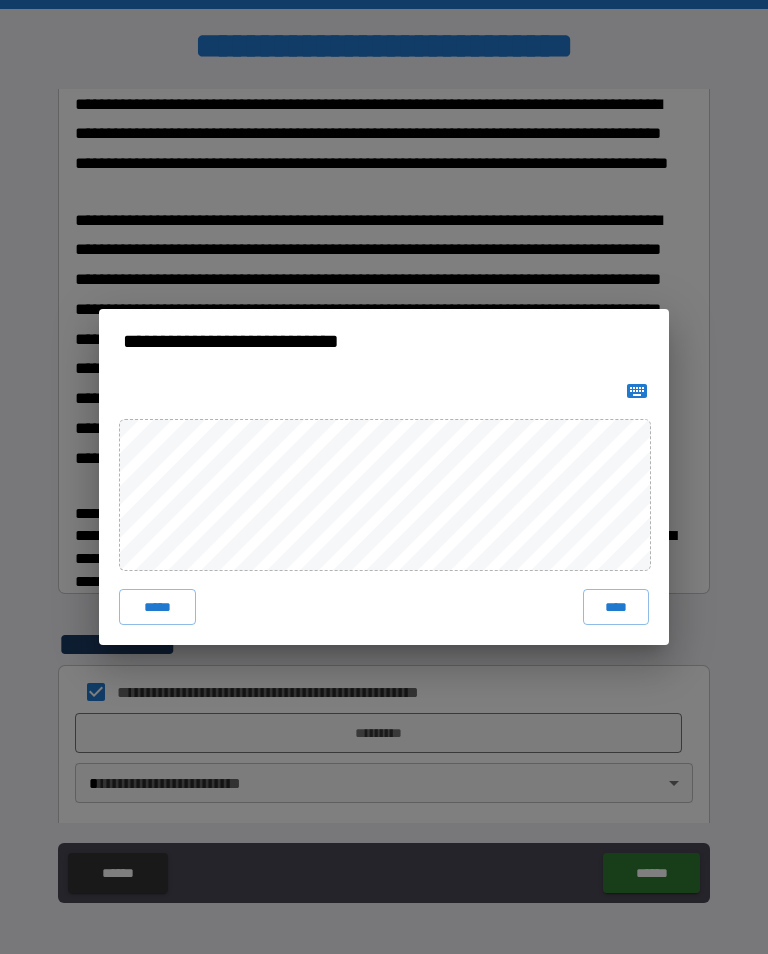 click 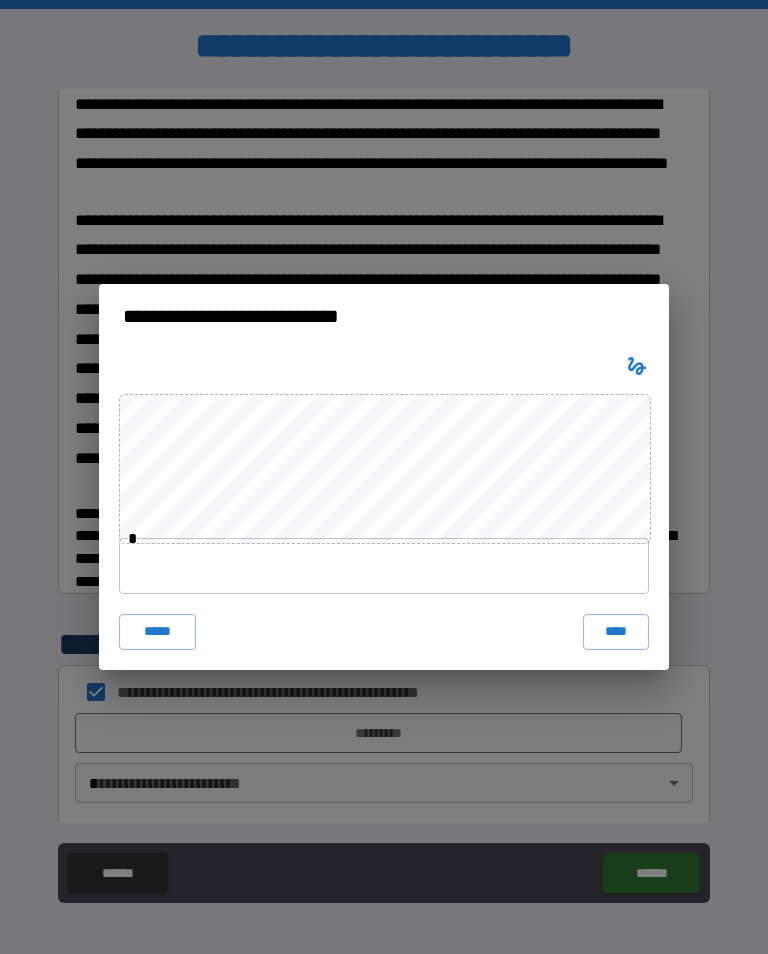 click at bounding box center [384, 566] 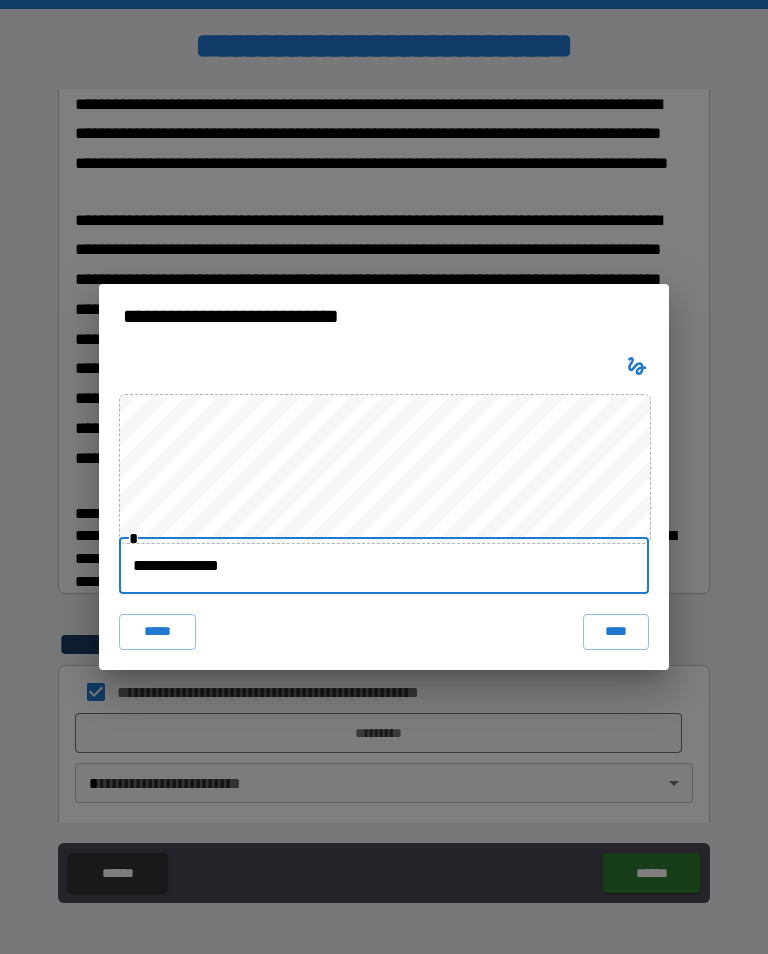 type on "**********" 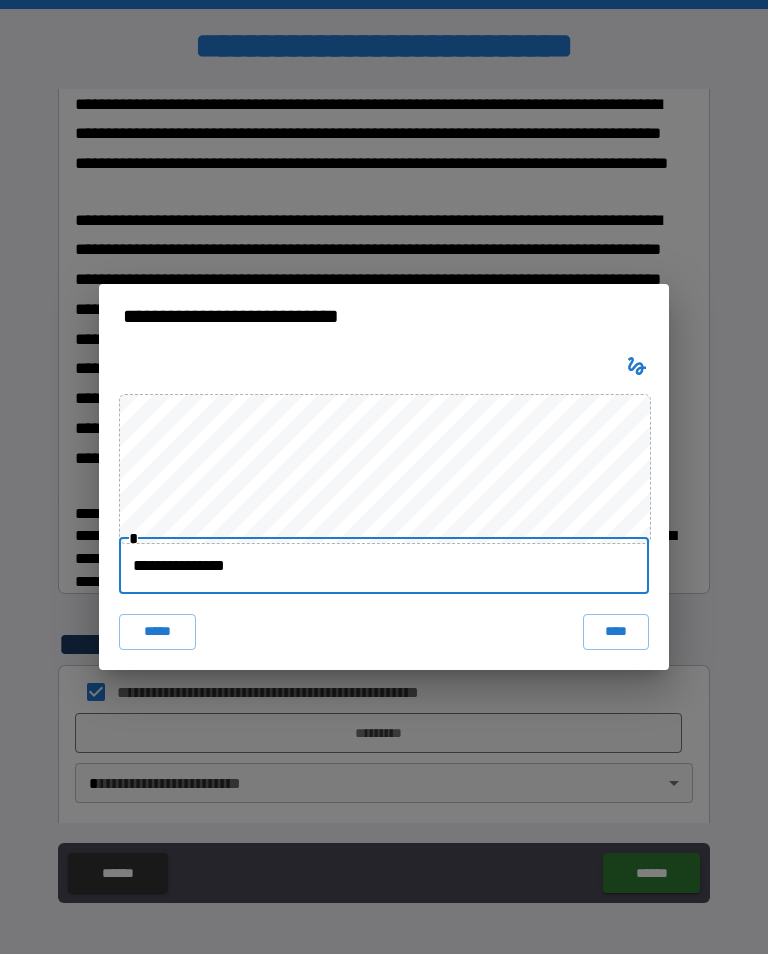 click on "****" at bounding box center (616, 632) 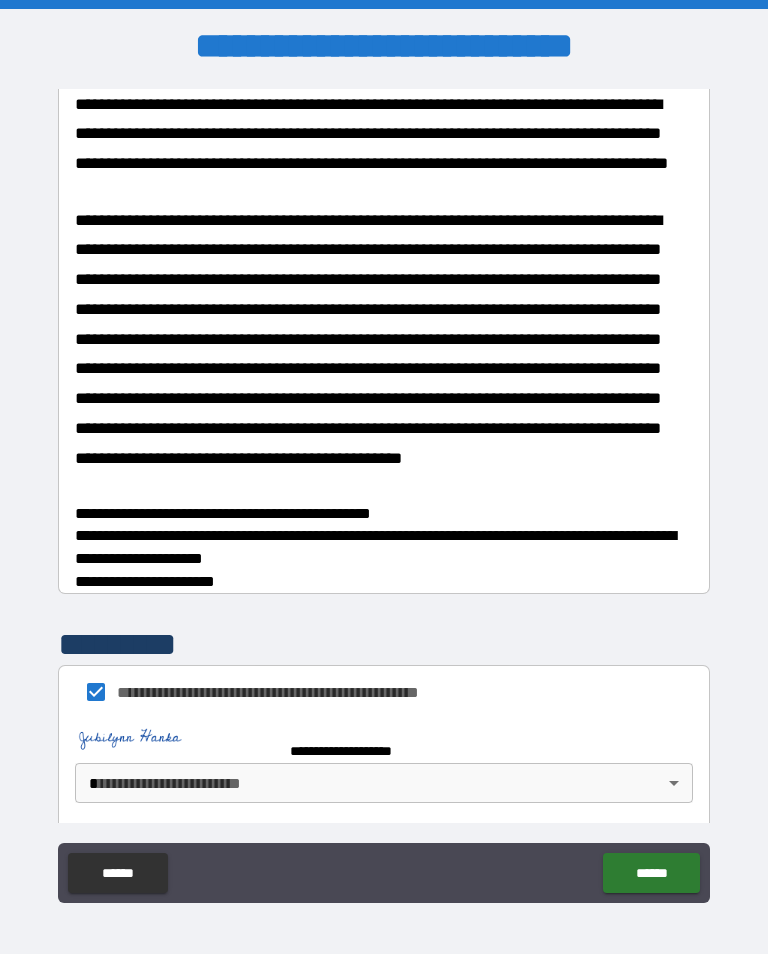 click on "**********" at bounding box center (512, 363) 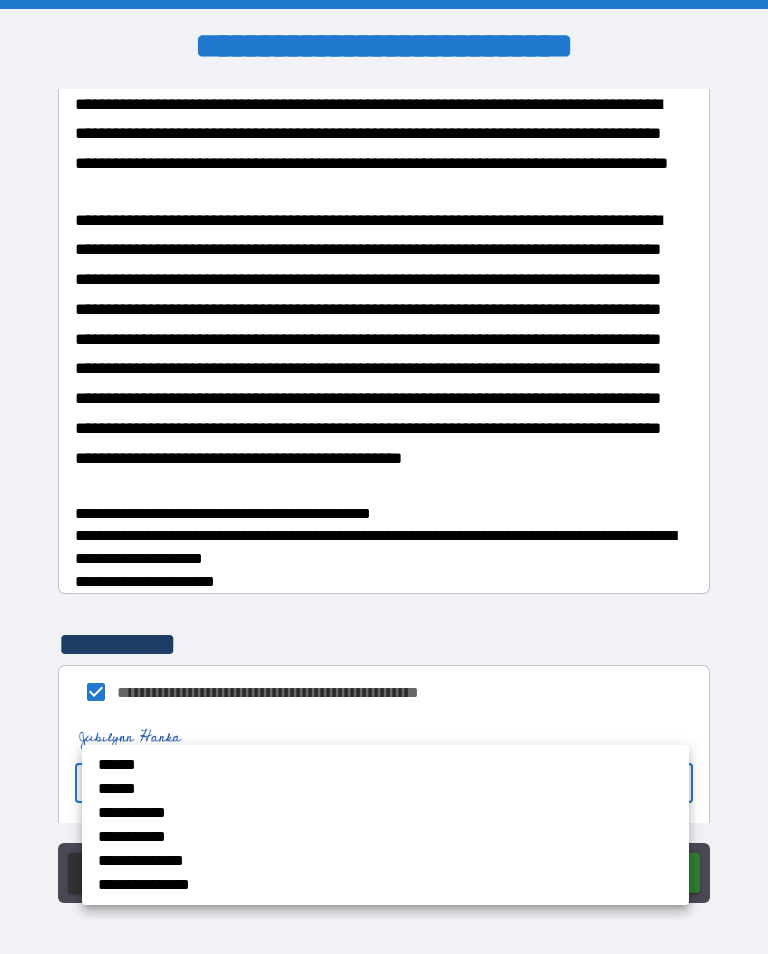 click on "******" at bounding box center [327, 765] 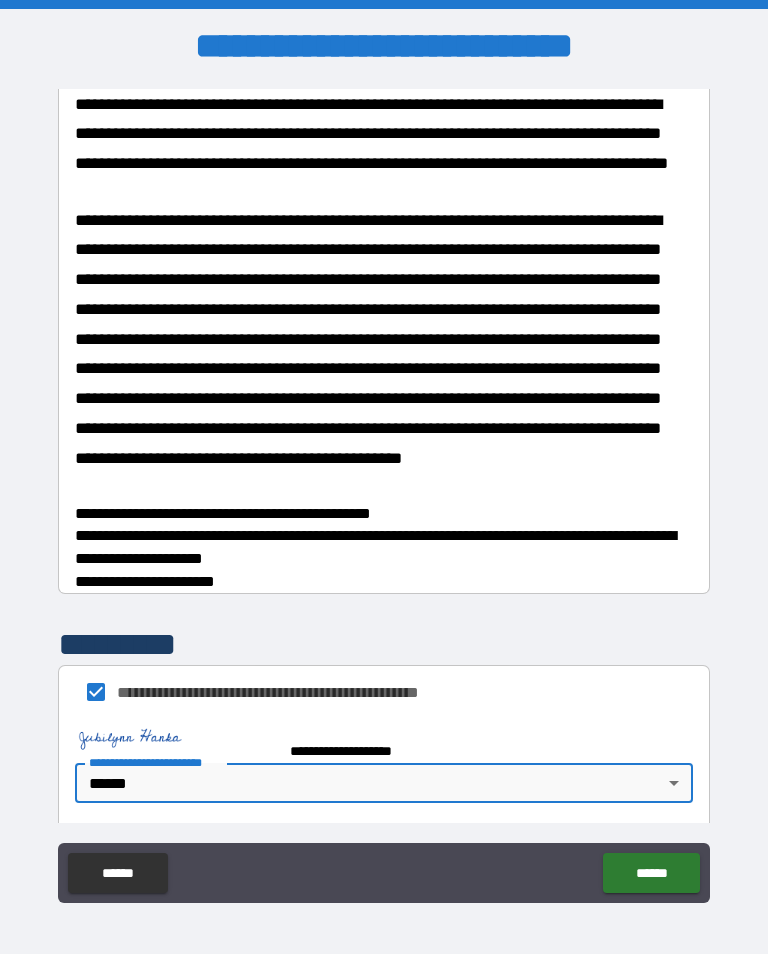 click on "******" at bounding box center [651, 873] 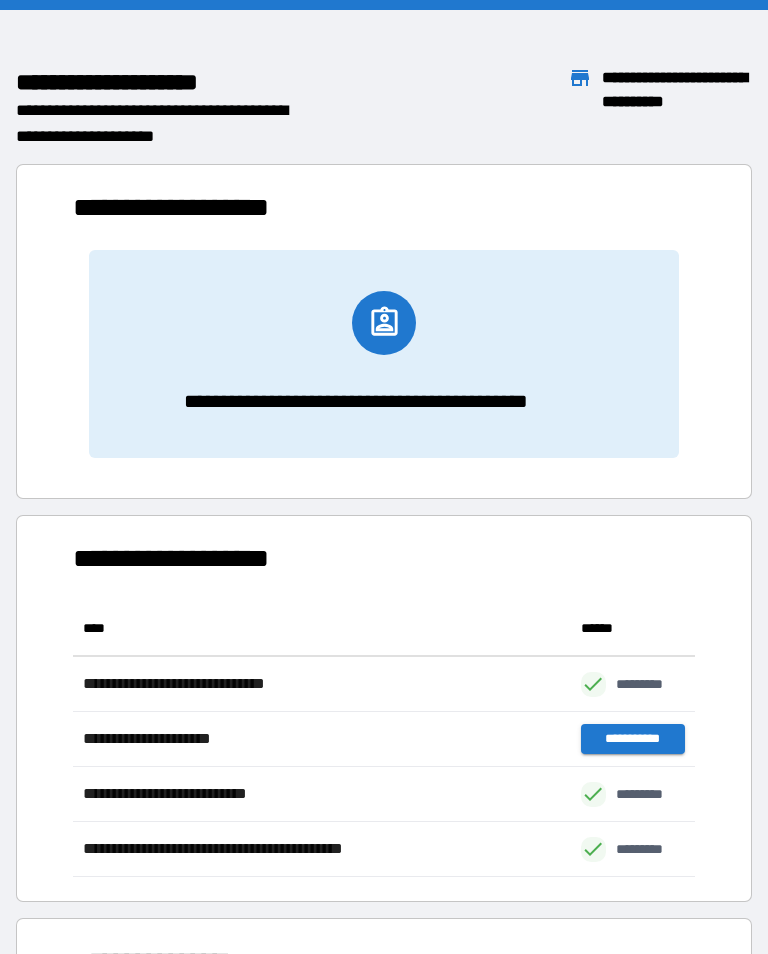 scroll, scrollTop: 1, scrollLeft: 1, axis: both 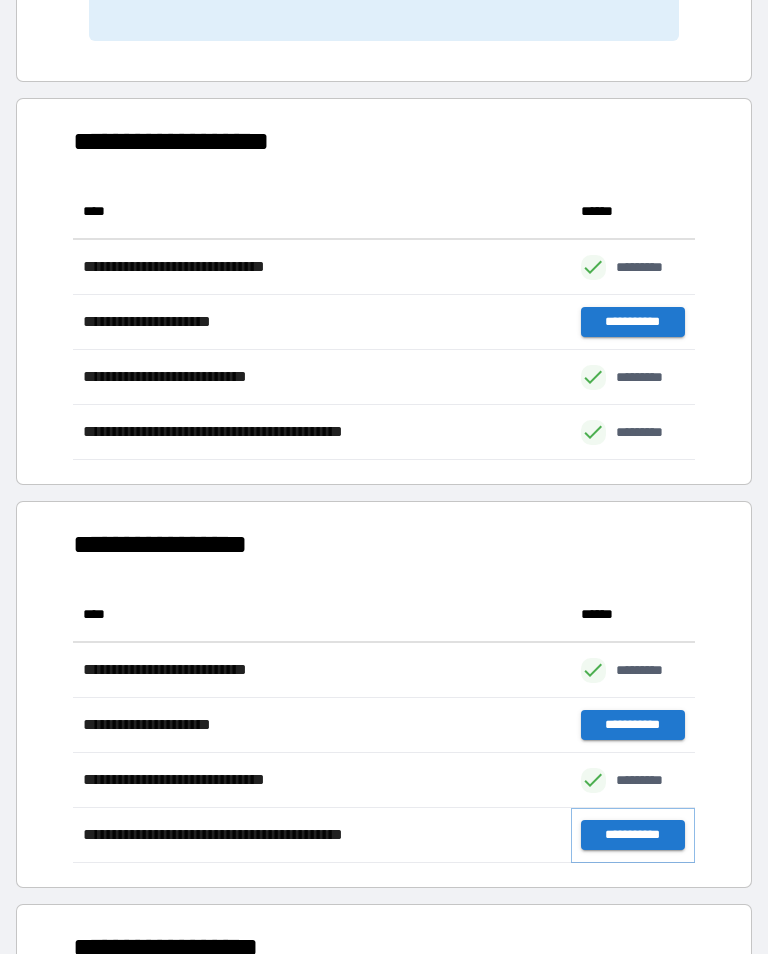 click on "**********" at bounding box center (633, 835) 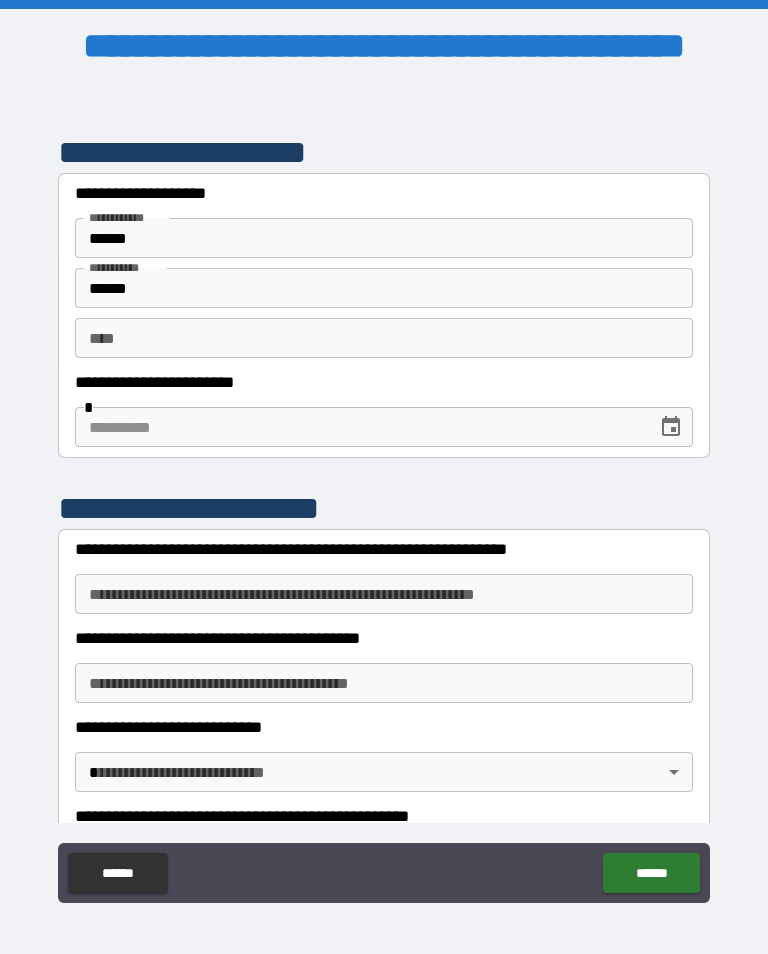 click on "**   *" at bounding box center (384, 338) 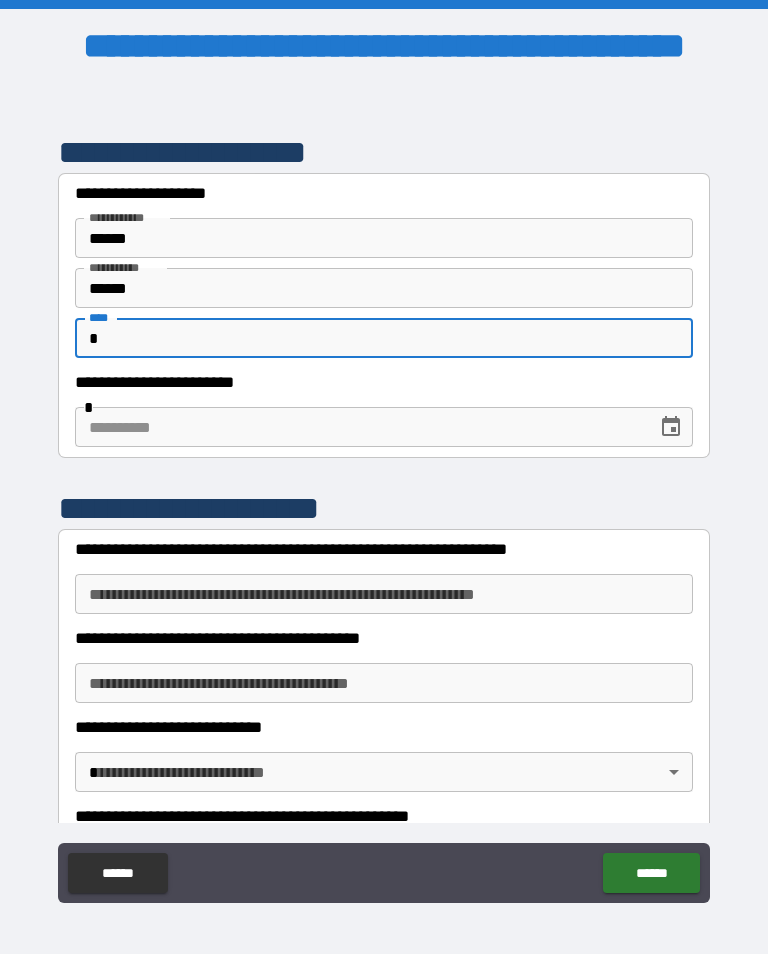 type on "*" 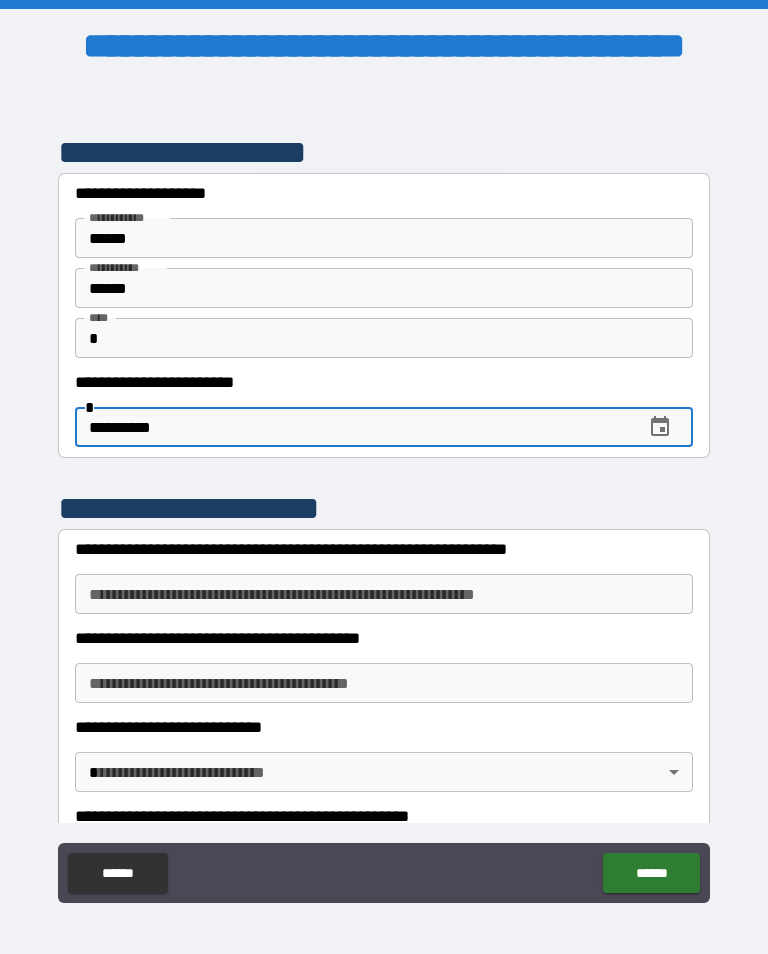 type on "**********" 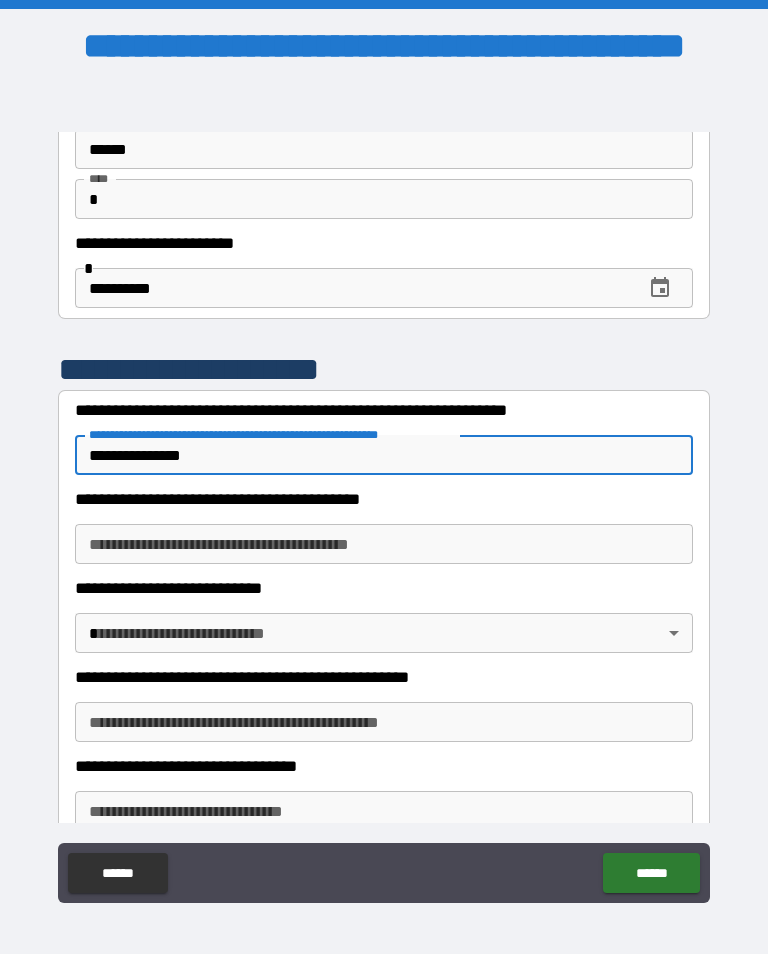 scroll, scrollTop: 153, scrollLeft: 0, axis: vertical 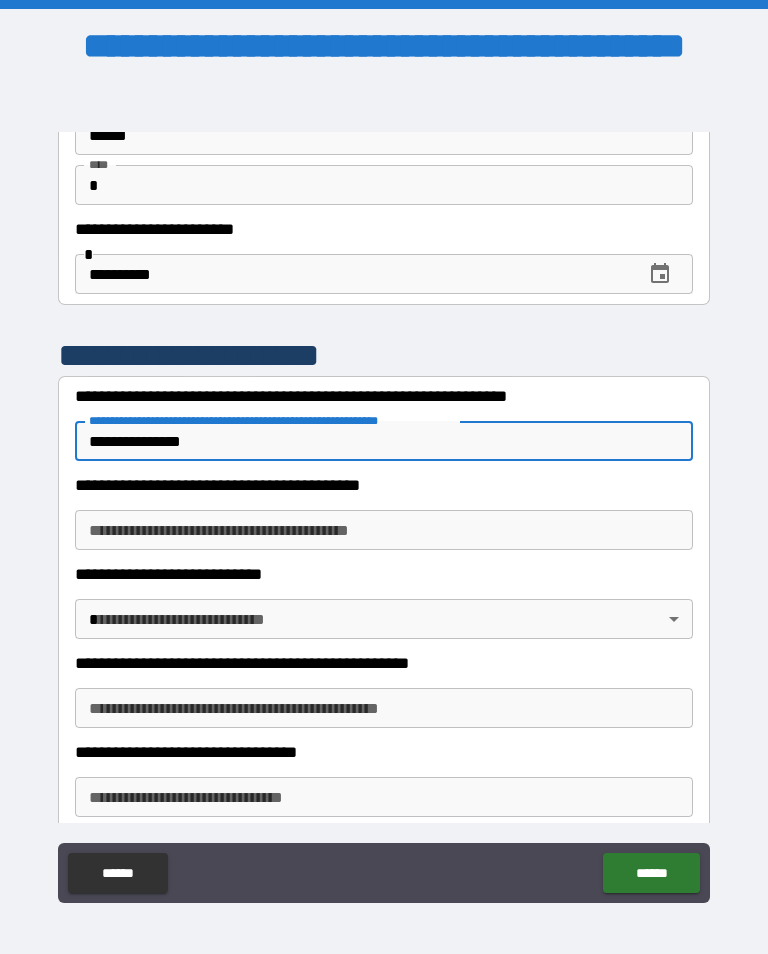 type on "**********" 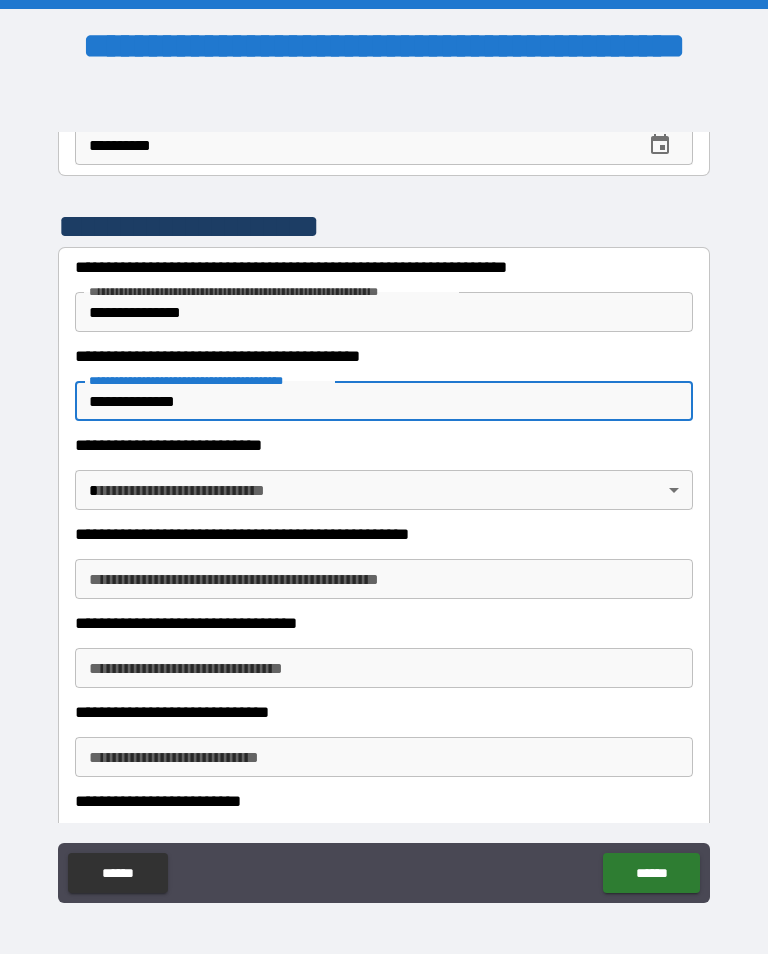 scroll, scrollTop: 293, scrollLeft: 0, axis: vertical 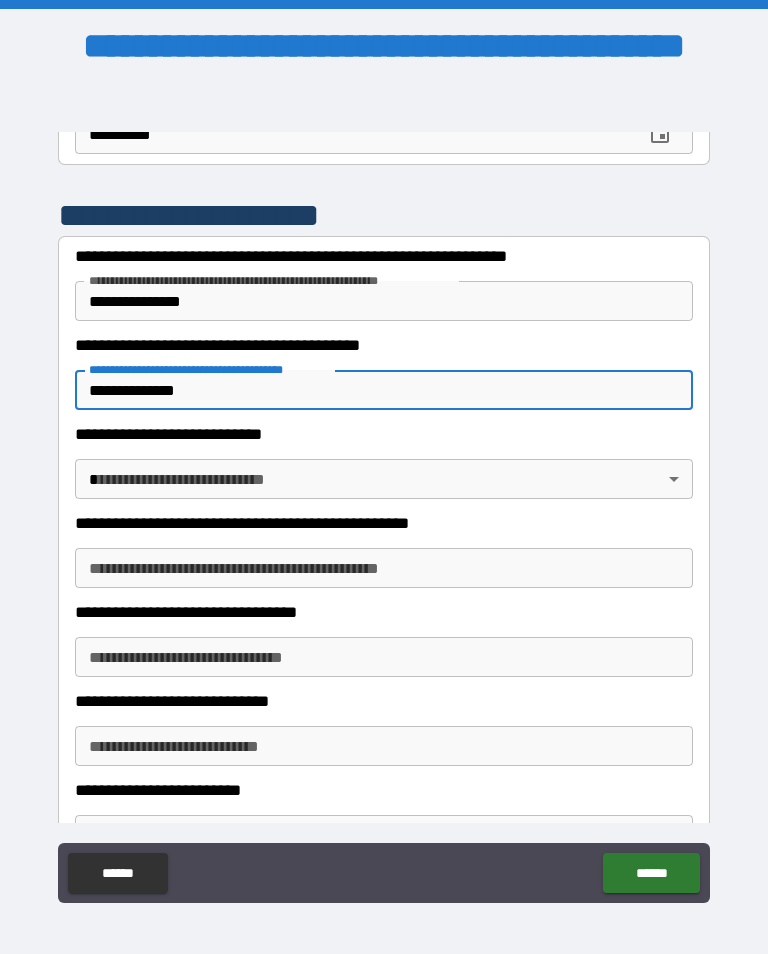 type on "**********" 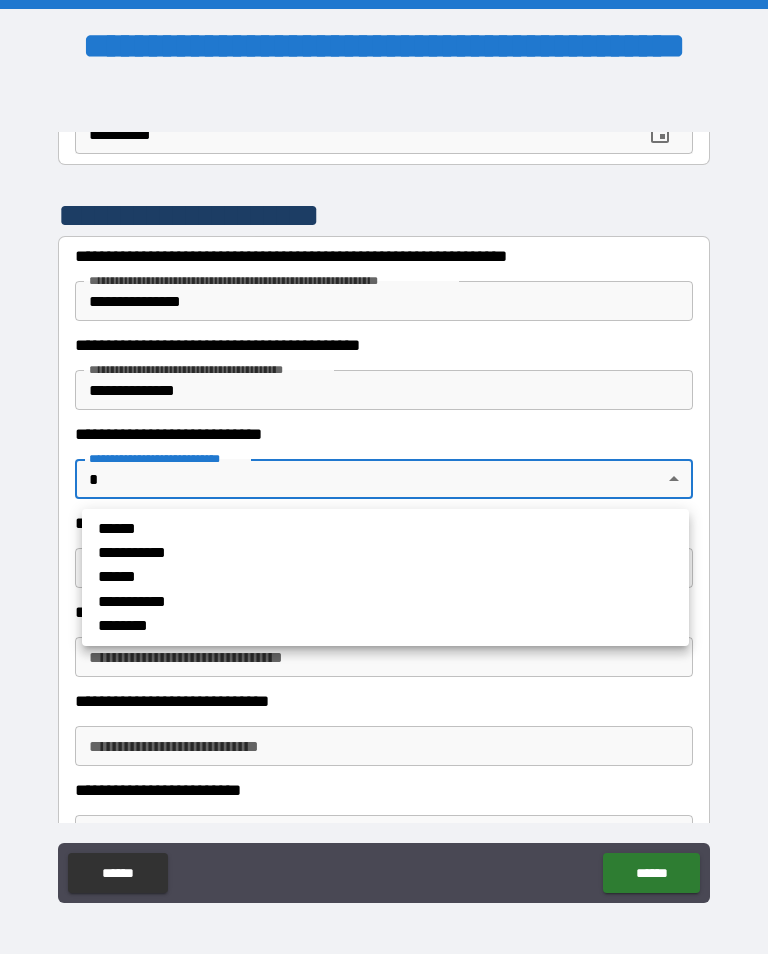 click on "******" at bounding box center (329, 577) 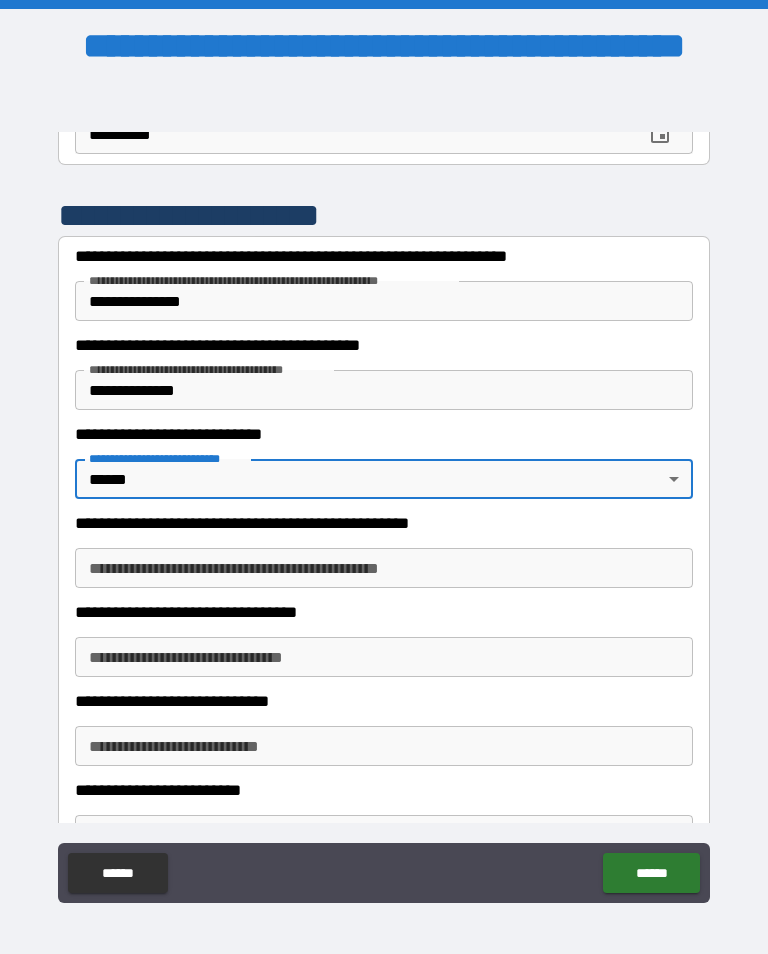 type on "******" 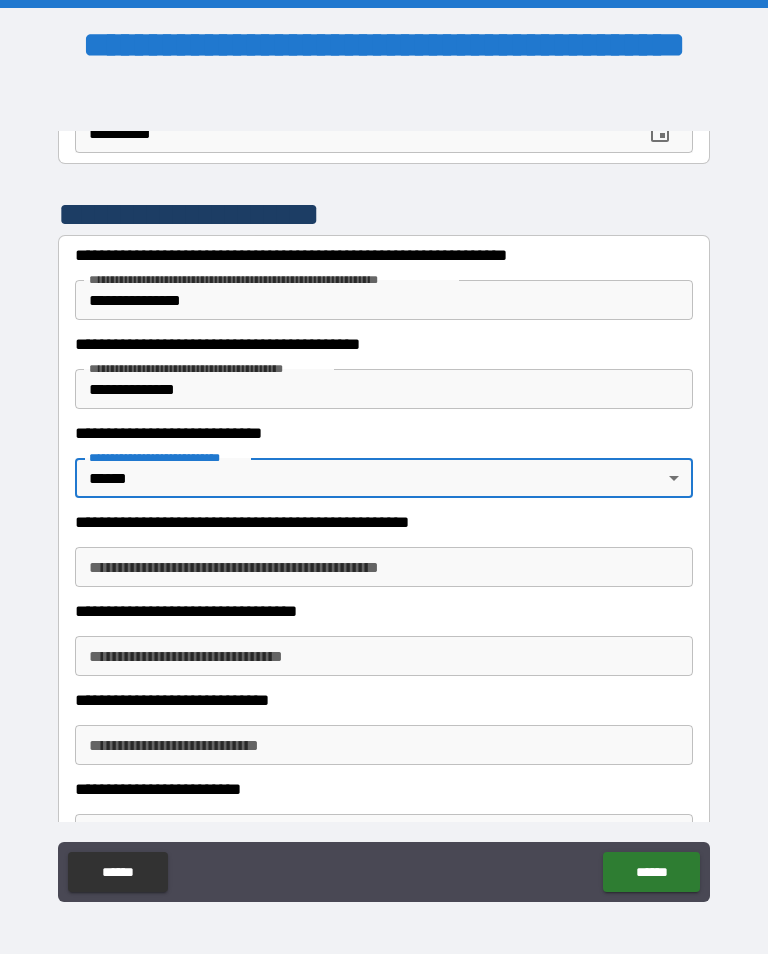 scroll, scrollTop: 1, scrollLeft: 0, axis: vertical 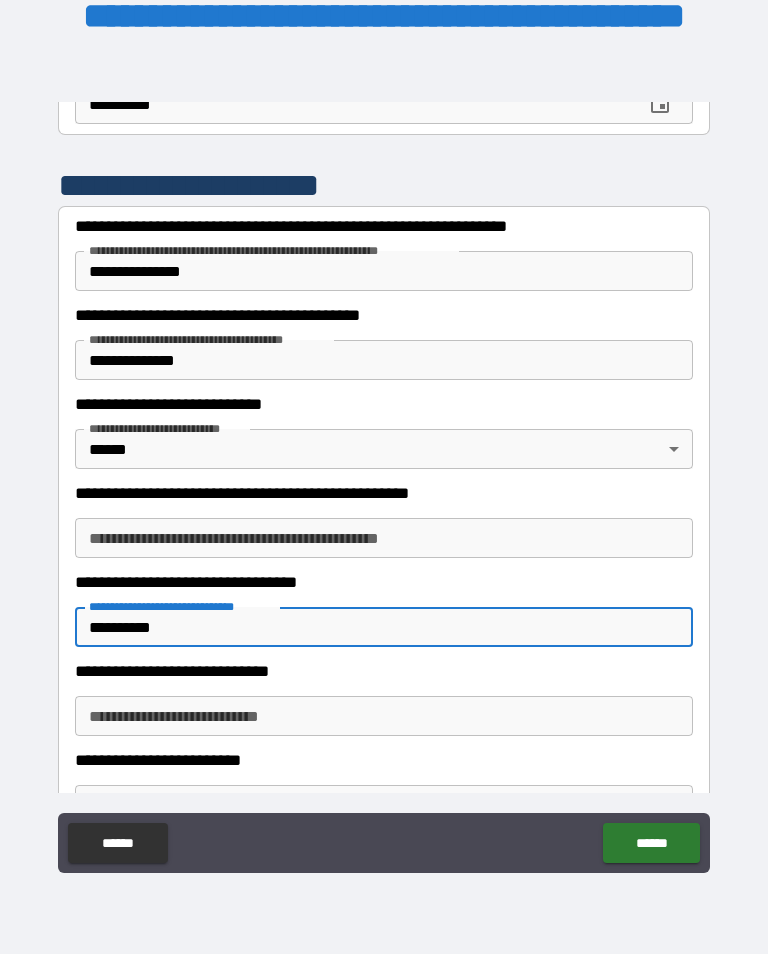 type on "**********" 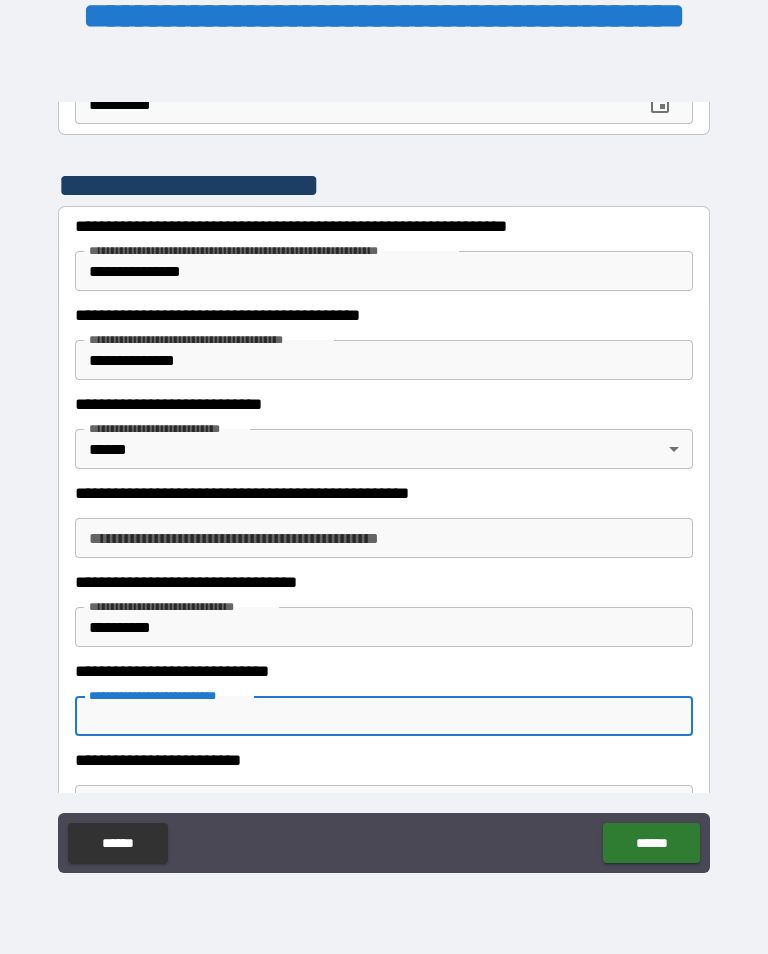 scroll, scrollTop: 314, scrollLeft: 0, axis: vertical 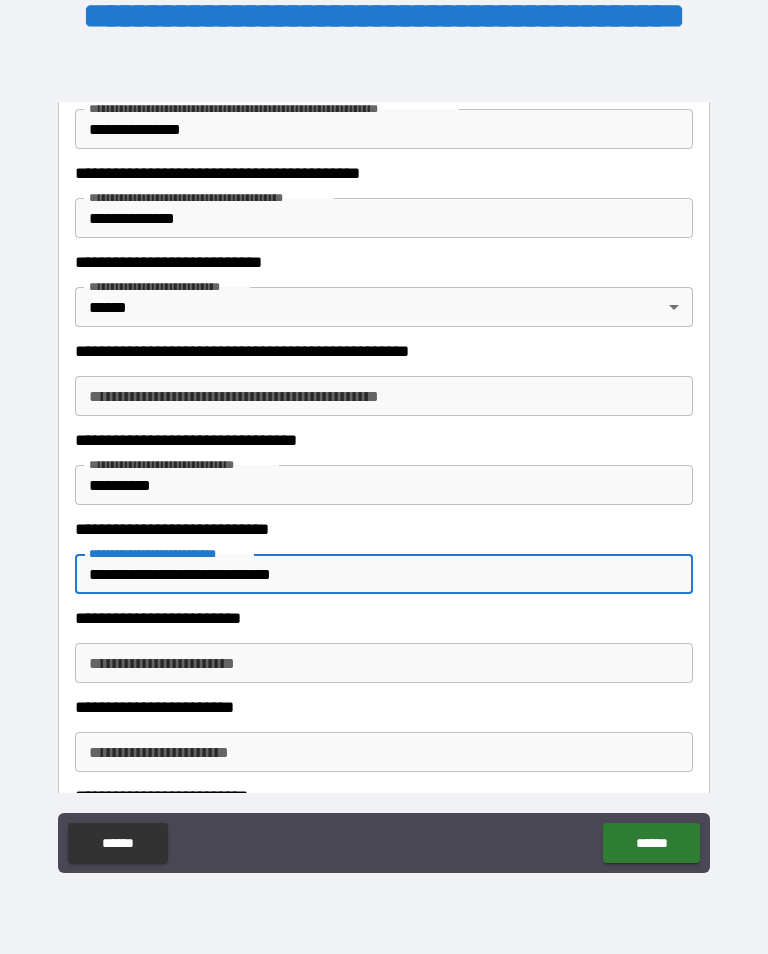 type on "**********" 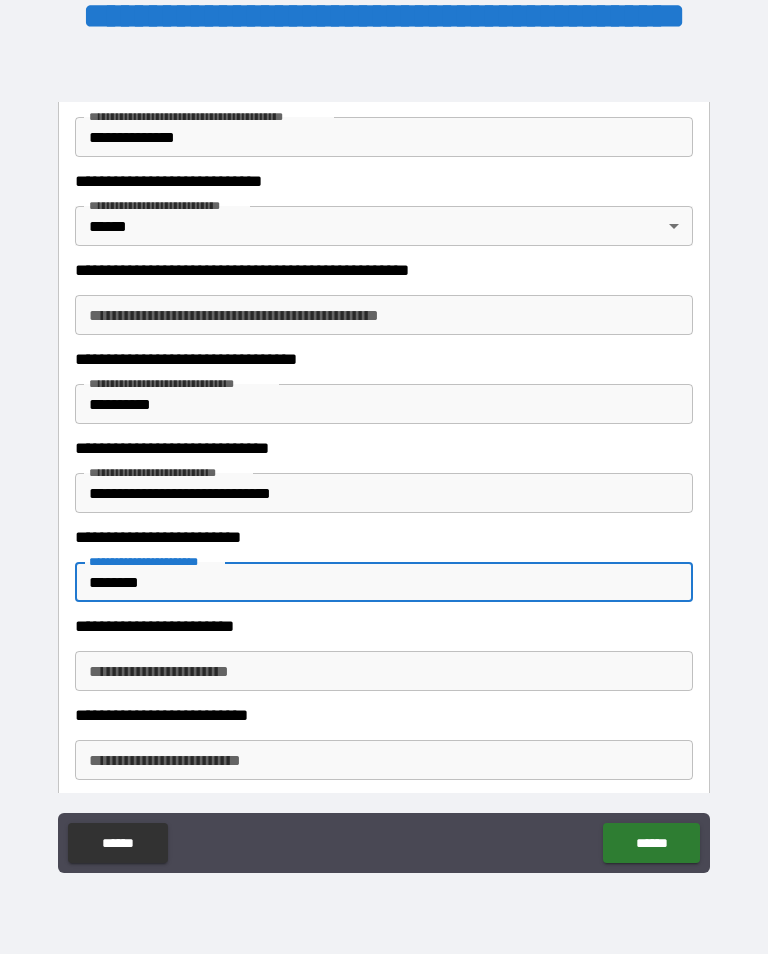 scroll, scrollTop: 533, scrollLeft: 0, axis: vertical 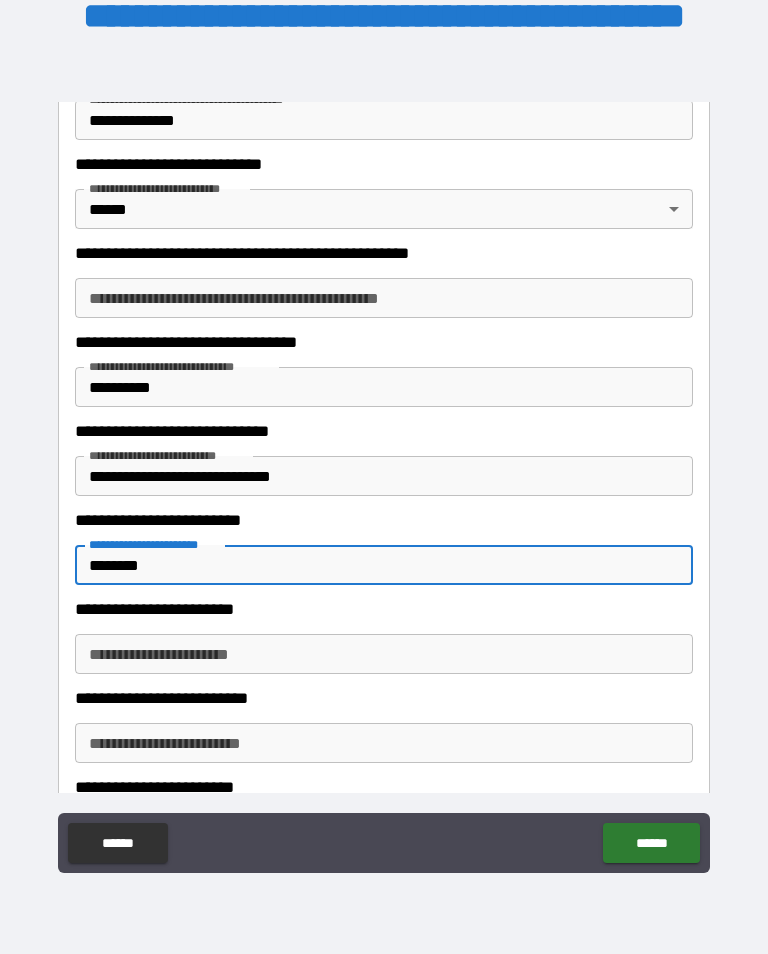 type on "********" 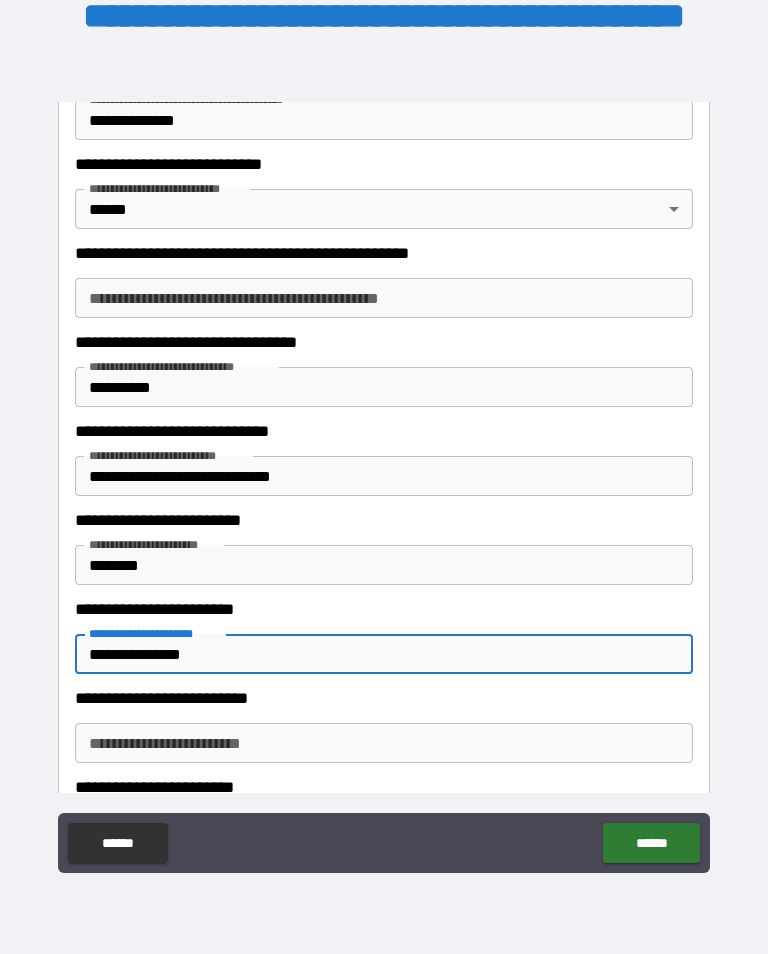 type on "**********" 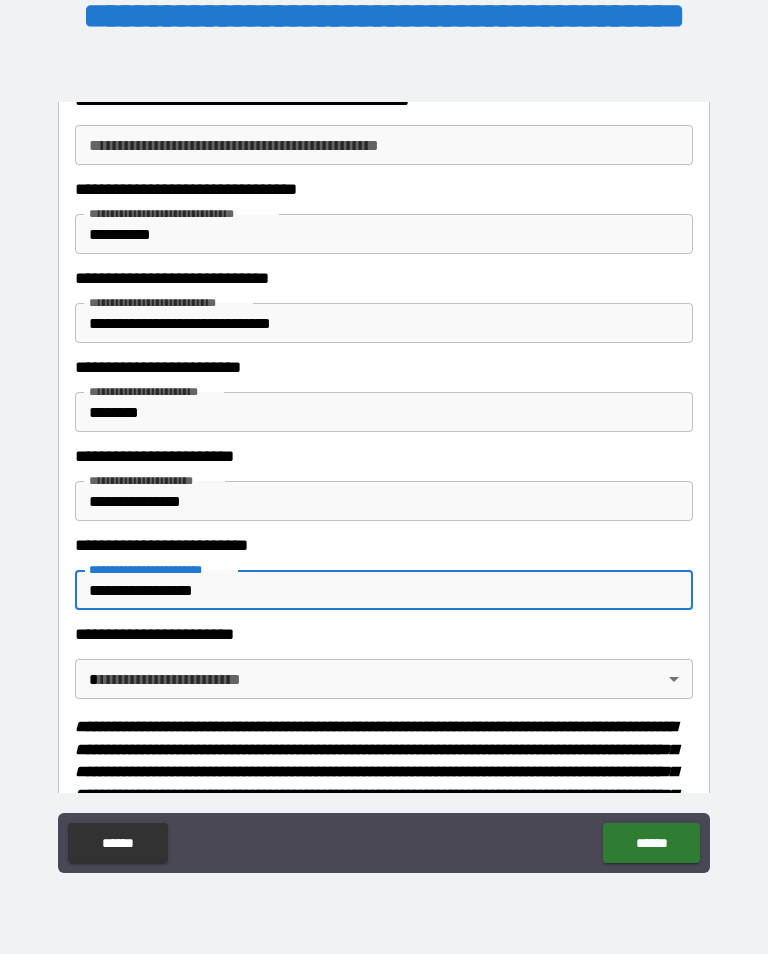 scroll, scrollTop: 771, scrollLeft: 0, axis: vertical 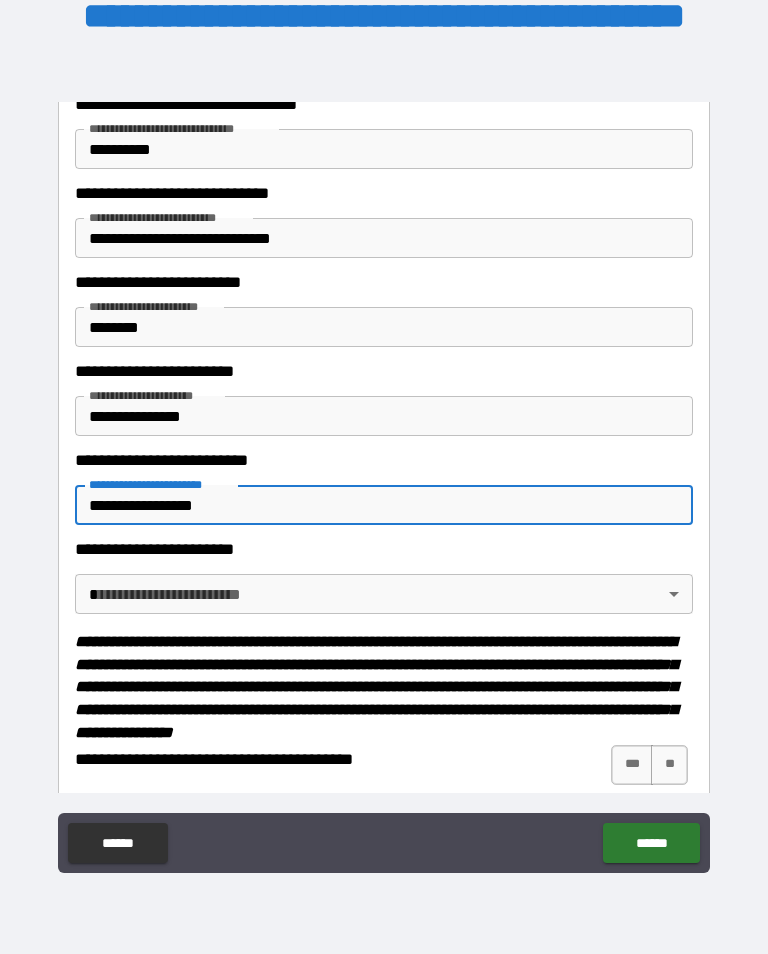 type on "**********" 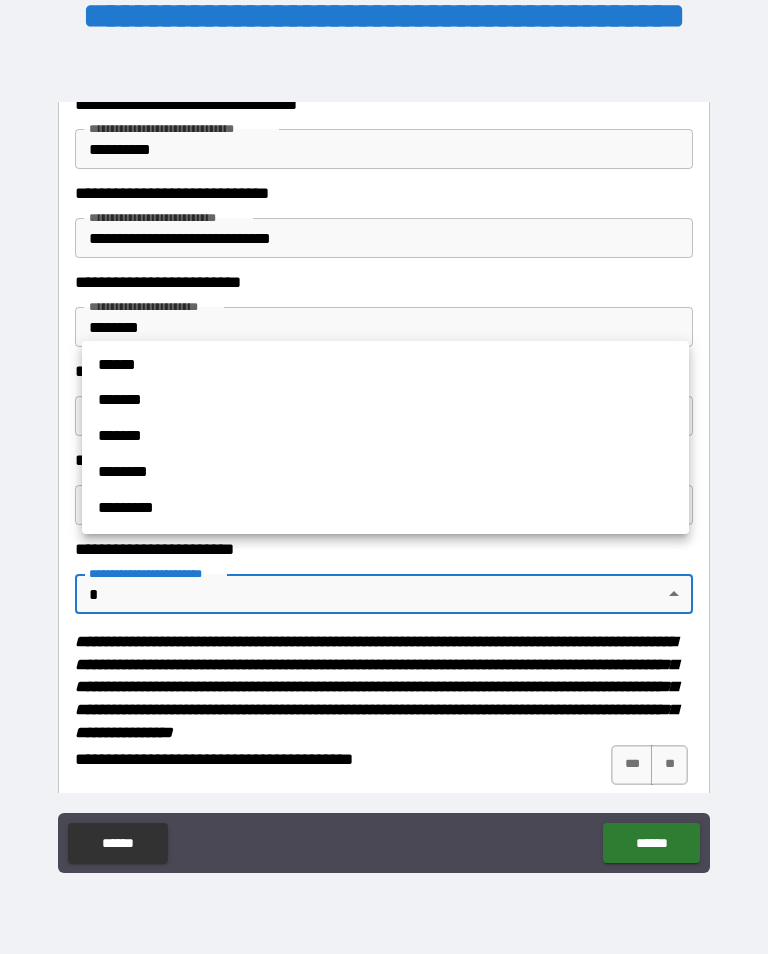 scroll, scrollTop: 1, scrollLeft: 0, axis: vertical 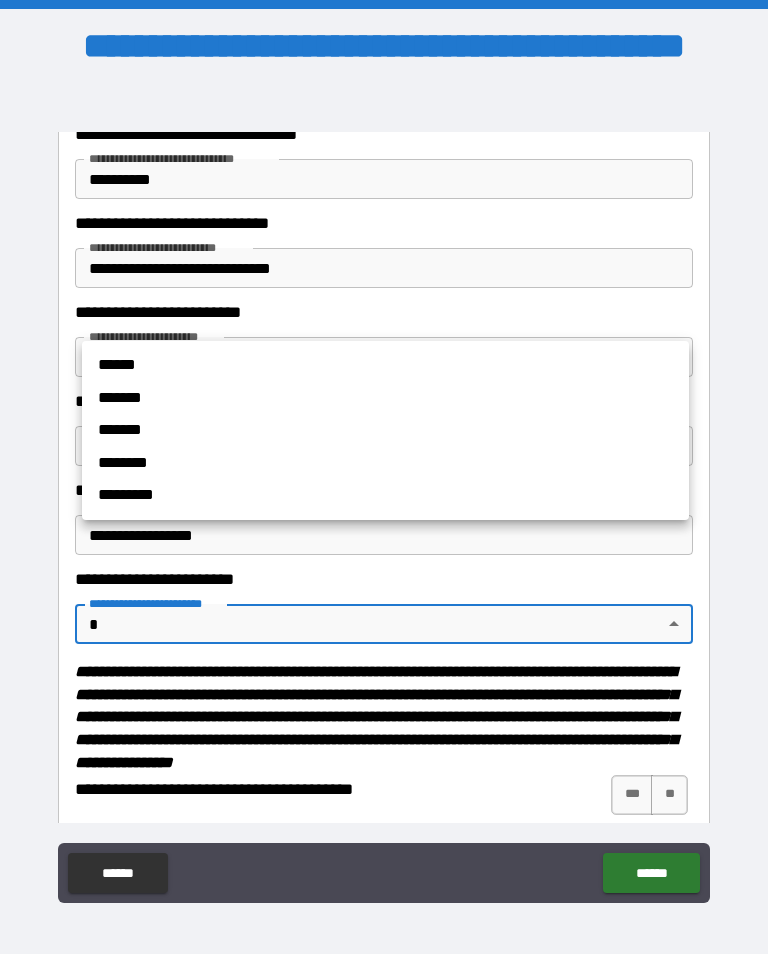 click on "*******" at bounding box center [369, 398] 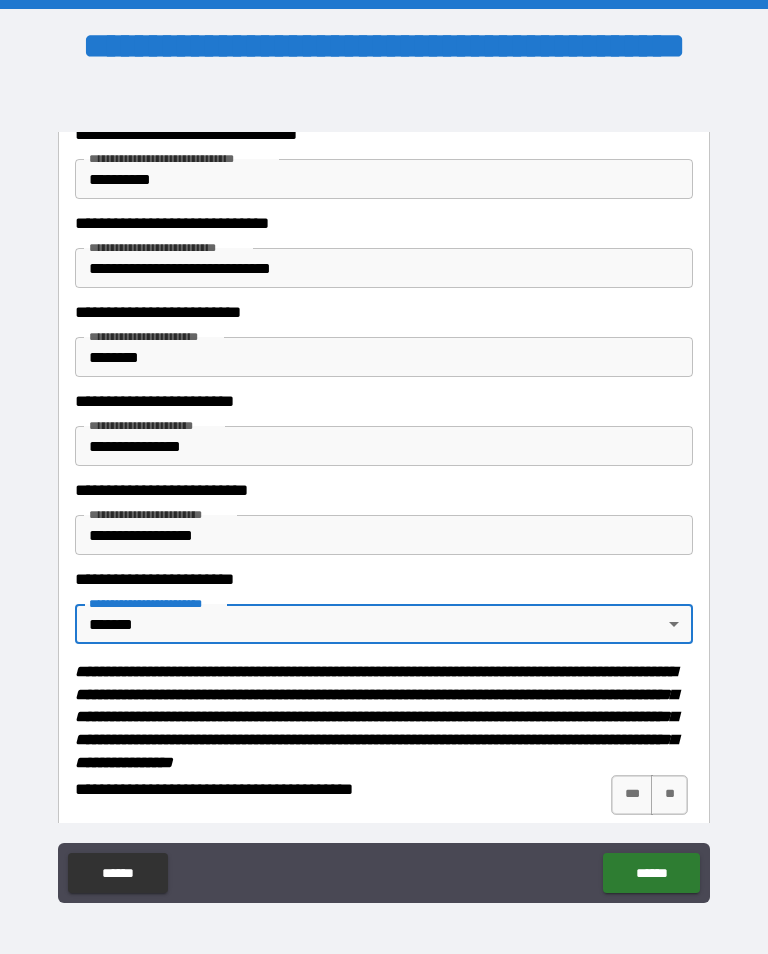 type on "*******" 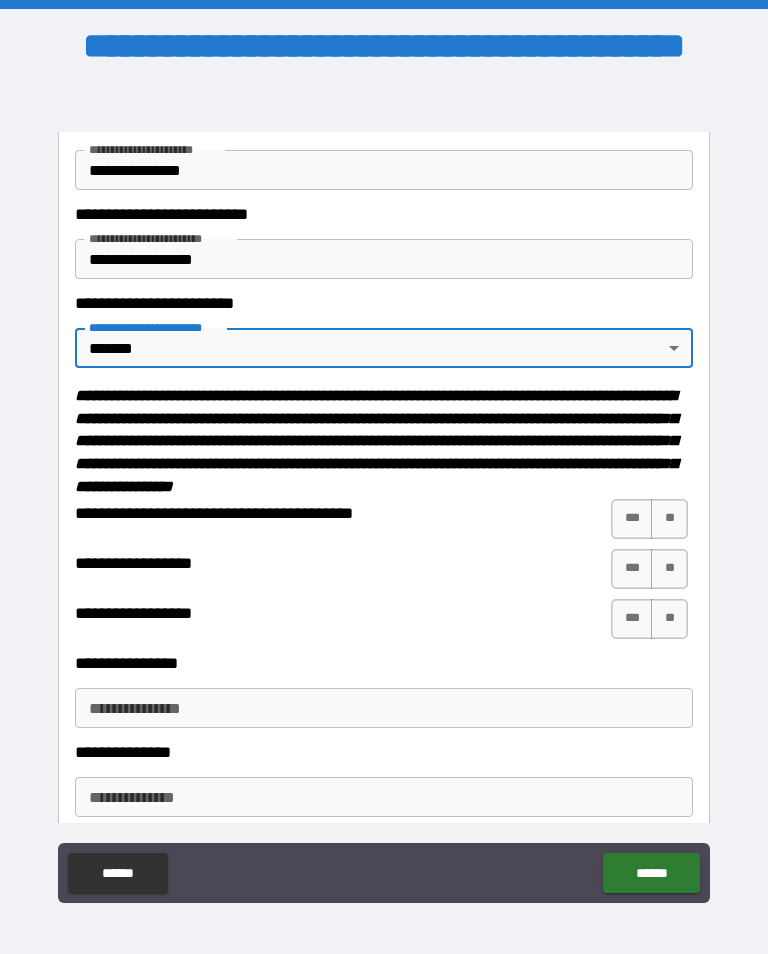 scroll, scrollTop: 1049, scrollLeft: 0, axis: vertical 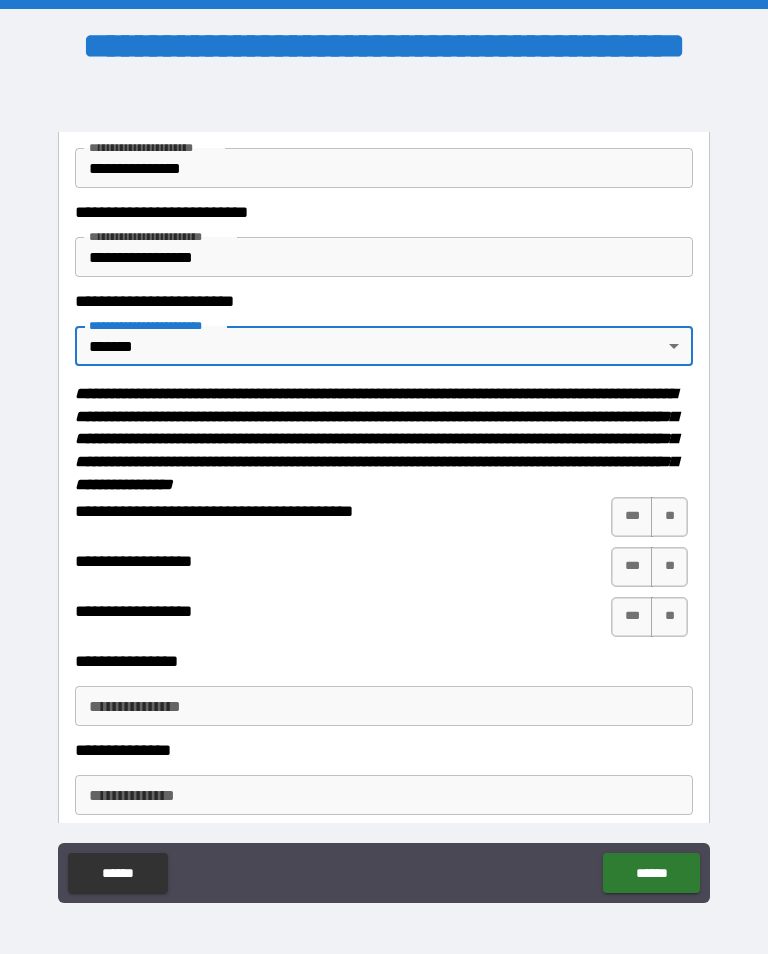 click on "**" at bounding box center (669, 517) 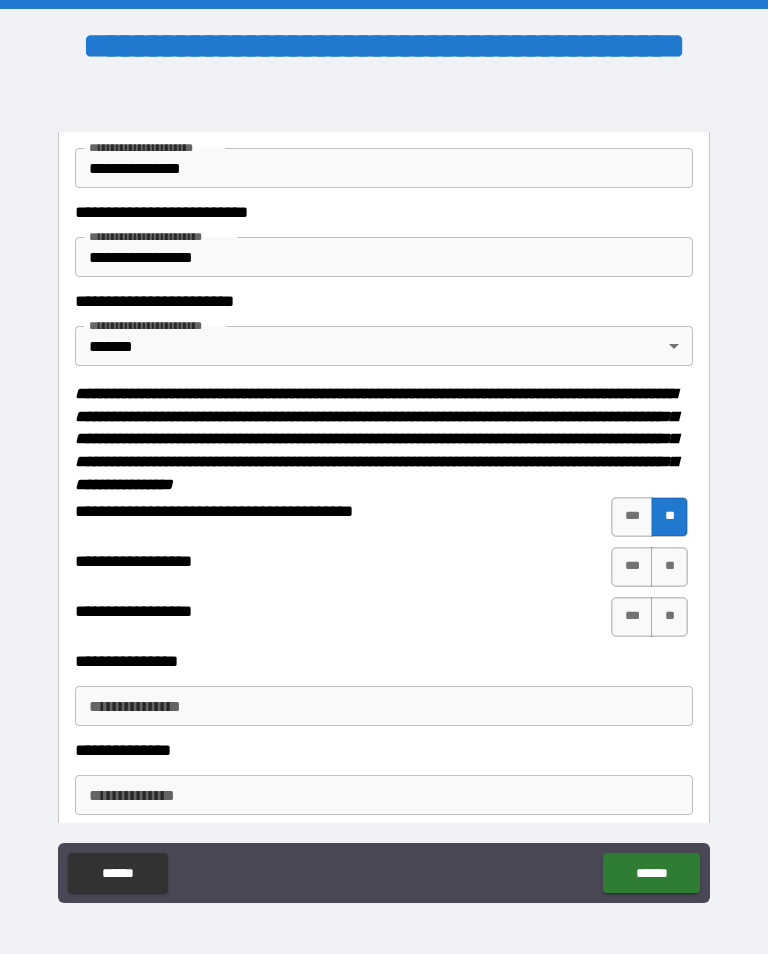 click on "***" at bounding box center (632, 517) 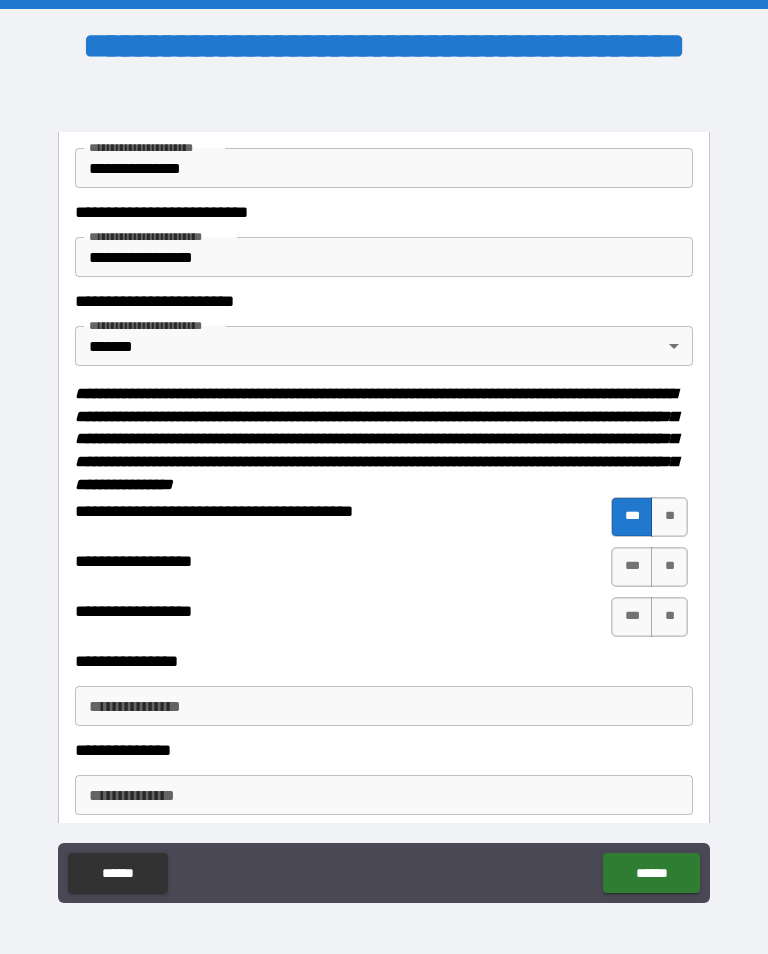 click on "**" at bounding box center (669, 567) 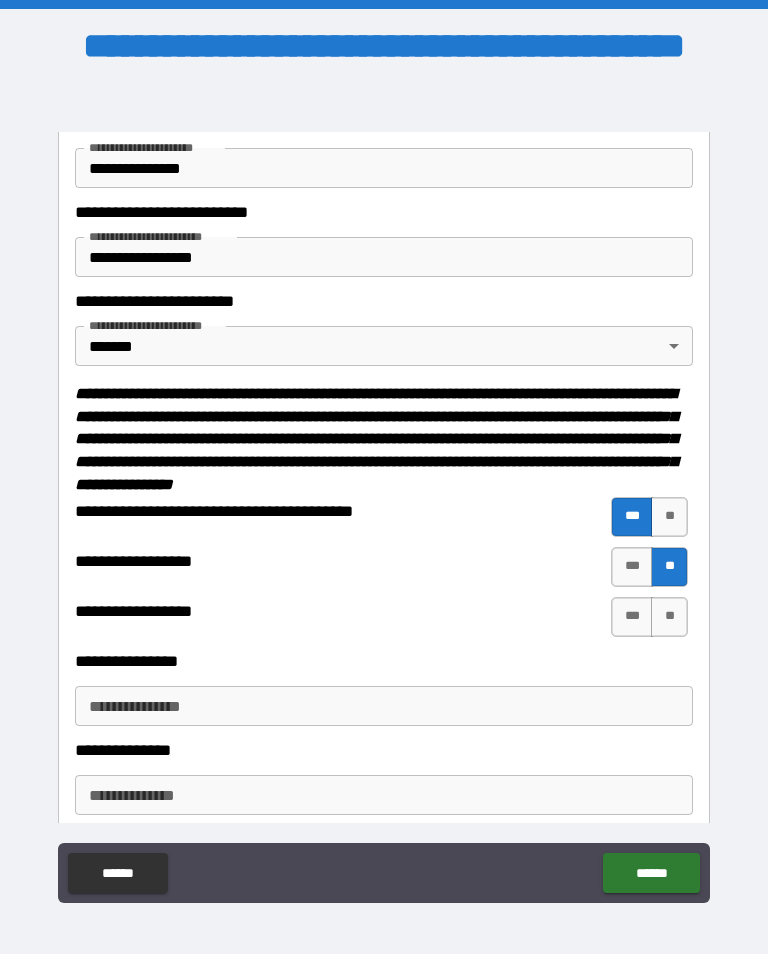 click on "**" at bounding box center [669, 617] 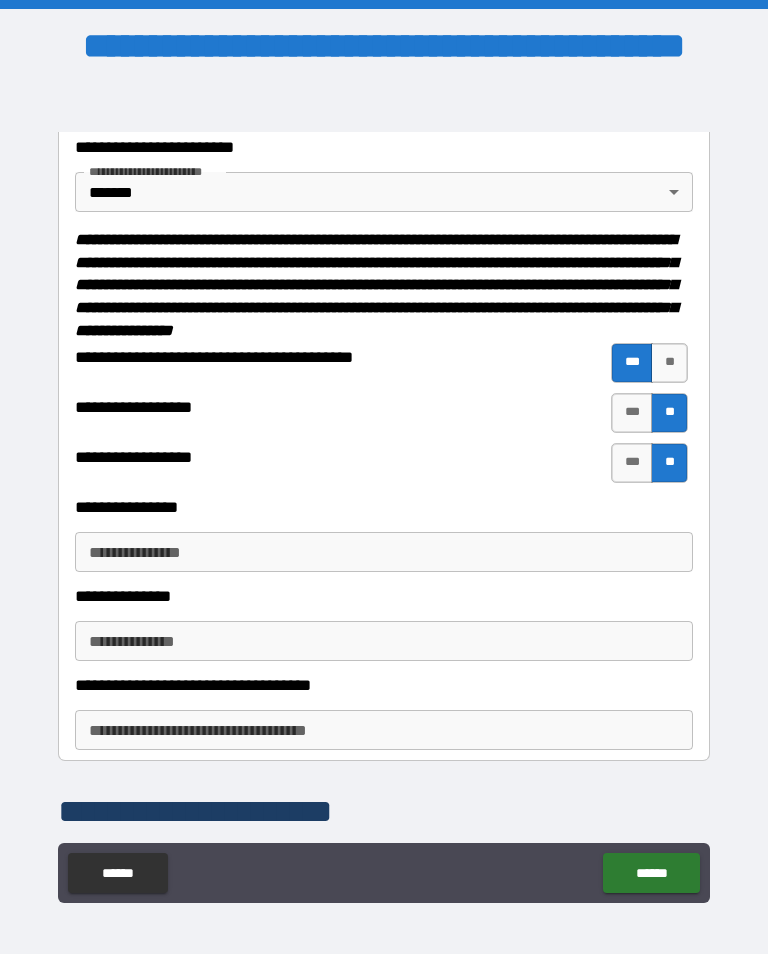 scroll, scrollTop: 1212, scrollLeft: 0, axis: vertical 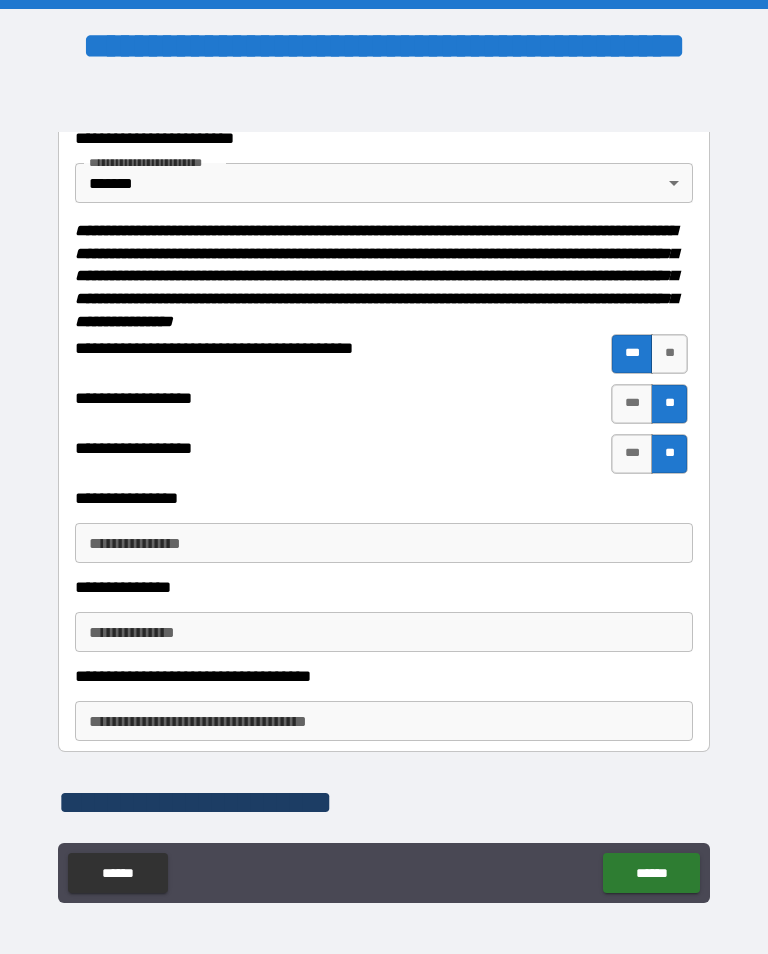 click on "**********" at bounding box center (384, 543) 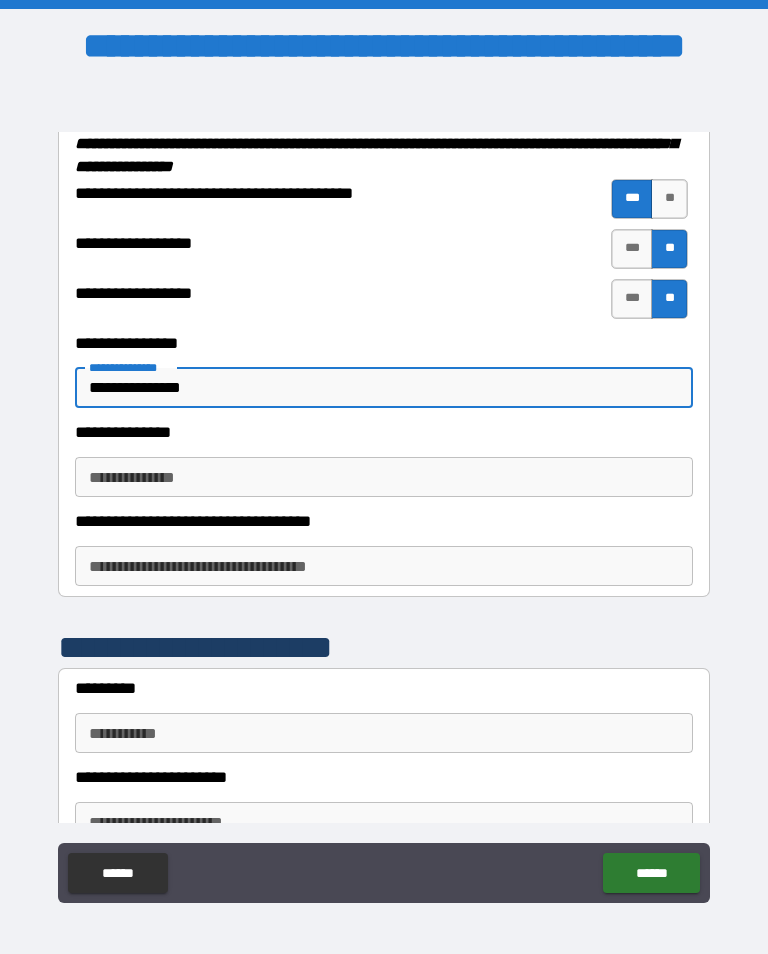 scroll, scrollTop: 1371, scrollLeft: 0, axis: vertical 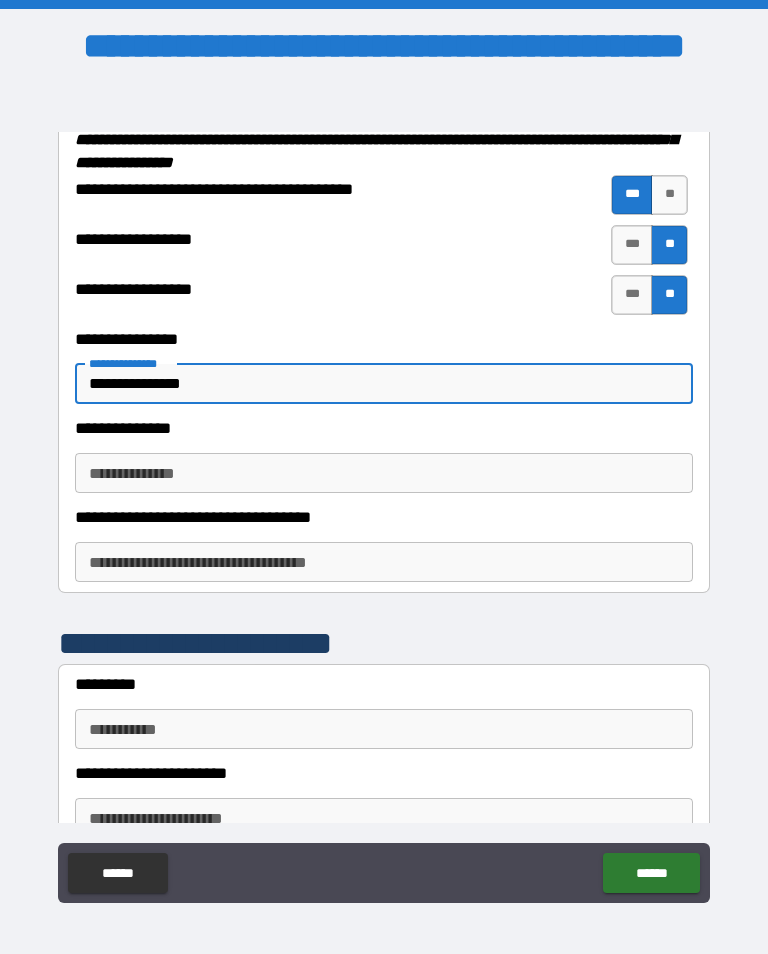 type on "**********" 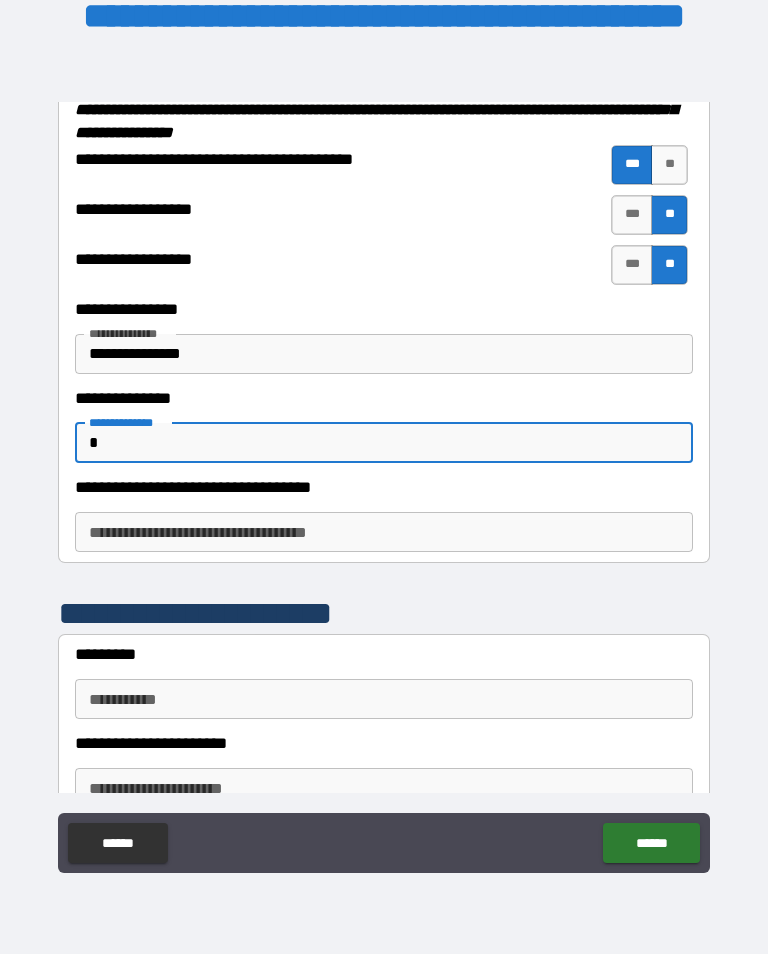 scroll, scrollTop: 124, scrollLeft: 0, axis: vertical 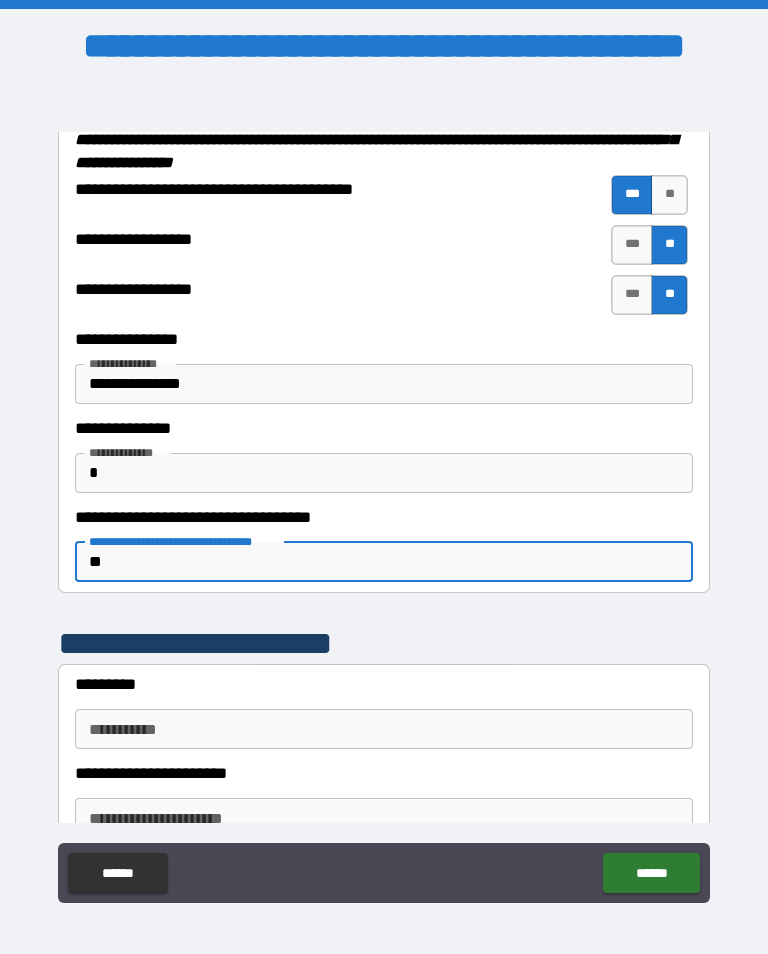 type on "*" 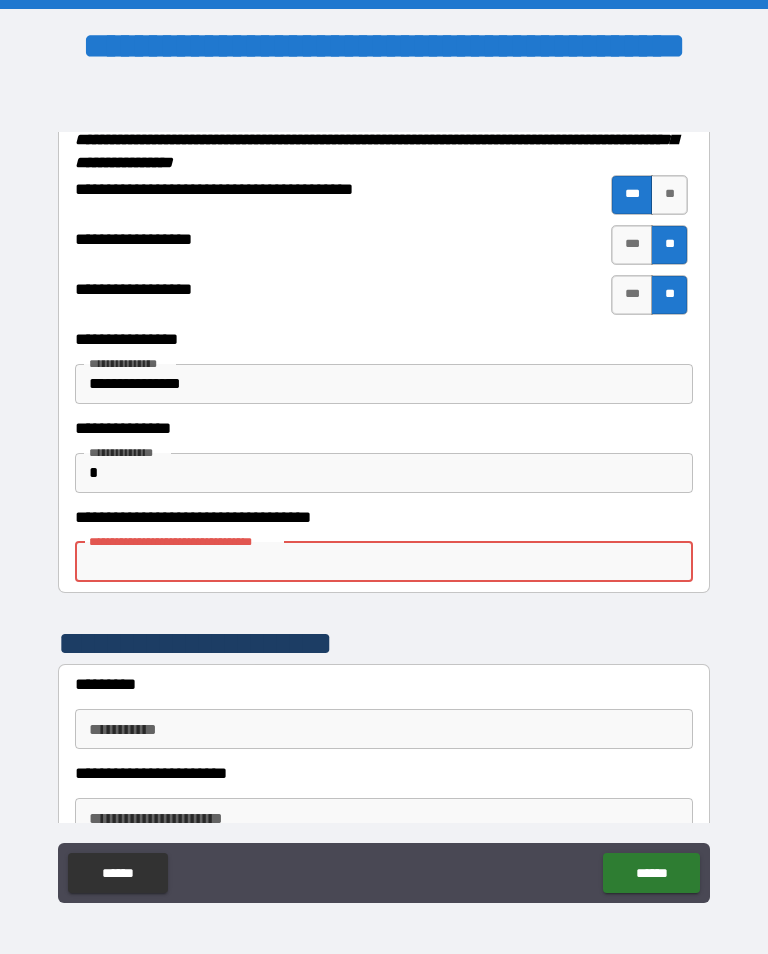 type on "*" 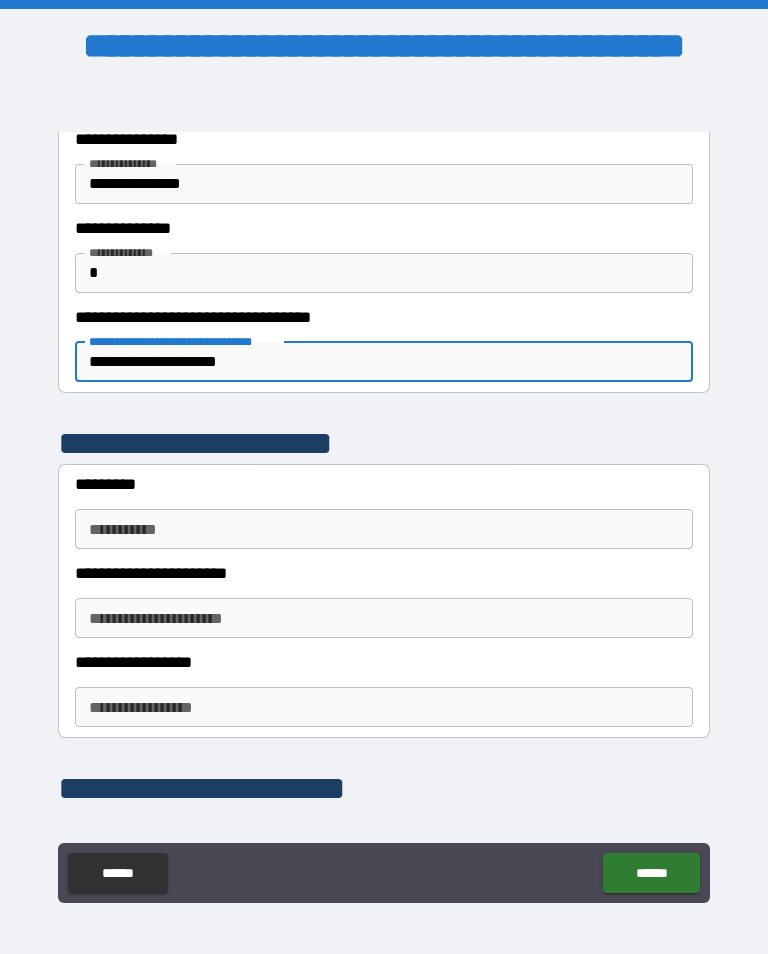 scroll, scrollTop: 1595, scrollLeft: 0, axis: vertical 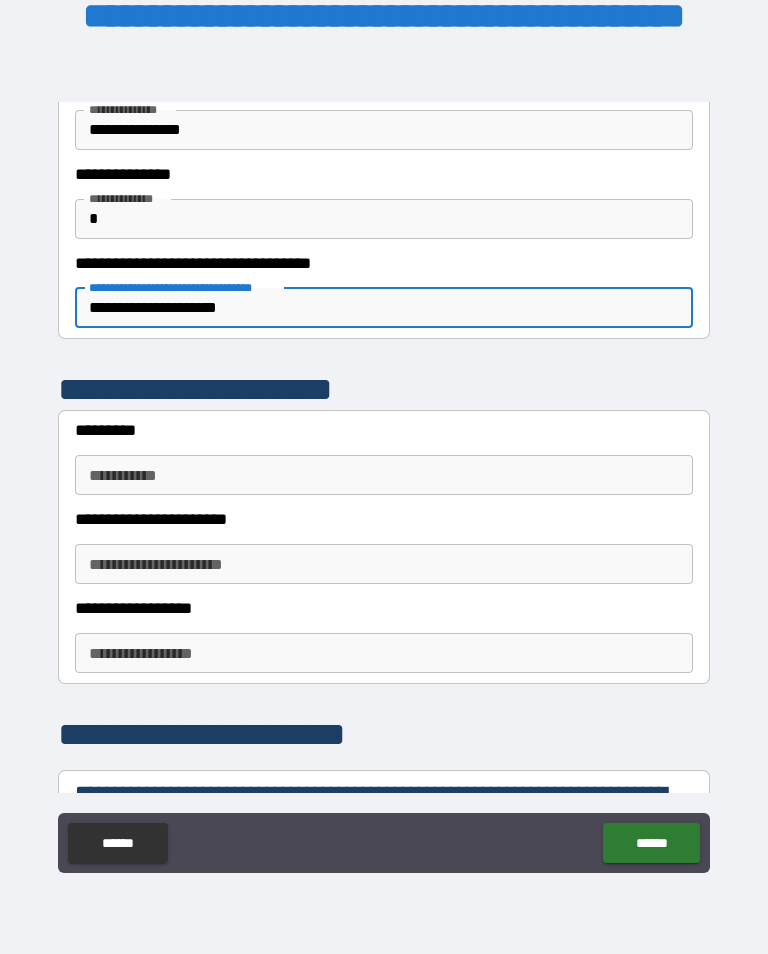 type on "**********" 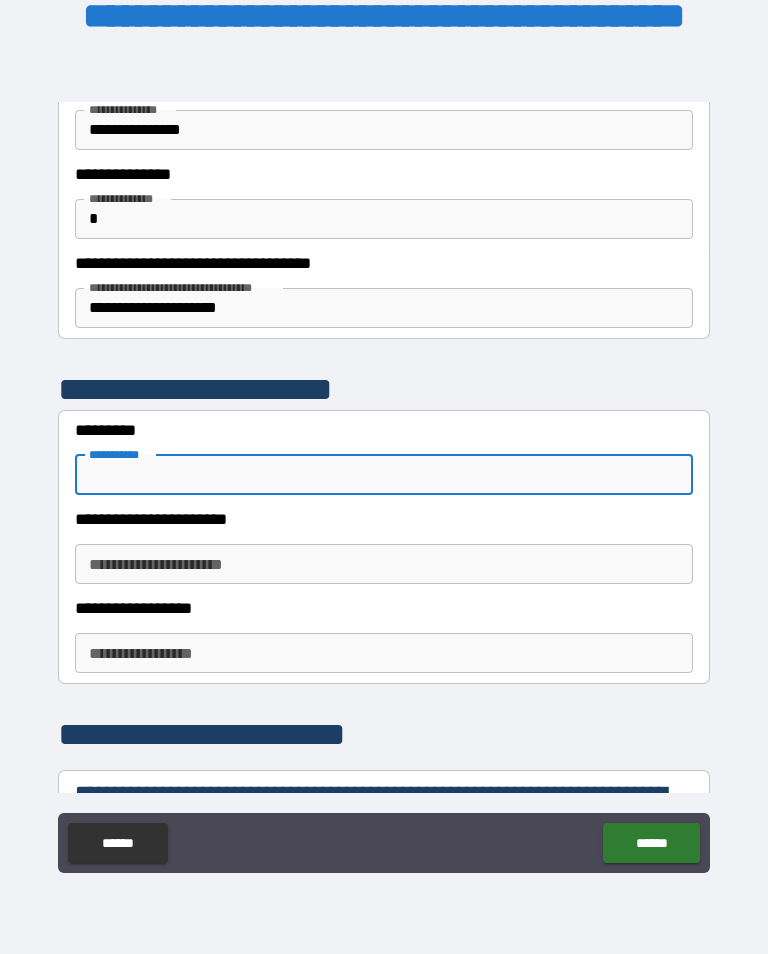 scroll, scrollTop: 1, scrollLeft: 0, axis: vertical 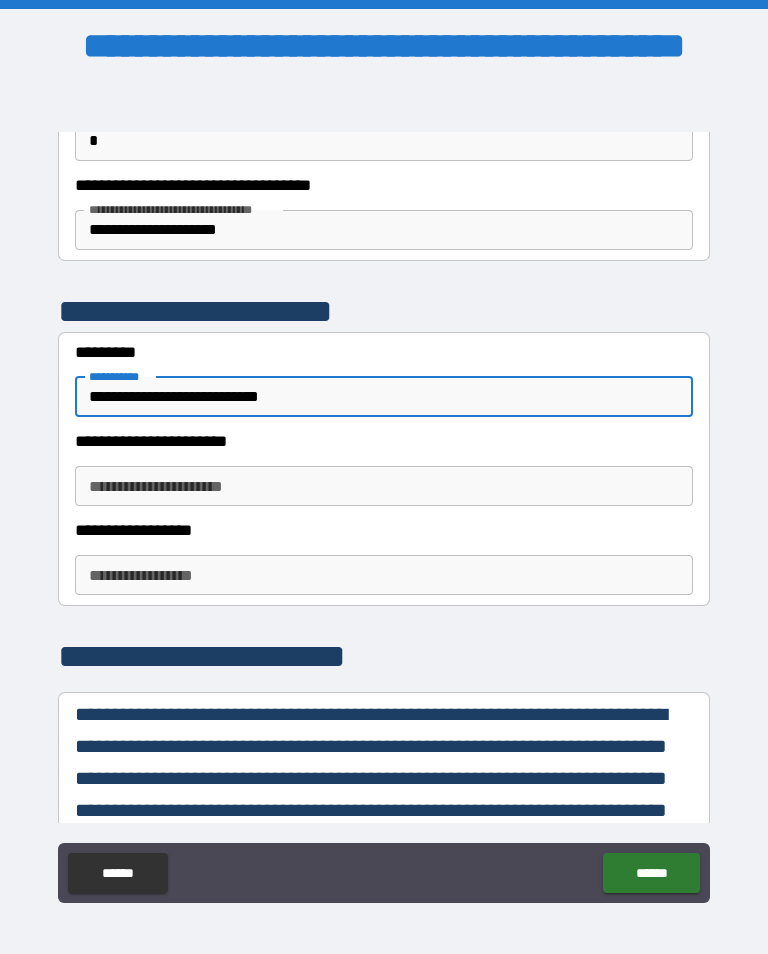 type on "**********" 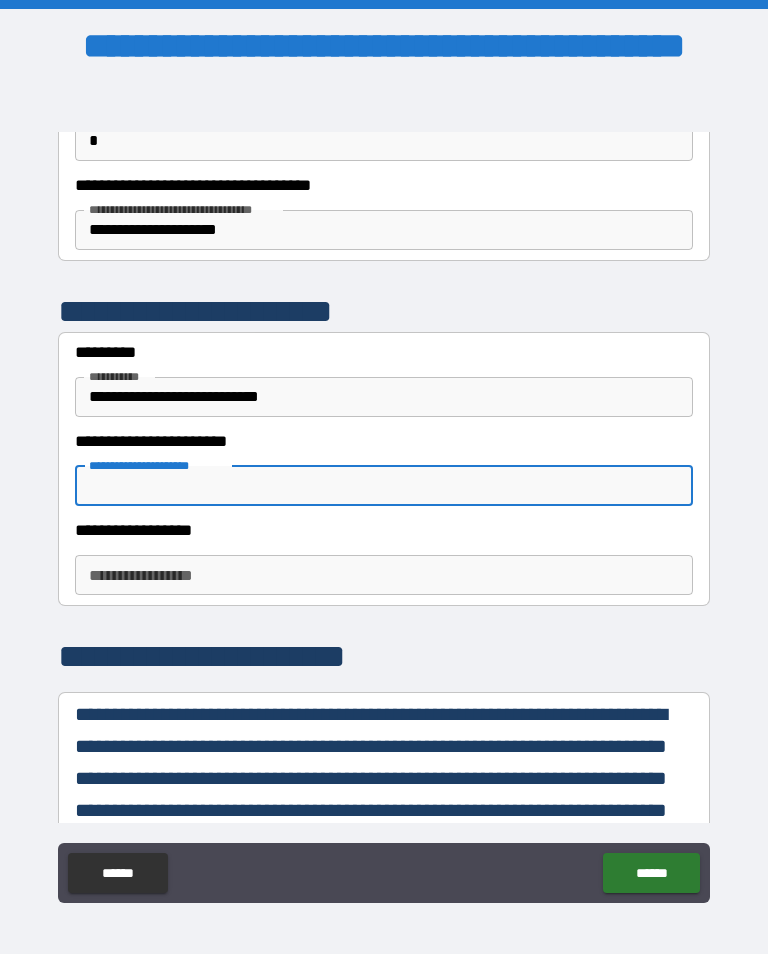 scroll, scrollTop: 1802, scrollLeft: 0, axis: vertical 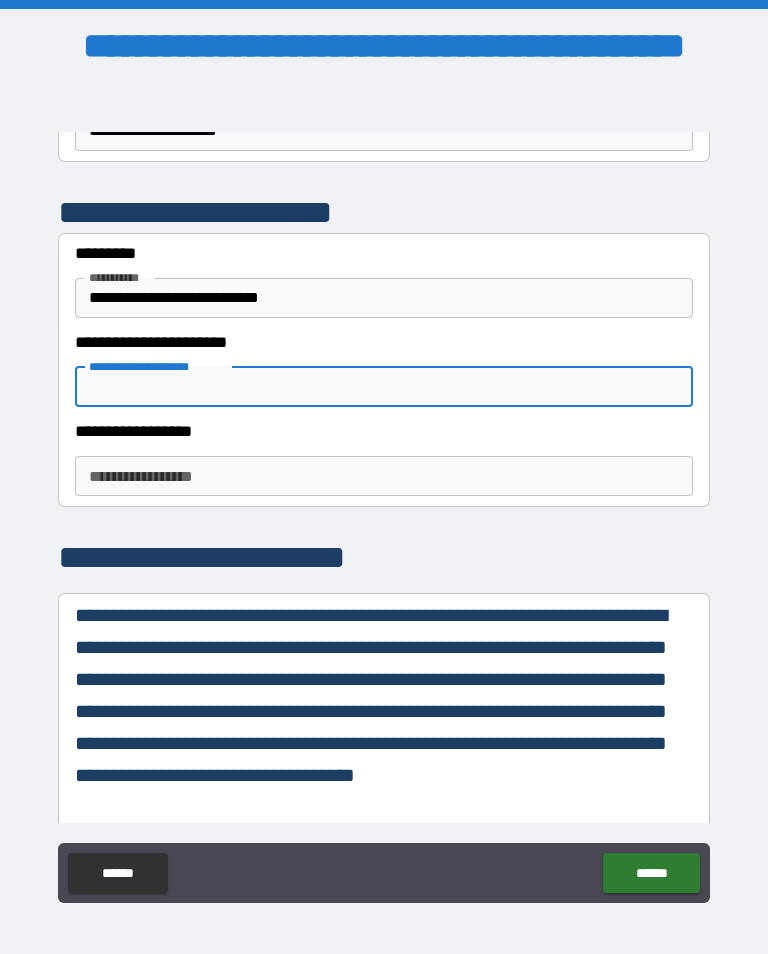 click on "**********" at bounding box center [384, 476] 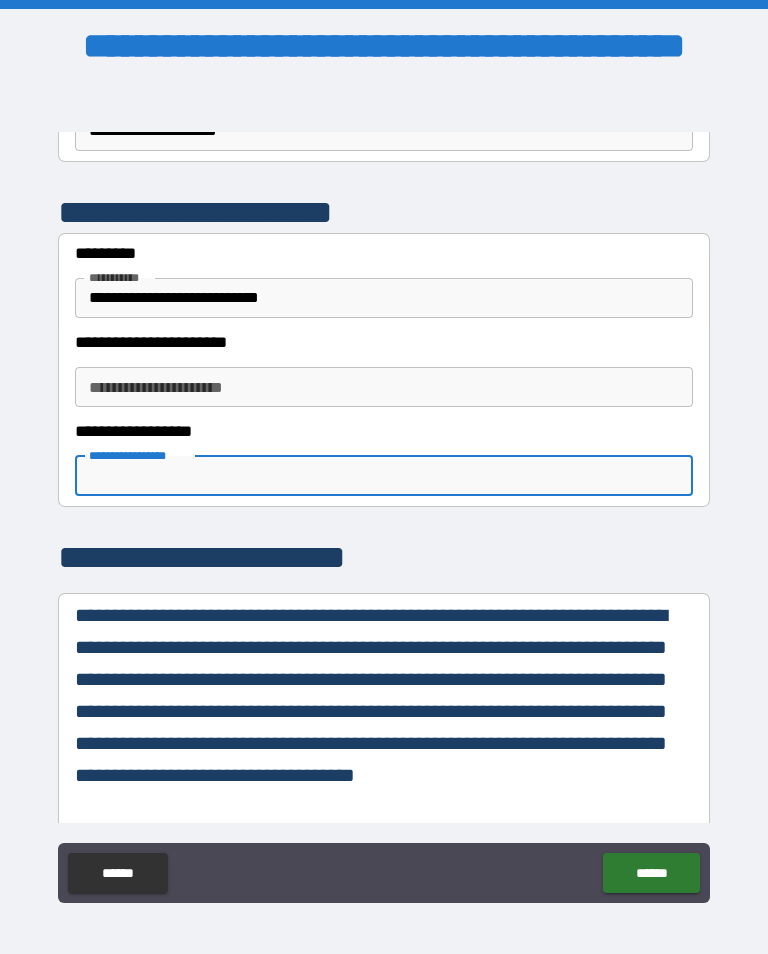 click on "**********" at bounding box center (378, 431) 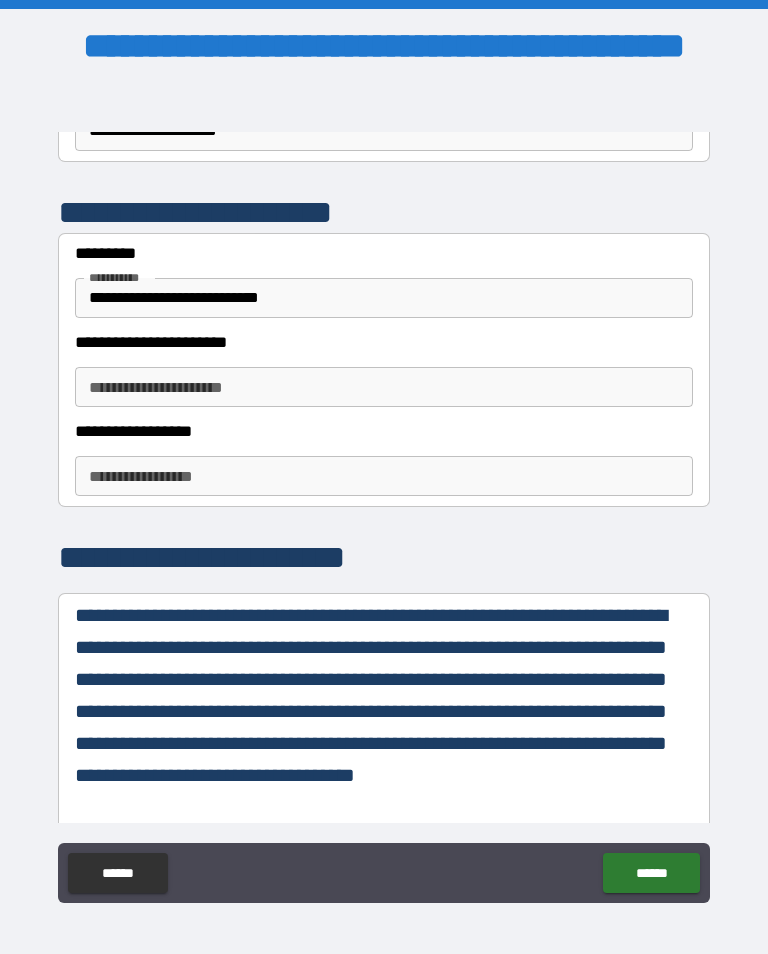 click on "**********" at bounding box center [384, 387] 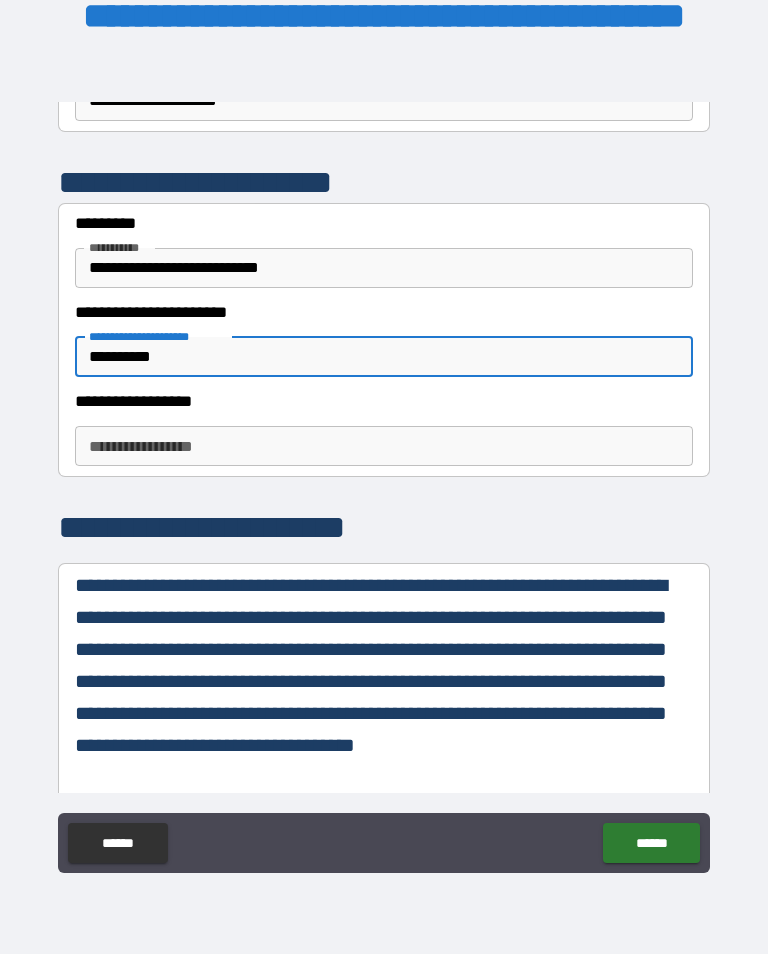 type on "**********" 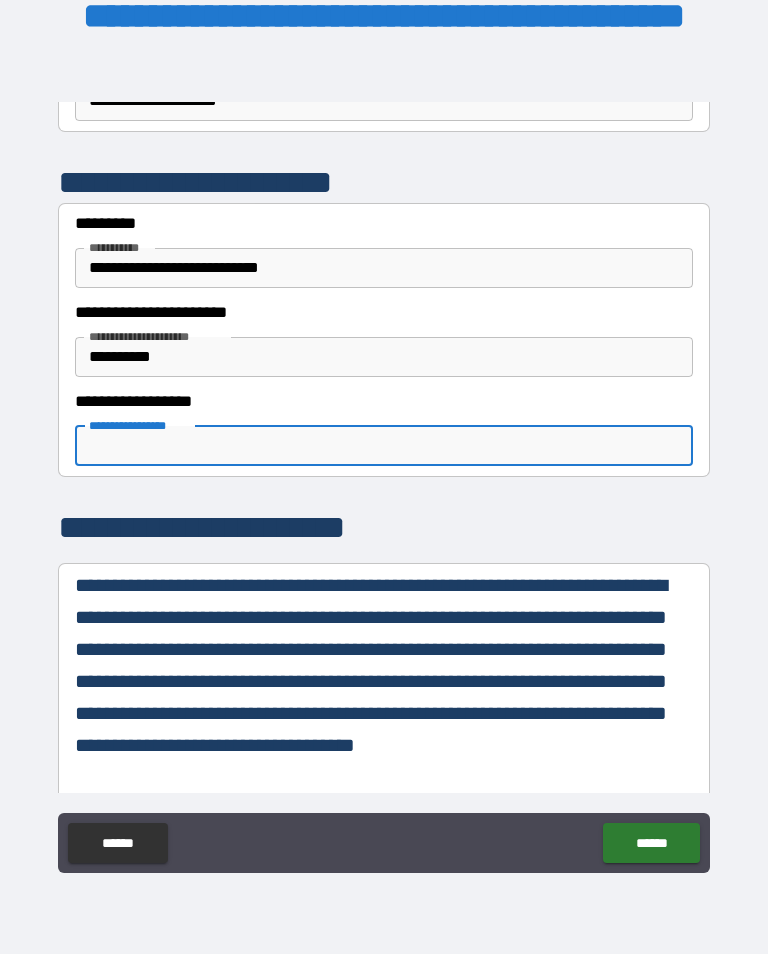 scroll, scrollTop: 1, scrollLeft: 0, axis: vertical 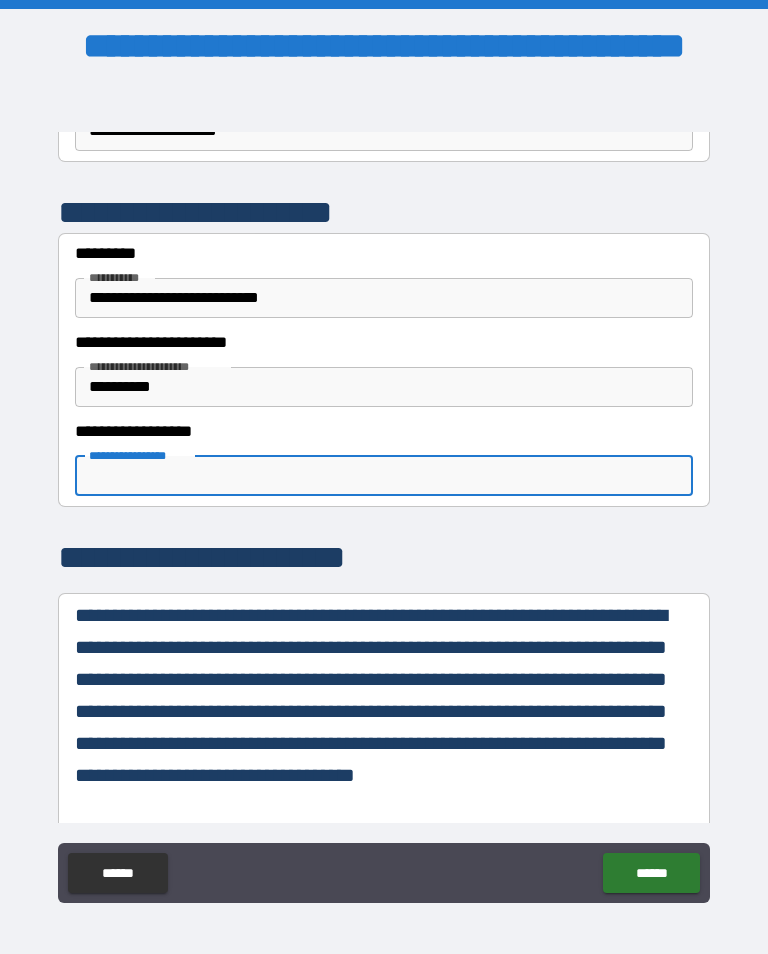 click on "**********" at bounding box center [378, 387] 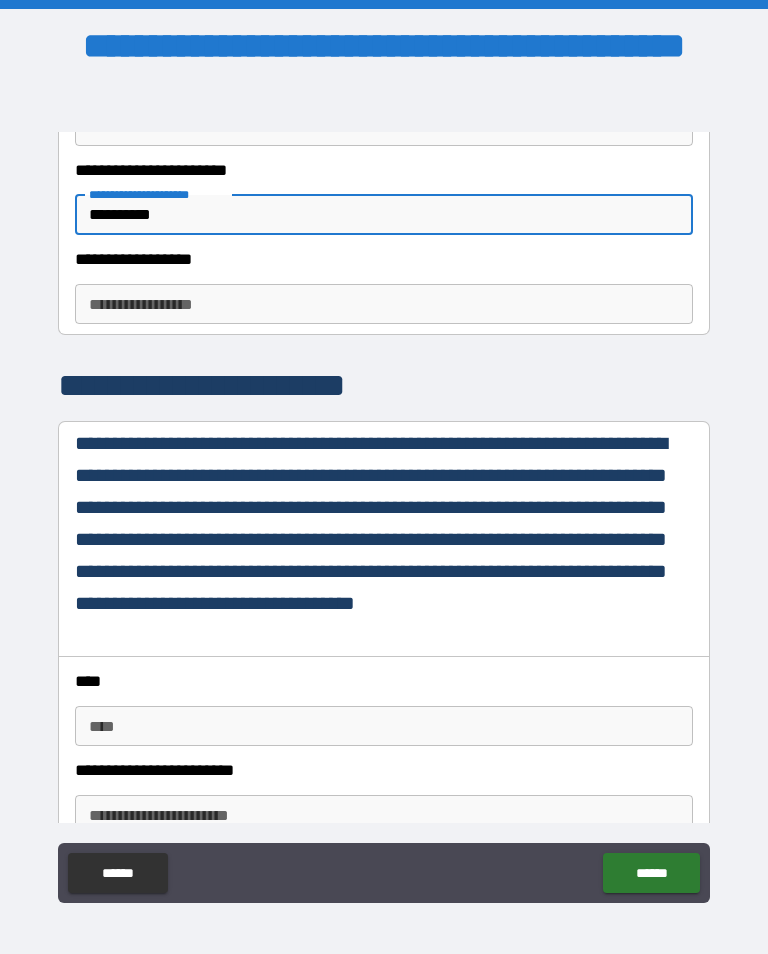 scroll, scrollTop: 1978, scrollLeft: 0, axis: vertical 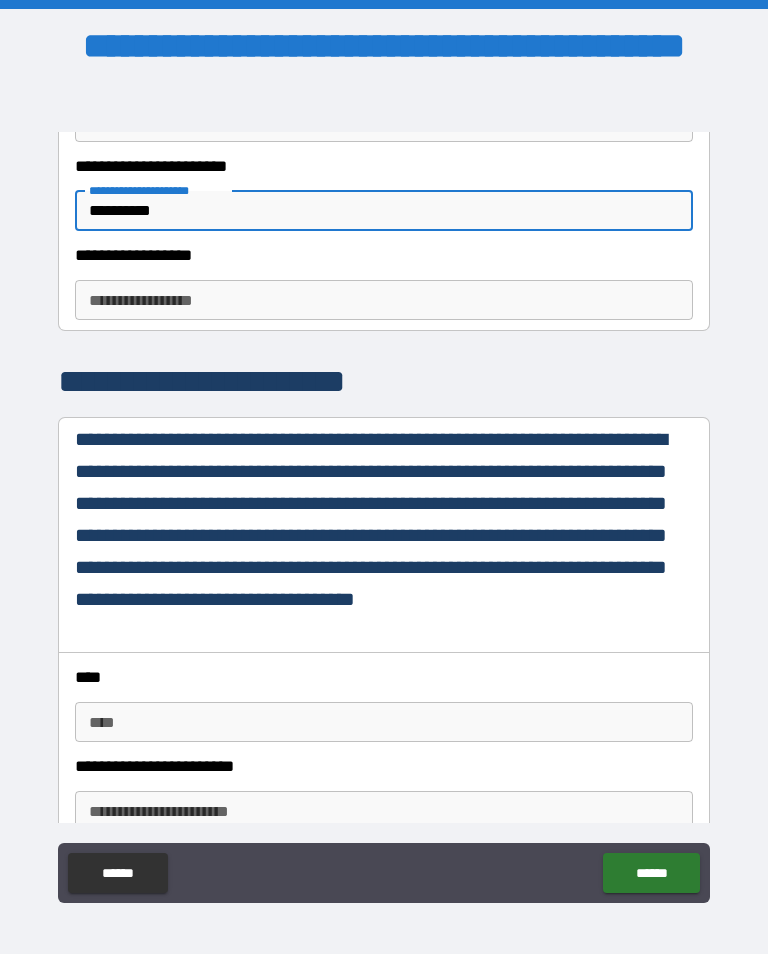 click on "**********" at bounding box center (384, 300) 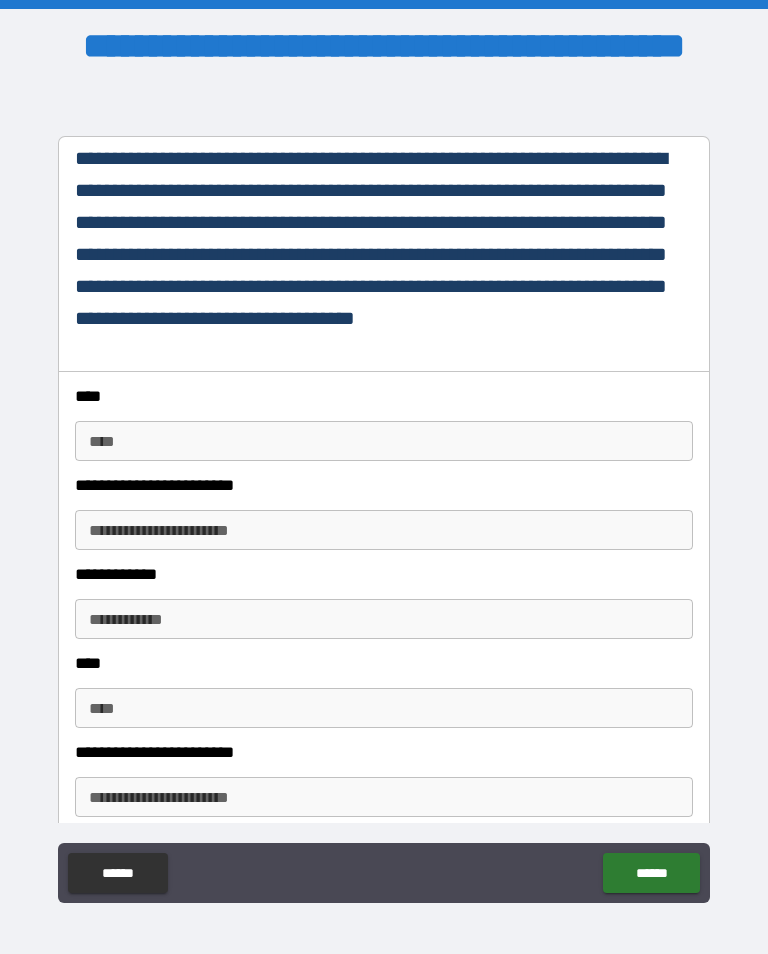 scroll, scrollTop: 2260, scrollLeft: 0, axis: vertical 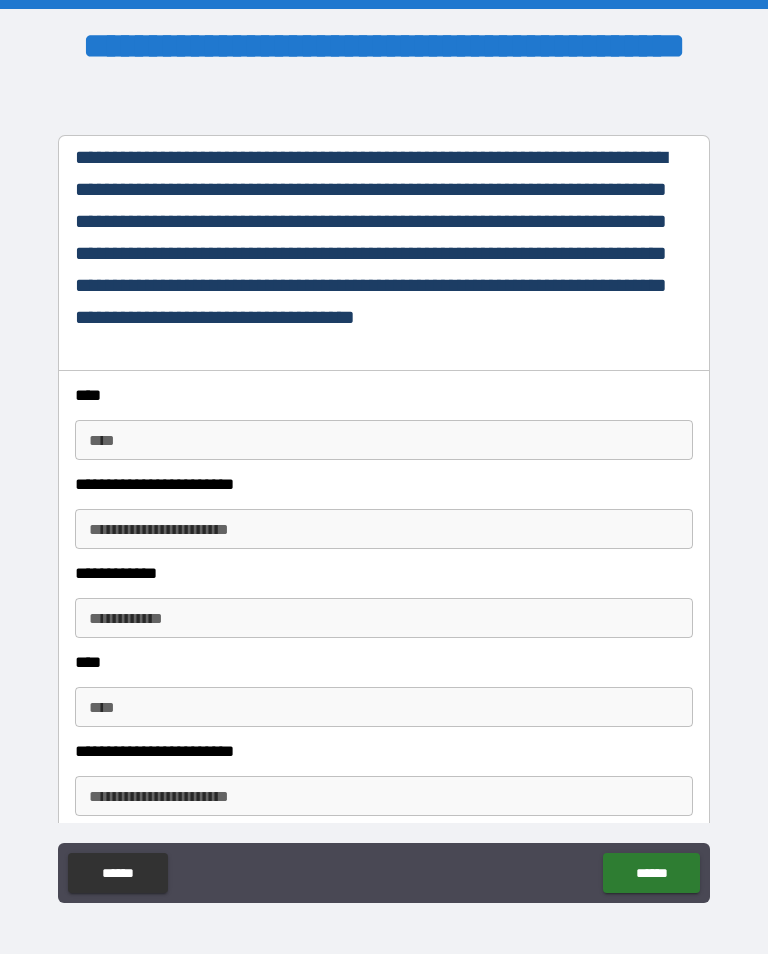 type on "**********" 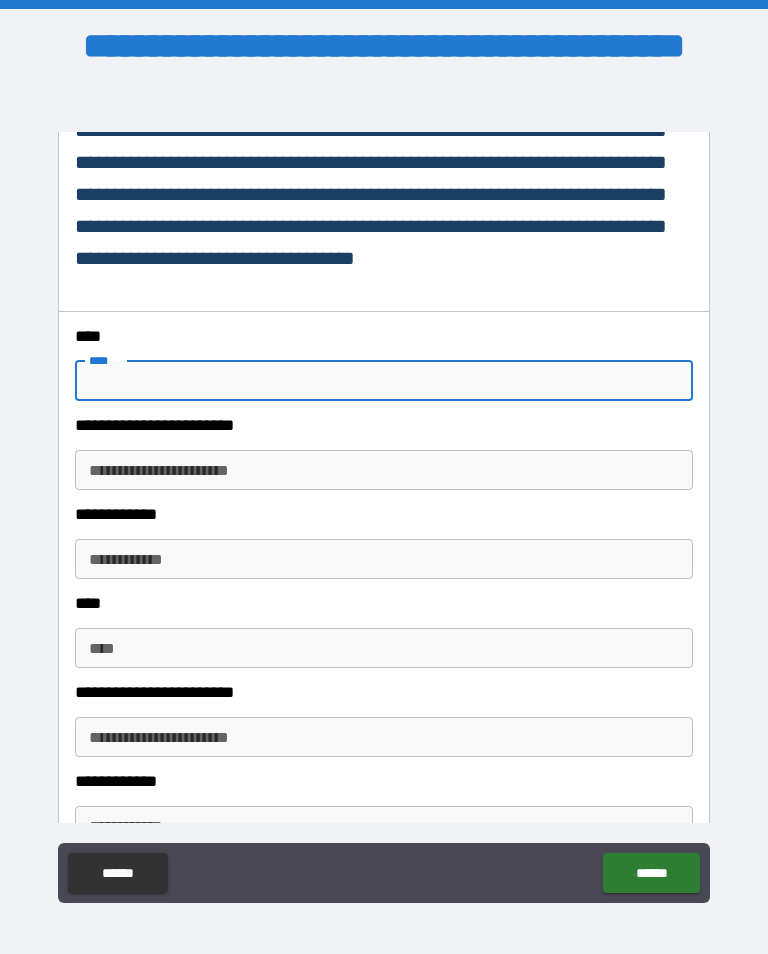 scroll, scrollTop: 2287, scrollLeft: 0, axis: vertical 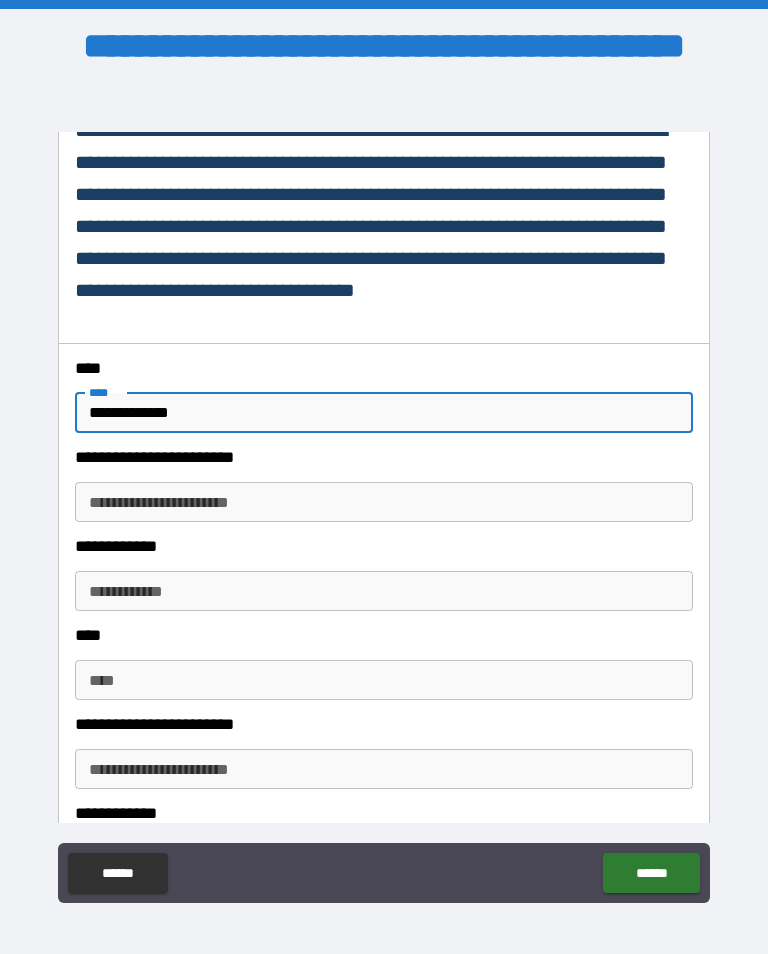 type on "**********" 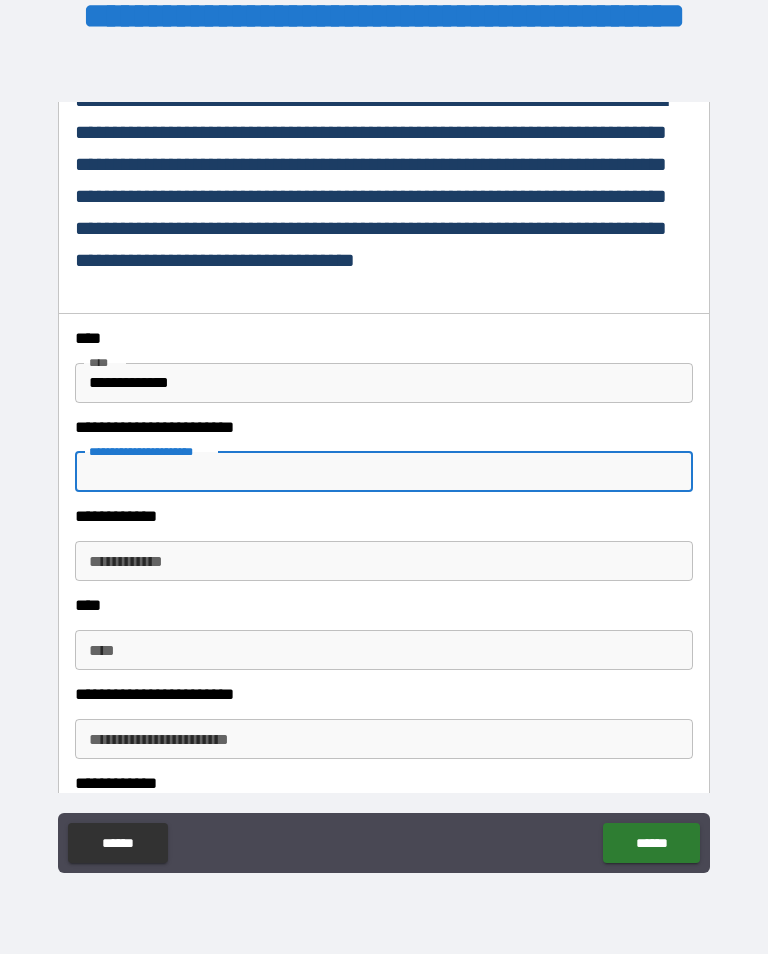 scroll, scrollTop: 152, scrollLeft: 0, axis: vertical 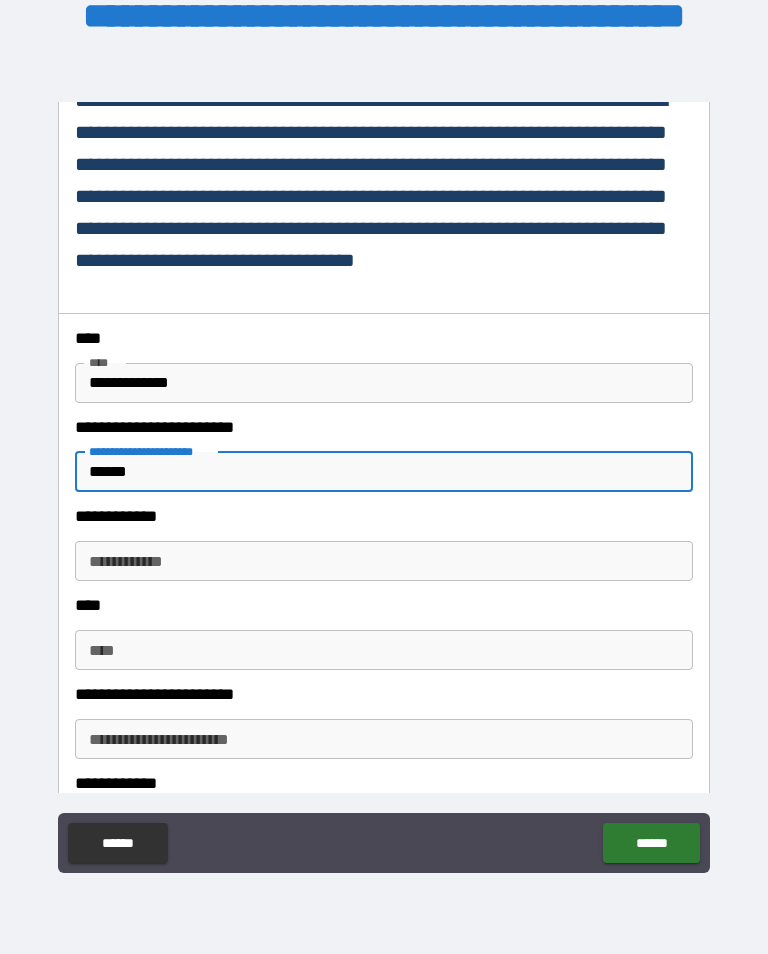type on "******" 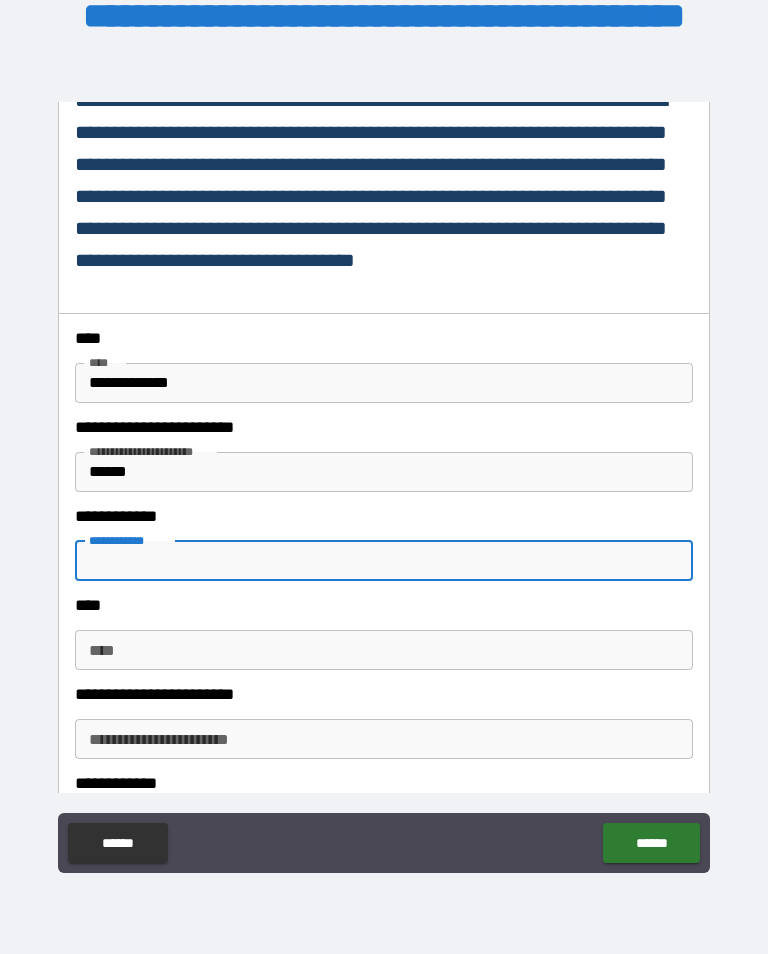 scroll, scrollTop: 222, scrollLeft: 0, axis: vertical 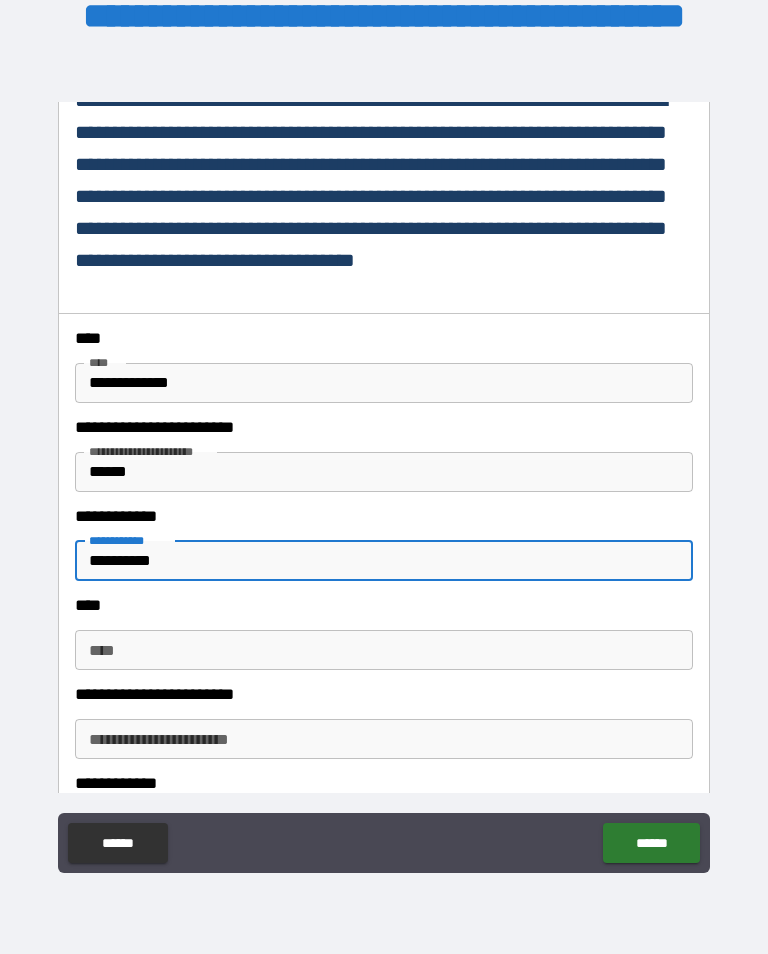 type on "**********" 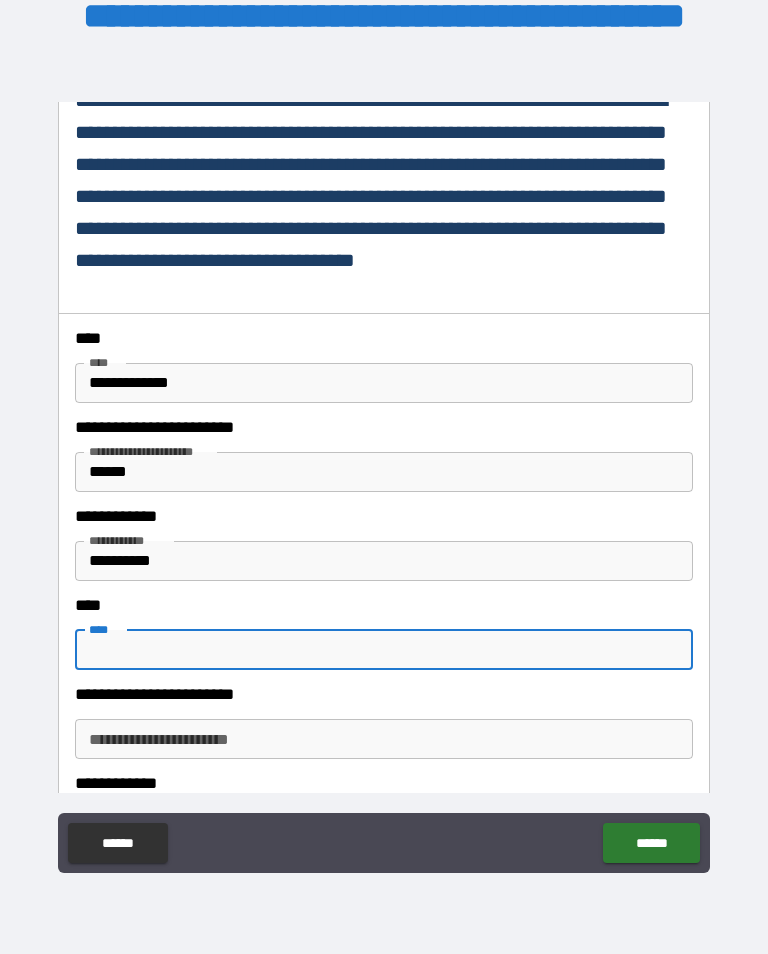 scroll, scrollTop: 314, scrollLeft: 0, axis: vertical 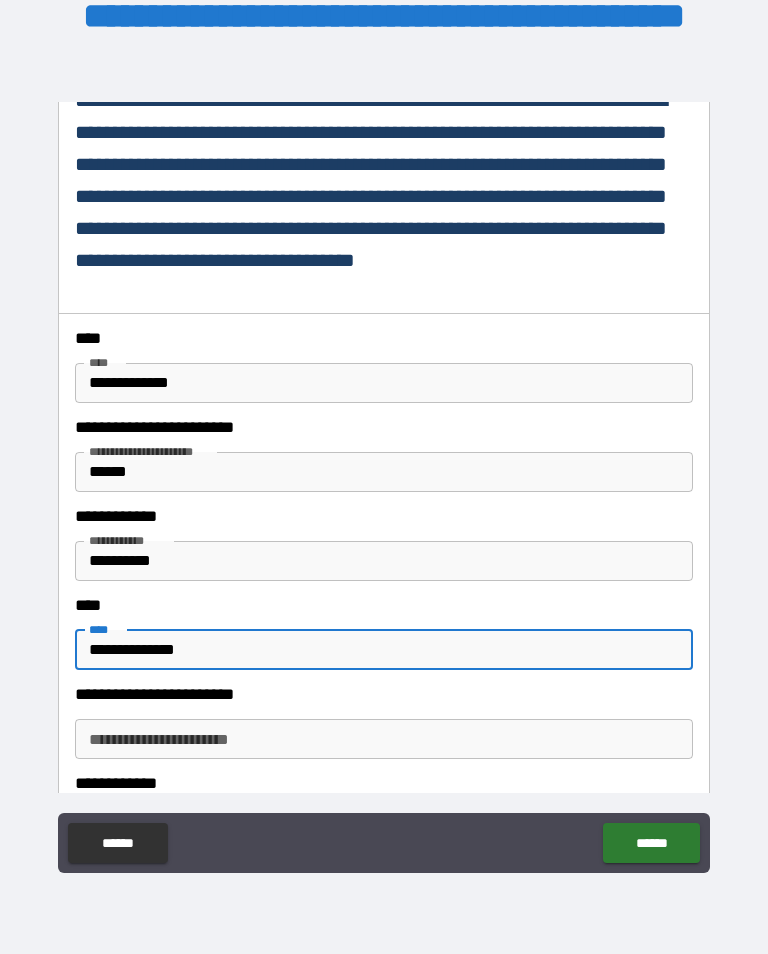 type on "**********" 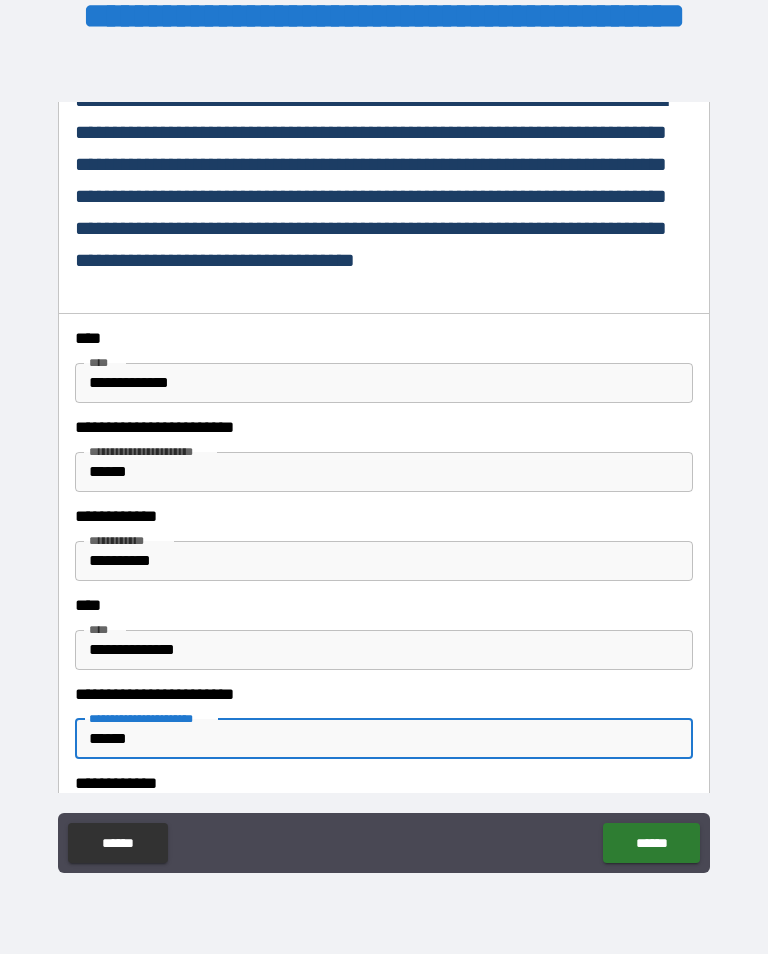 type on "******" 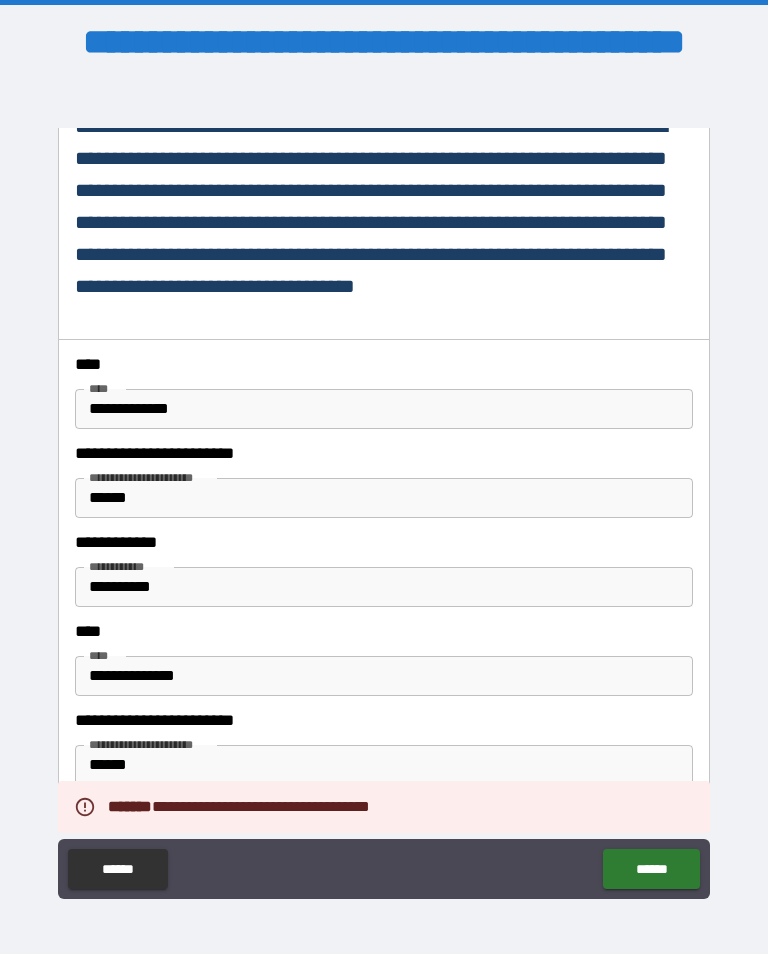 scroll, scrollTop: 2, scrollLeft: 0, axis: vertical 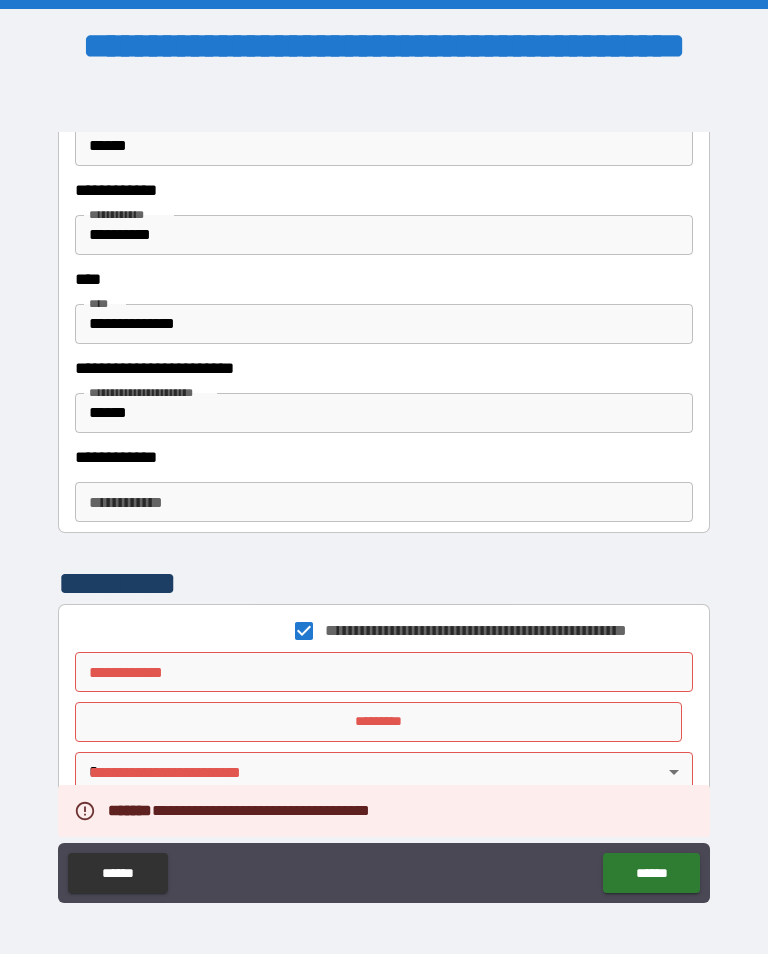 click on "**********" at bounding box center [378, 672] 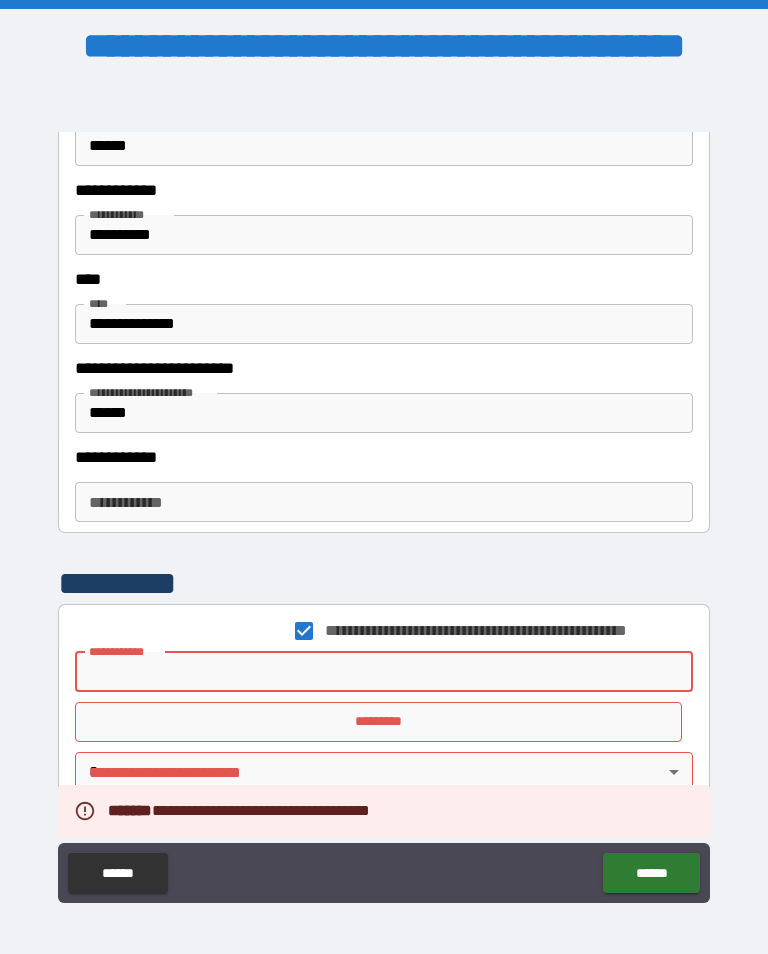 scroll, scrollTop: 314, scrollLeft: 0, axis: vertical 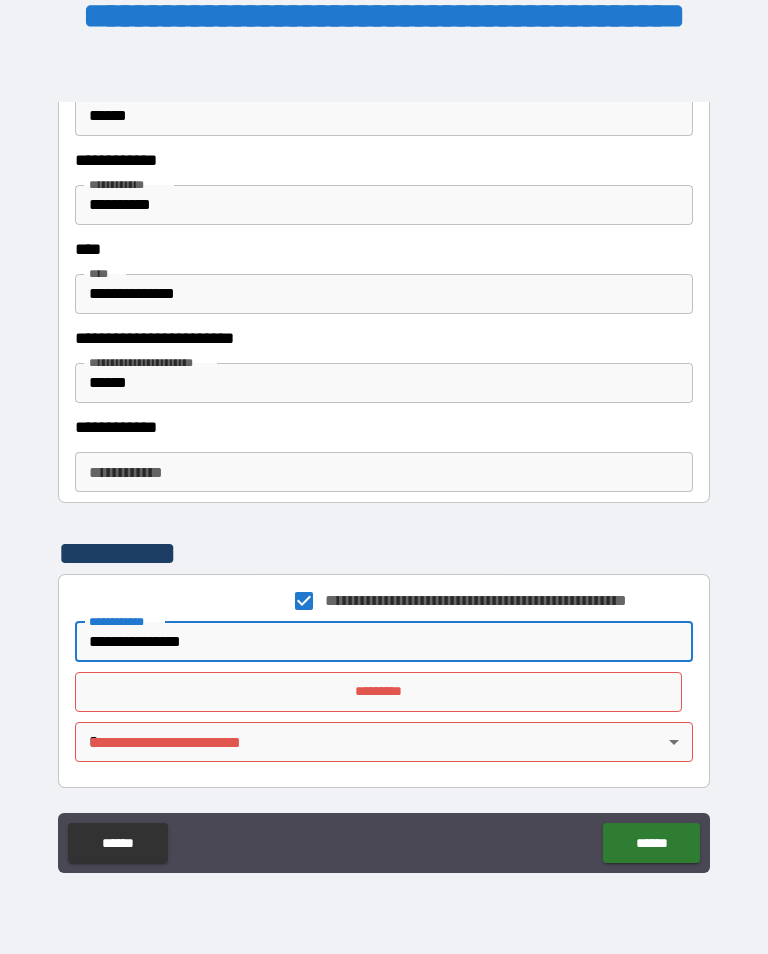 type on "**********" 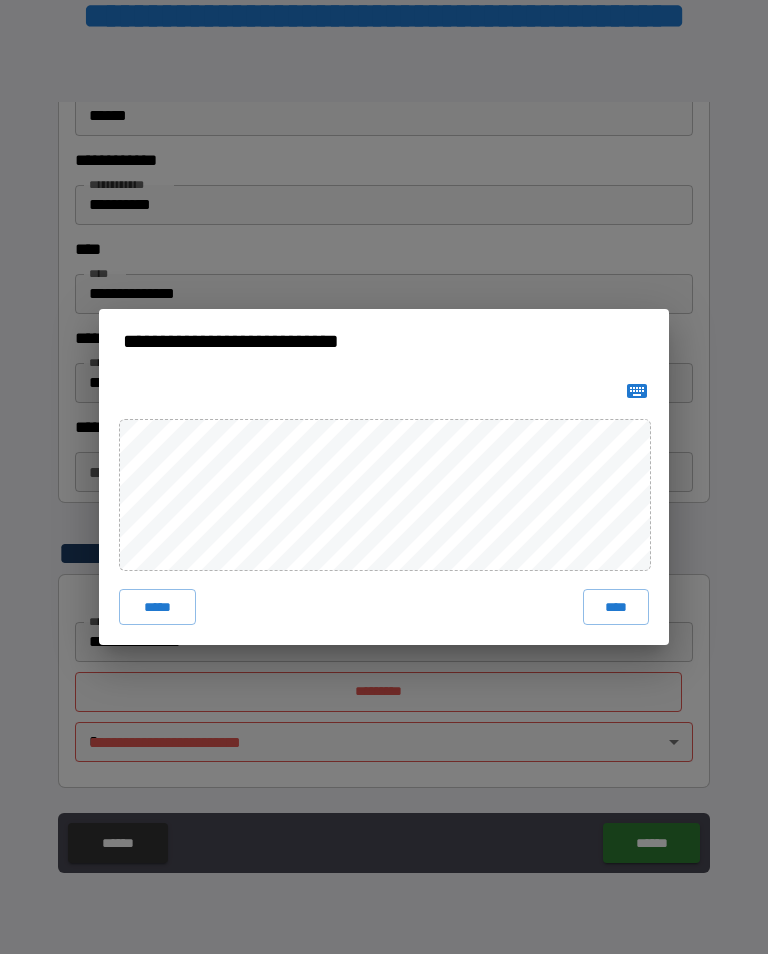 scroll, scrollTop: 1, scrollLeft: 0, axis: vertical 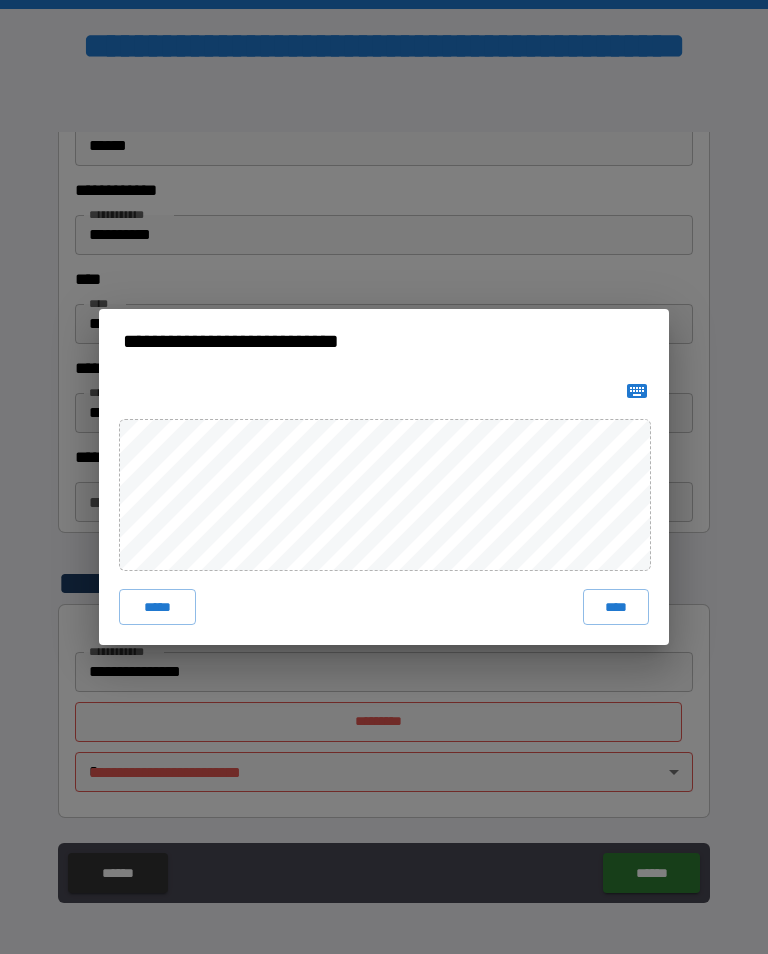 click 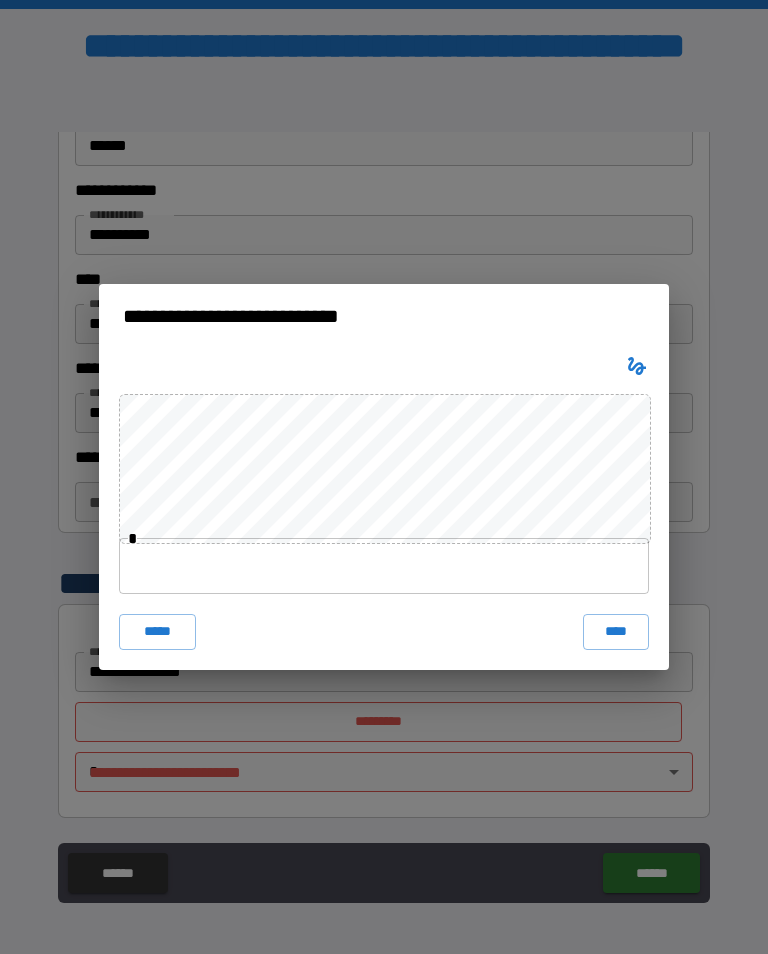 click at bounding box center [384, 566] 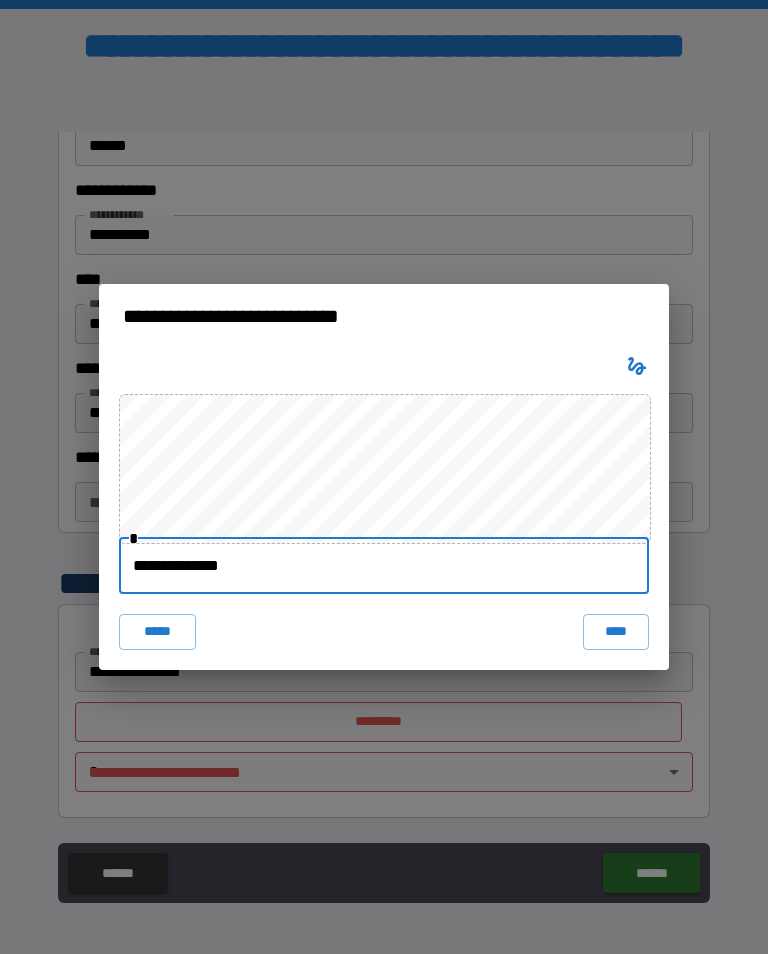 type on "**********" 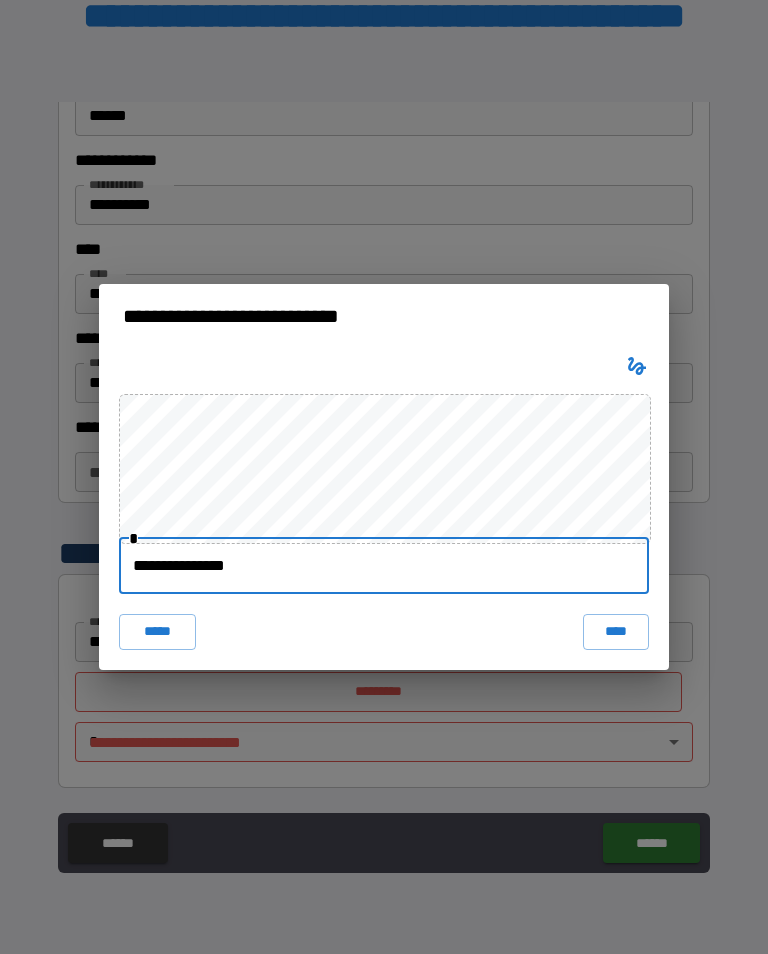 scroll, scrollTop: 114, scrollLeft: 0, axis: vertical 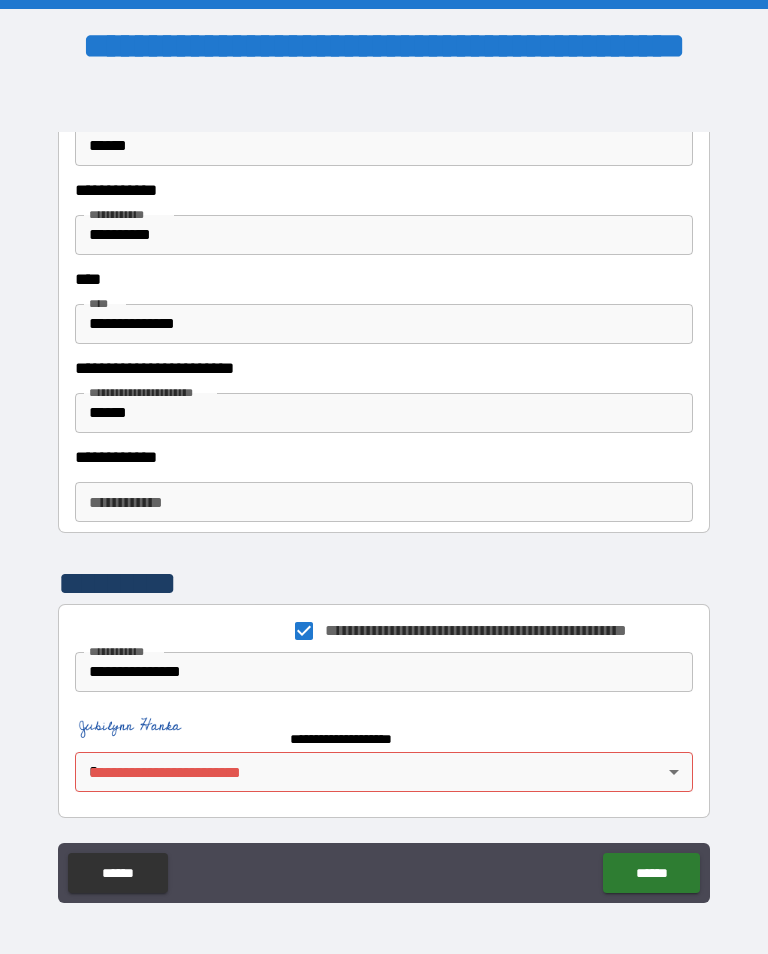 click on "**********" at bounding box center (512, 363) 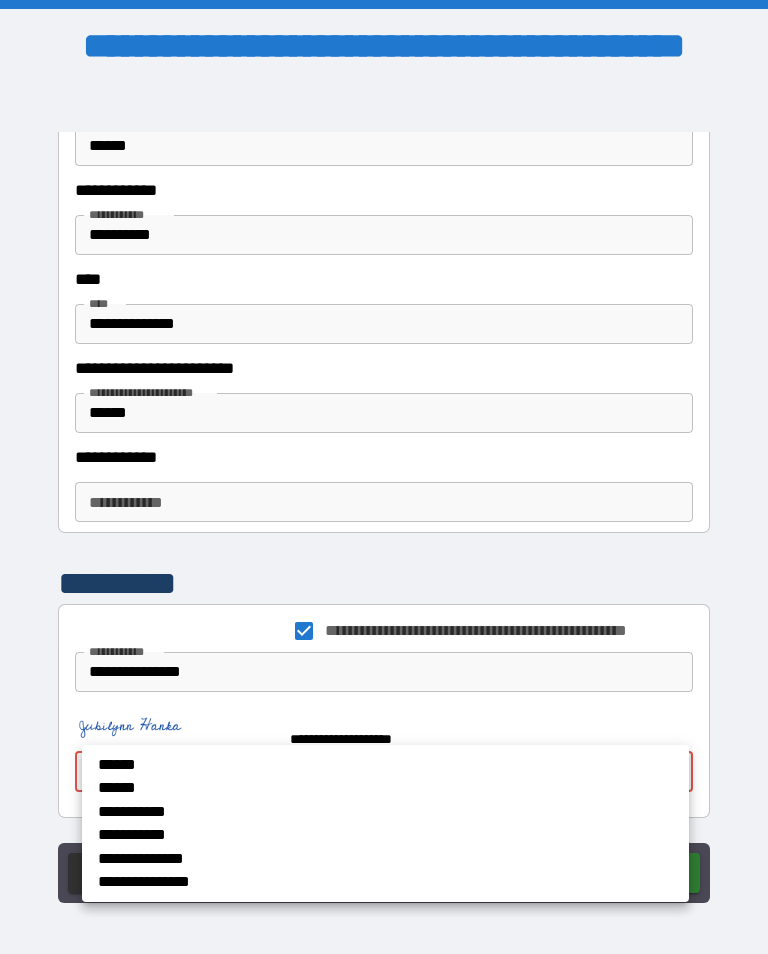 click on "******" at bounding box center (325, 764) 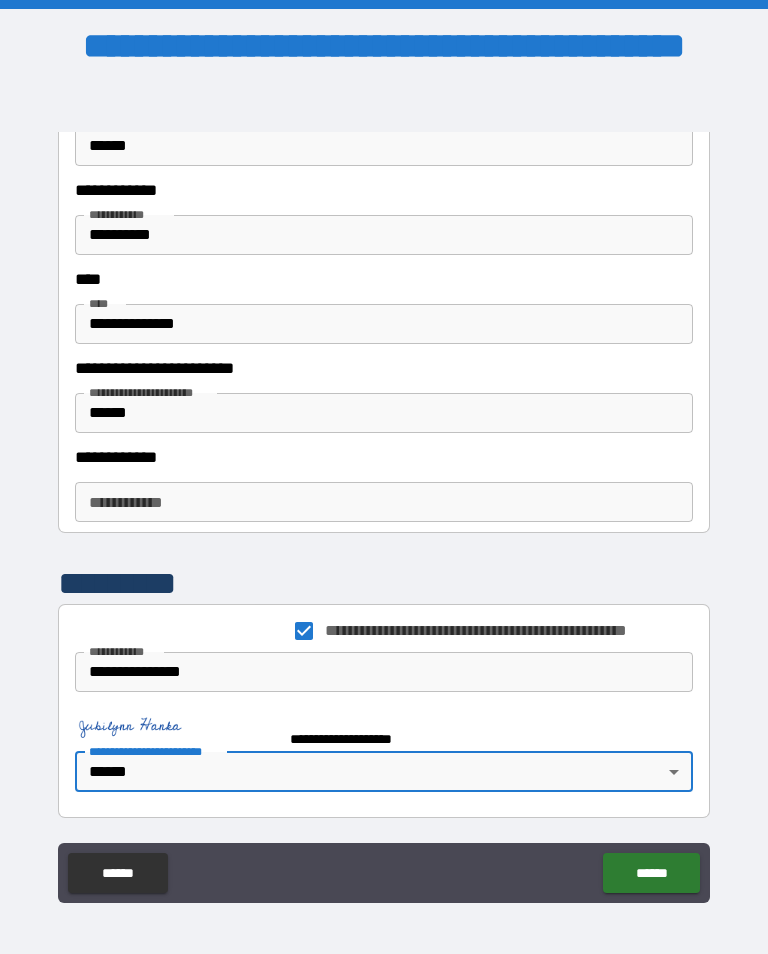type on "******" 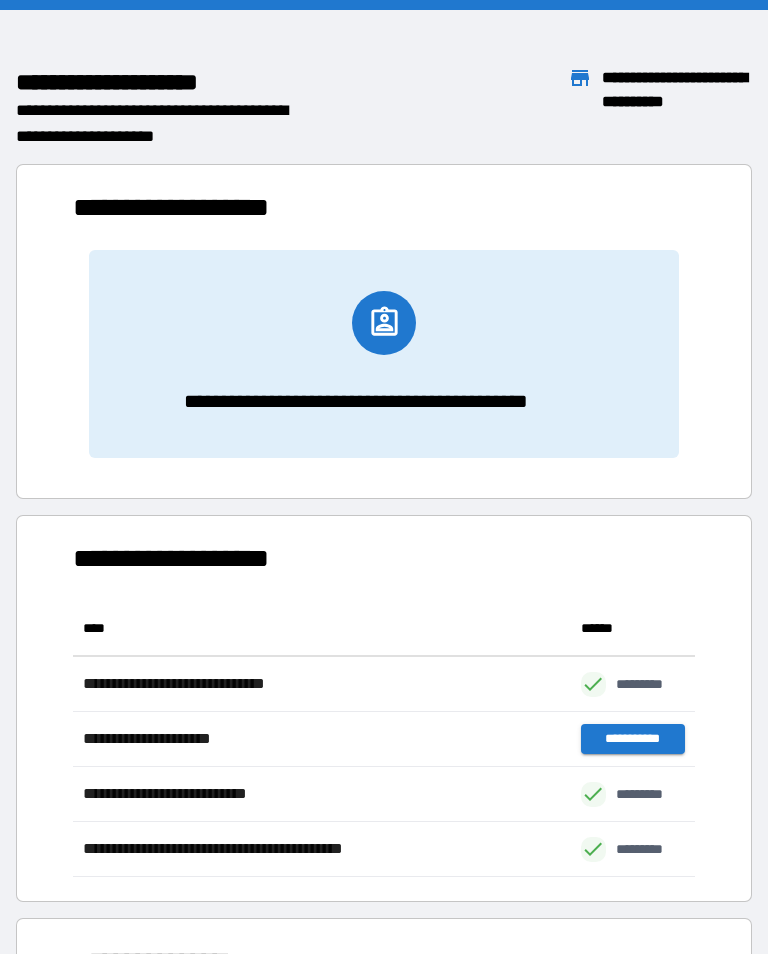 scroll, scrollTop: 1, scrollLeft: 1, axis: both 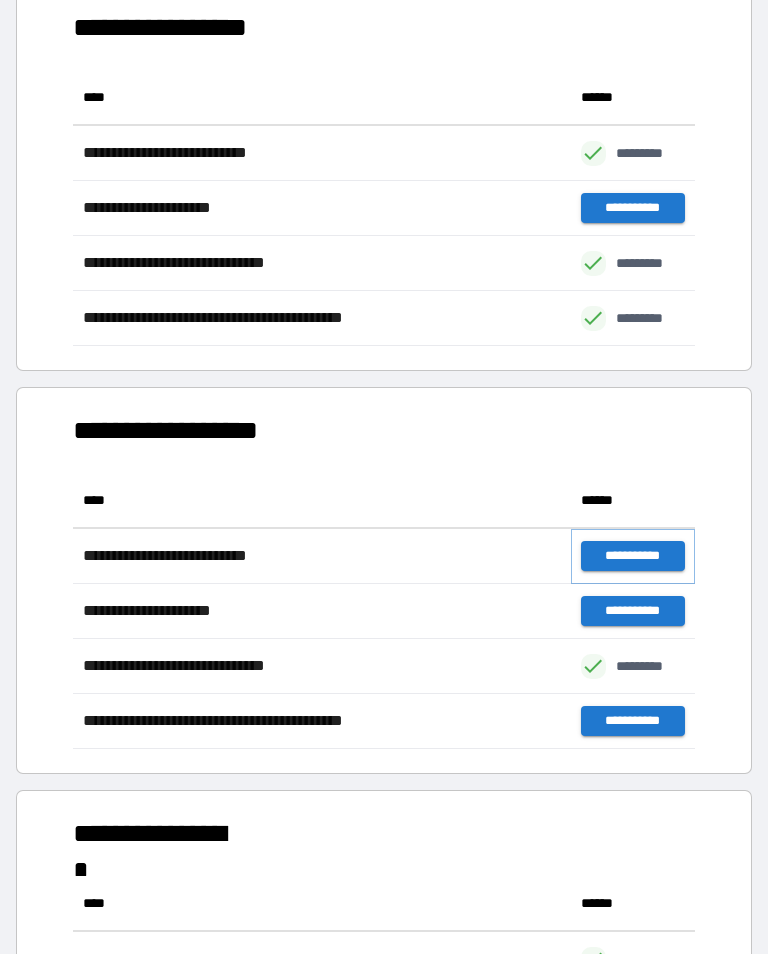 click on "**********" at bounding box center (633, 556) 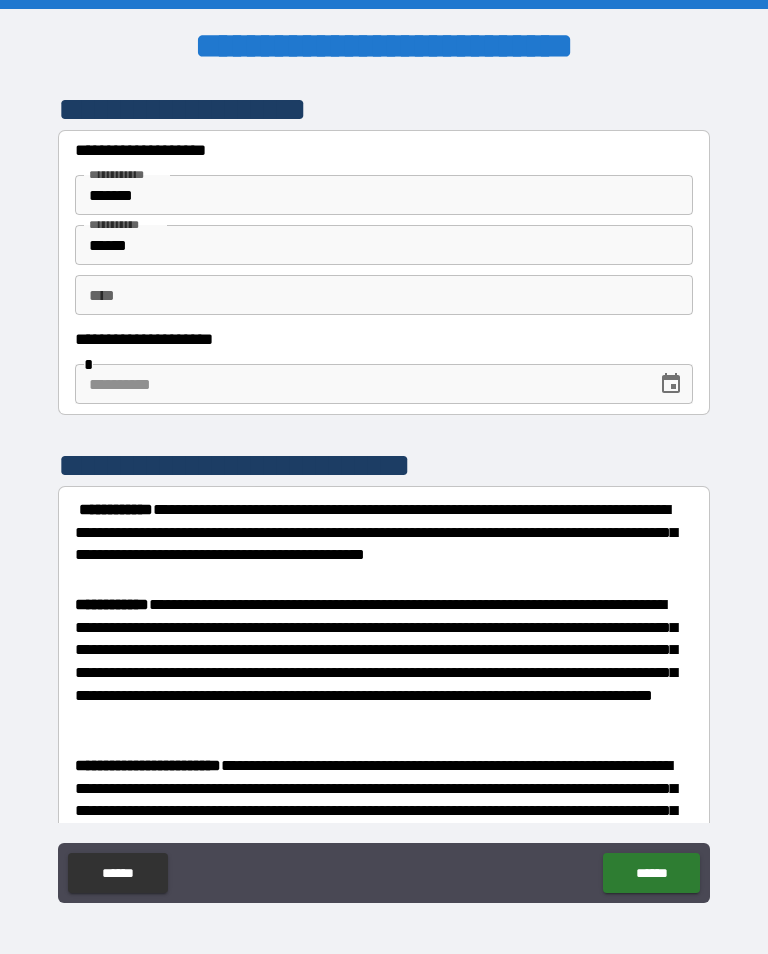 click at bounding box center (359, 384) 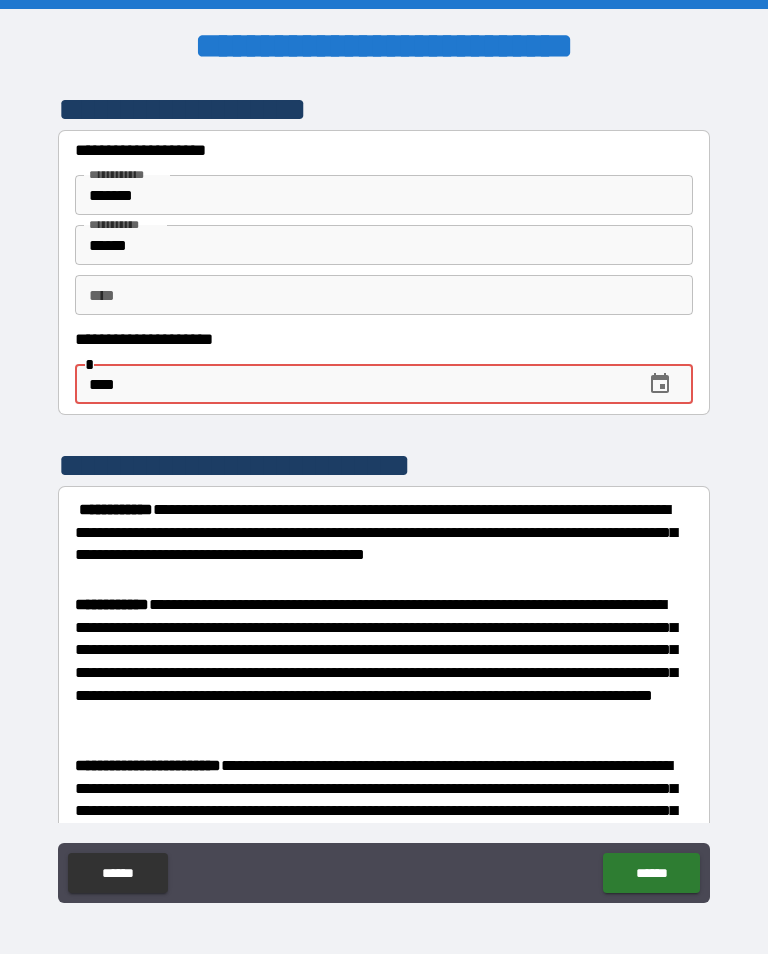 click on "**********" at bounding box center (384, 494) 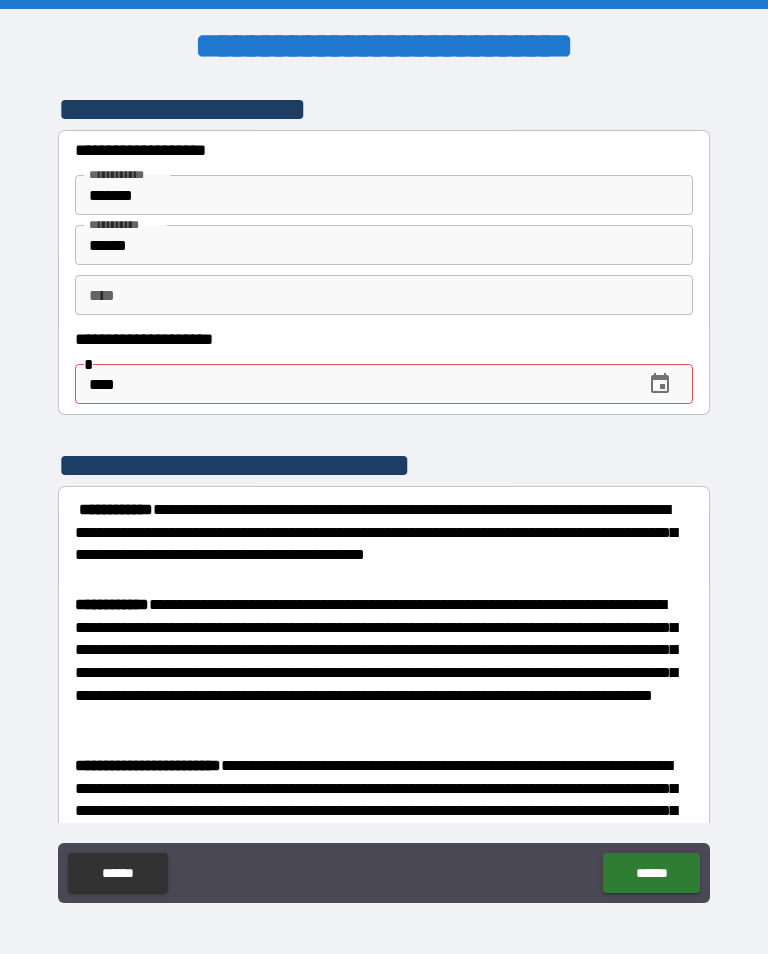 click on "**********" at bounding box center (384, 369) 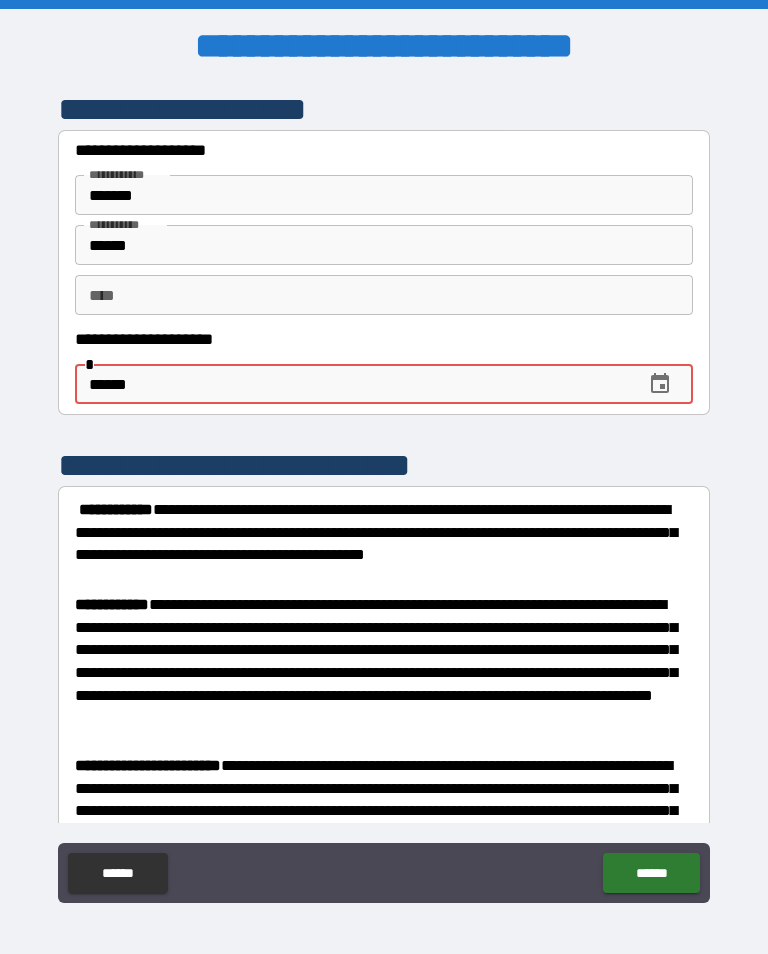 click on "******" at bounding box center (353, 384) 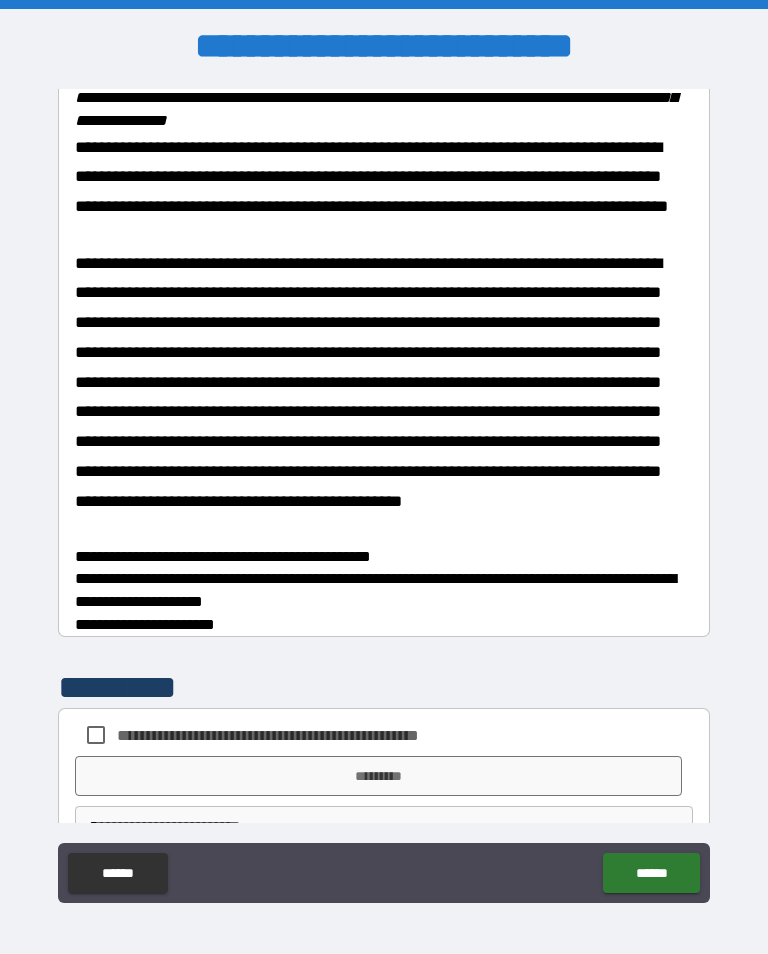 scroll, scrollTop: 2021, scrollLeft: 0, axis: vertical 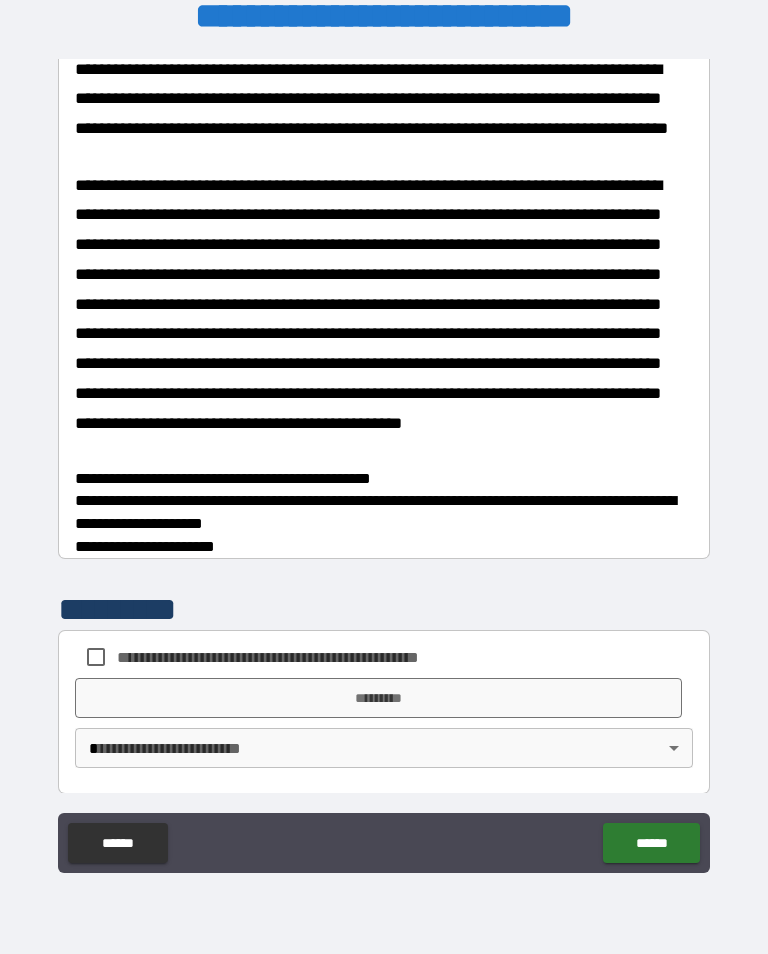 type on "**********" 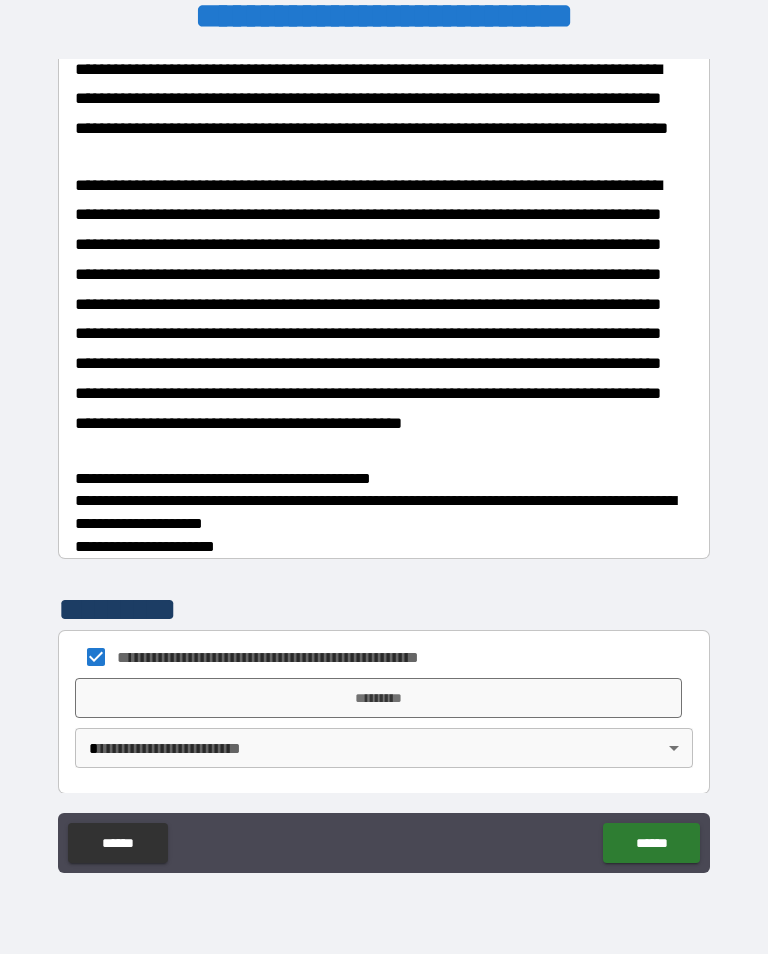 scroll, scrollTop: 2016, scrollLeft: 0, axis: vertical 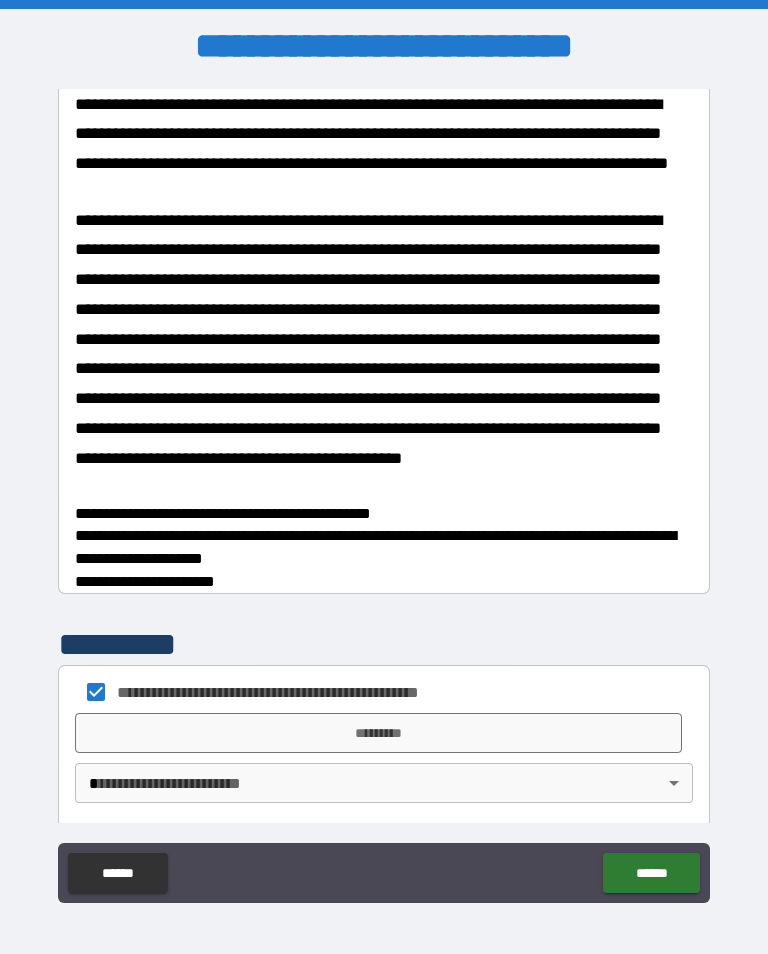 click on "*********" at bounding box center [378, 733] 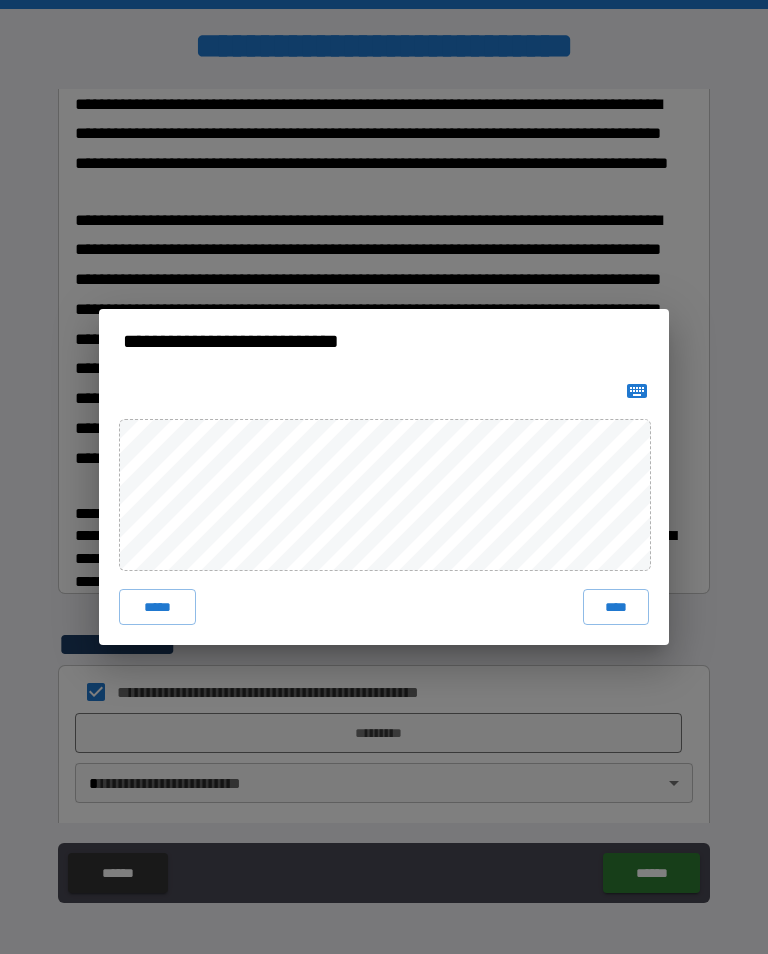 click 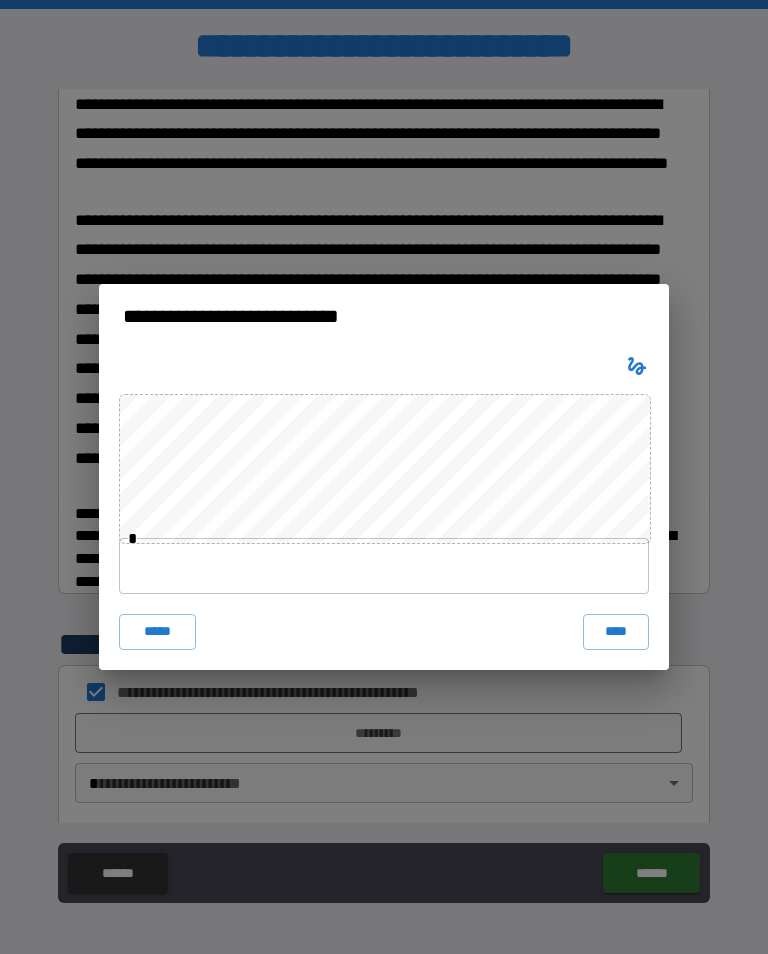 click at bounding box center [384, 566] 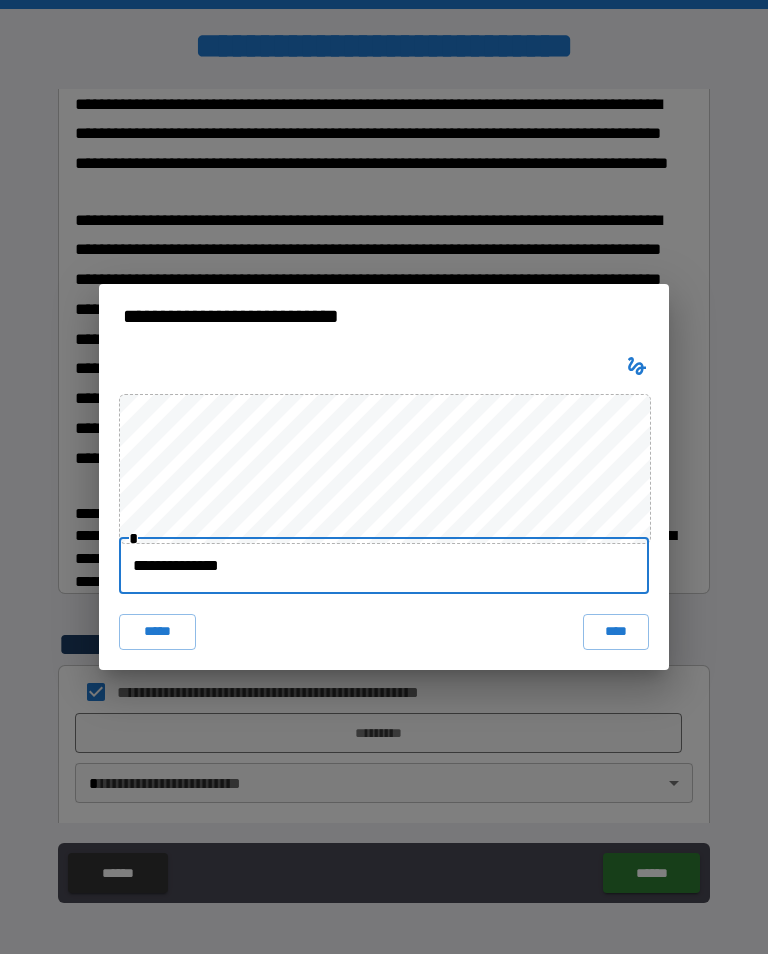 type on "**********" 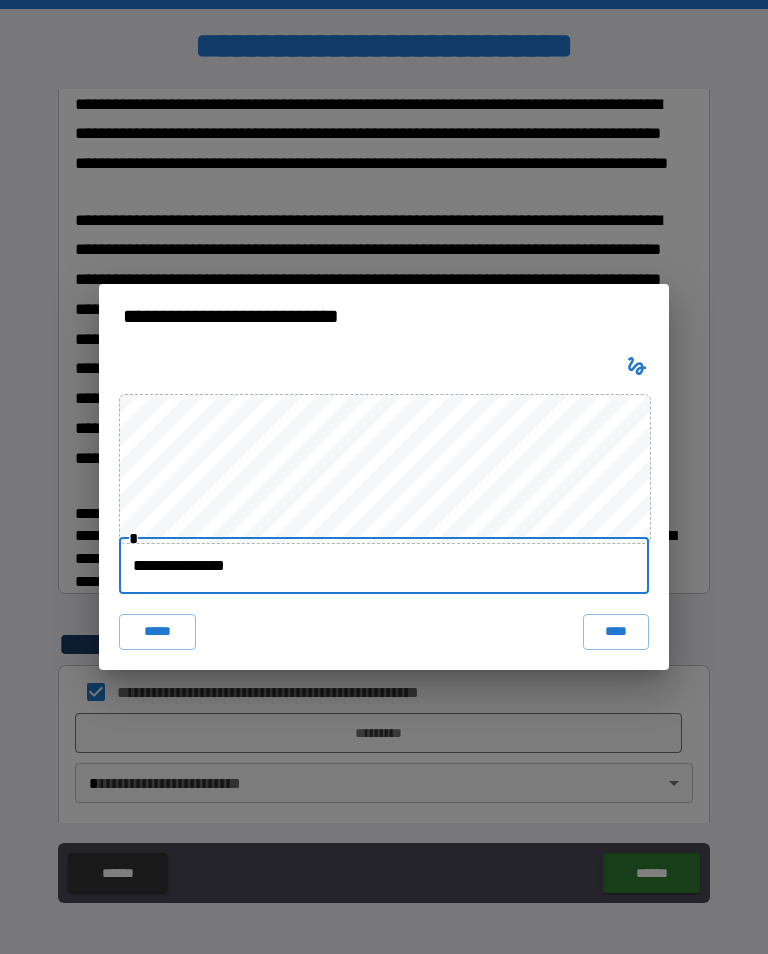 click on "****" at bounding box center [616, 632] 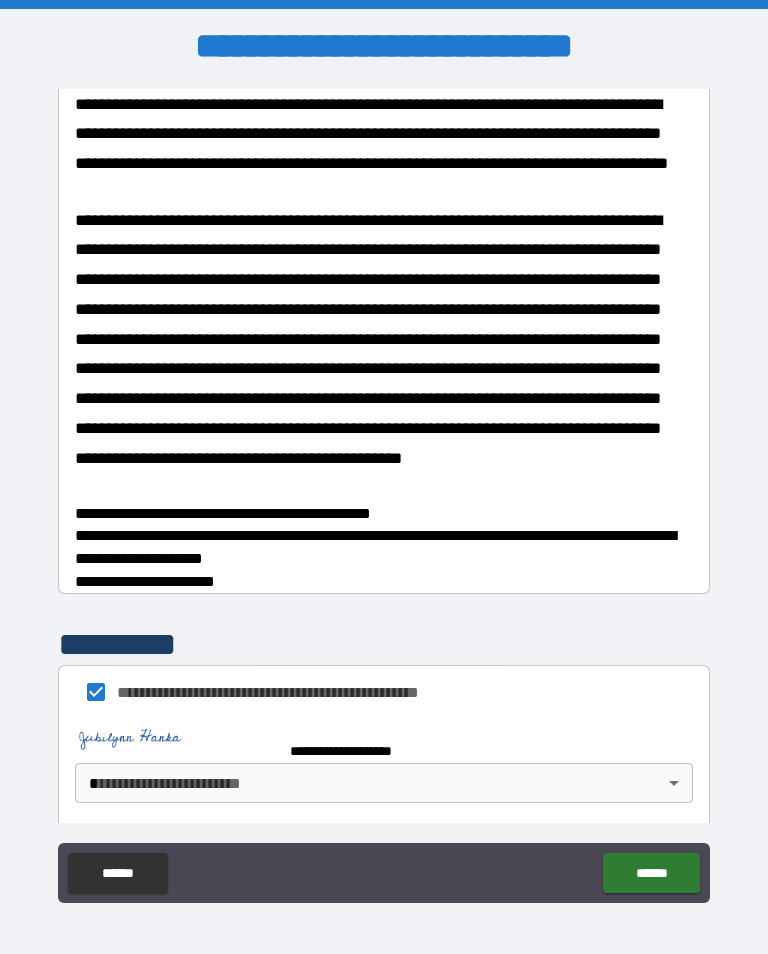 scroll, scrollTop: 2038, scrollLeft: 0, axis: vertical 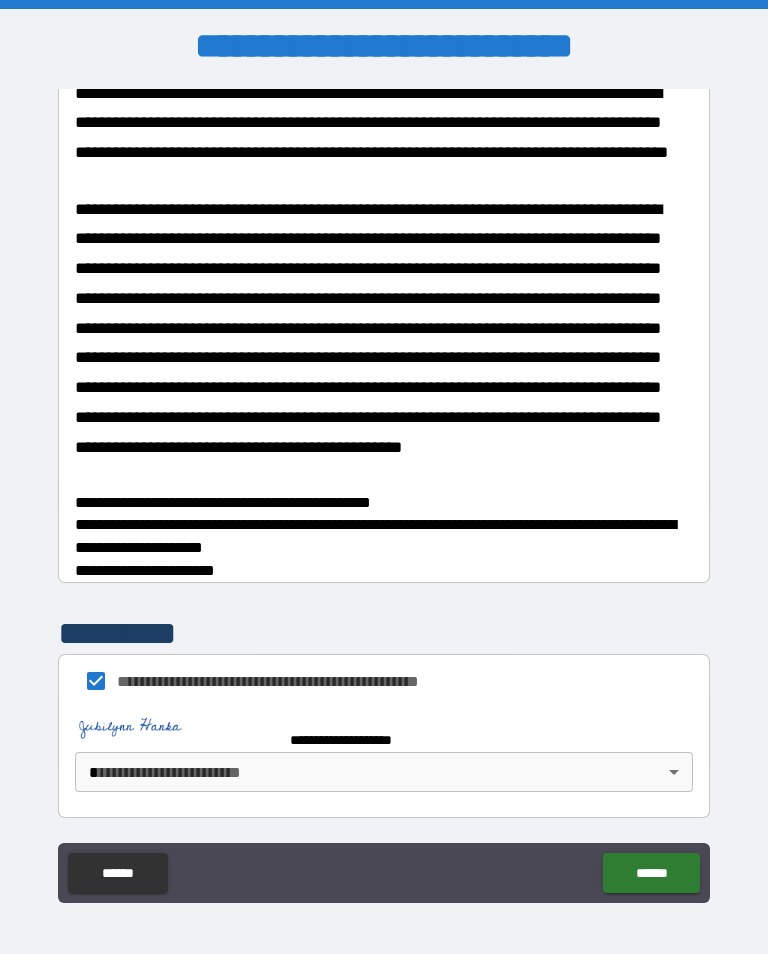 click on "**********" at bounding box center (512, 363) 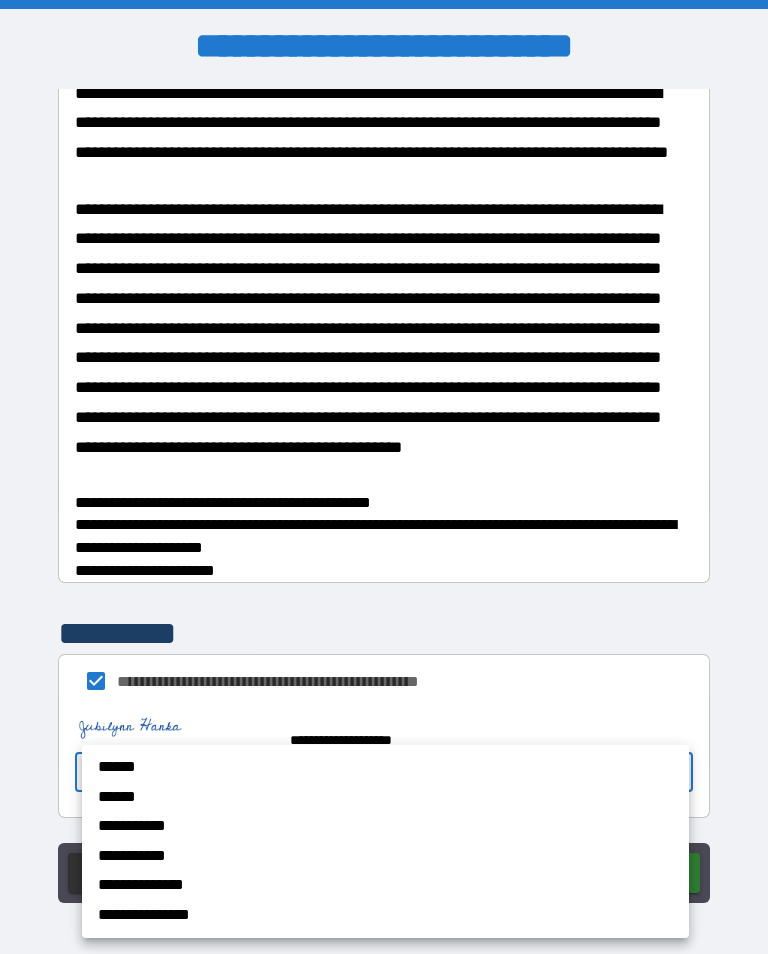 scroll, scrollTop: 2033, scrollLeft: 0, axis: vertical 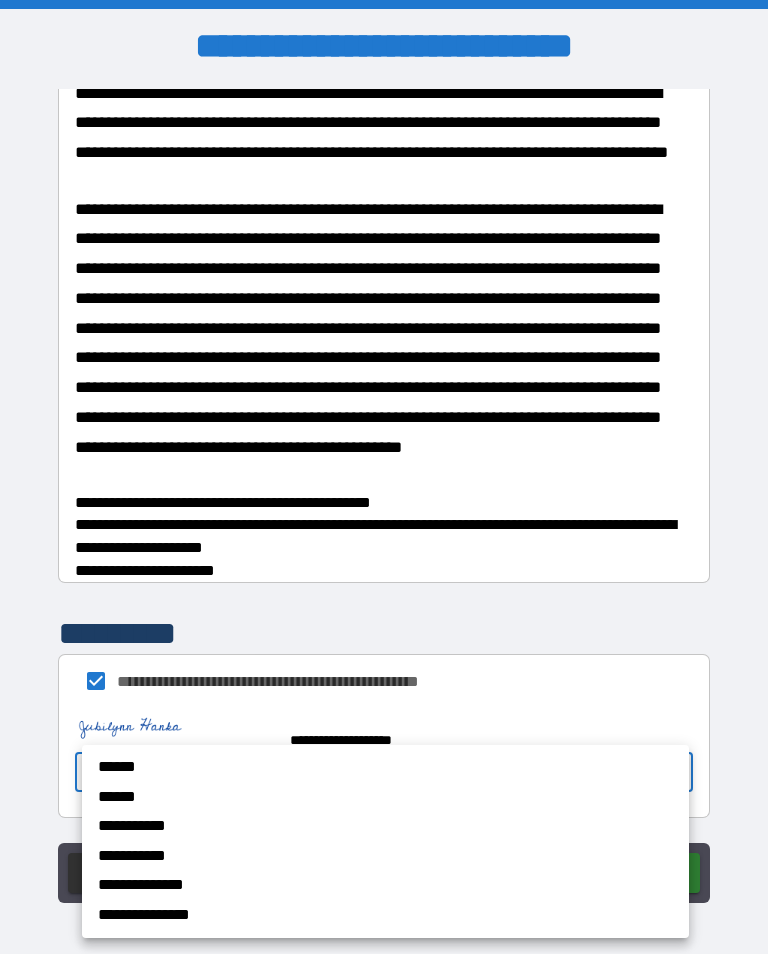 click on "******" at bounding box center [351, 767] 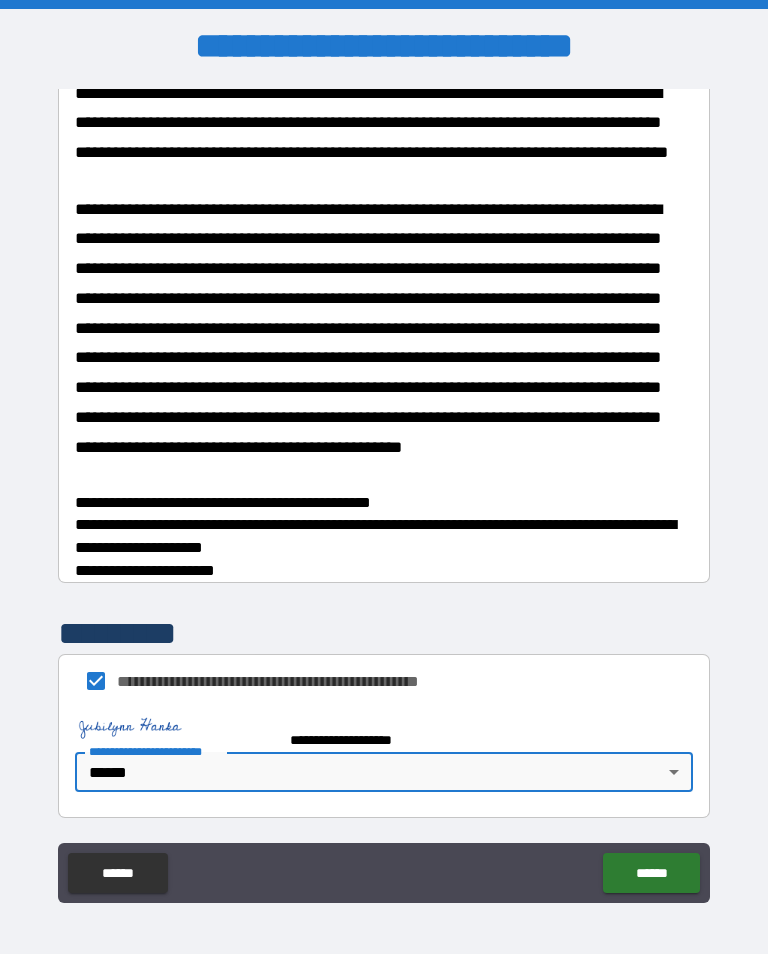 type on "******" 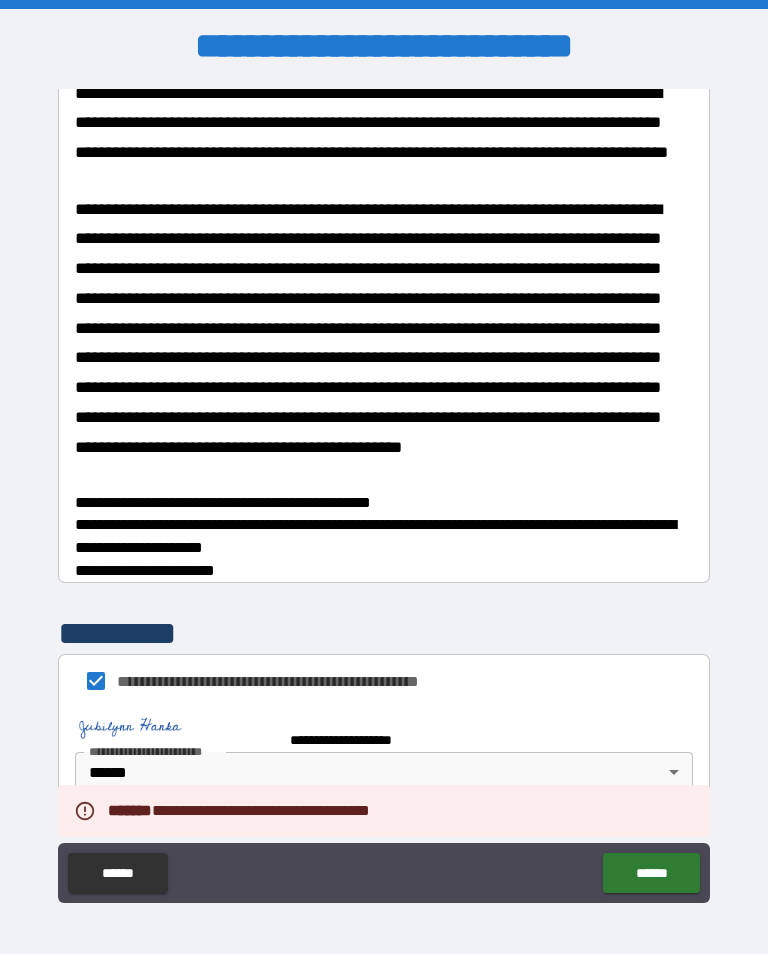 scroll, scrollTop: 2038, scrollLeft: 0, axis: vertical 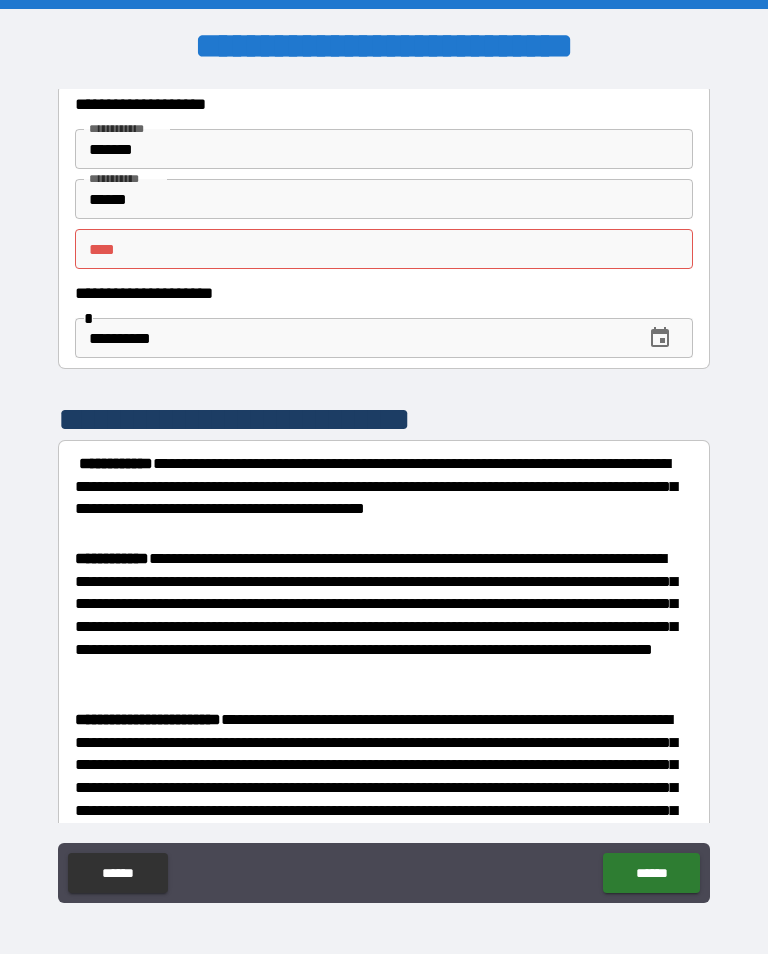 click on "**   *" at bounding box center [378, 249] 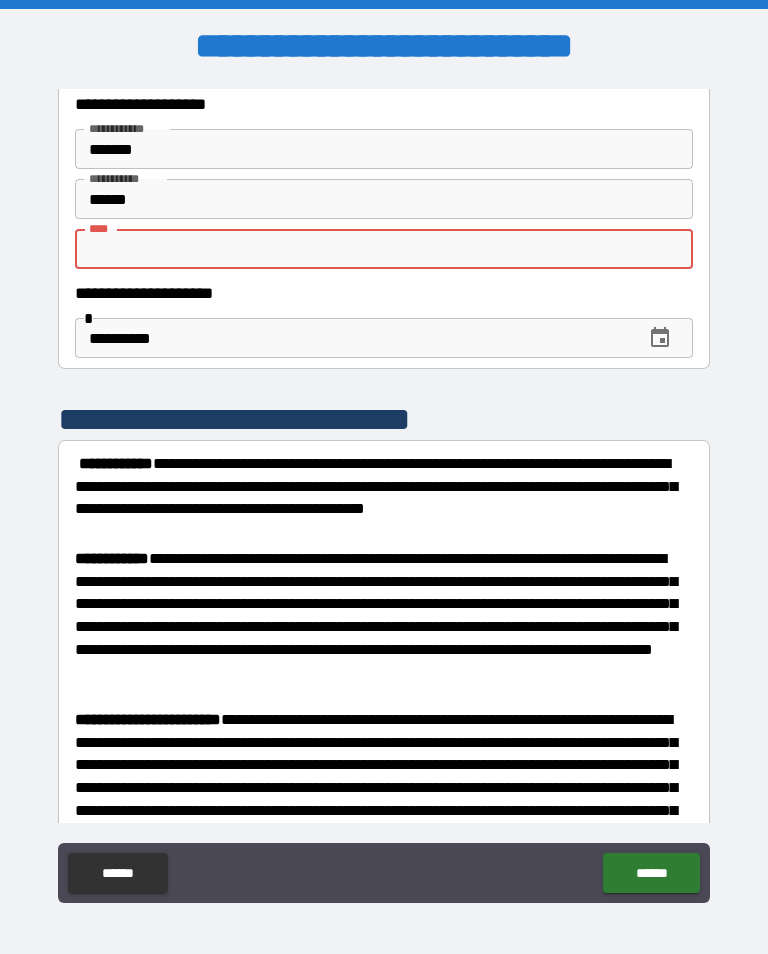 type on "*" 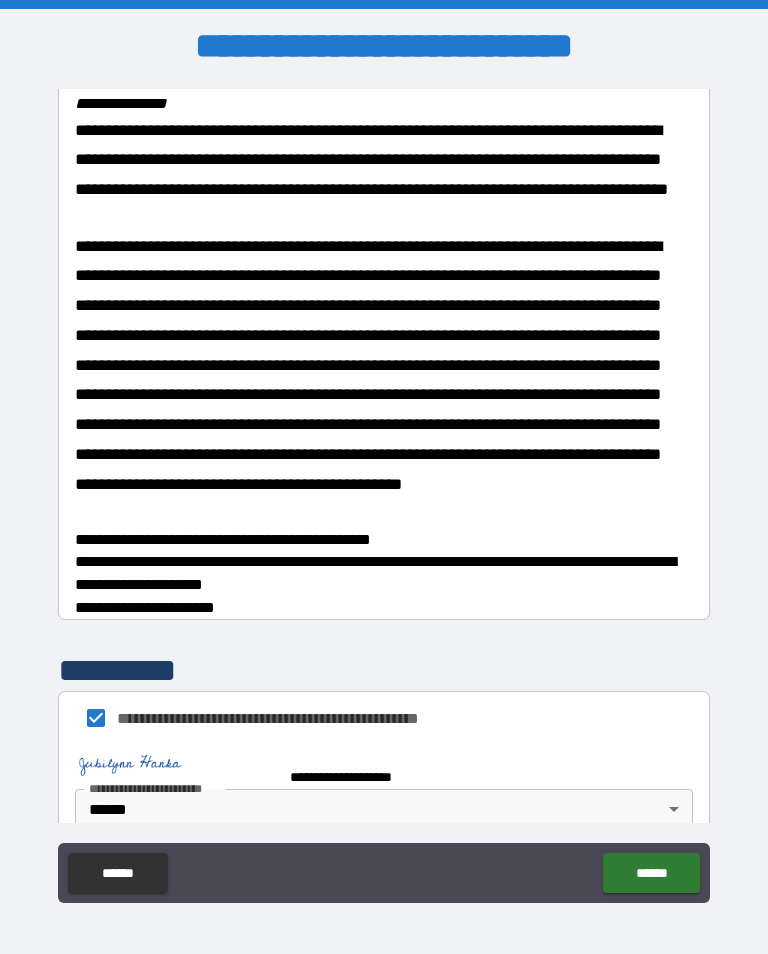 scroll, scrollTop: 2038, scrollLeft: 0, axis: vertical 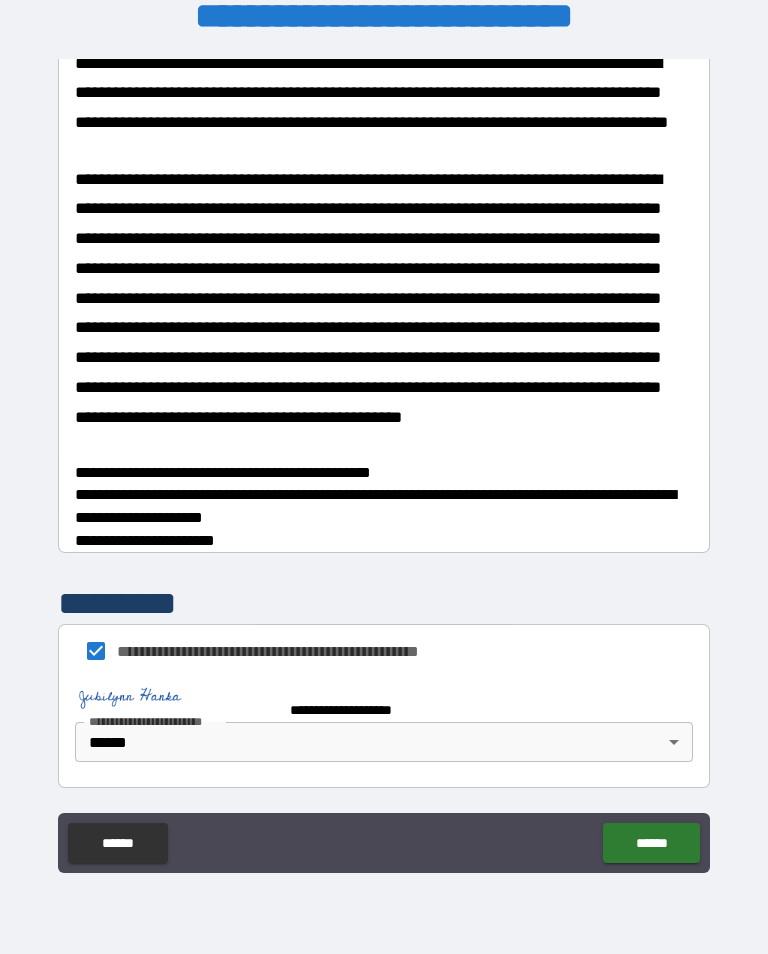 click on "******" at bounding box center (651, 843) 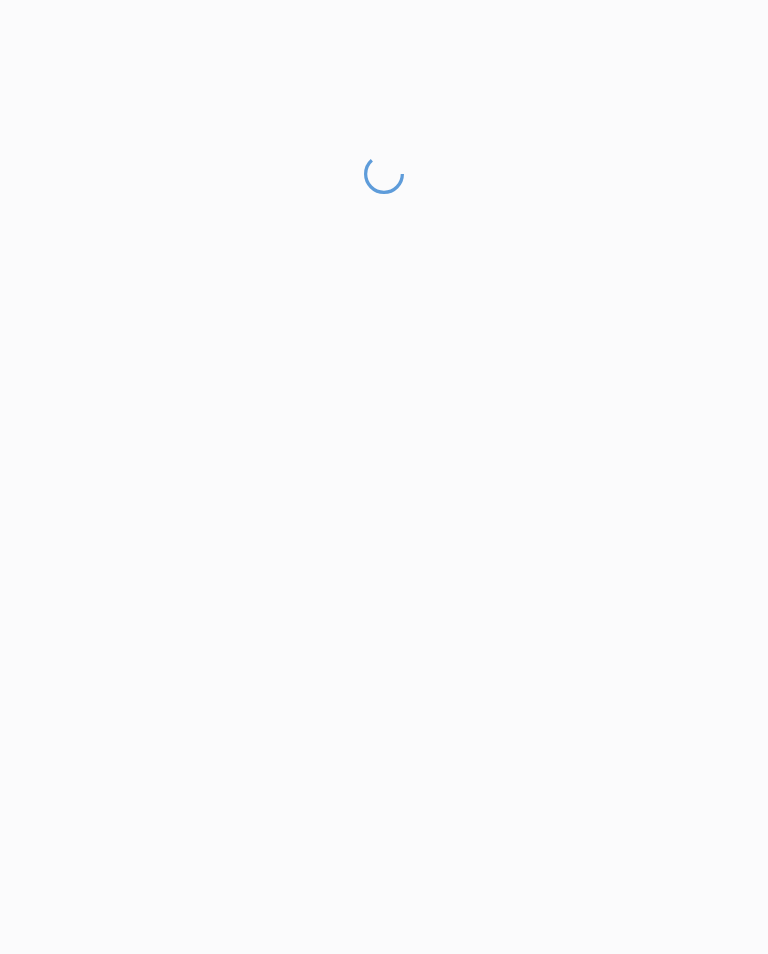 scroll, scrollTop: 1, scrollLeft: 0, axis: vertical 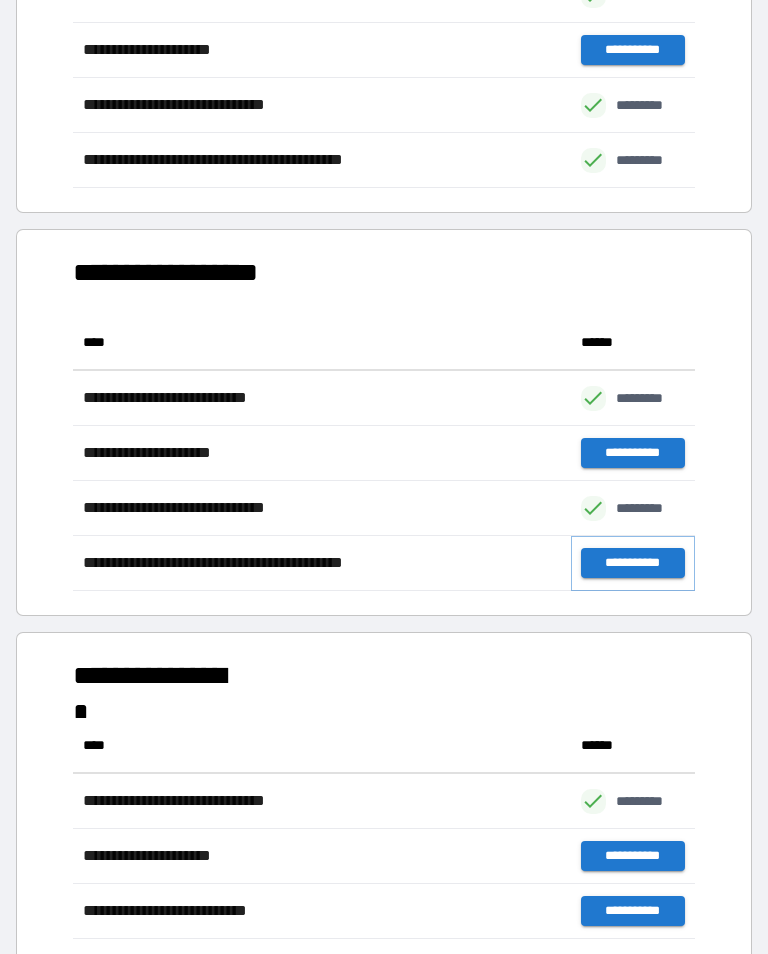 click on "**********" at bounding box center (633, 563) 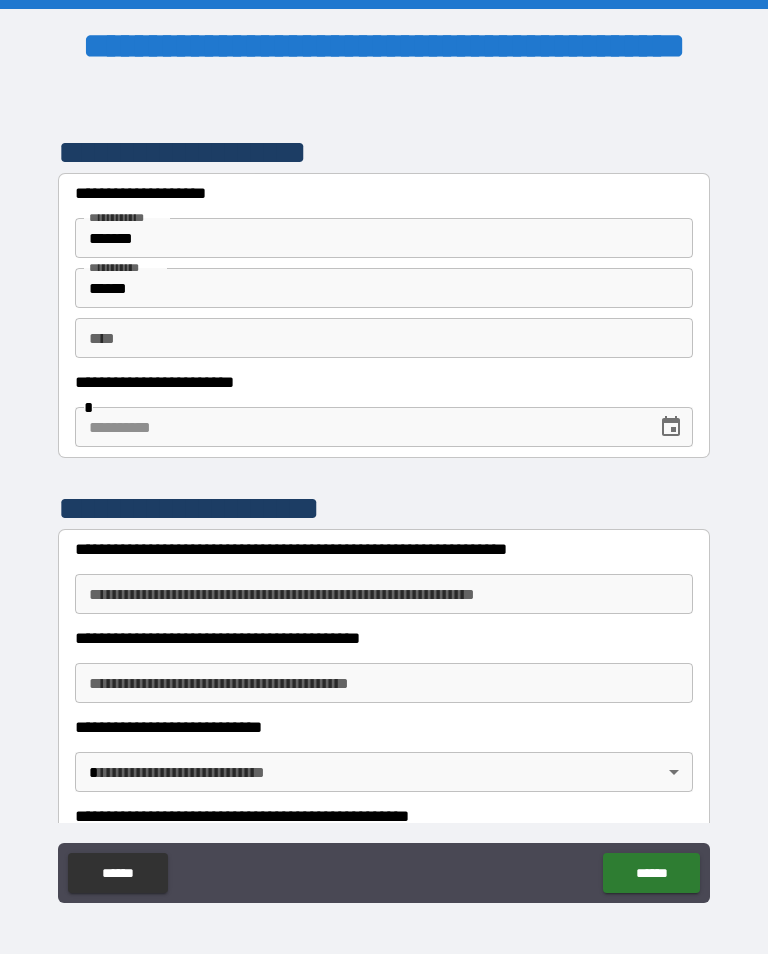 click at bounding box center (359, 427) 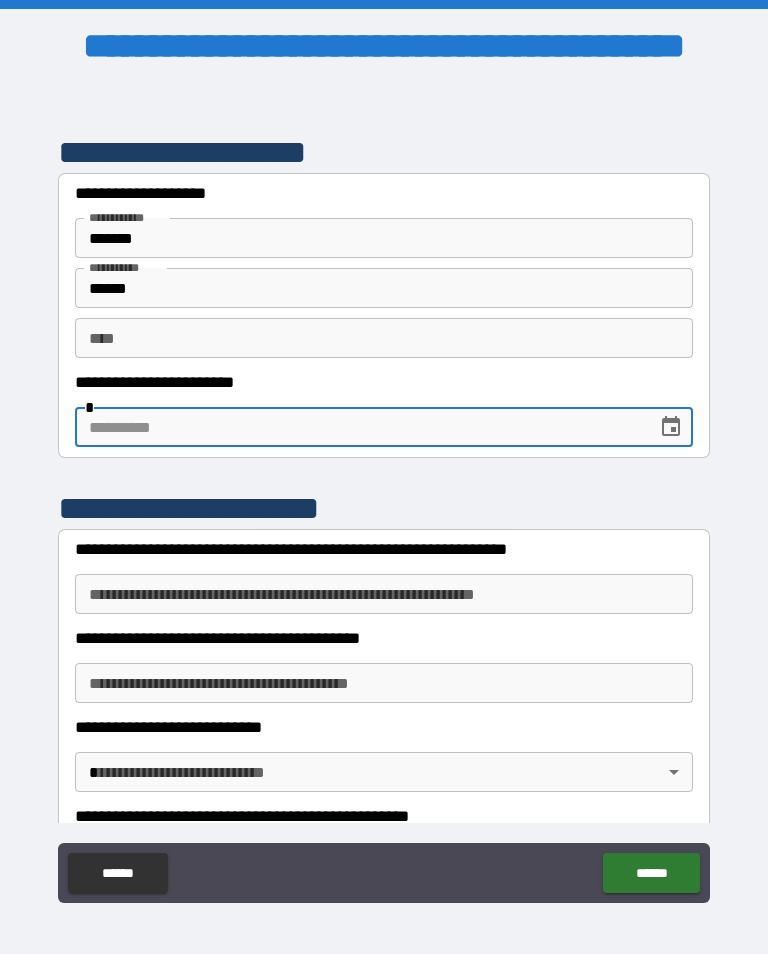 click on "**   *" at bounding box center (384, 338) 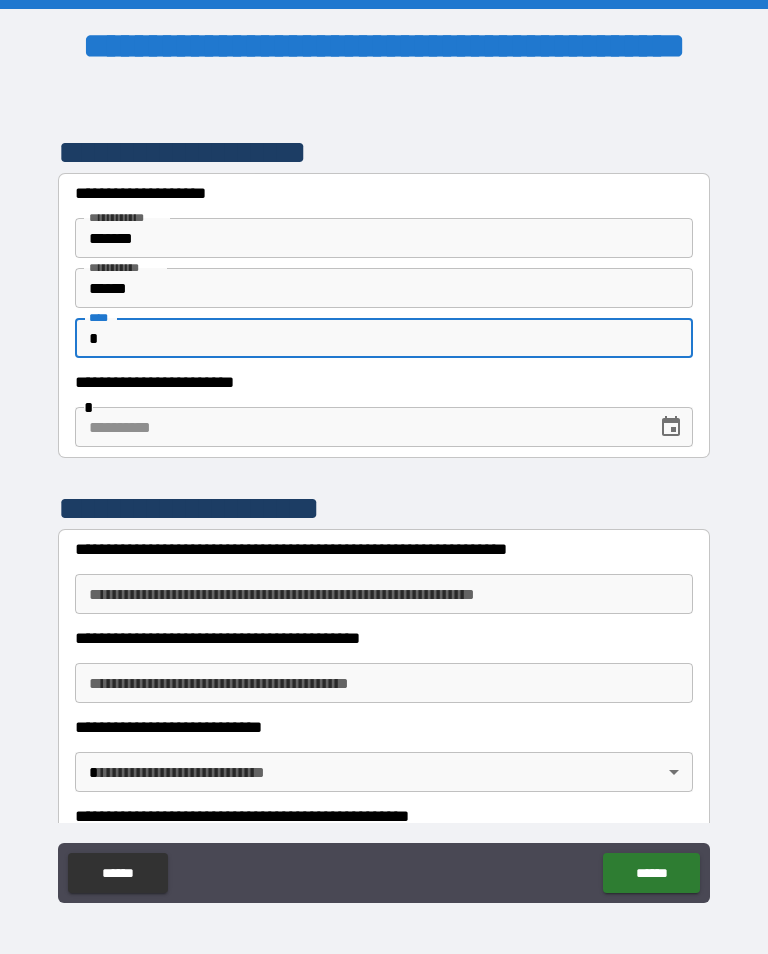 type on "*" 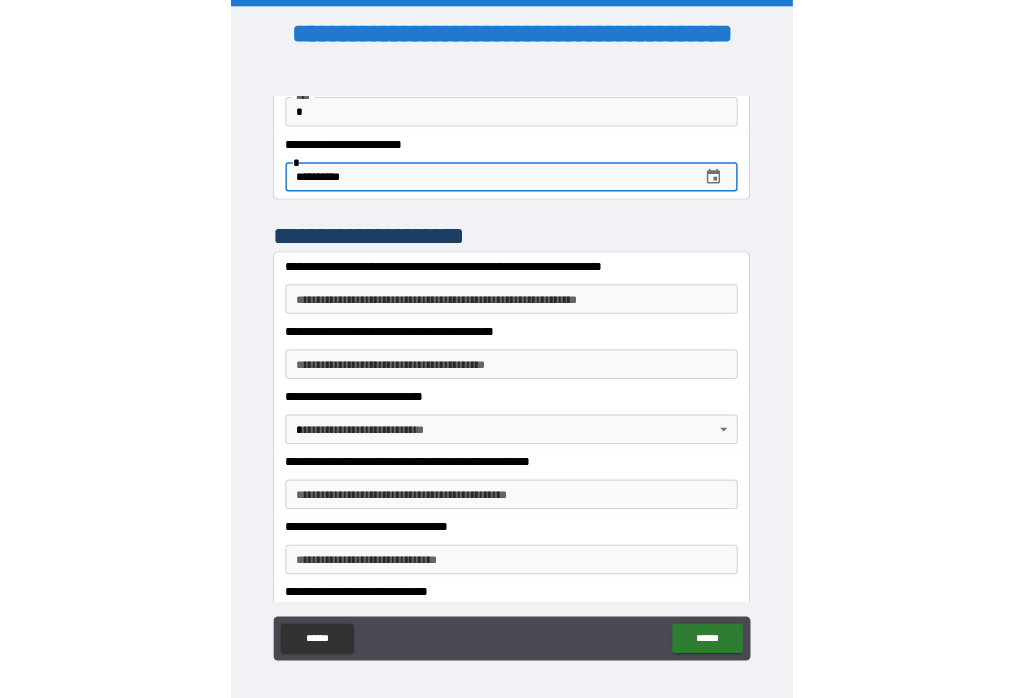 scroll, scrollTop: 202, scrollLeft: 0, axis: vertical 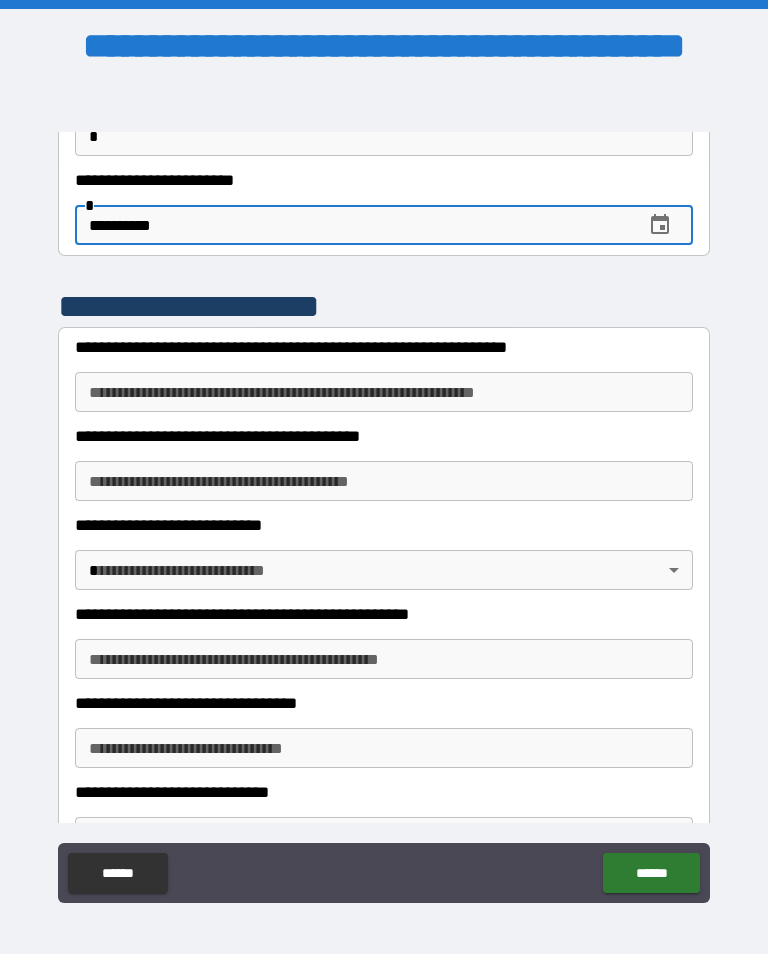 type on "**********" 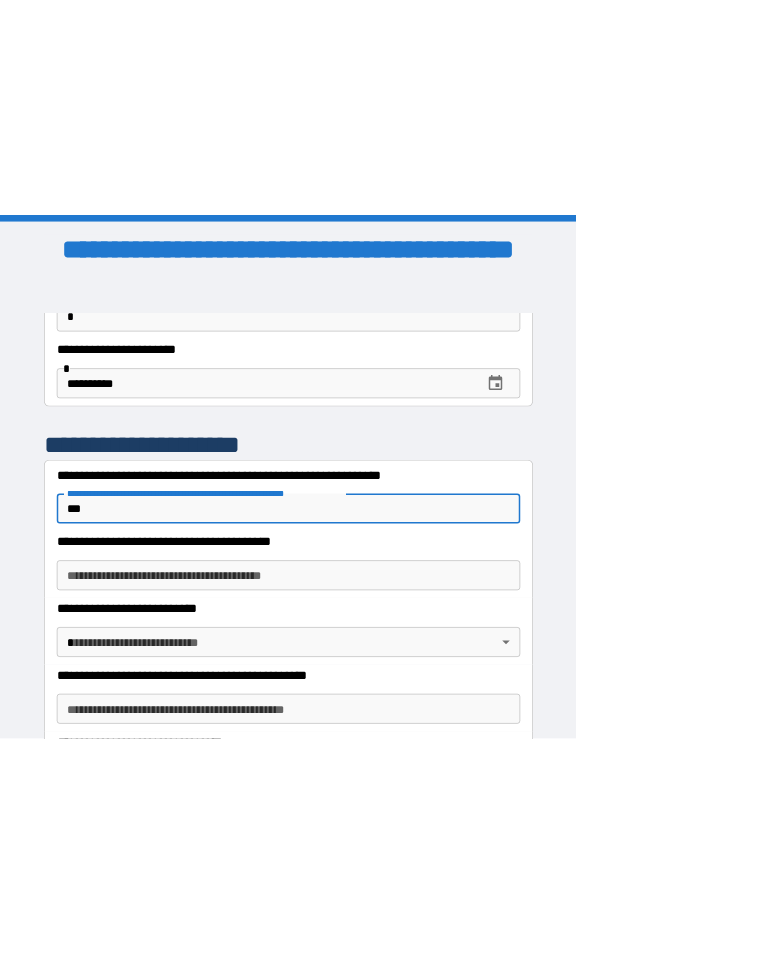 scroll, scrollTop: 0, scrollLeft: 0, axis: both 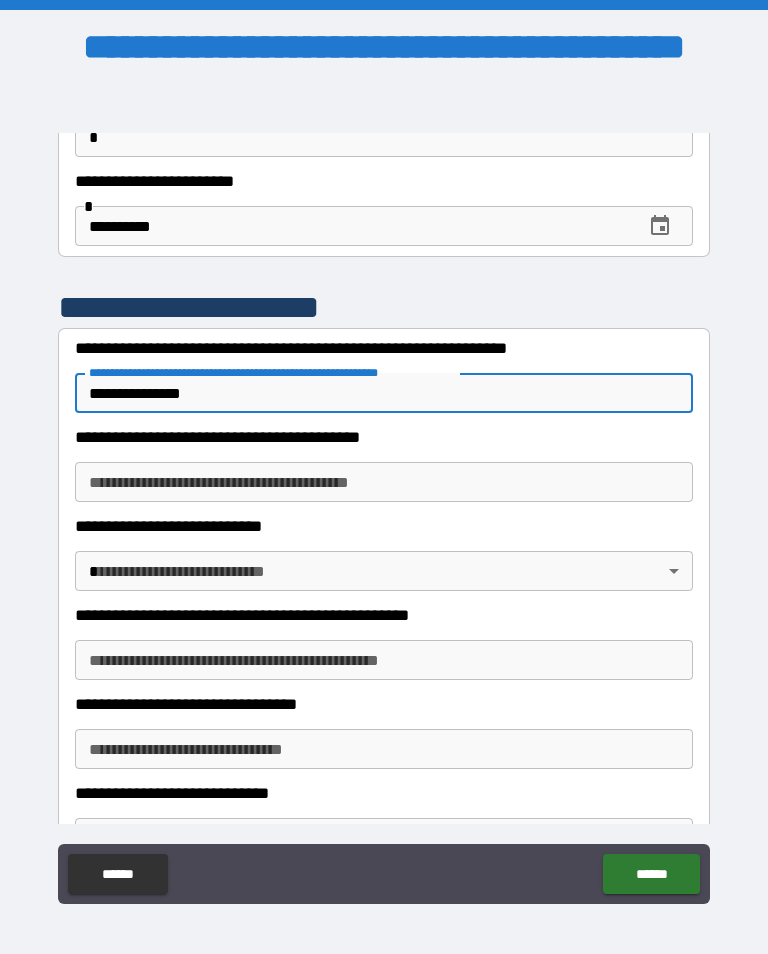 type on "**********" 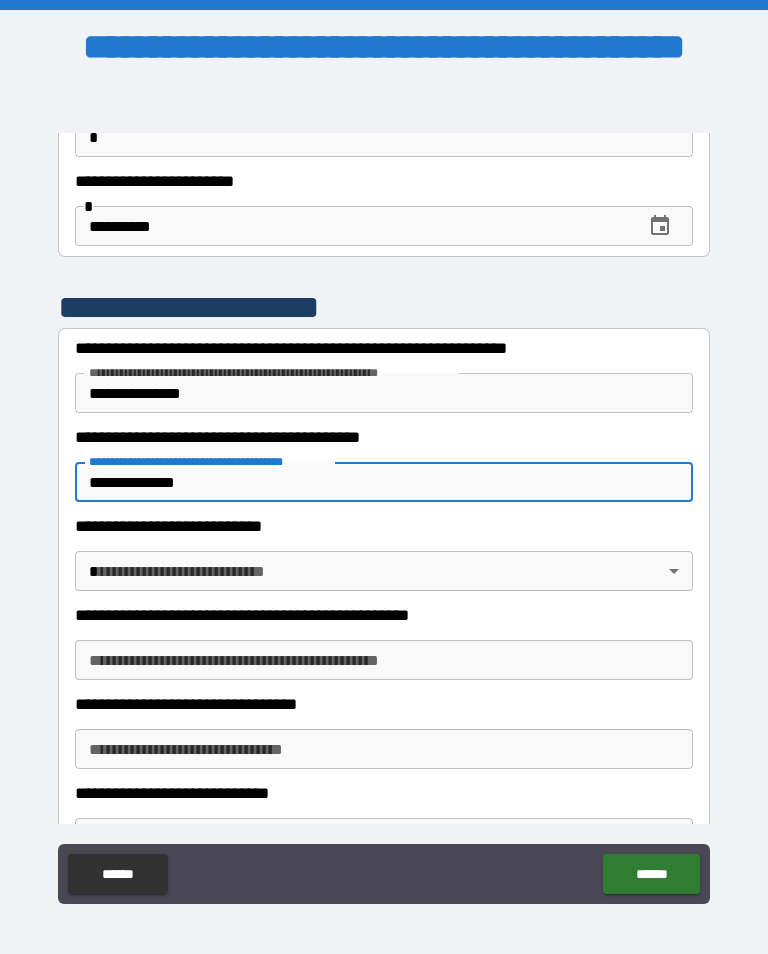 type on "**********" 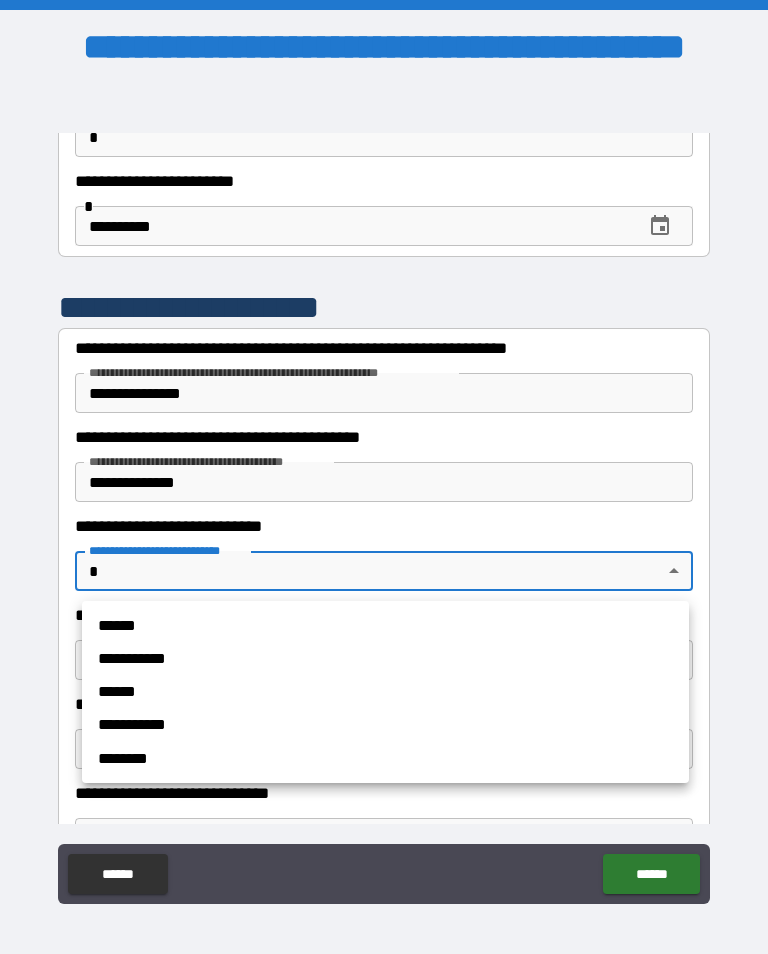 click on "******" at bounding box center (372, 625) 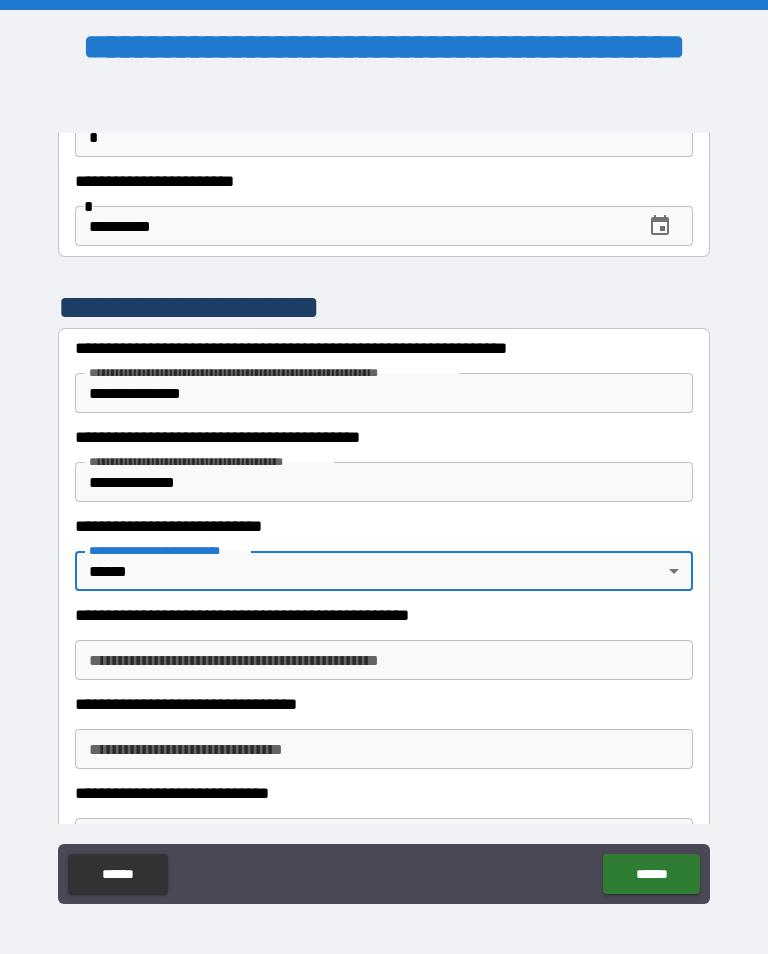 click on "**********" at bounding box center (512, 364) 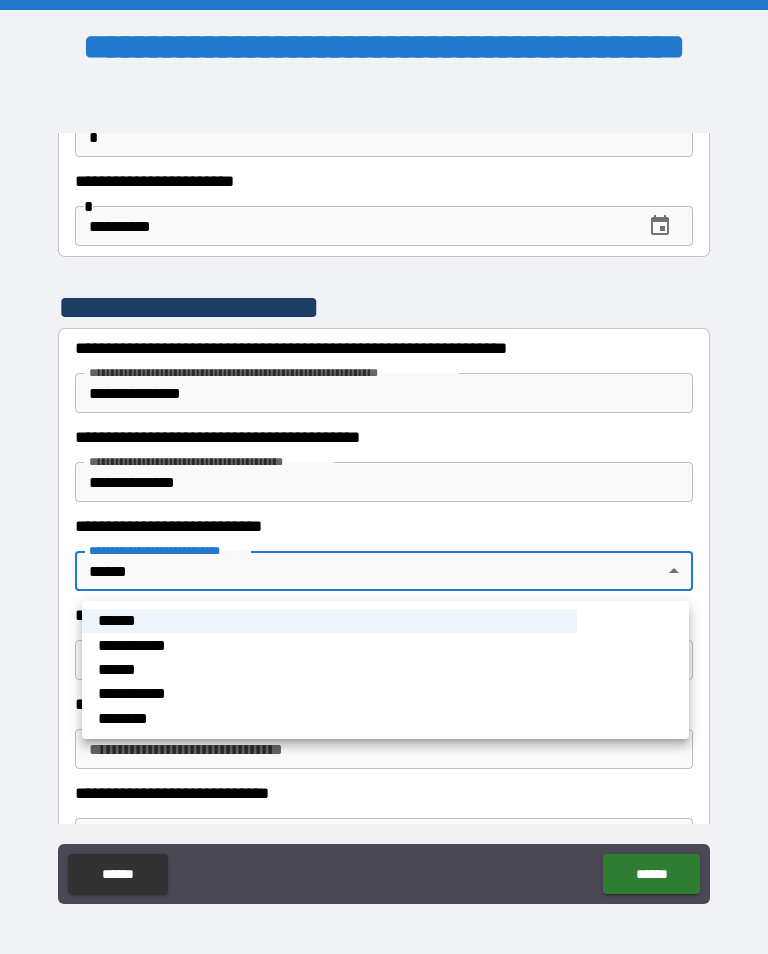 click on "******" at bounding box center (330, 670) 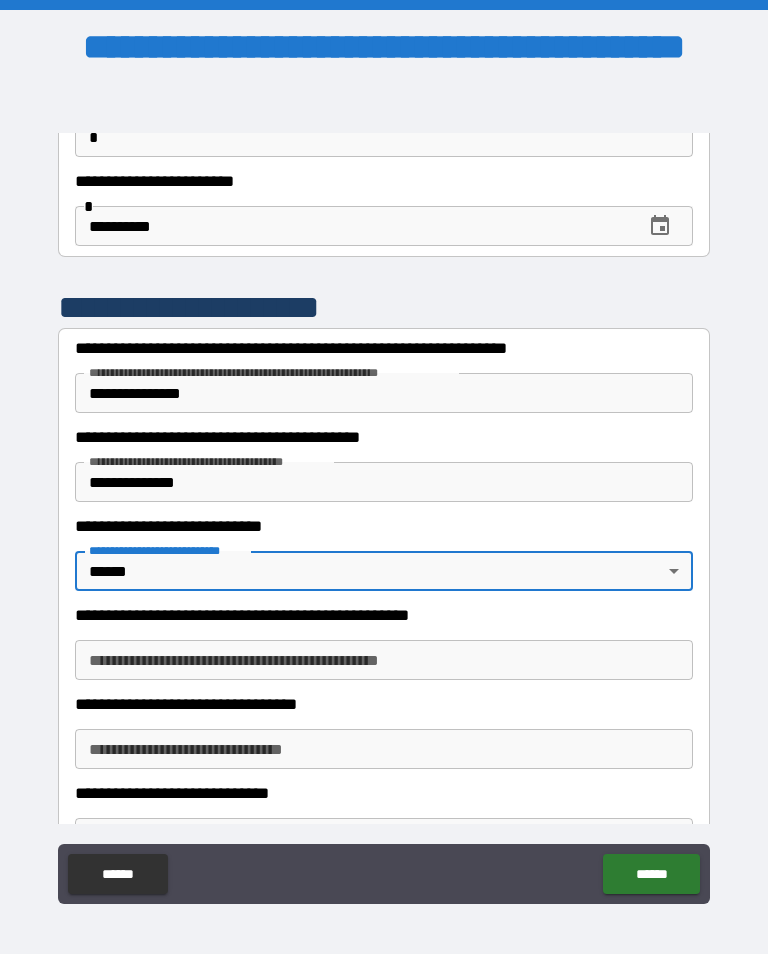 type on "******" 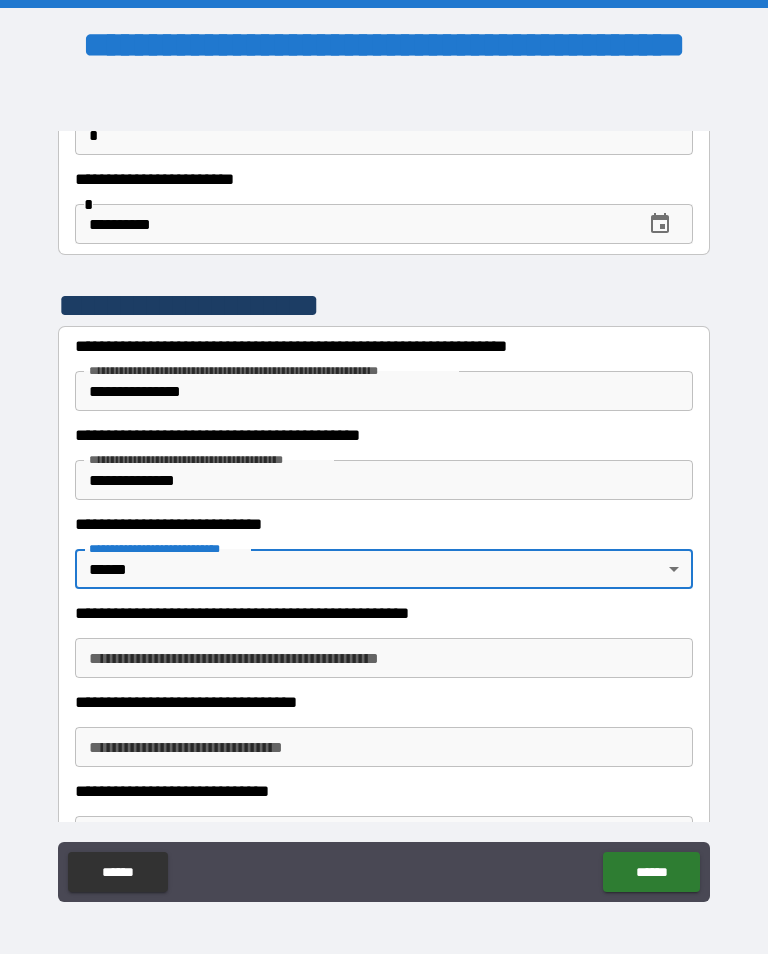 scroll, scrollTop: 1, scrollLeft: 0, axis: vertical 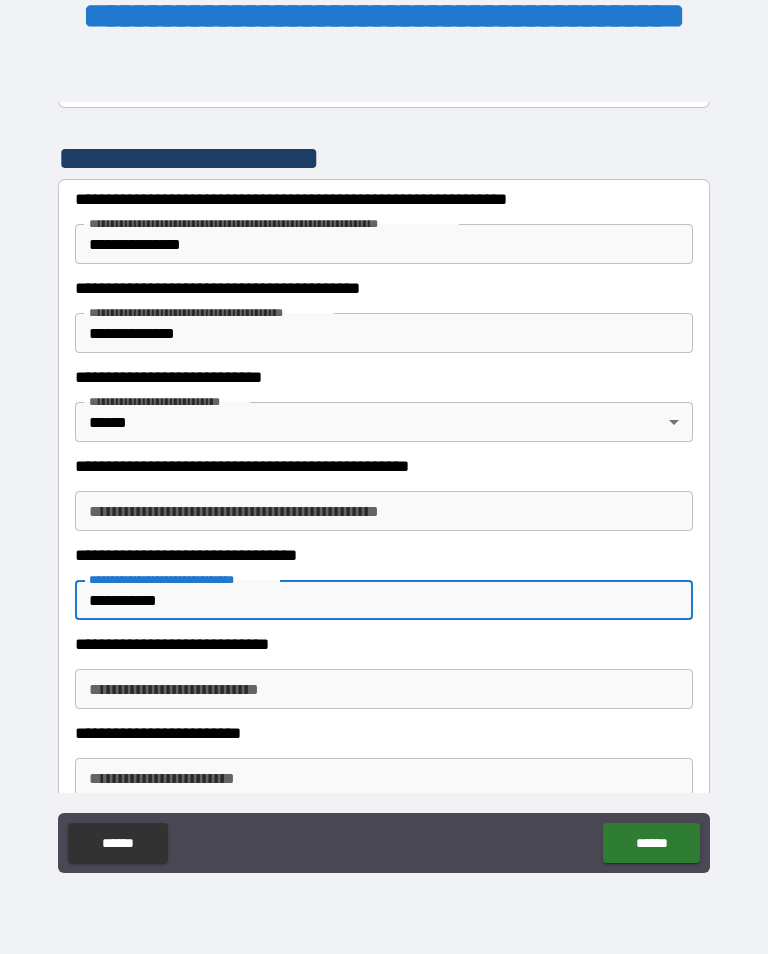 type on "**********" 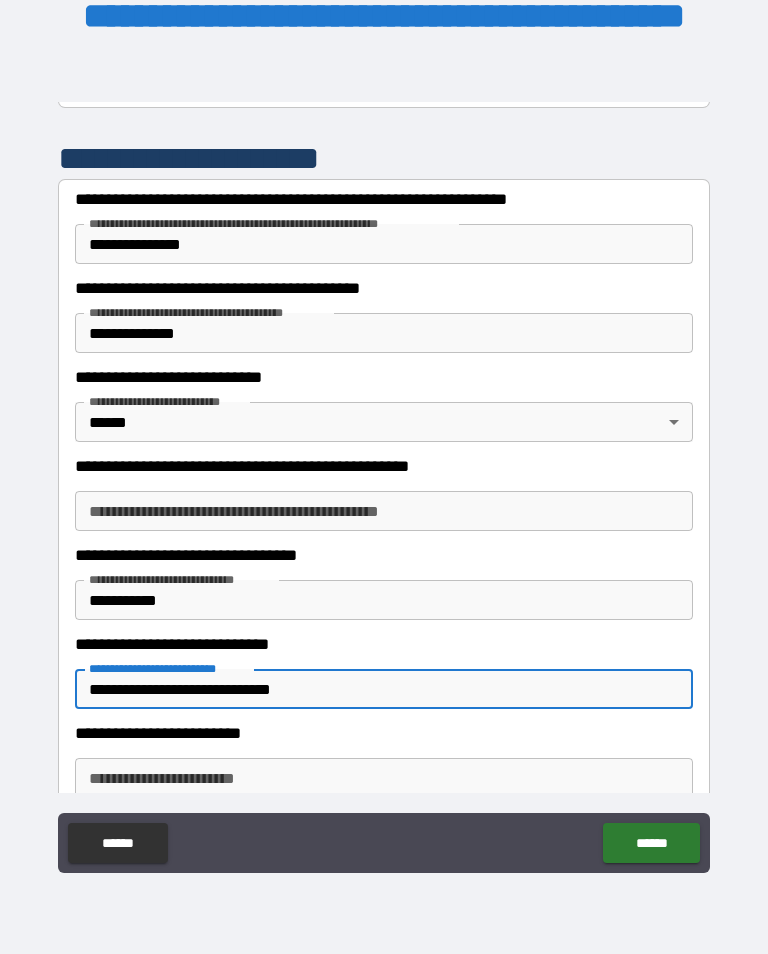 type on "**********" 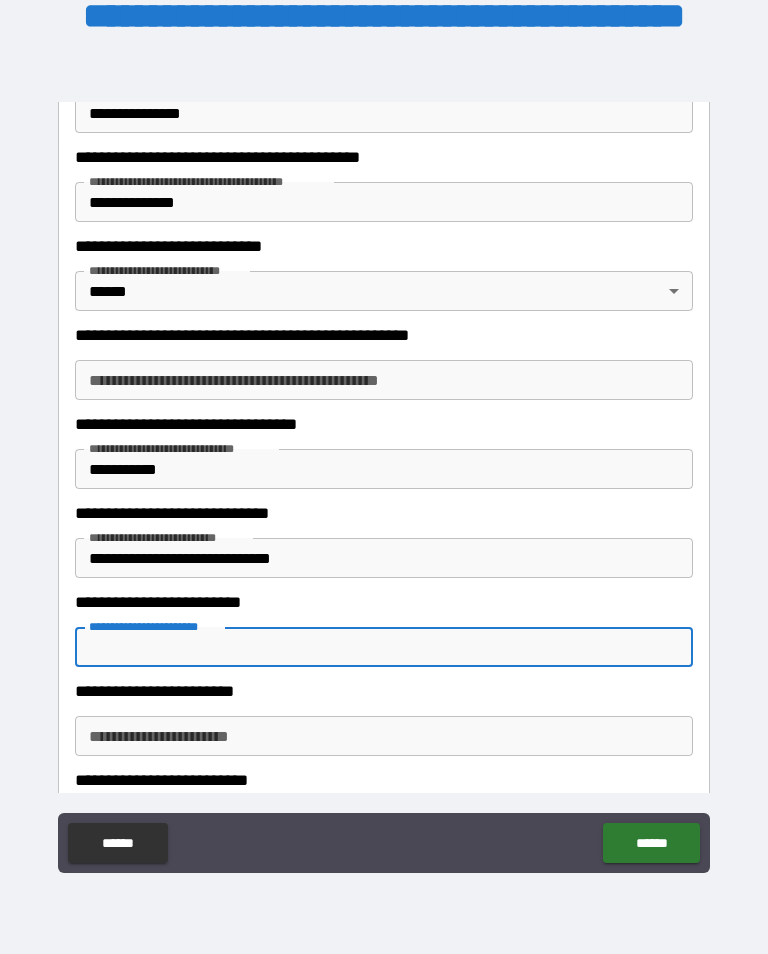 scroll, scrollTop: 458, scrollLeft: 0, axis: vertical 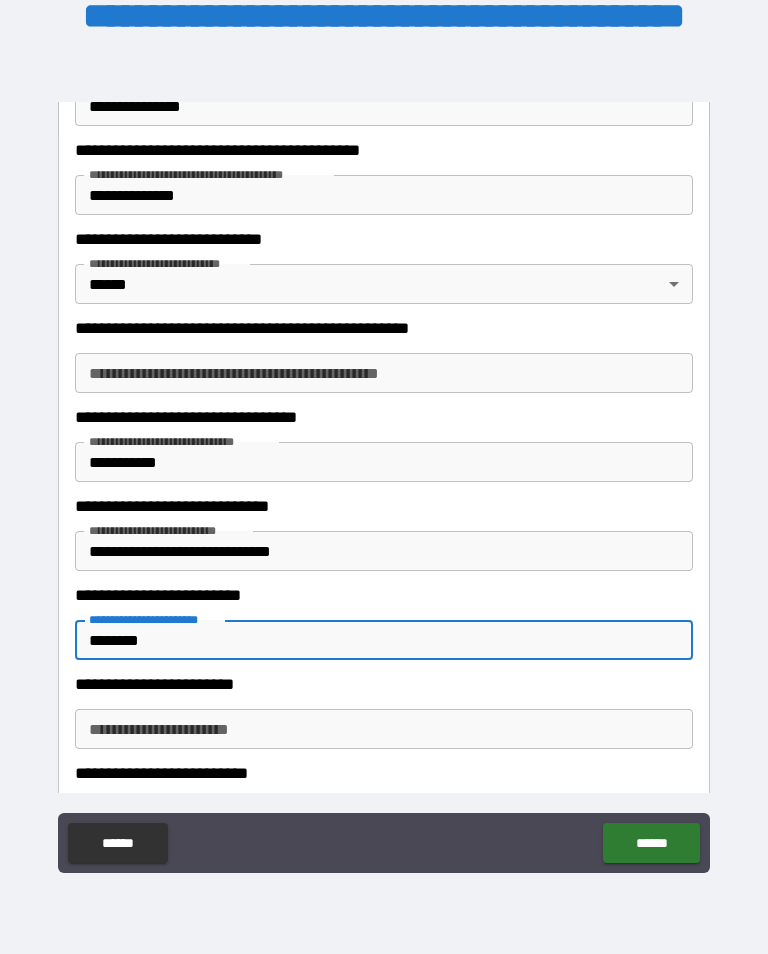 click on "********" at bounding box center (378, 640) 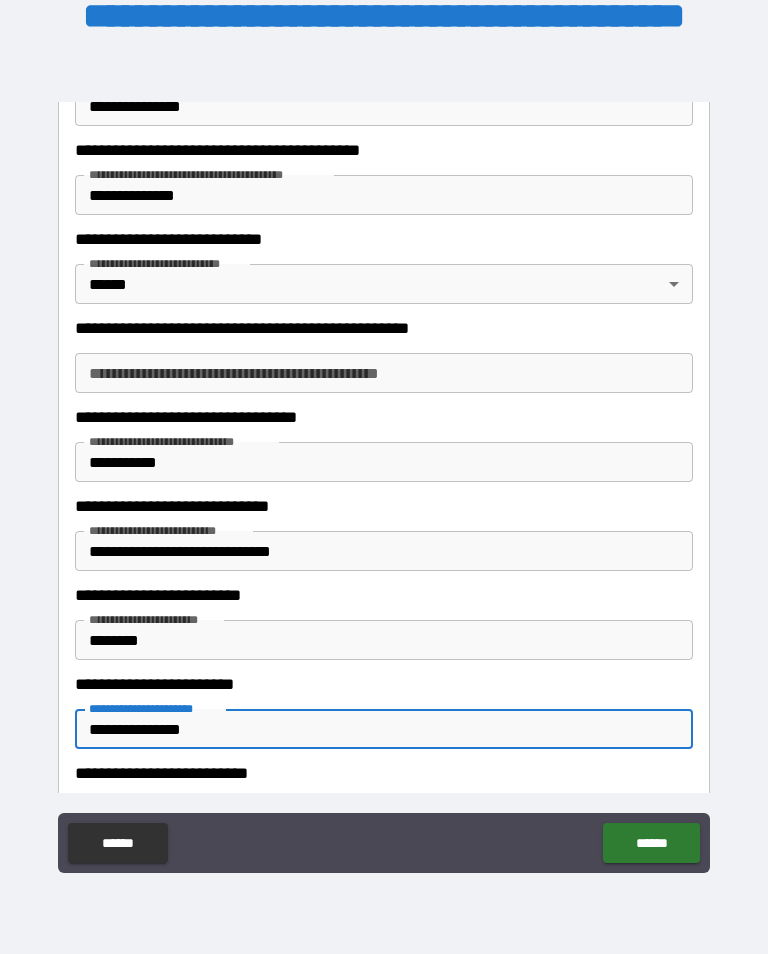 scroll, scrollTop: 314, scrollLeft: 0, axis: vertical 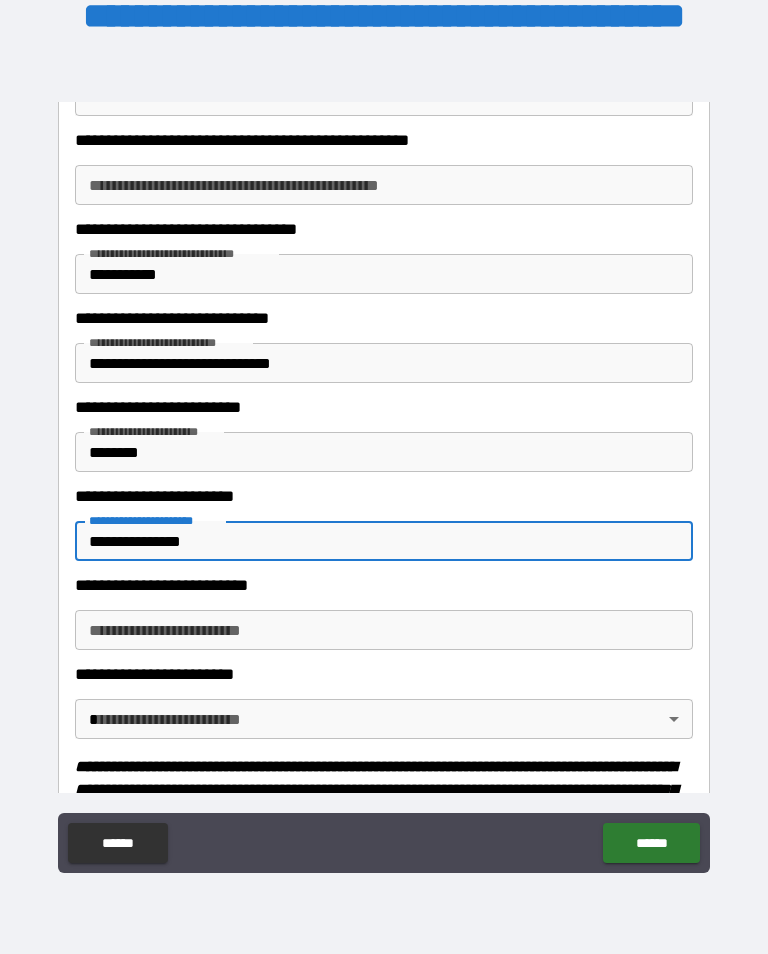 type on "**********" 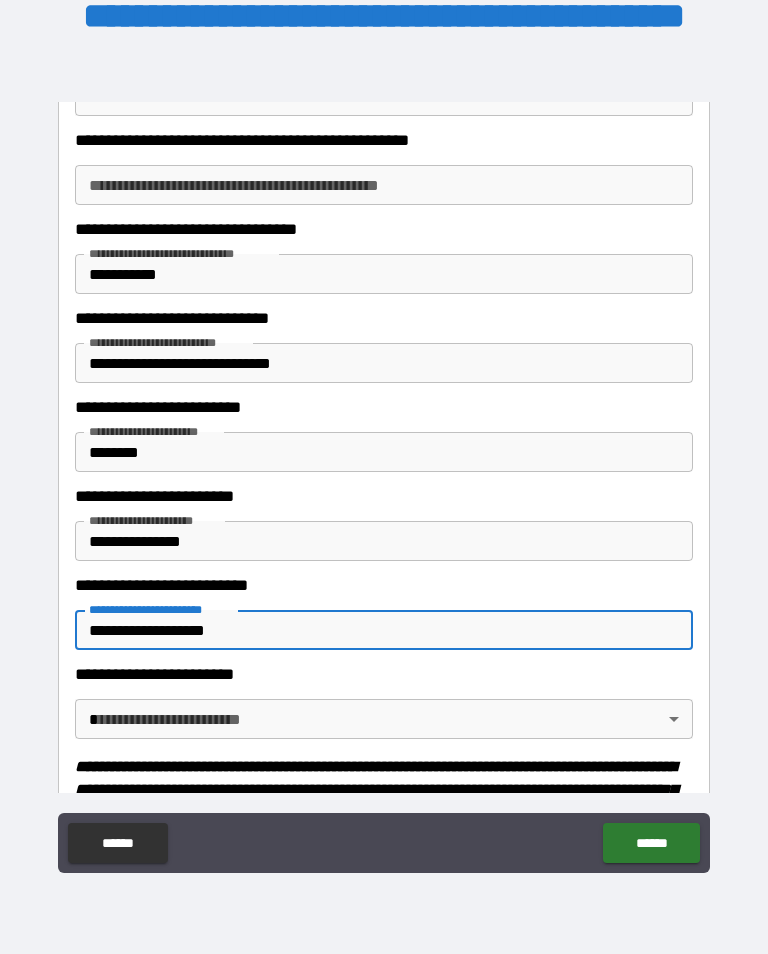 scroll, scrollTop: 734, scrollLeft: 0, axis: vertical 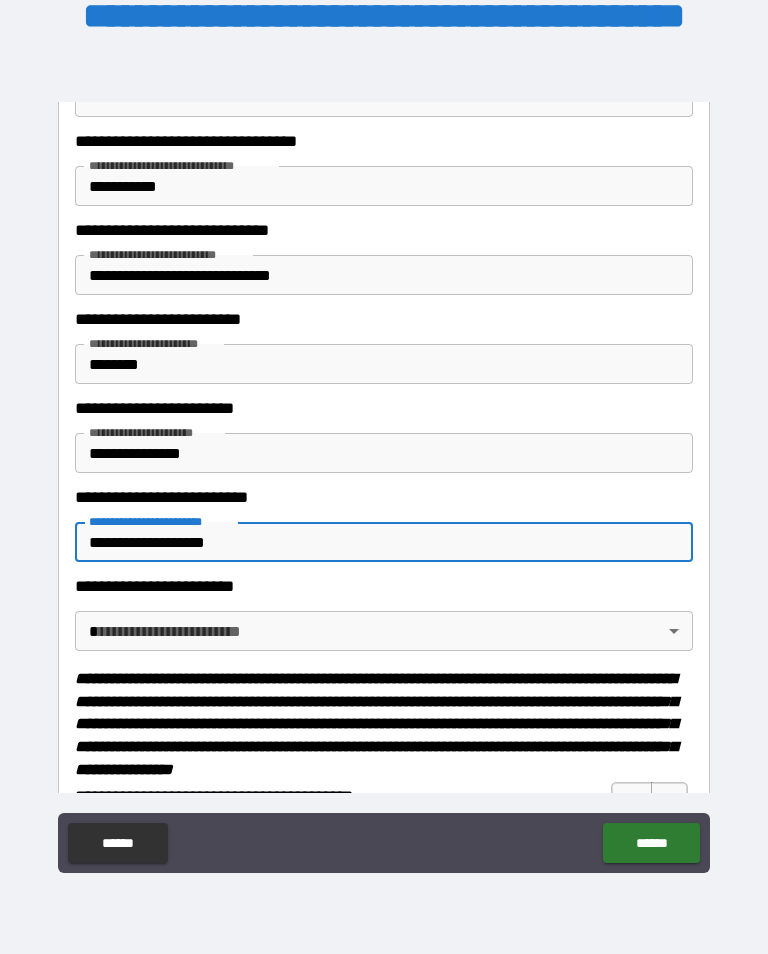 type on "**********" 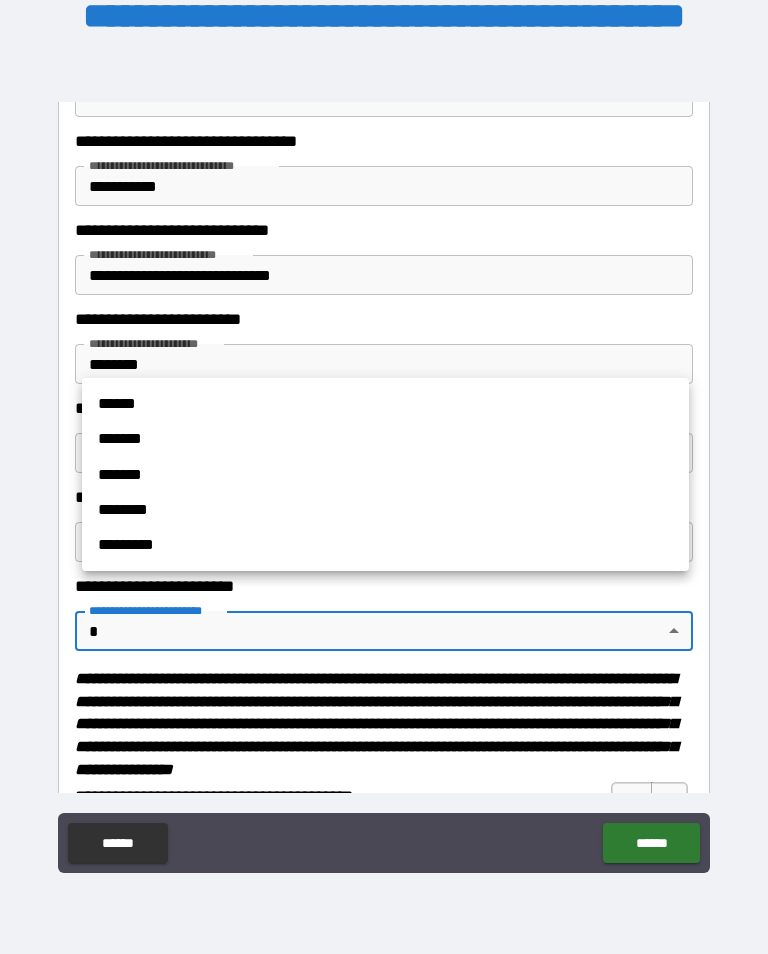 scroll, scrollTop: 1, scrollLeft: 0, axis: vertical 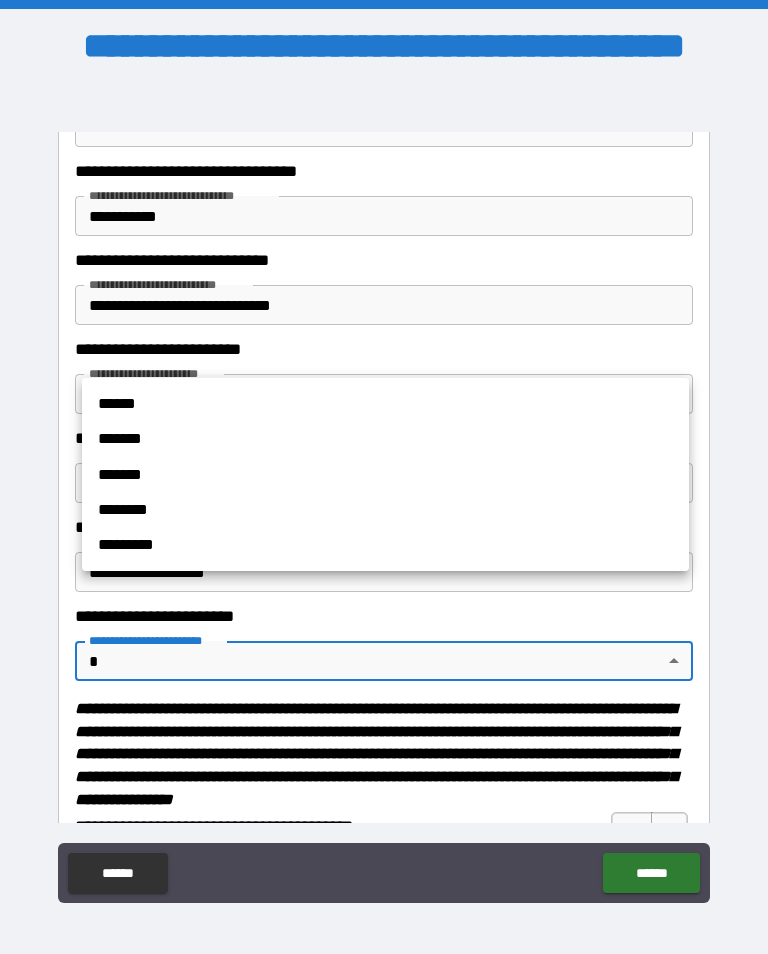 click on "*******" at bounding box center [382, 438] 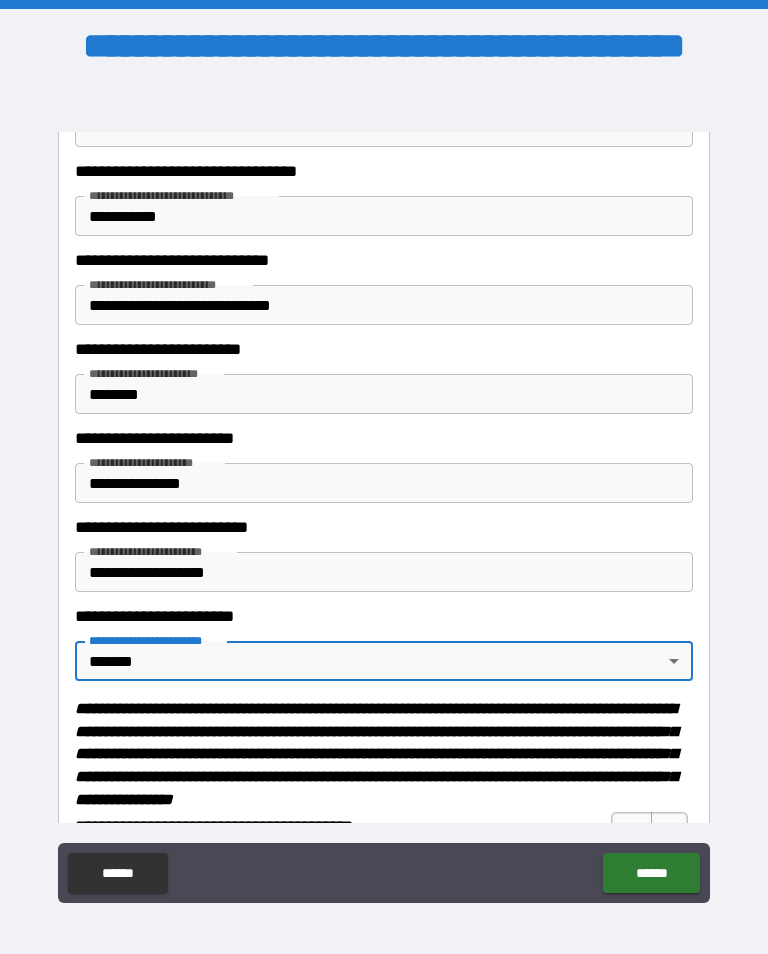 type on "*******" 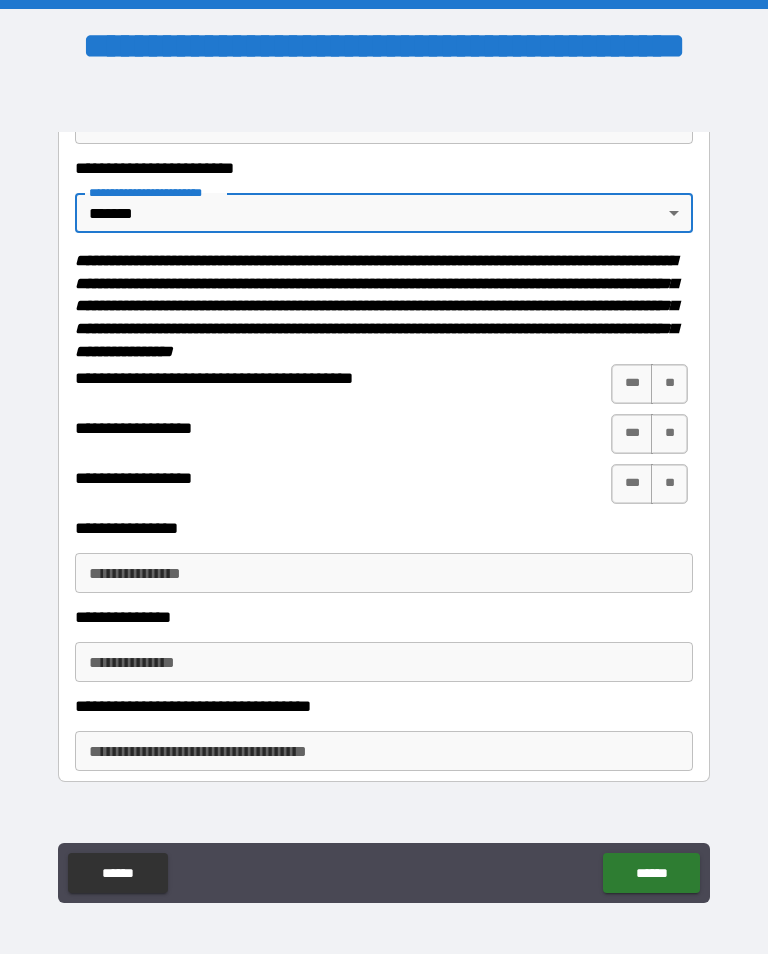 scroll, scrollTop: 1202, scrollLeft: 0, axis: vertical 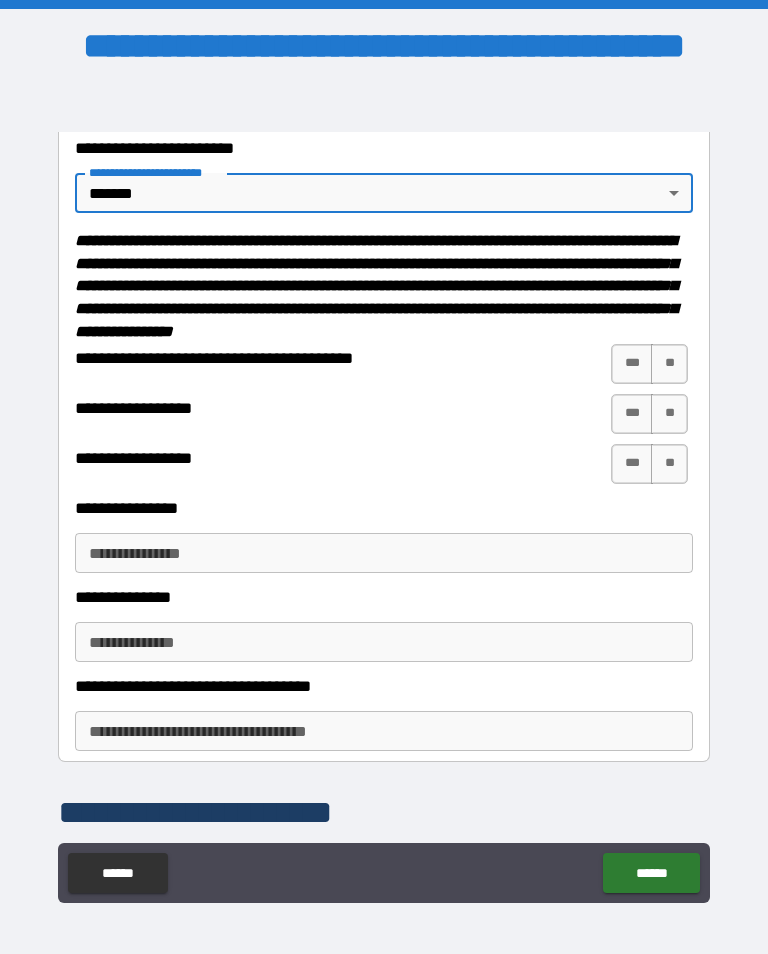 click on "***" at bounding box center [632, 364] 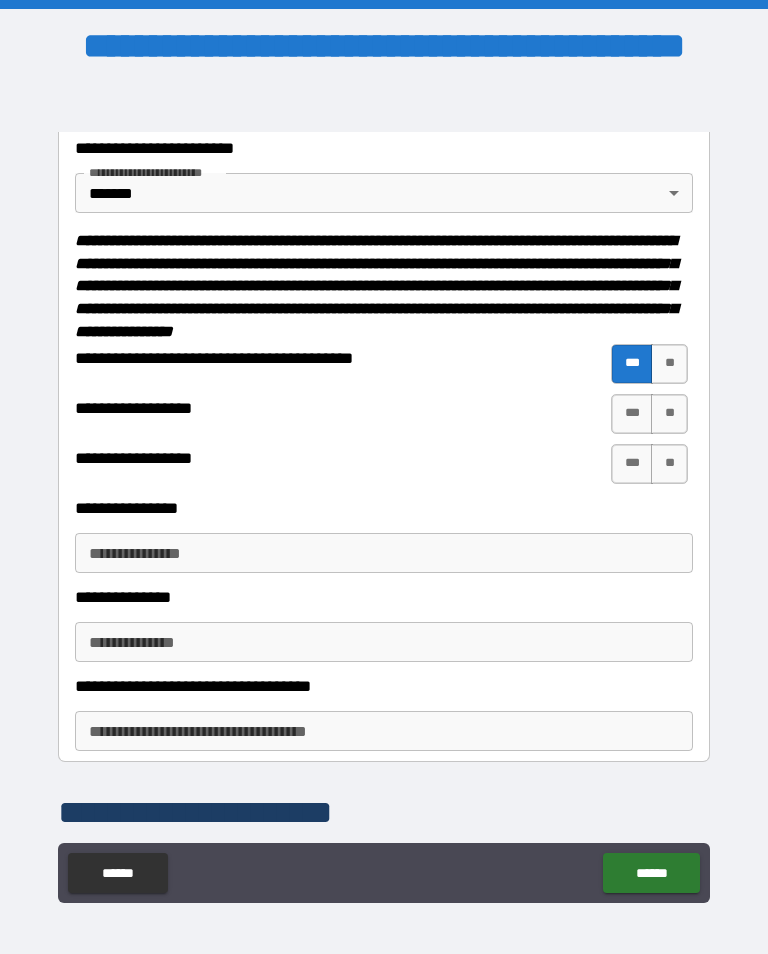 click on "**" at bounding box center [669, 414] 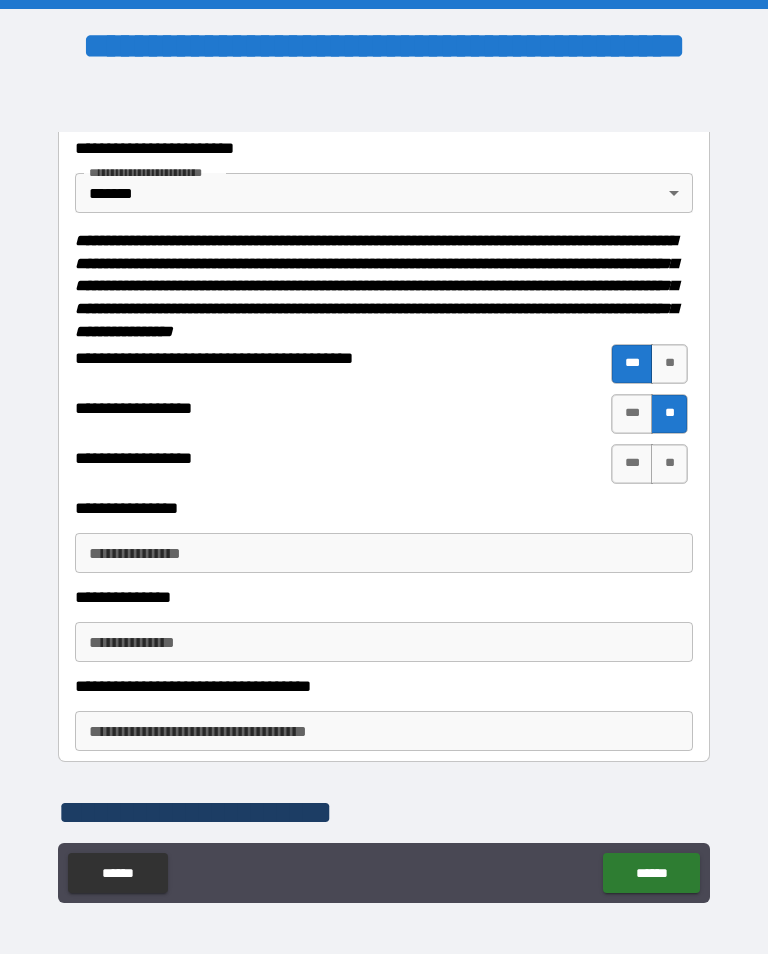 click on "**" at bounding box center (669, 464) 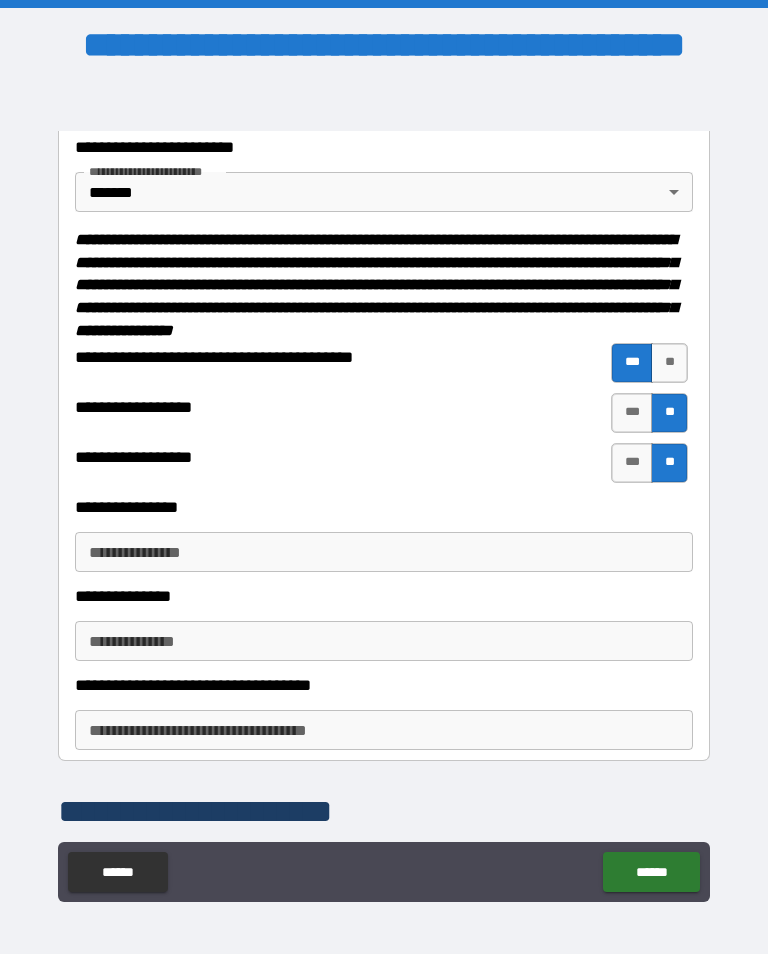 scroll, scrollTop: 1, scrollLeft: 0, axis: vertical 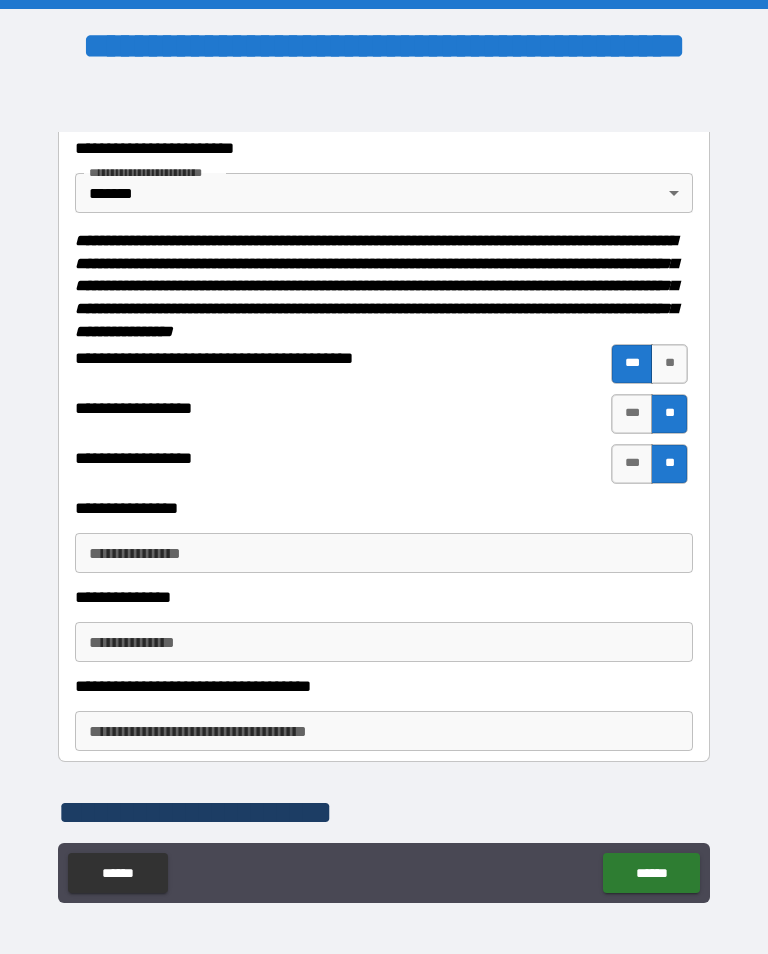 click on "**********" at bounding box center [384, 553] 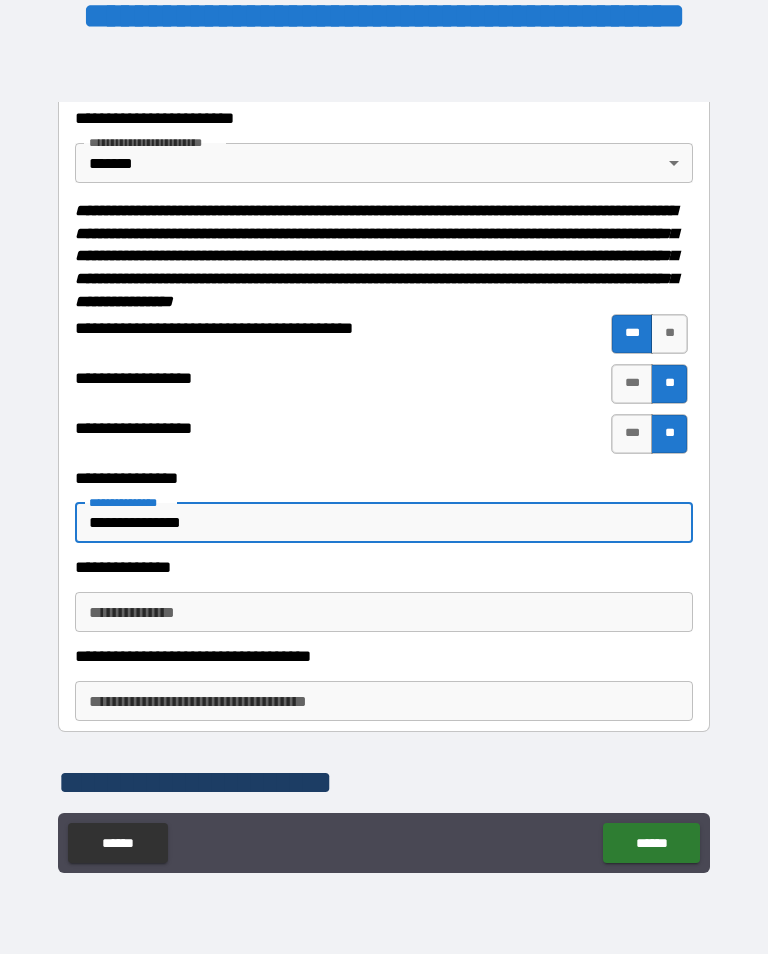 scroll, scrollTop: 151, scrollLeft: 0, axis: vertical 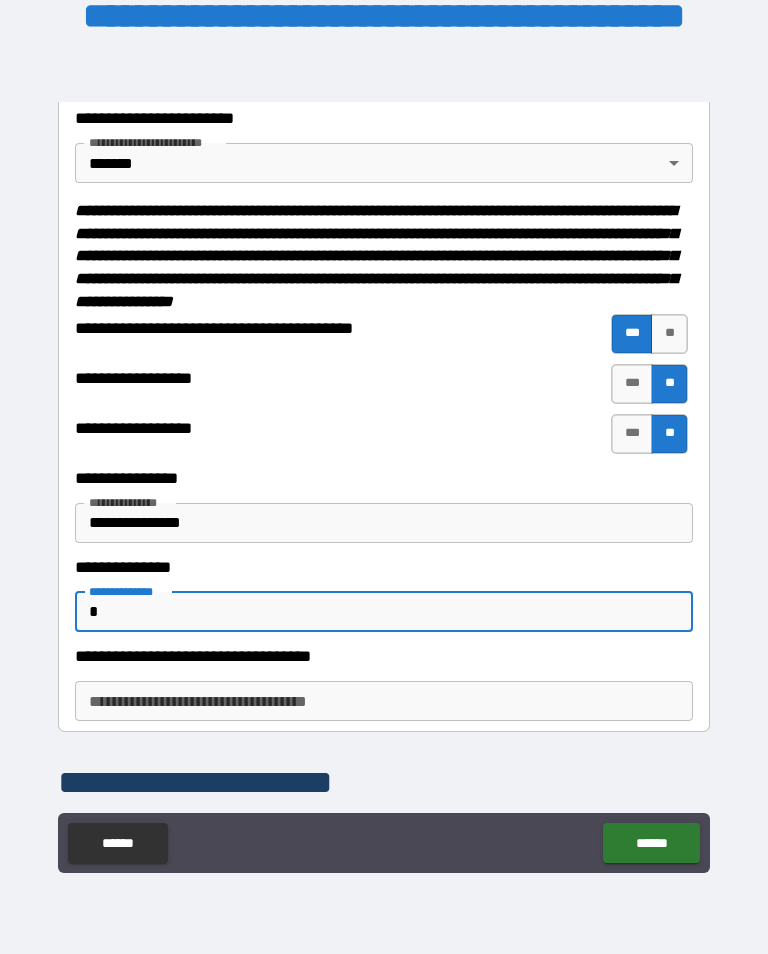 type on "*" 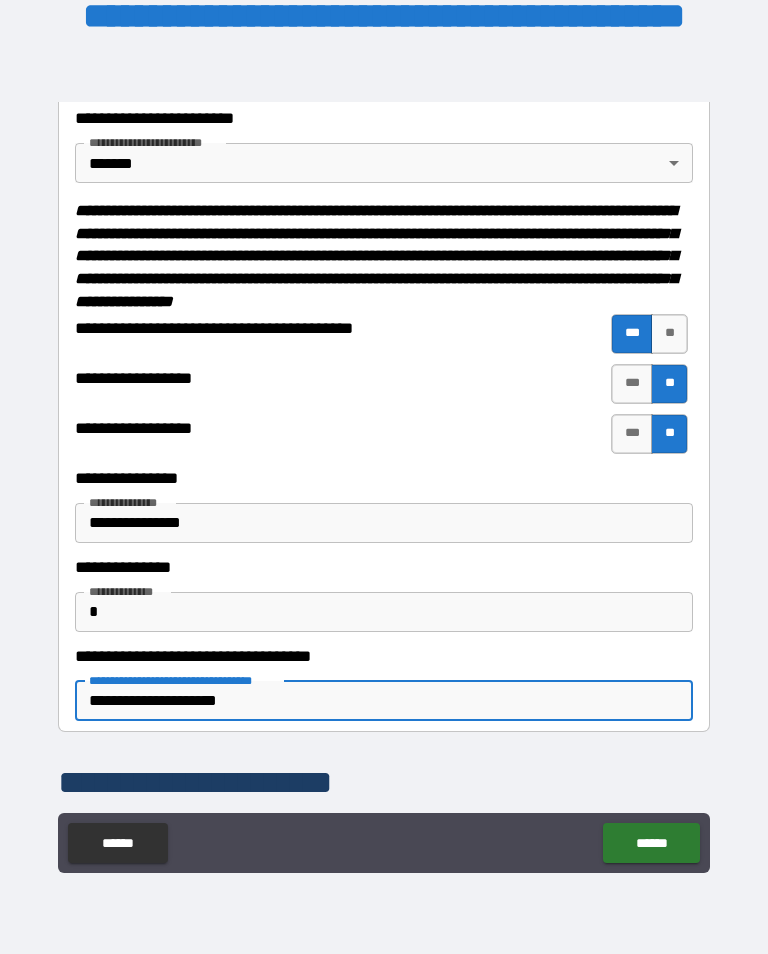 scroll, scrollTop: 315, scrollLeft: 0, axis: vertical 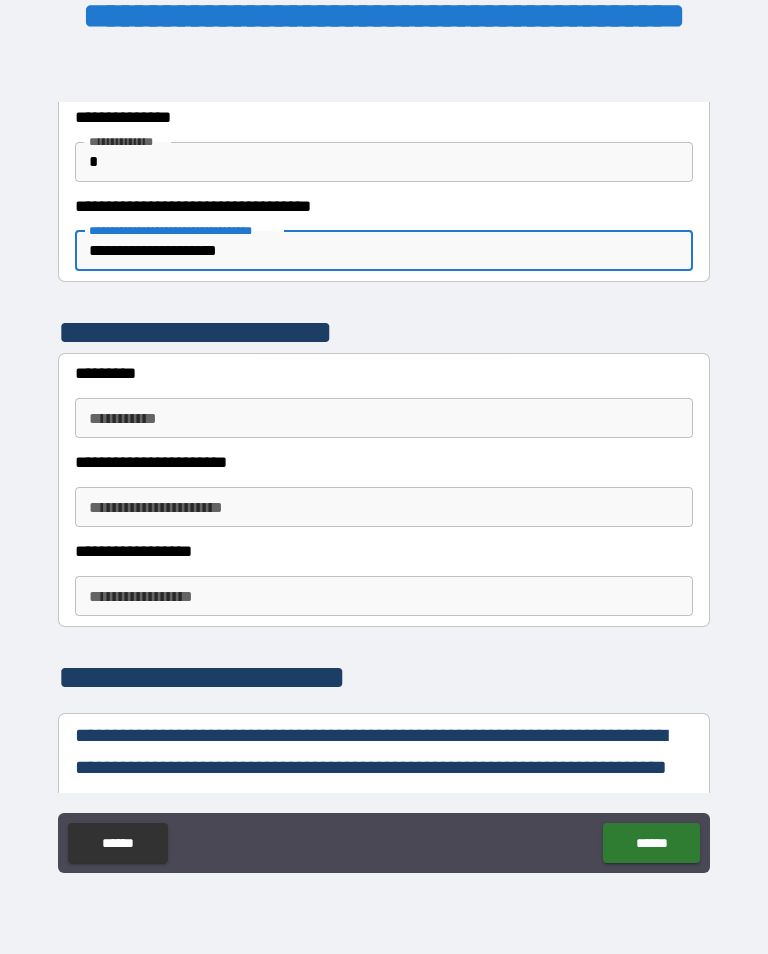 type on "**********" 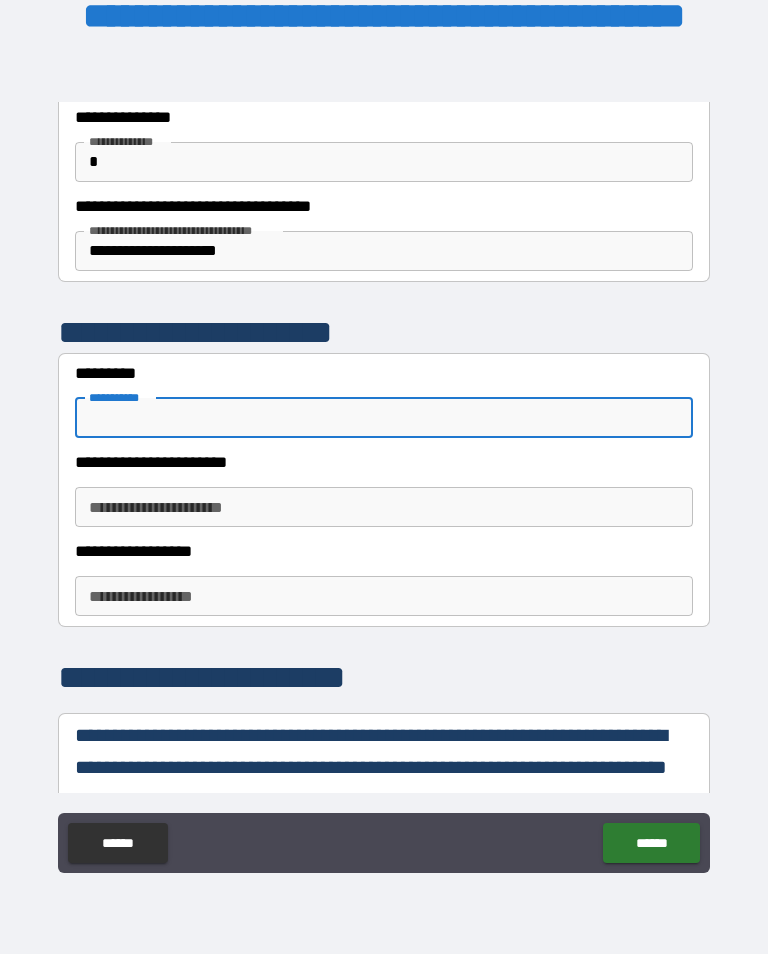 scroll, scrollTop: 1, scrollLeft: 0, axis: vertical 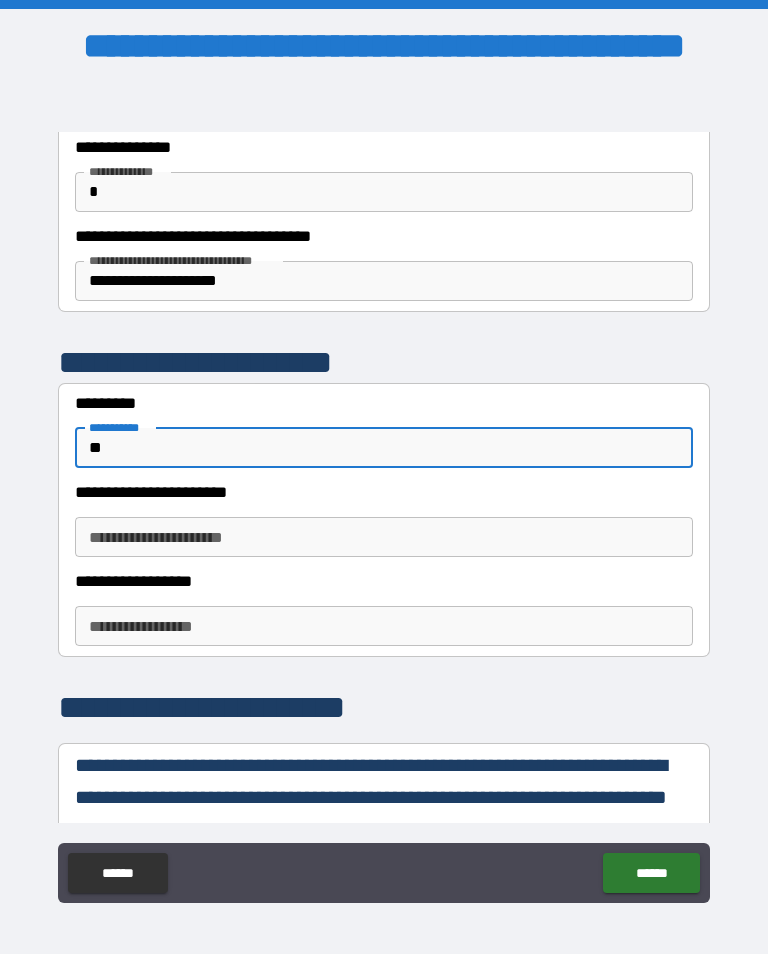 type on "*" 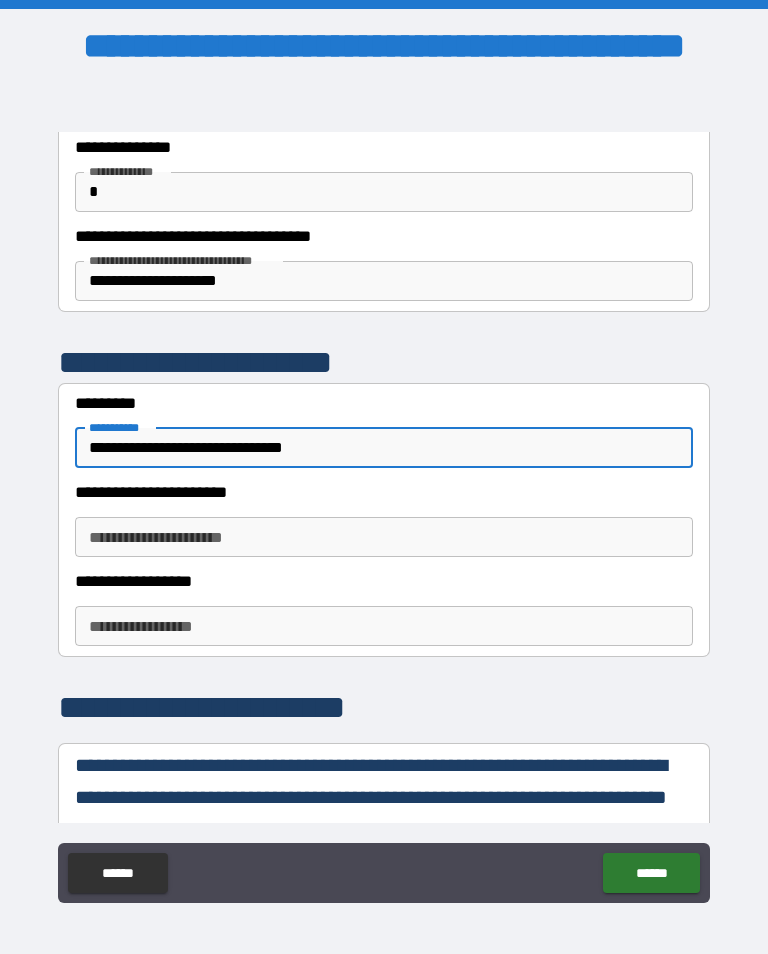 type on "**********" 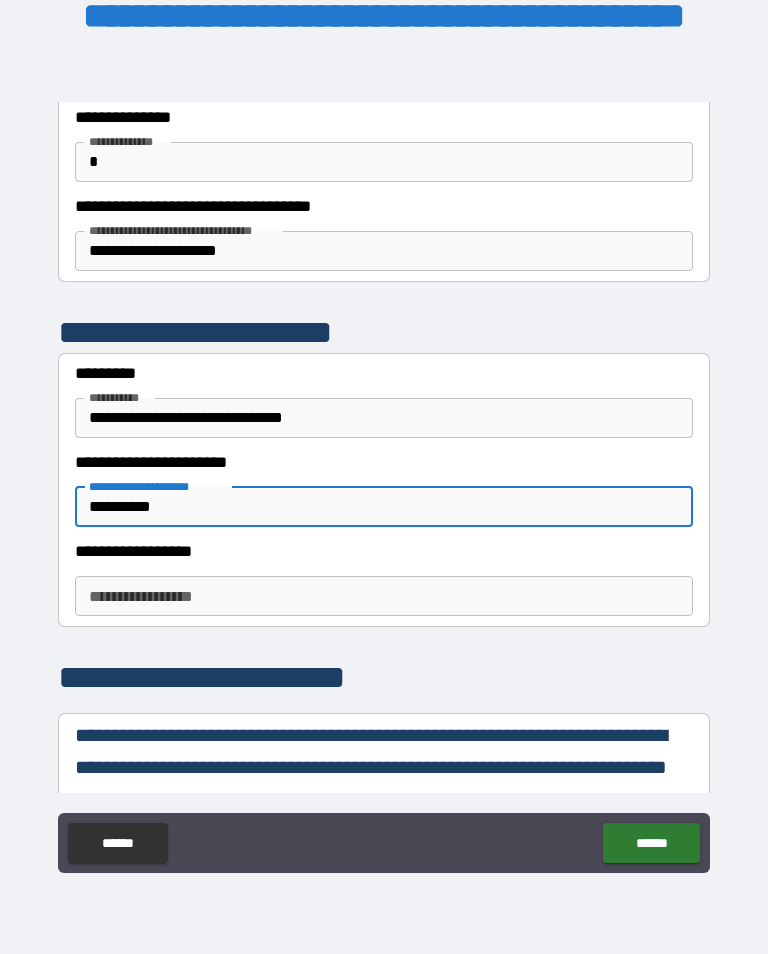 scroll, scrollTop: 128, scrollLeft: 0, axis: vertical 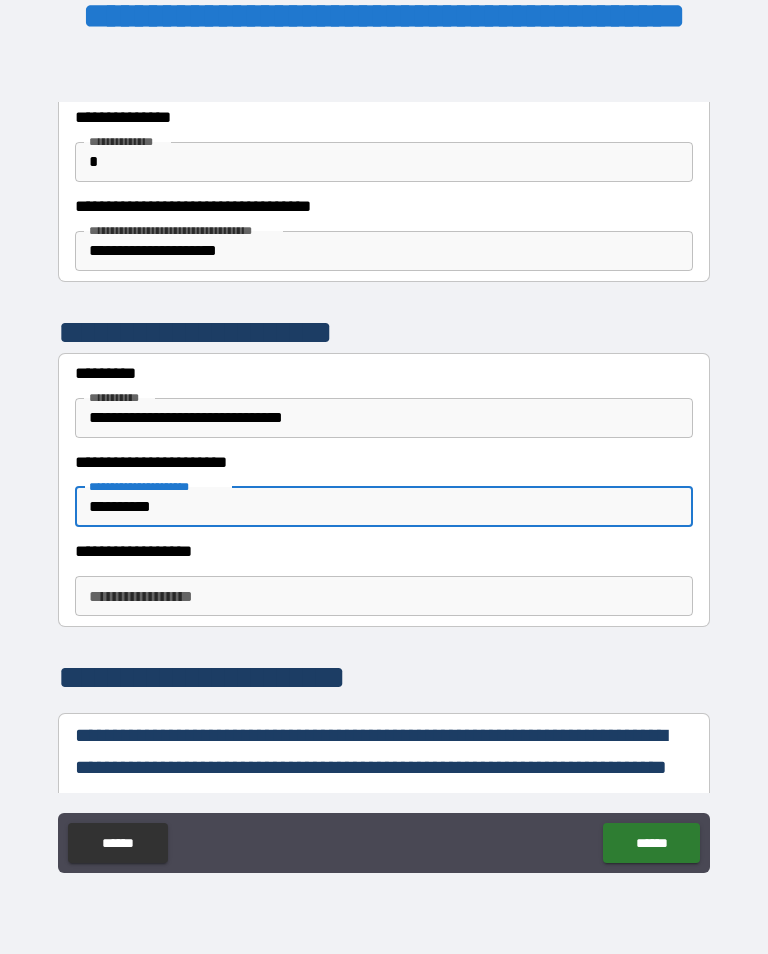 type on "**********" 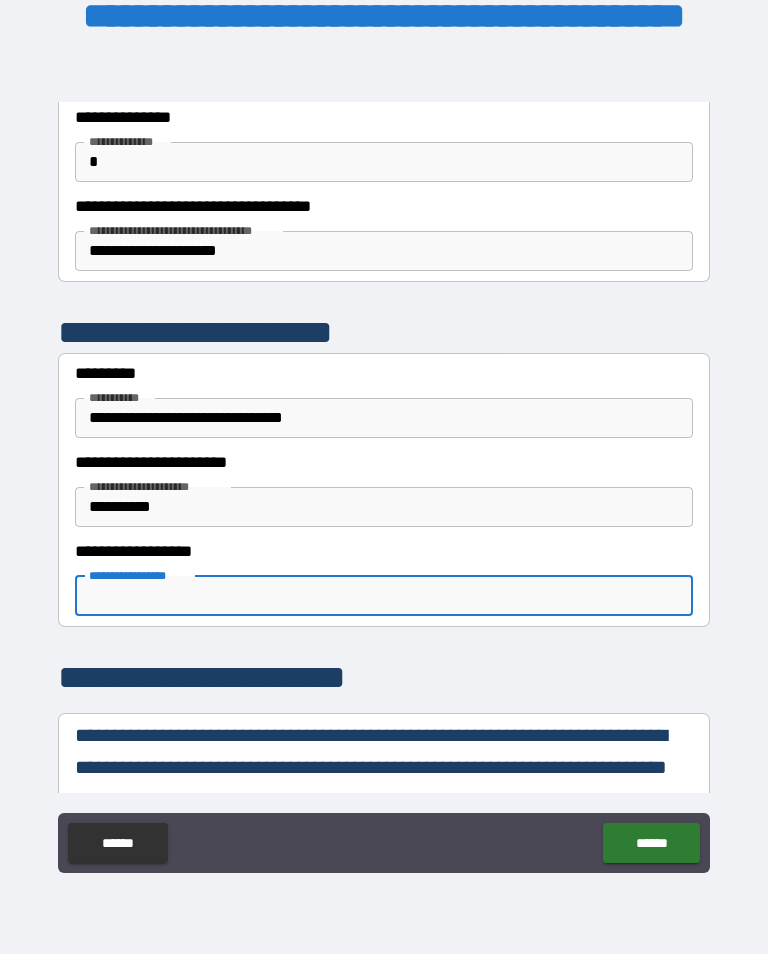 scroll, scrollTop: 1, scrollLeft: 0, axis: vertical 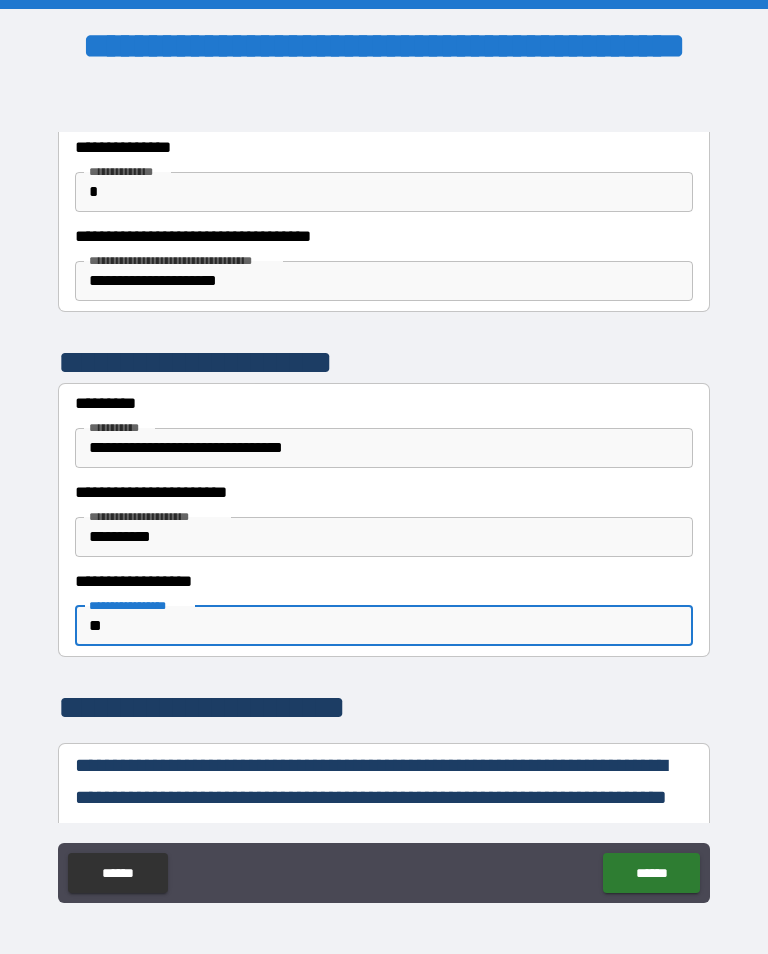 type on "*" 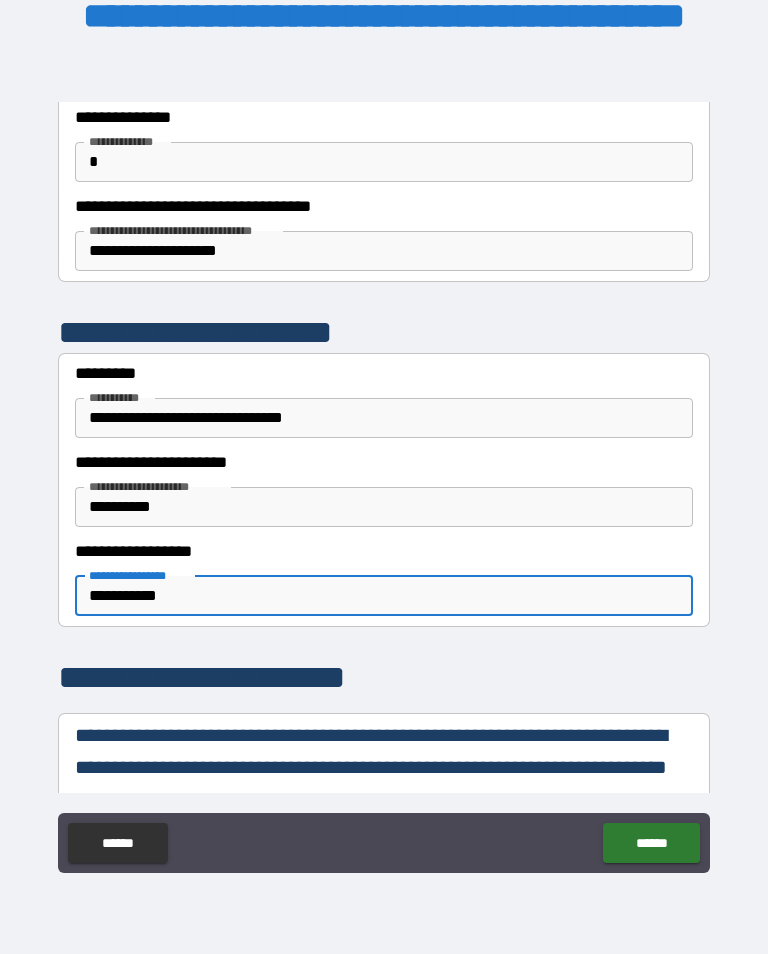 scroll, scrollTop: 148, scrollLeft: 0, axis: vertical 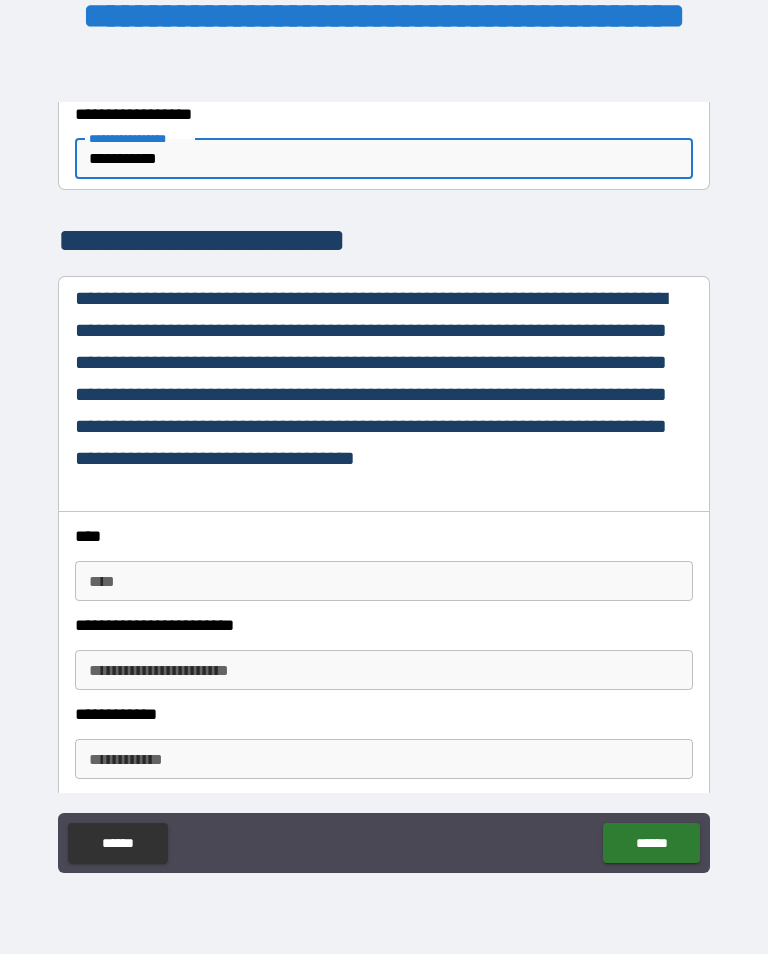 type on "**********" 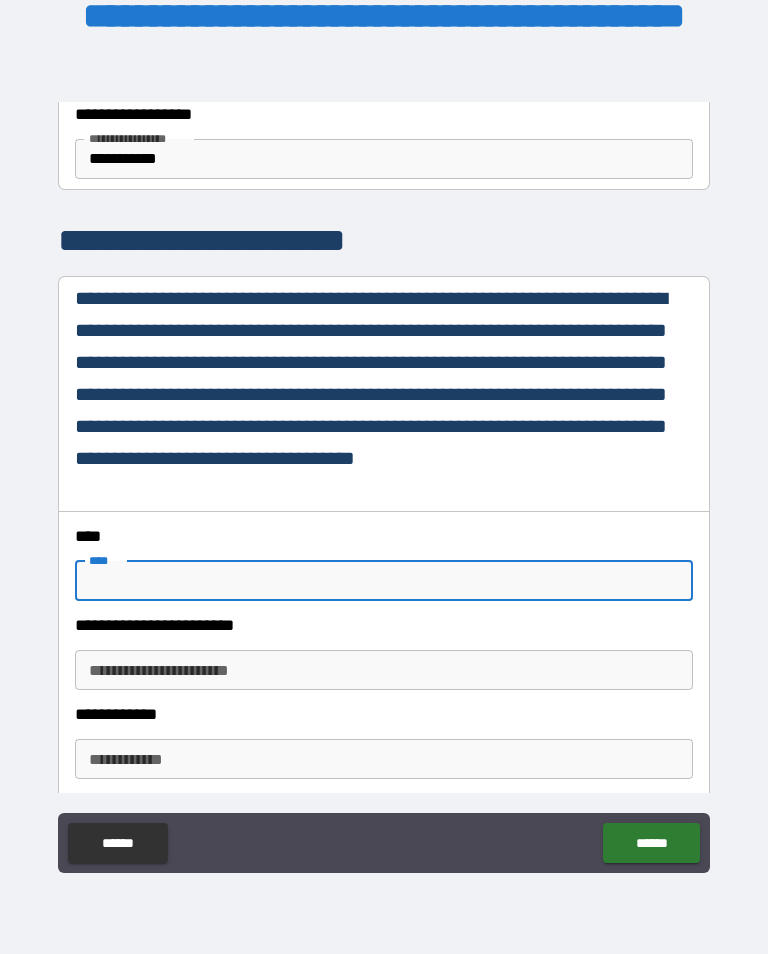 scroll, scrollTop: 1, scrollLeft: 0, axis: vertical 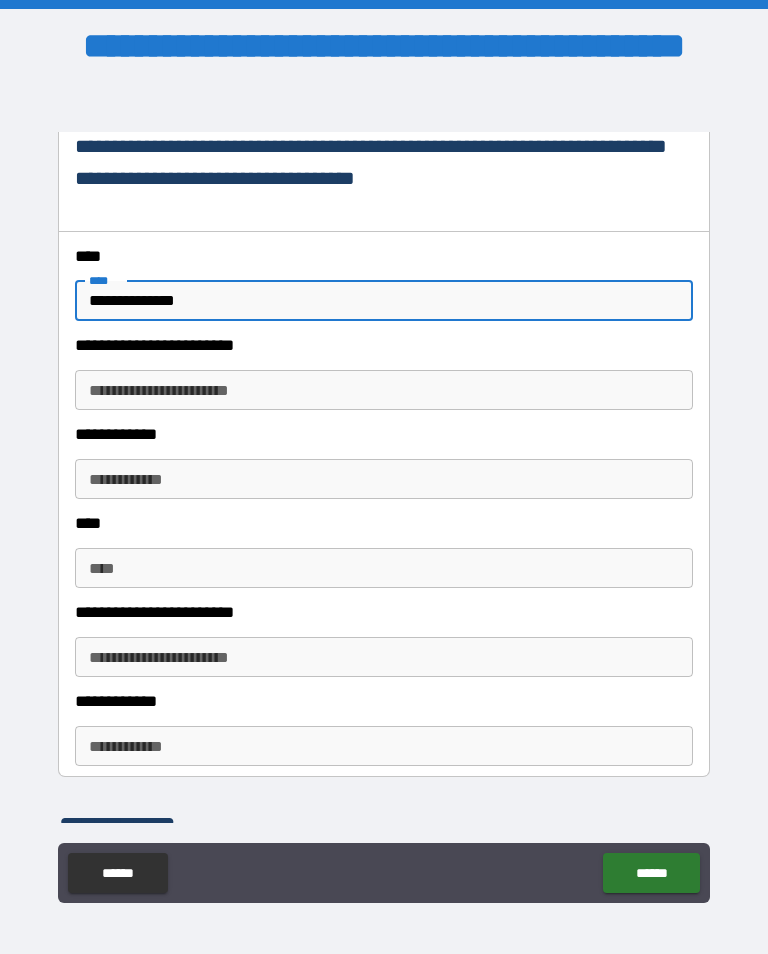 type on "**********" 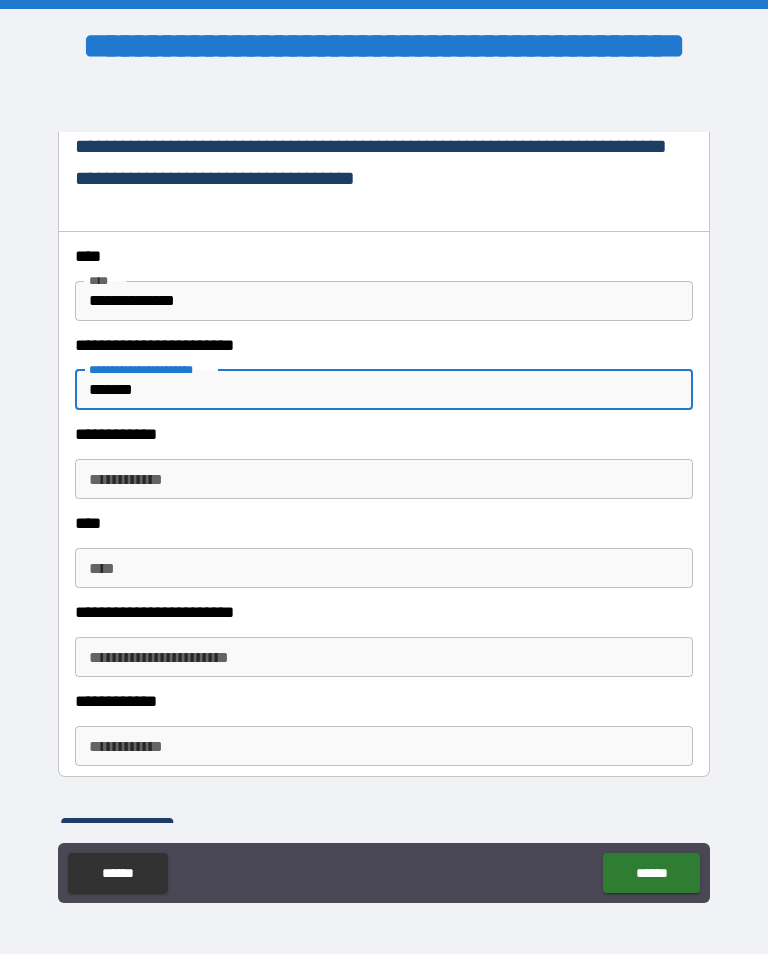 type on "******" 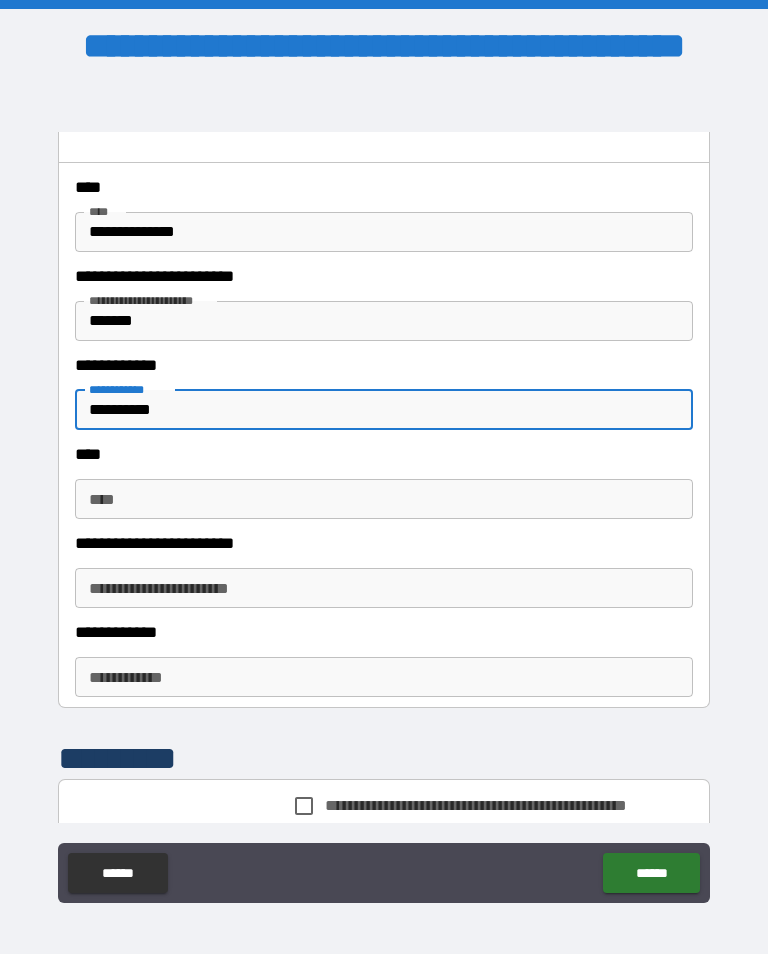 scroll, scrollTop: 2485, scrollLeft: 0, axis: vertical 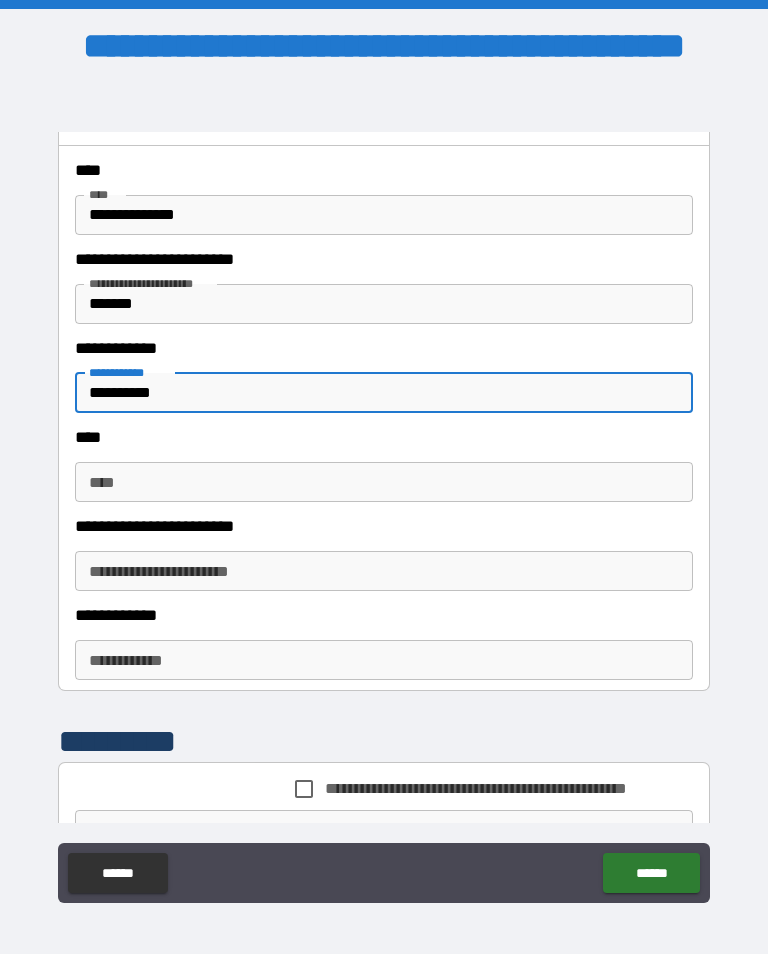 type on "**********" 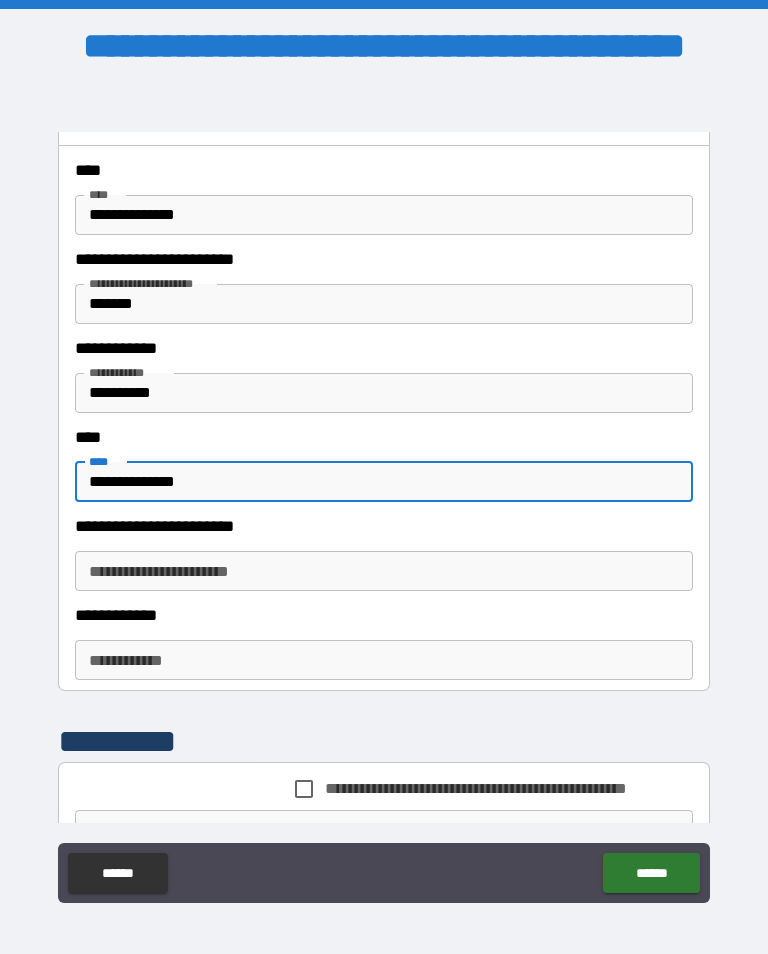 type on "**********" 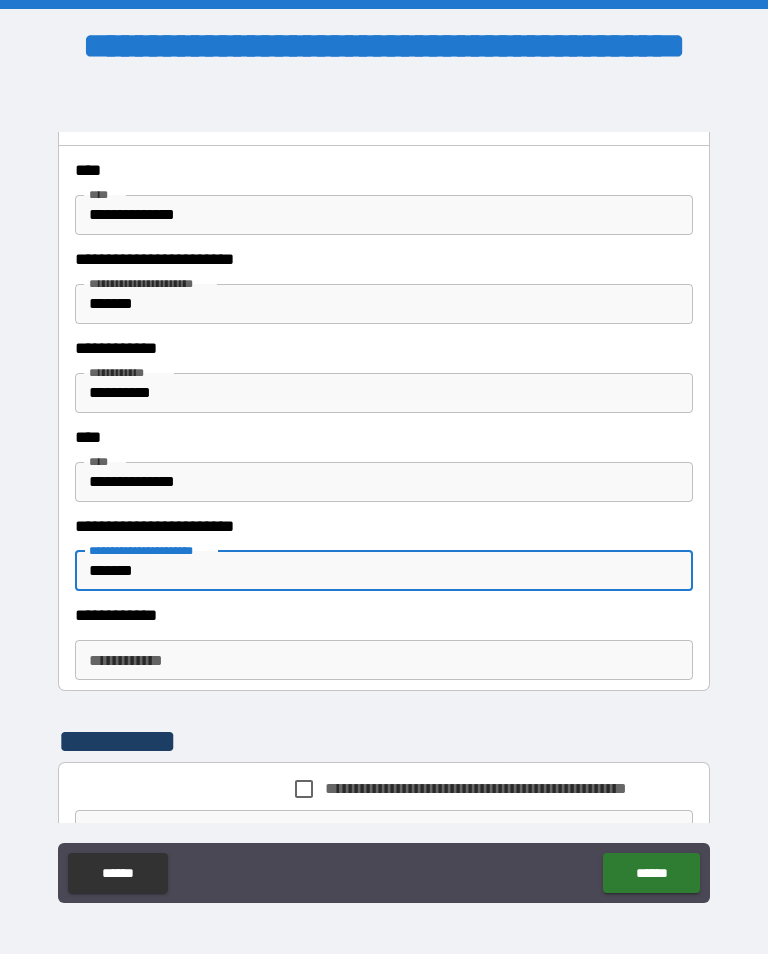 scroll, scrollTop: 2661, scrollLeft: 0, axis: vertical 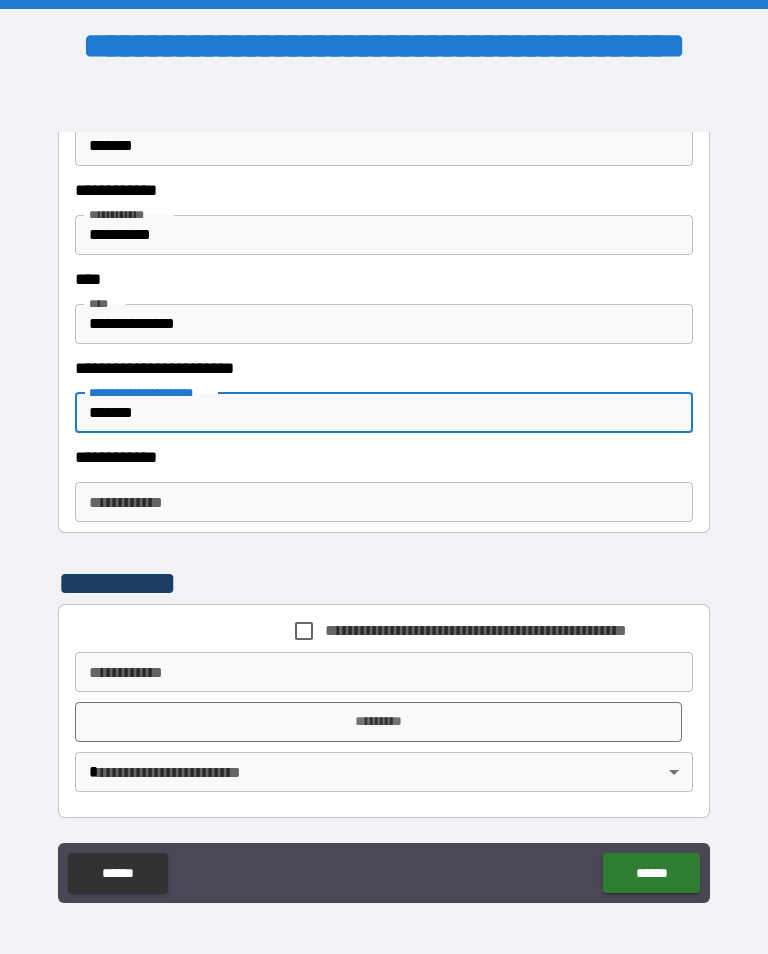 type on "******" 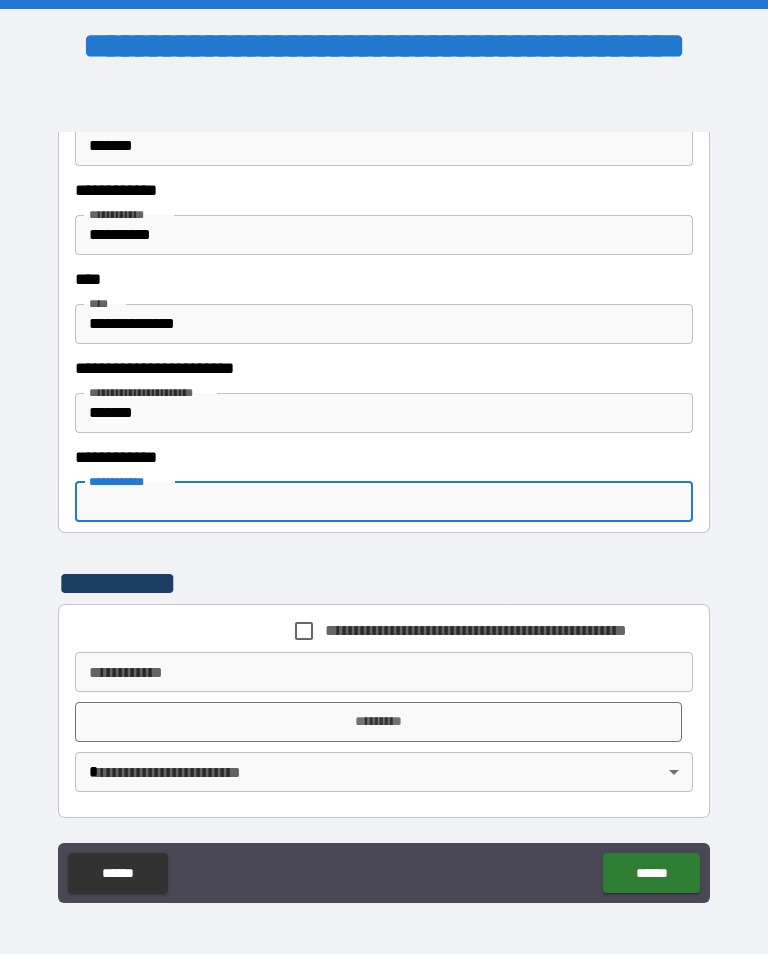 scroll, scrollTop: 2656, scrollLeft: 0, axis: vertical 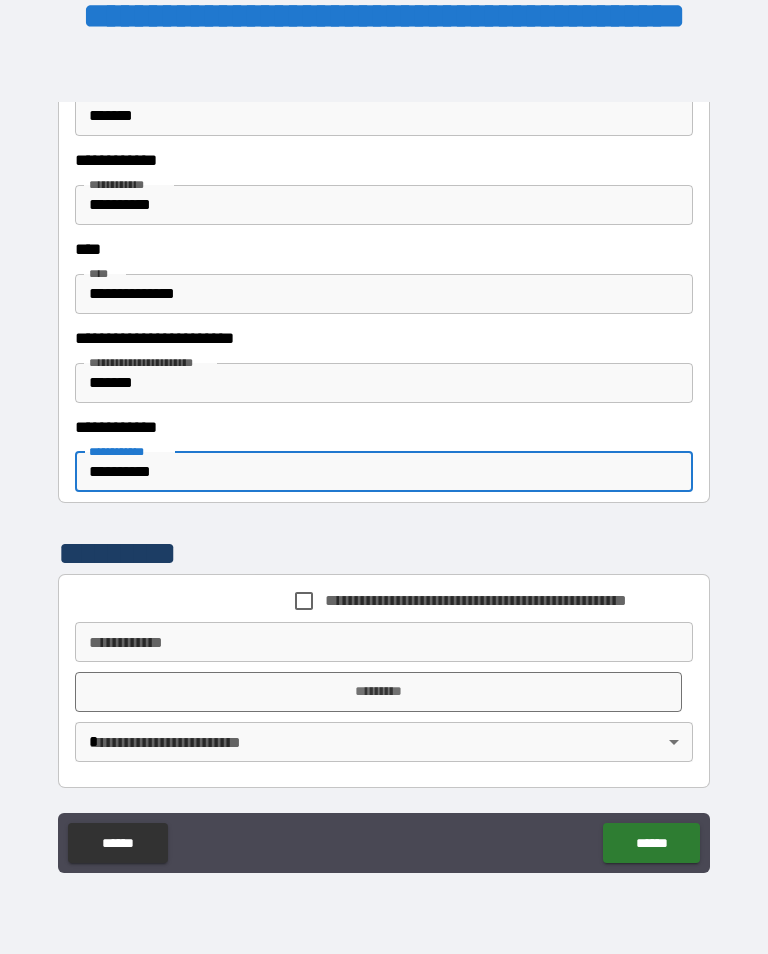 type on "**********" 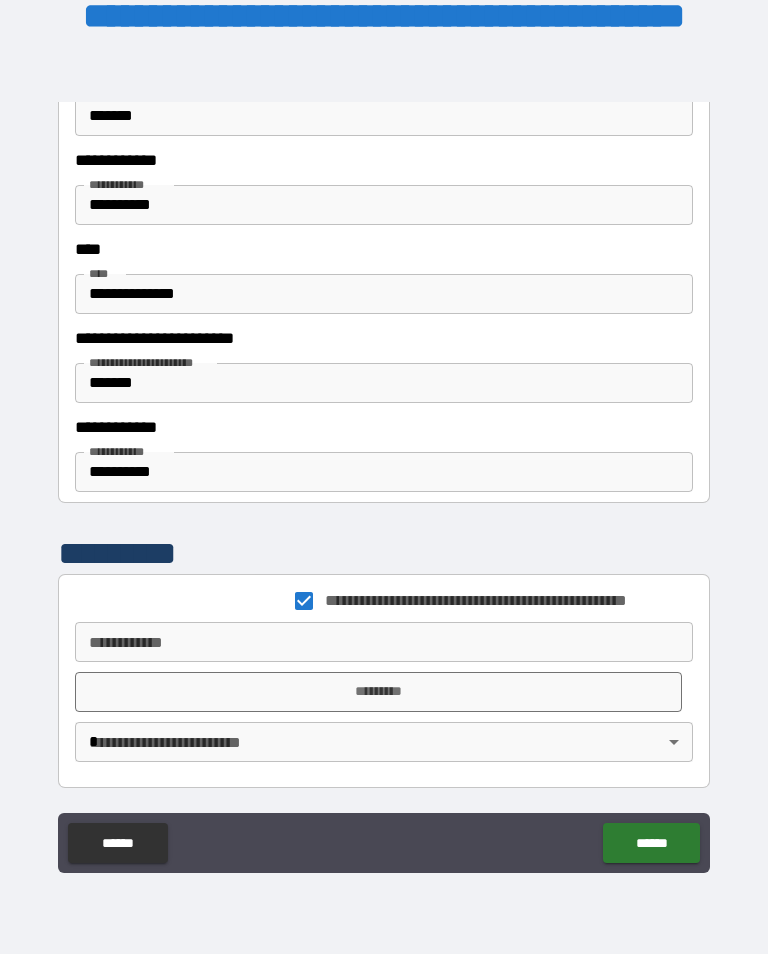 scroll, scrollTop: 1, scrollLeft: 0, axis: vertical 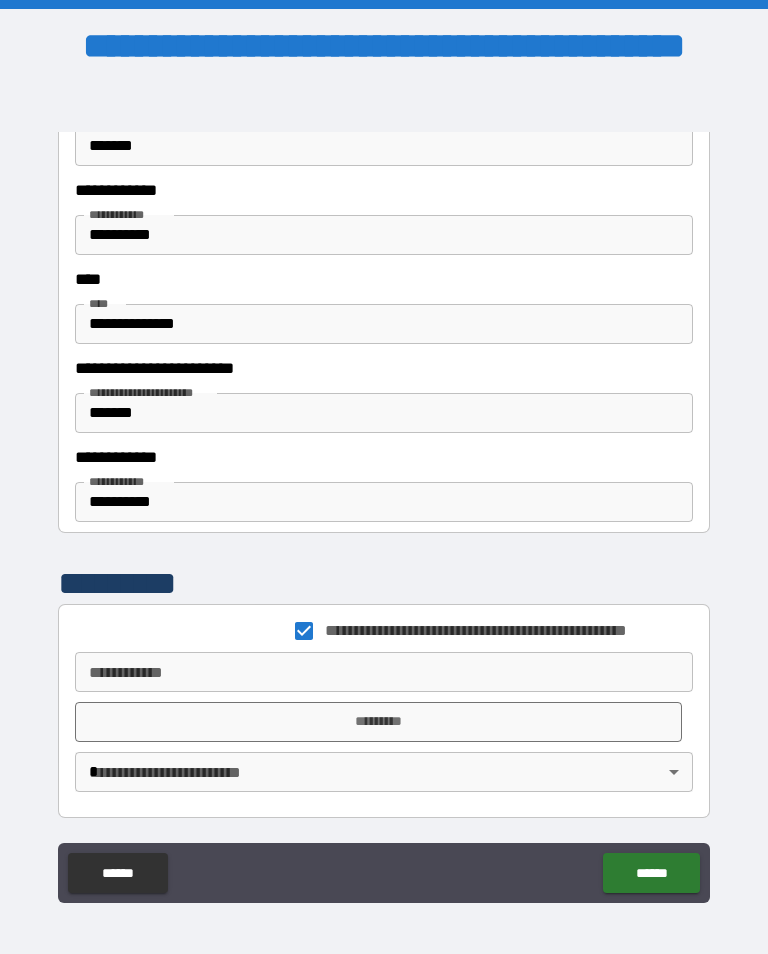 click on "**********" at bounding box center [384, 672] 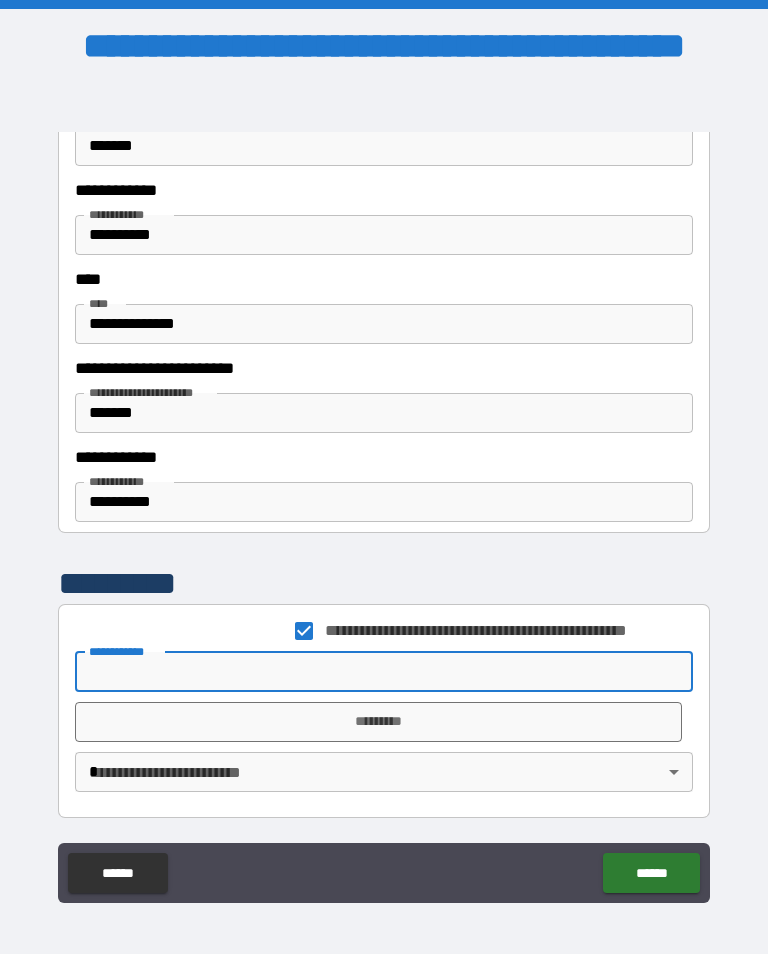 scroll, scrollTop: 314, scrollLeft: 0, axis: vertical 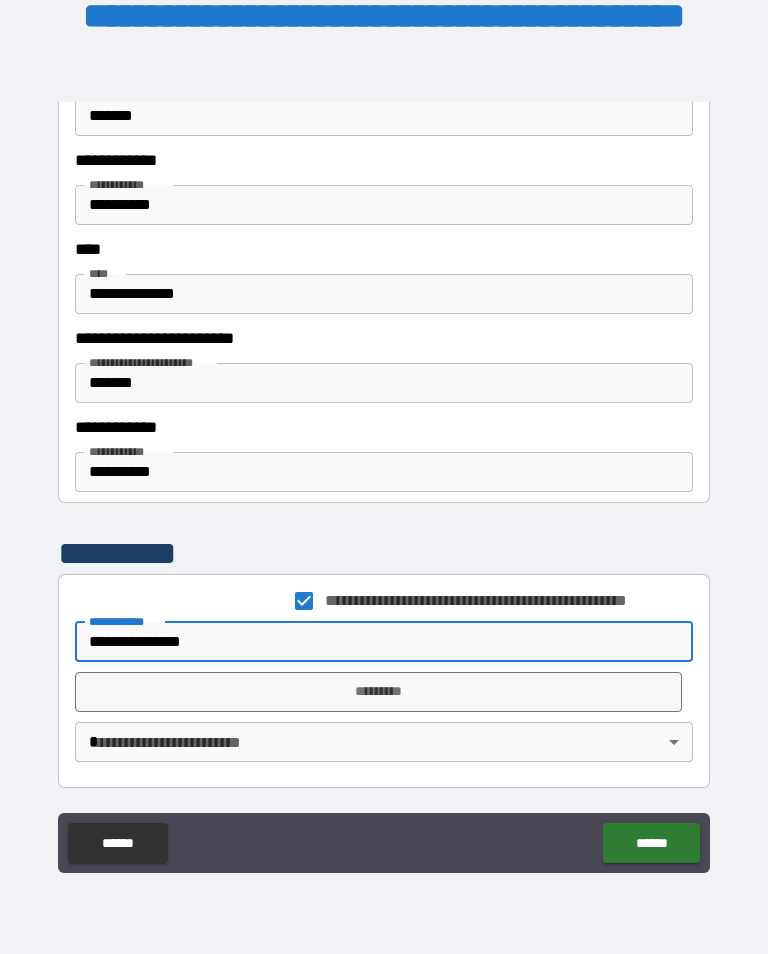 type on "**********" 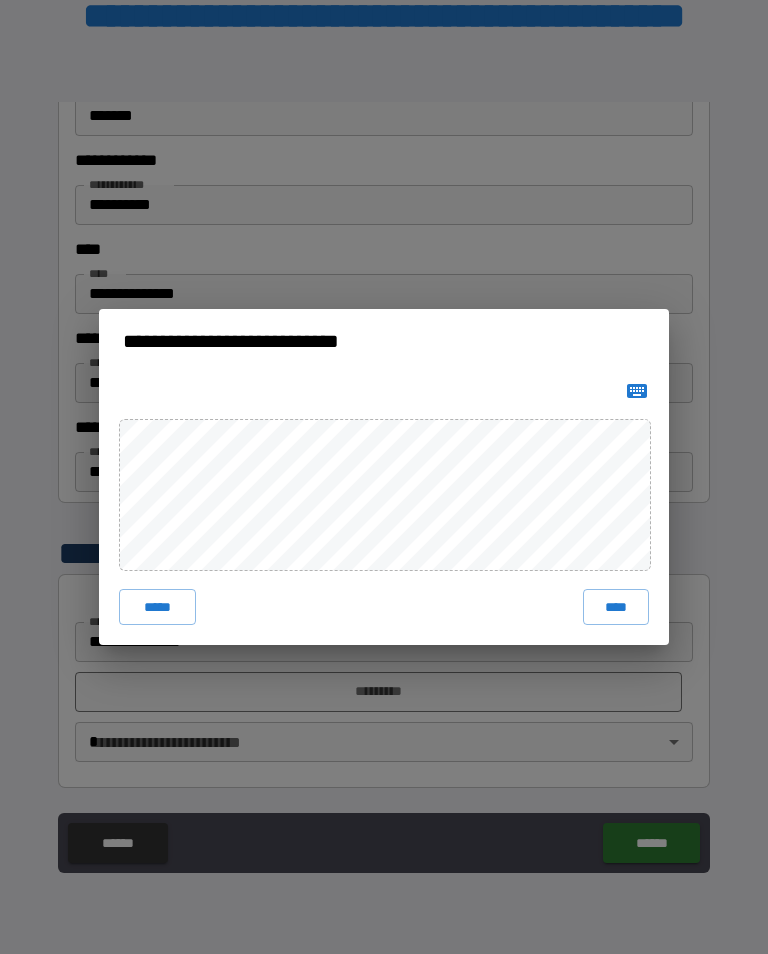 scroll, scrollTop: 1, scrollLeft: 0, axis: vertical 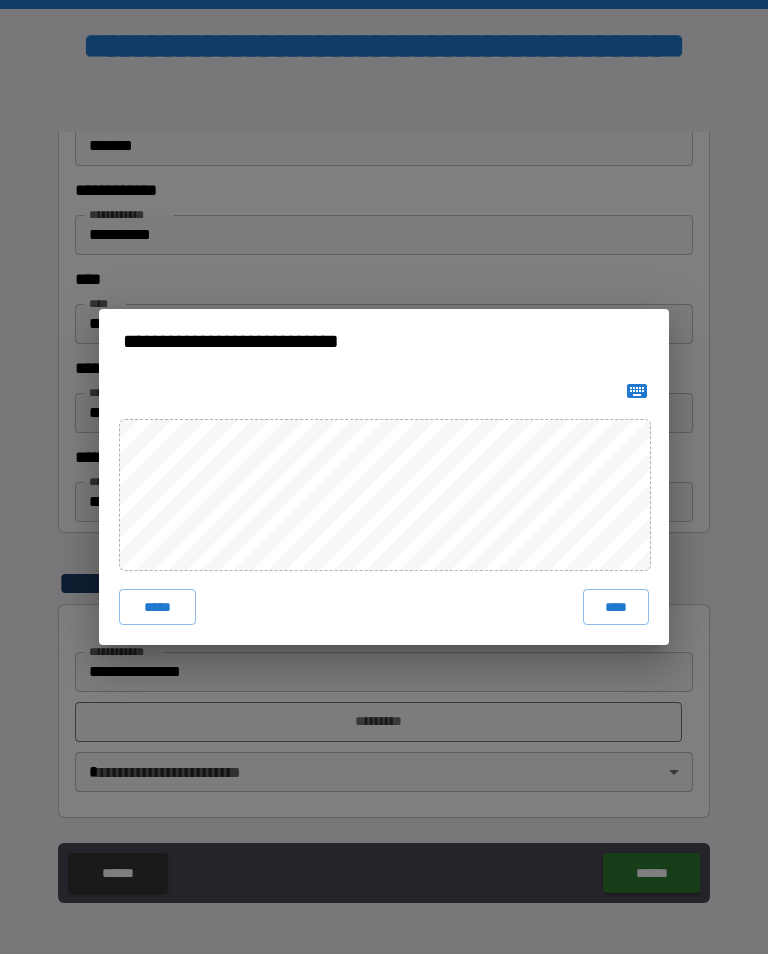 click 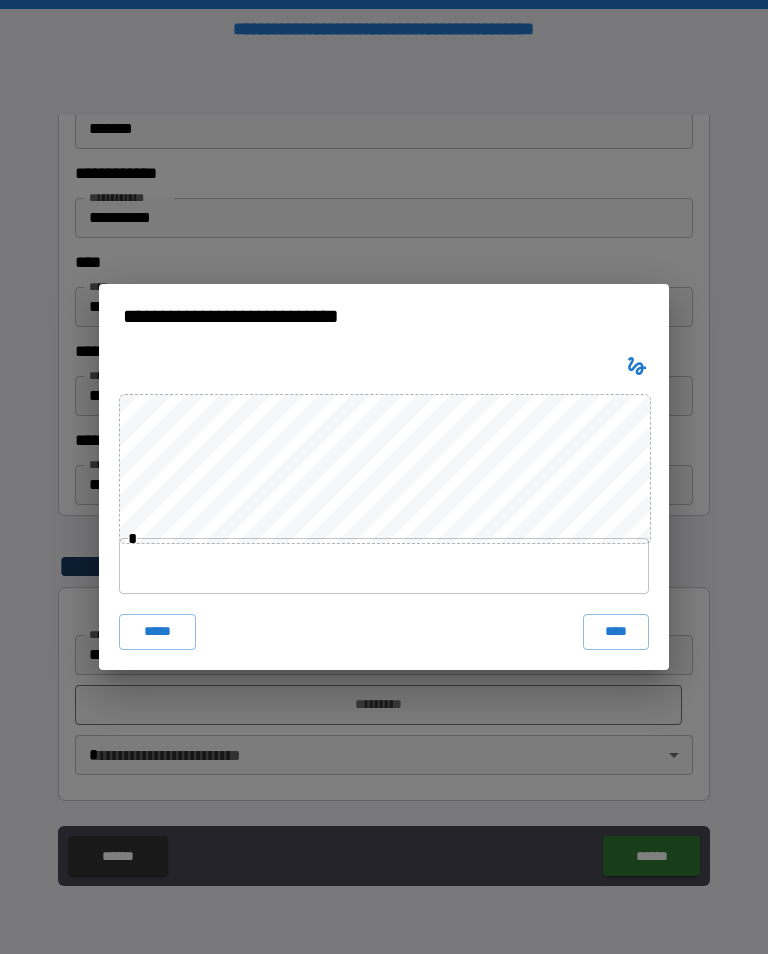scroll, scrollTop: 0, scrollLeft: 0, axis: both 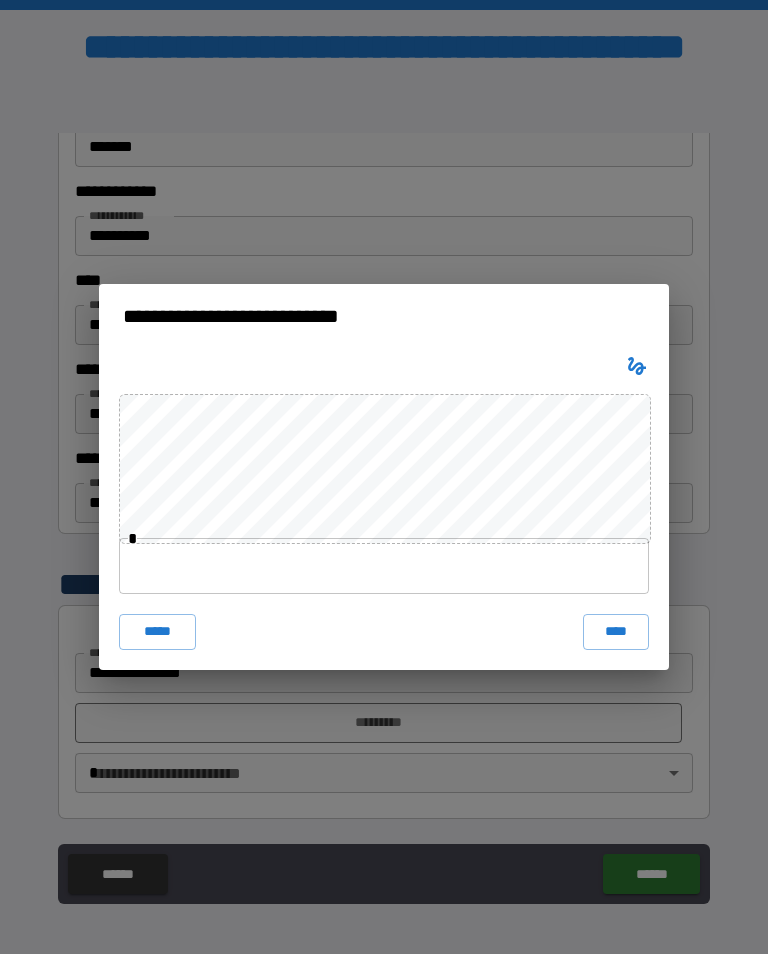 click at bounding box center [384, 566] 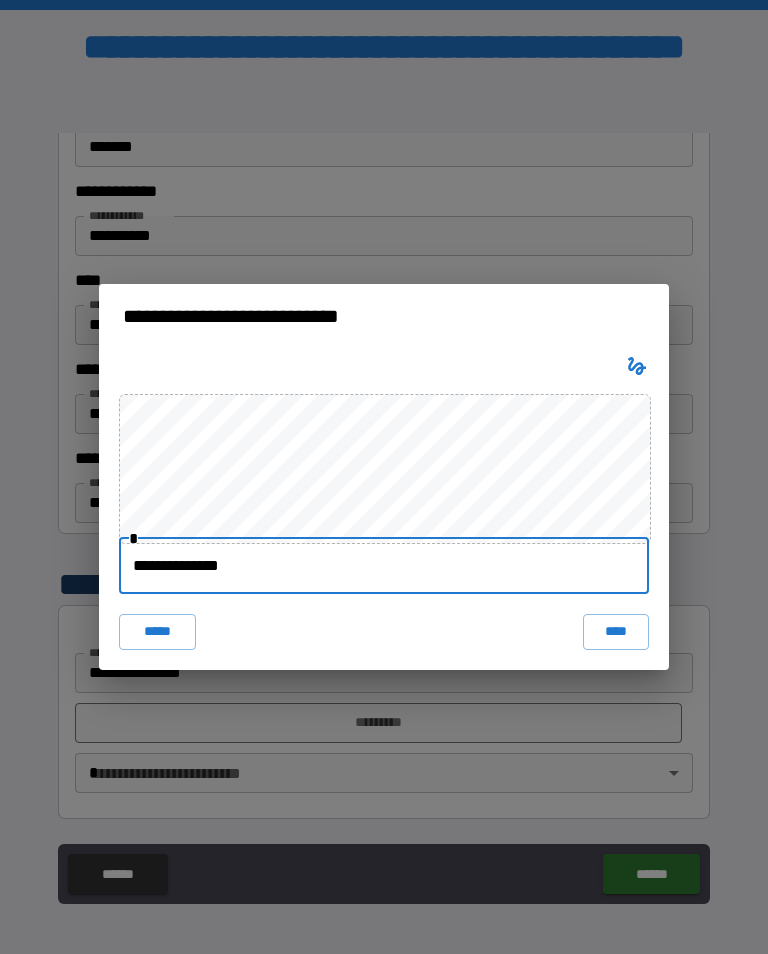 type on "**********" 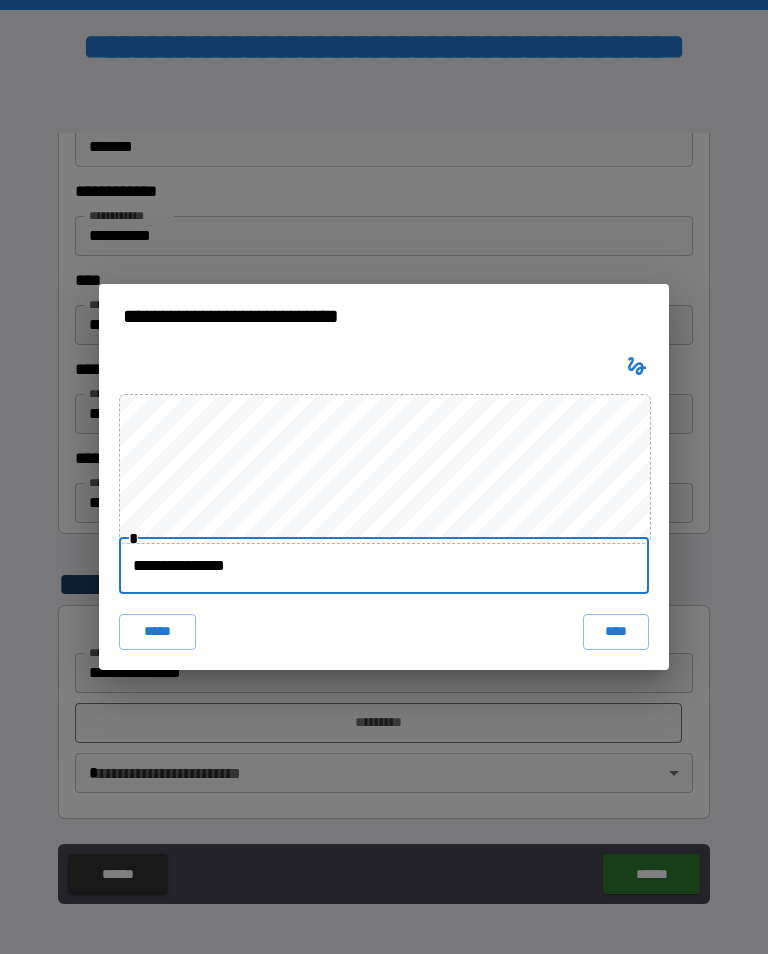 click on "****" at bounding box center [616, 632] 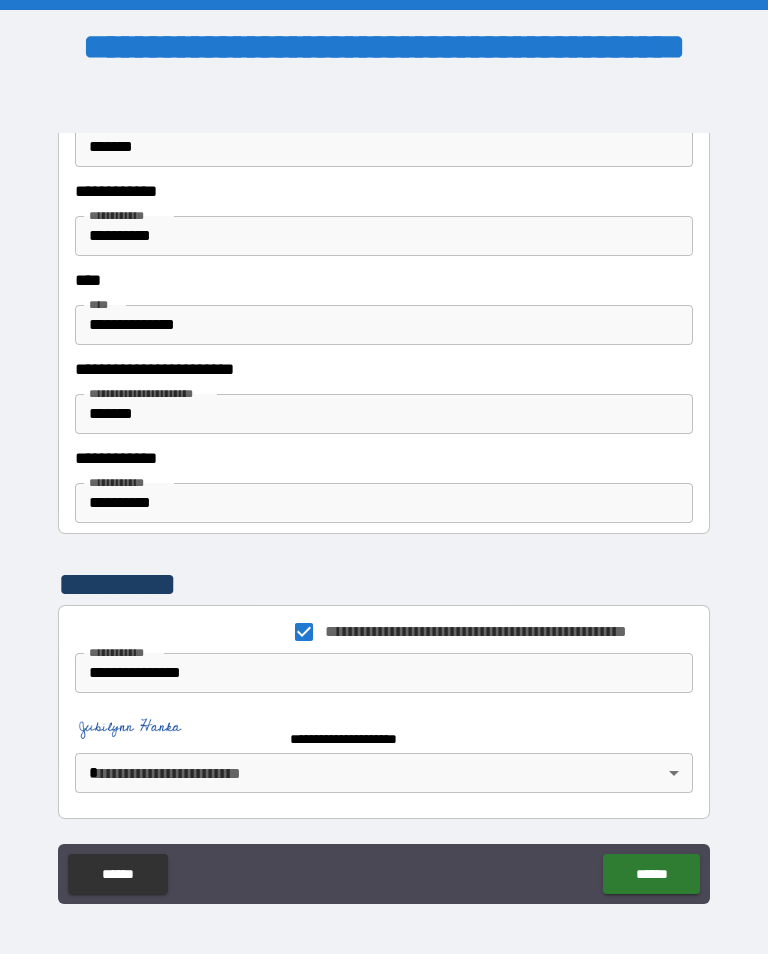 scroll, scrollTop: 2677, scrollLeft: 0, axis: vertical 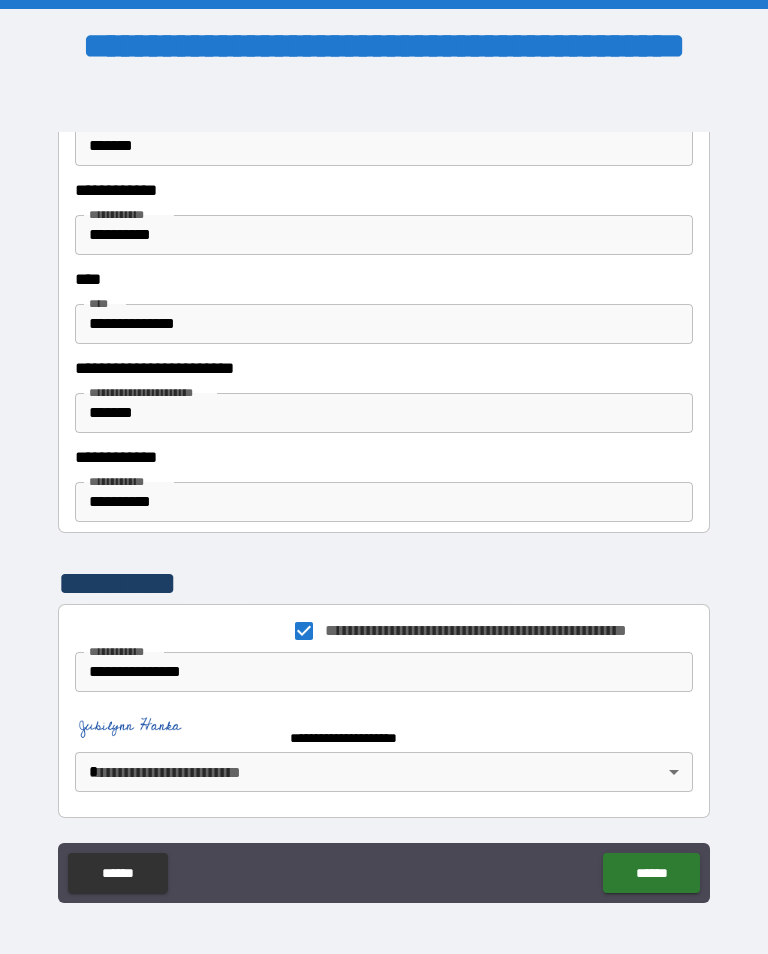 click on "**********" at bounding box center [512, 363] 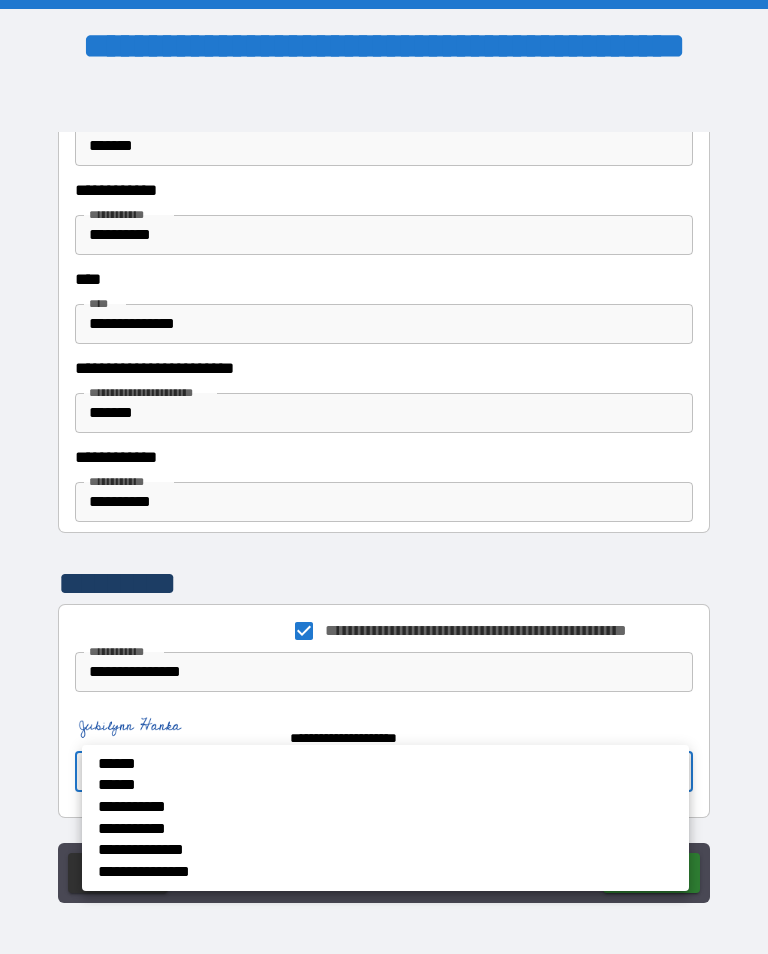 scroll, scrollTop: 2672, scrollLeft: 0, axis: vertical 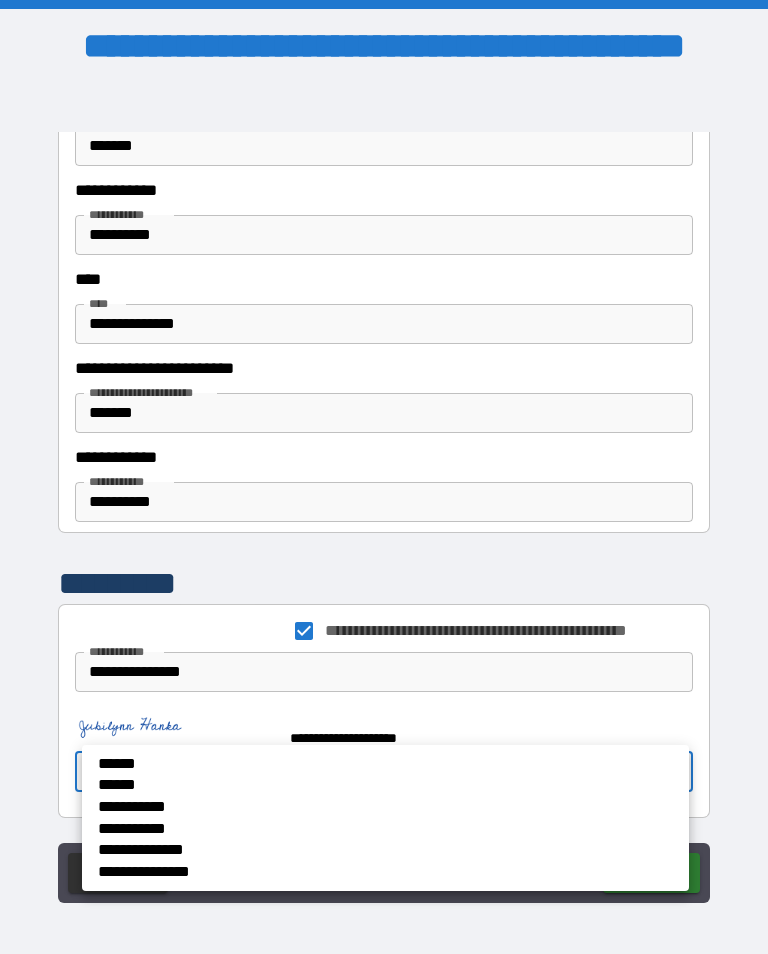 click on "******" at bounding box center (316, 764) 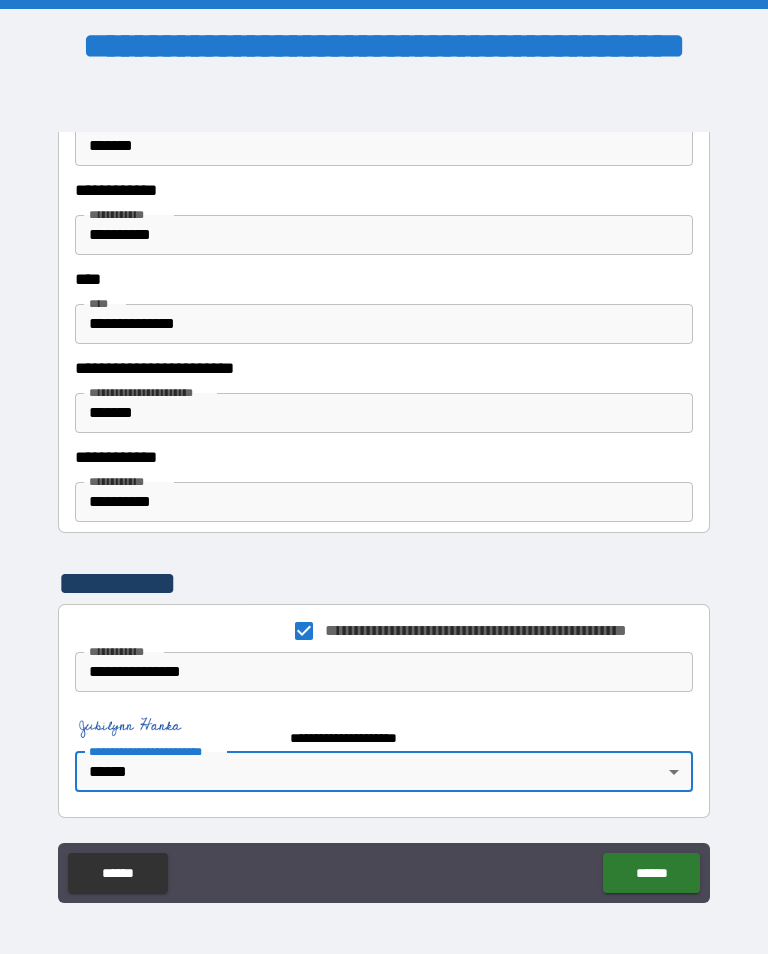 type on "******" 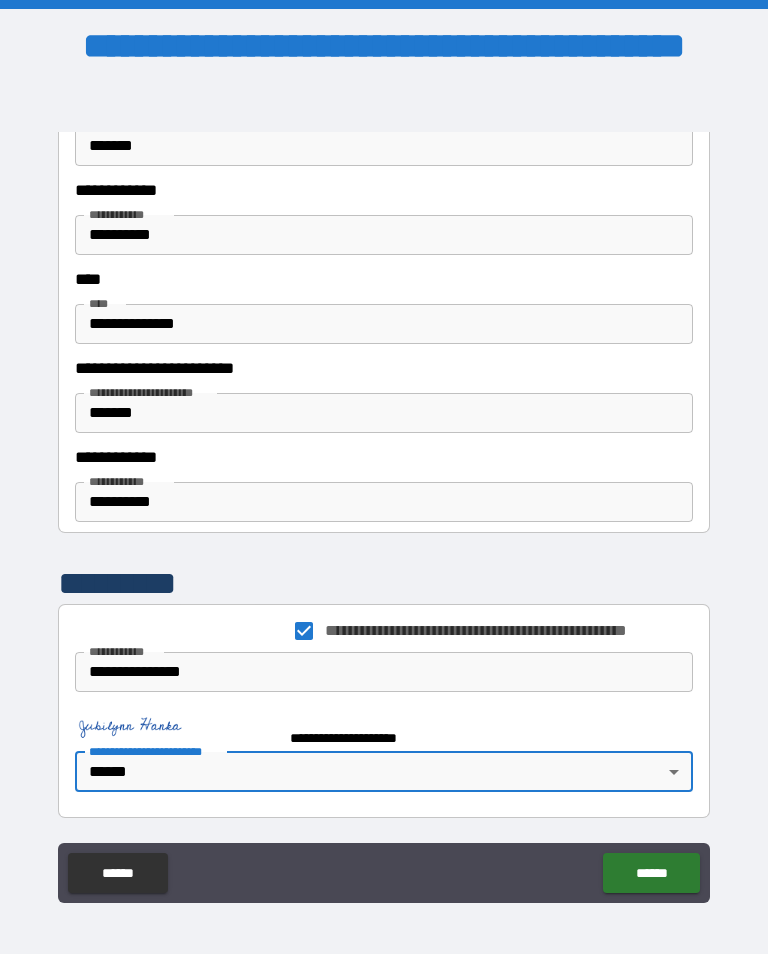 click on "******" at bounding box center (651, 873) 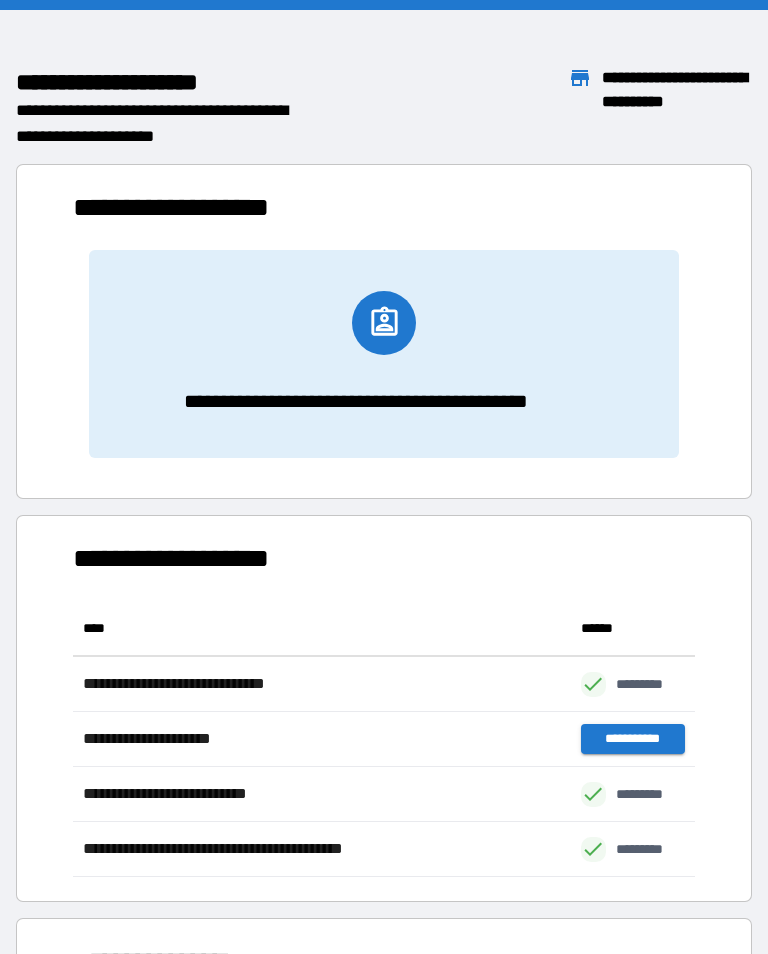scroll, scrollTop: 1, scrollLeft: 1, axis: both 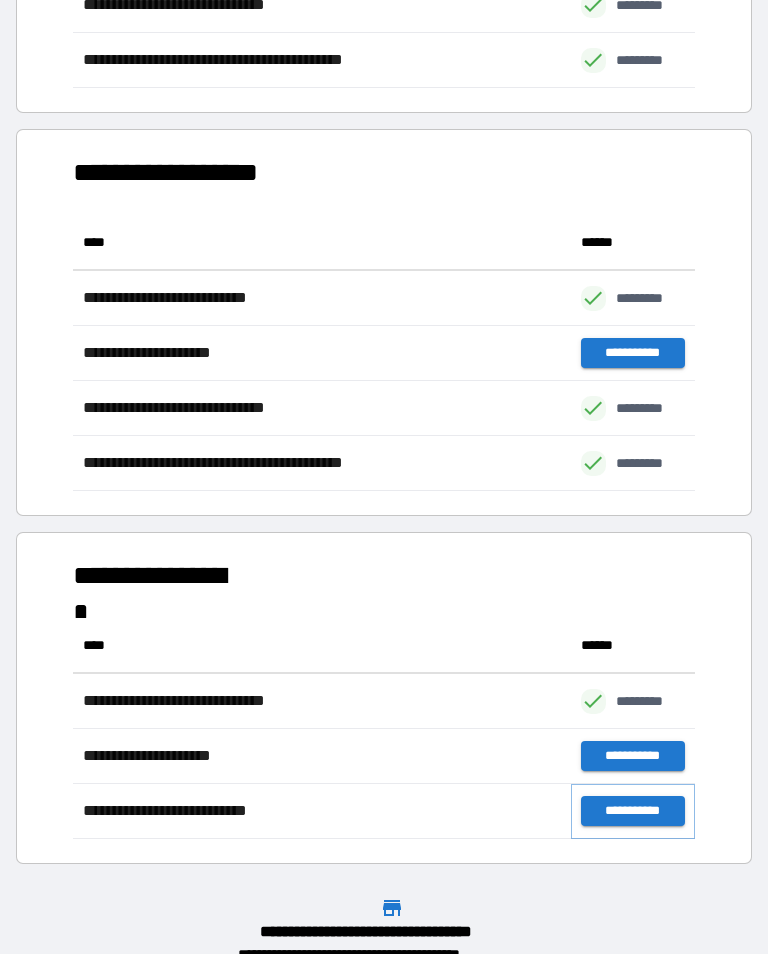 click on "**********" at bounding box center (633, 811) 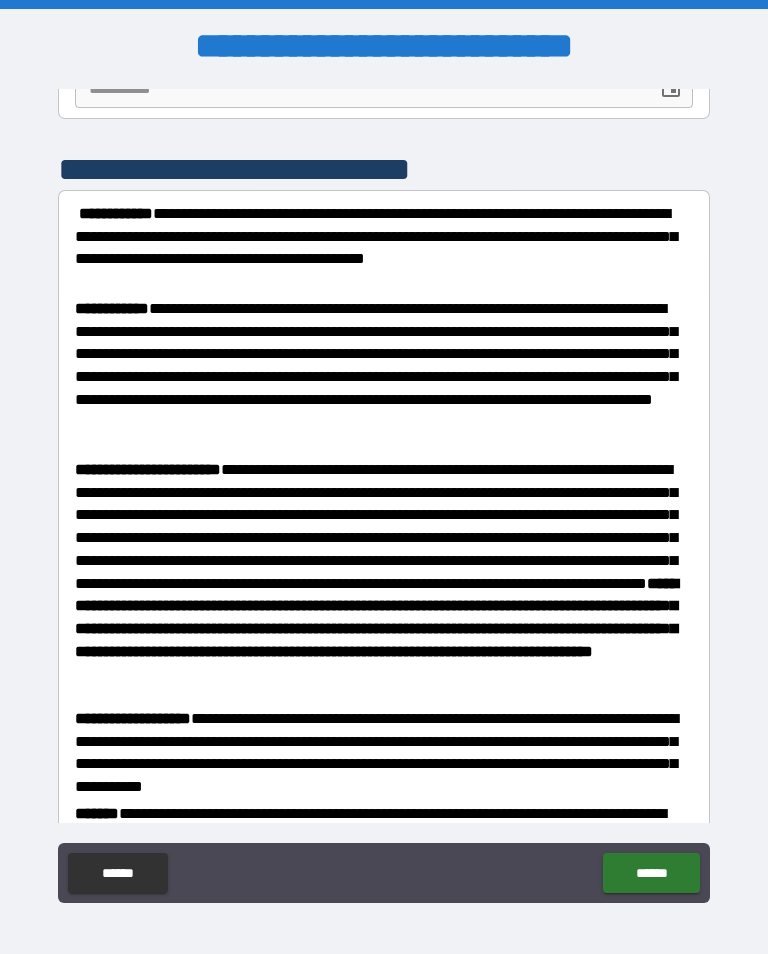 scroll, scrollTop: 117, scrollLeft: 0, axis: vertical 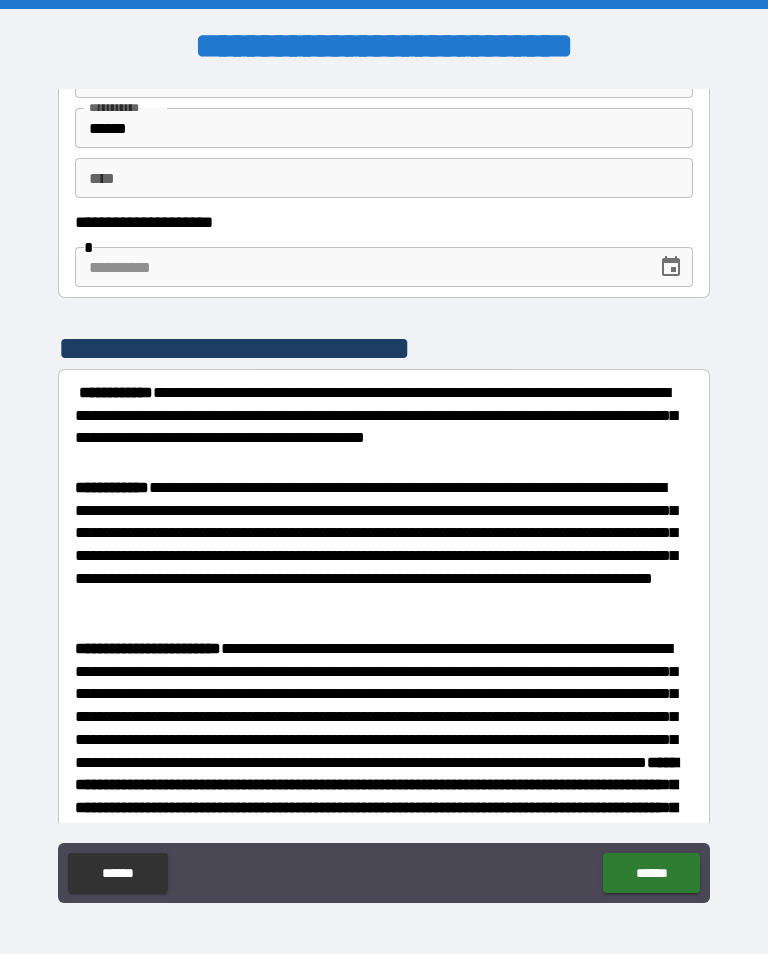 click on "**   *" at bounding box center (384, 178) 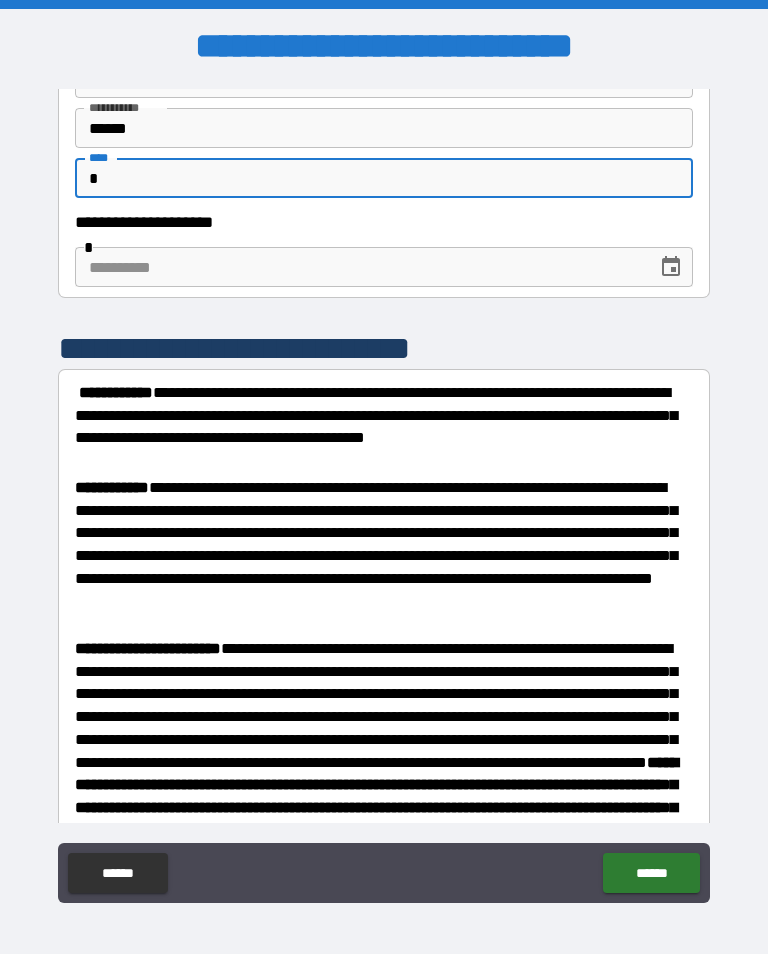 type on "*" 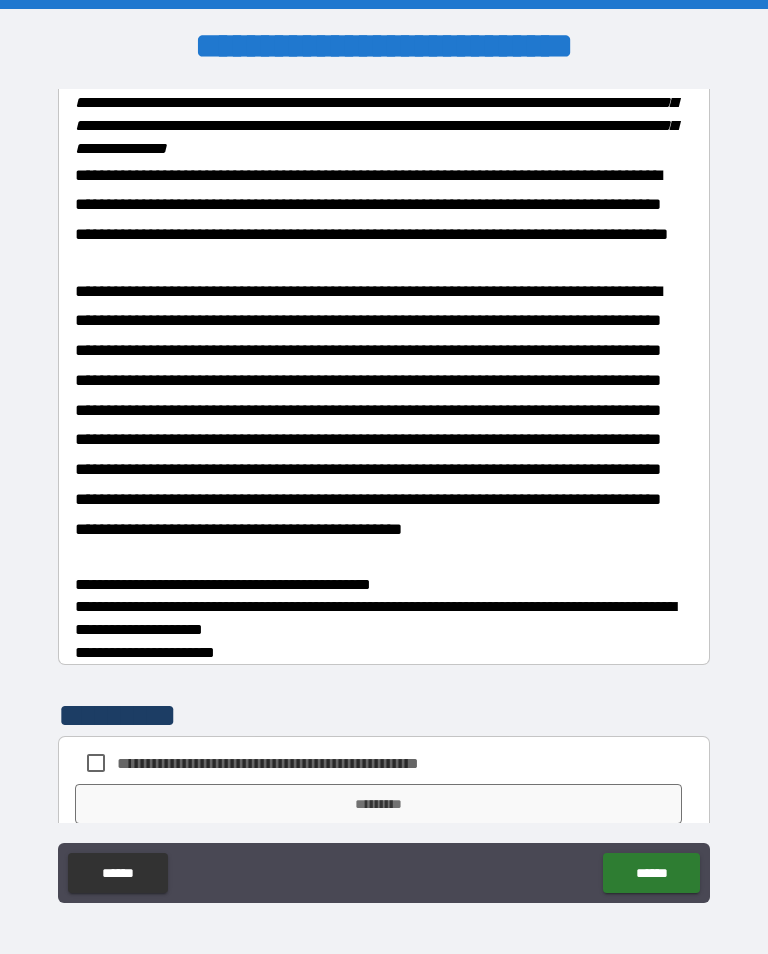 scroll, scrollTop: 2021, scrollLeft: 0, axis: vertical 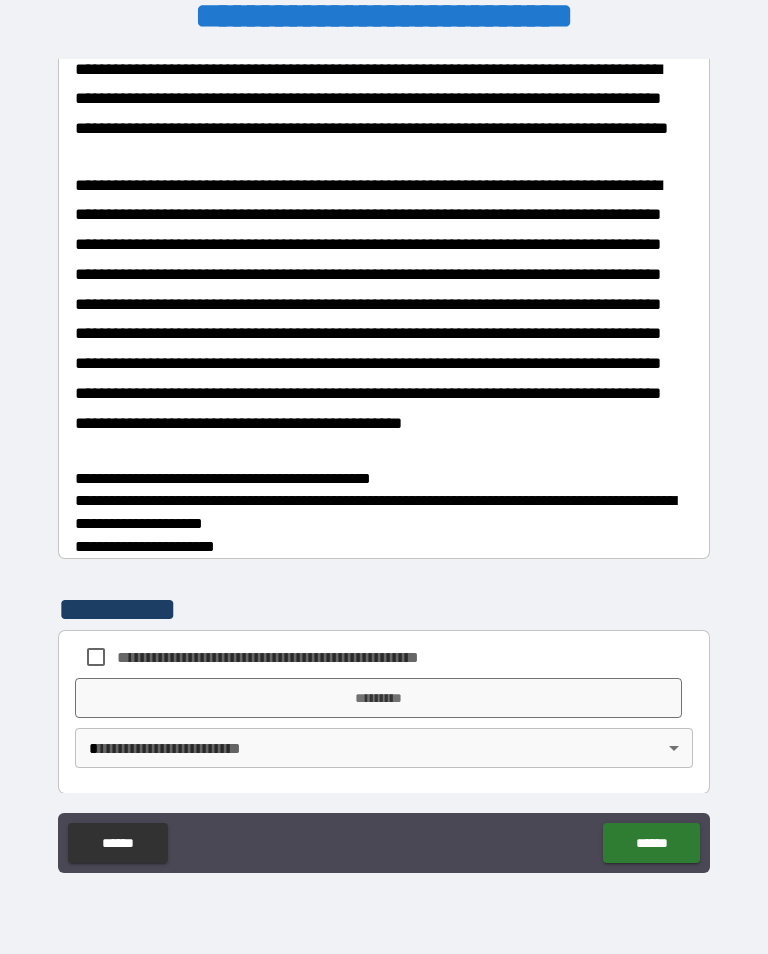 type on "**********" 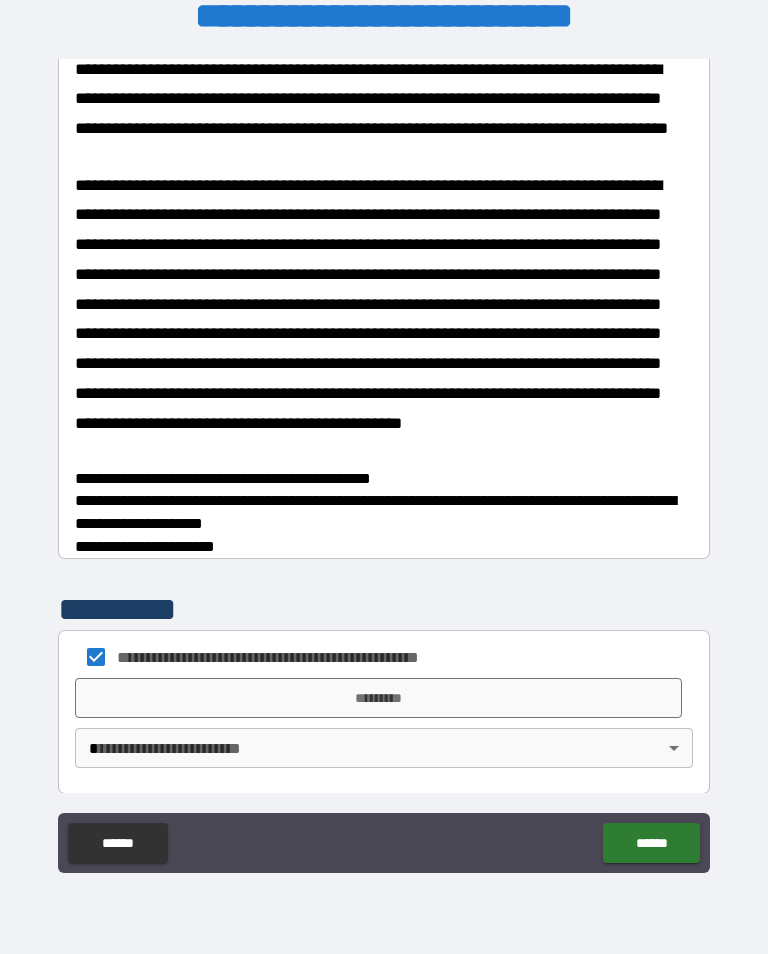 scroll, scrollTop: 2016, scrollLeft: 0, axis: vertical 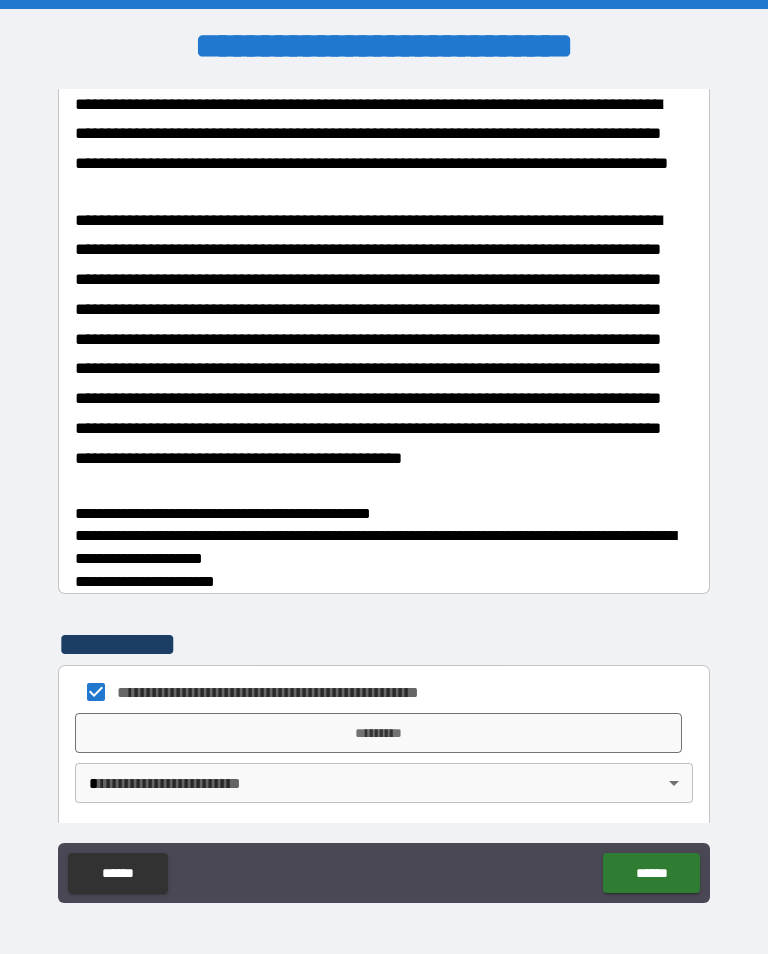 click on "*********" at bounding box center [378, 733] 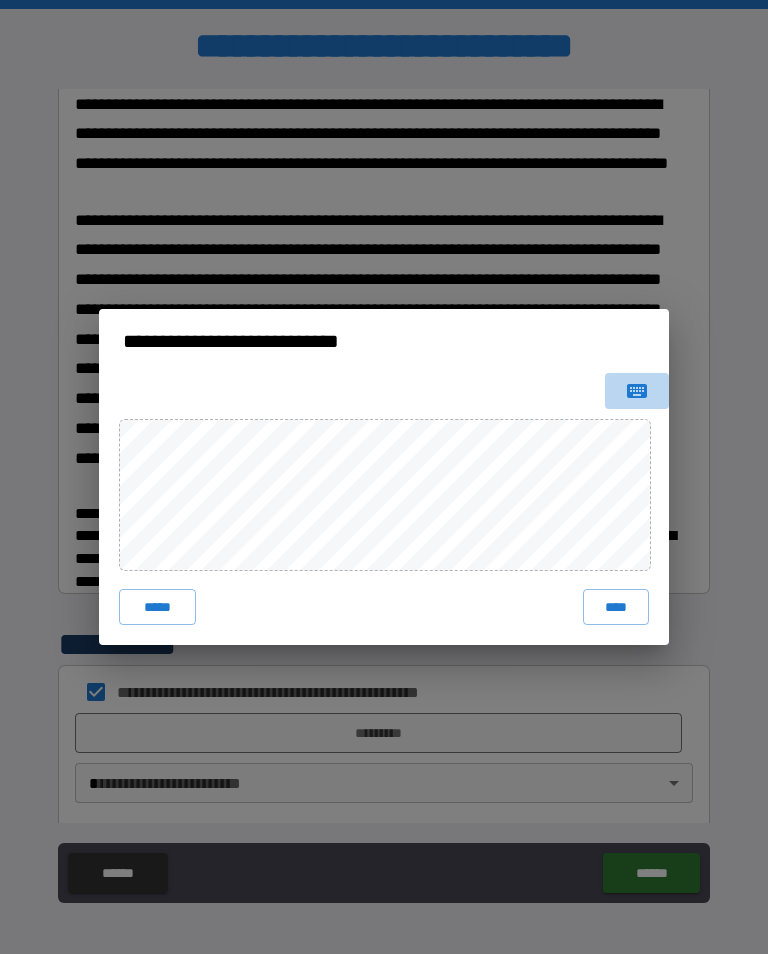 click 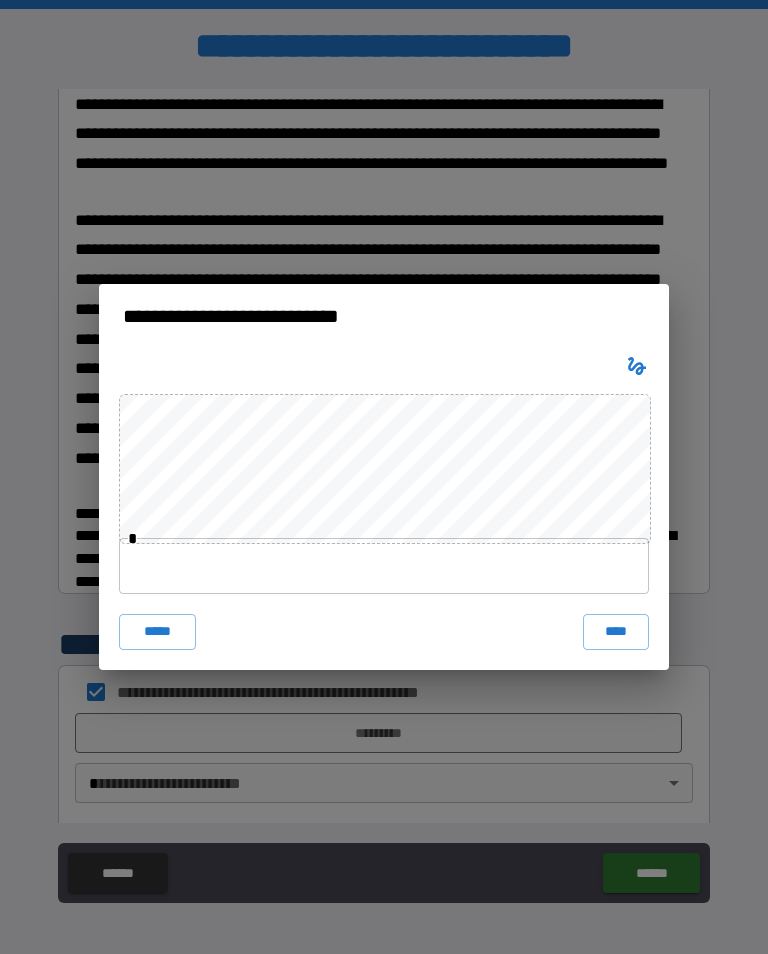 click at bounding box center (384, 566) 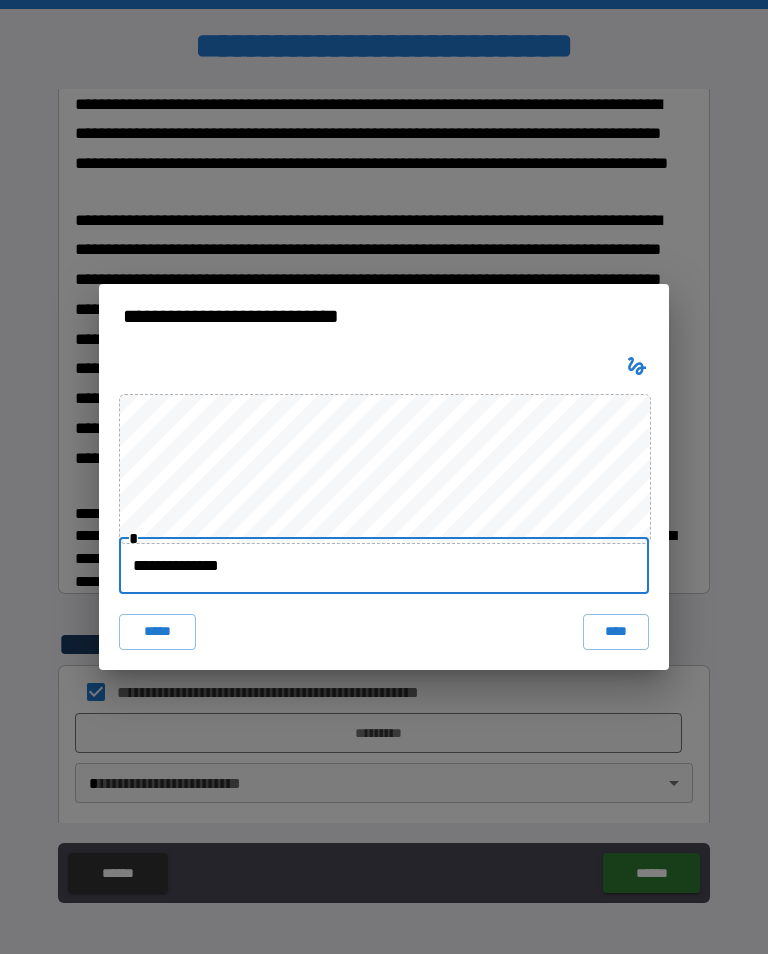 type on "**********" 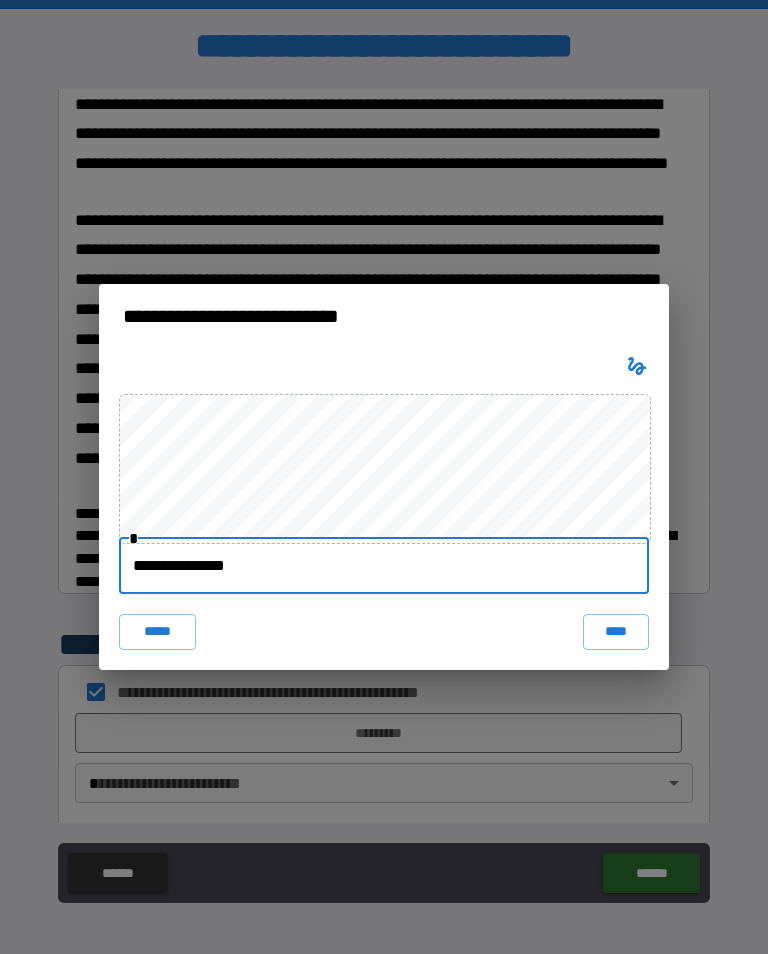 click on "****" at bounding box center [616, 632] 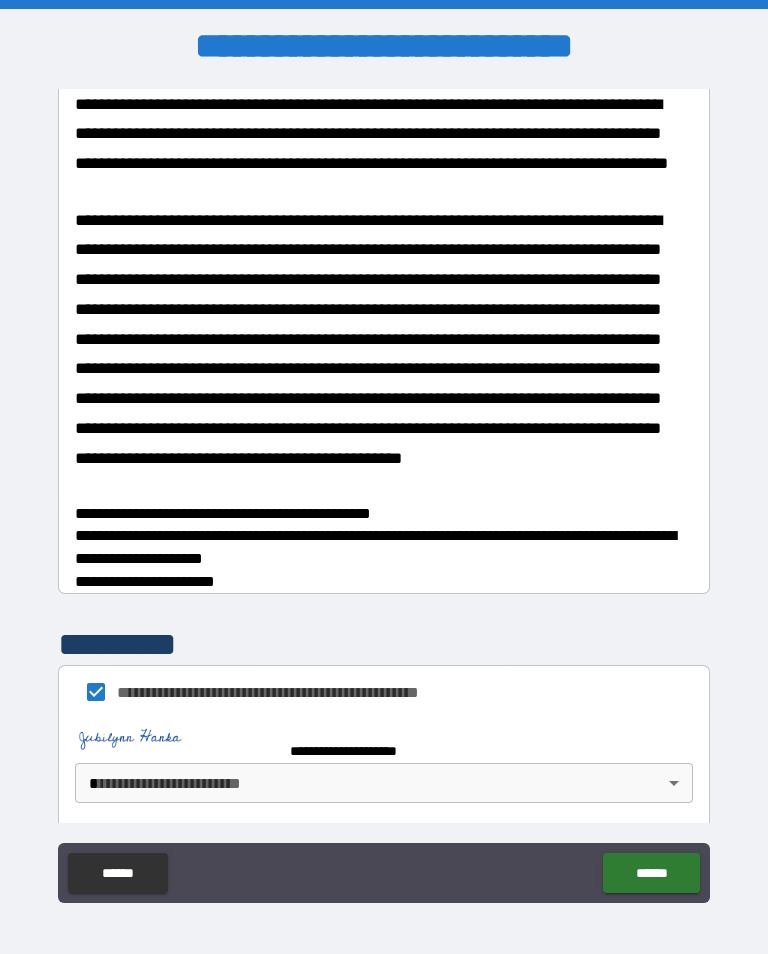 scroll, scrollTop: 2038, scrollLeft: 0, axis: vertical 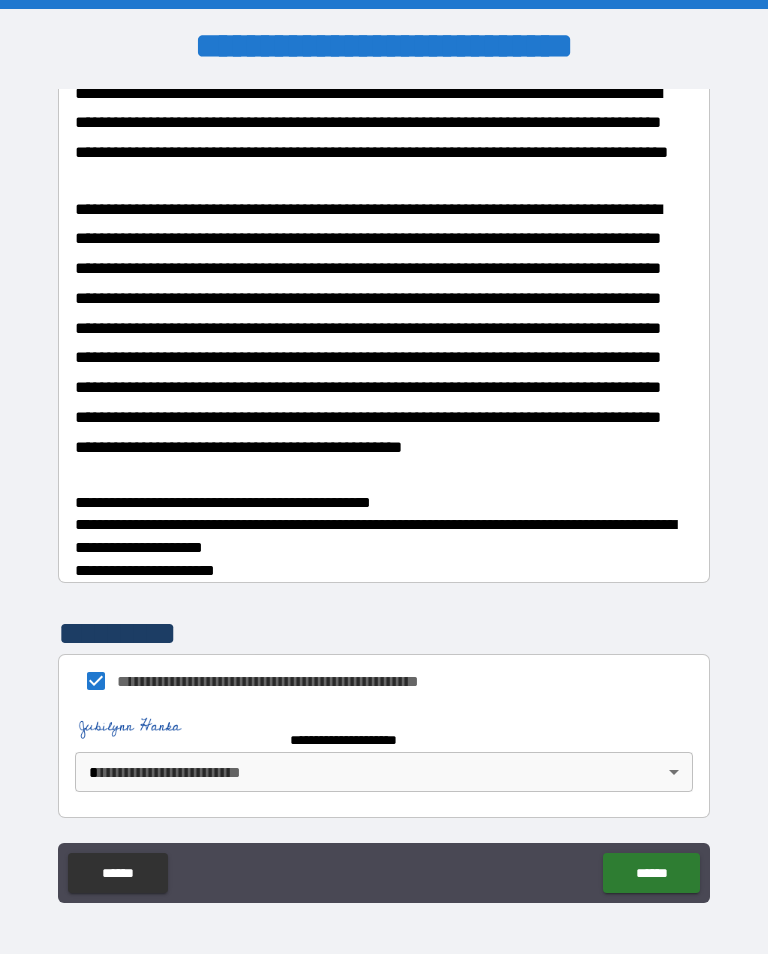 click on "**********" at bounding box center [512, 363] 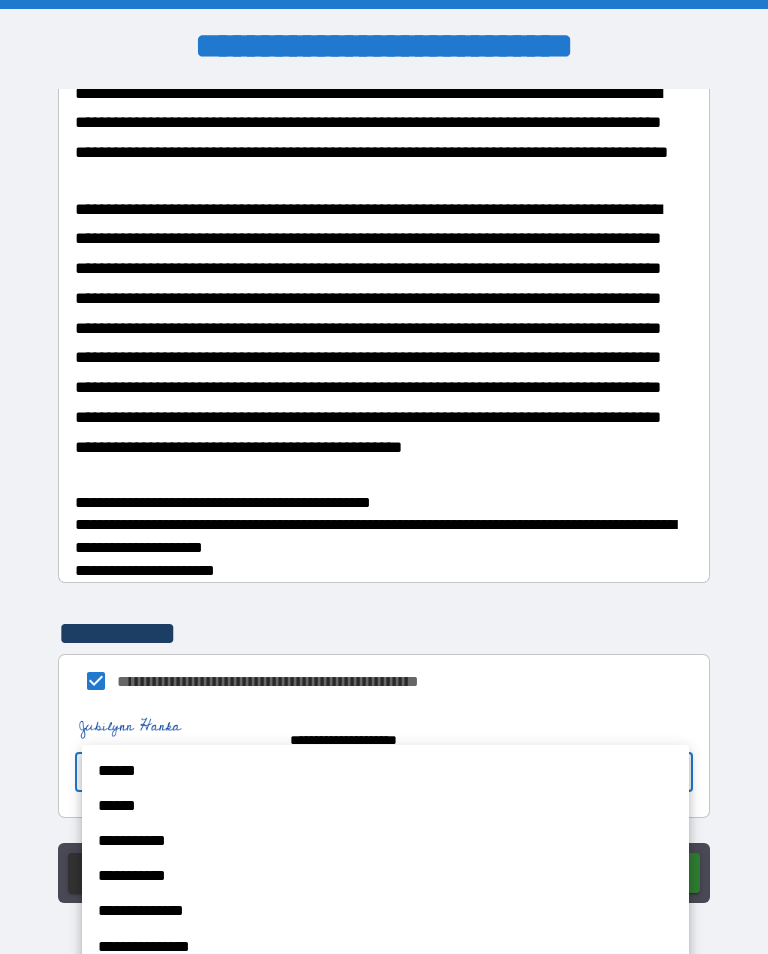 click on "******" at bounding box center (381, 770) 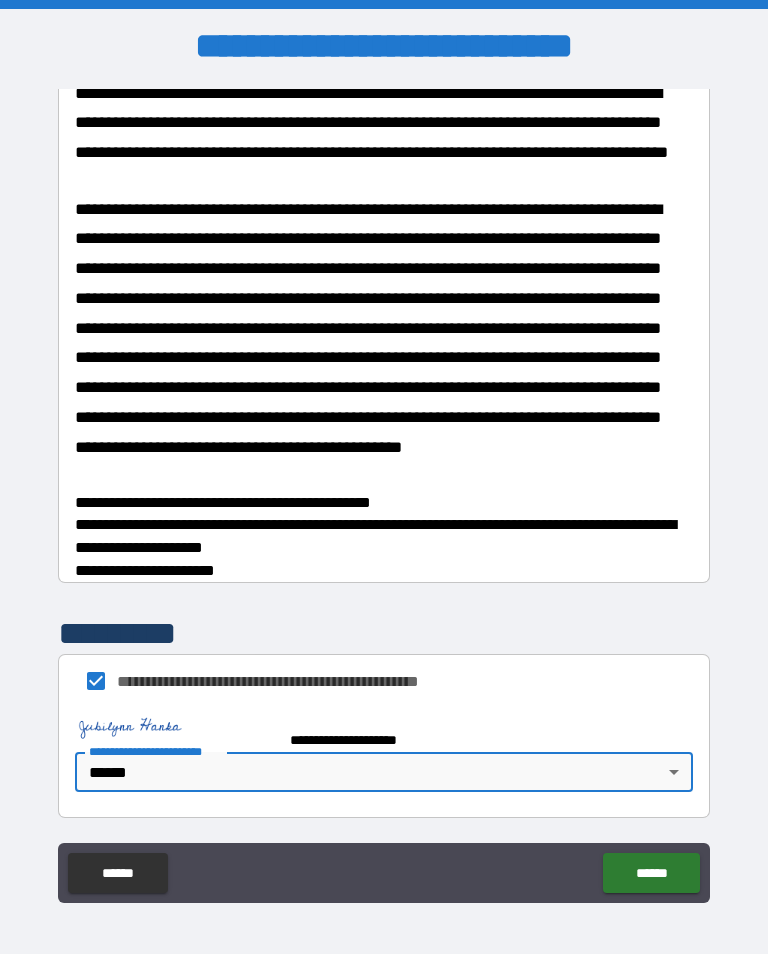 scroll, scrollTop: 2038, scrollLeft: 0, axis: vertical 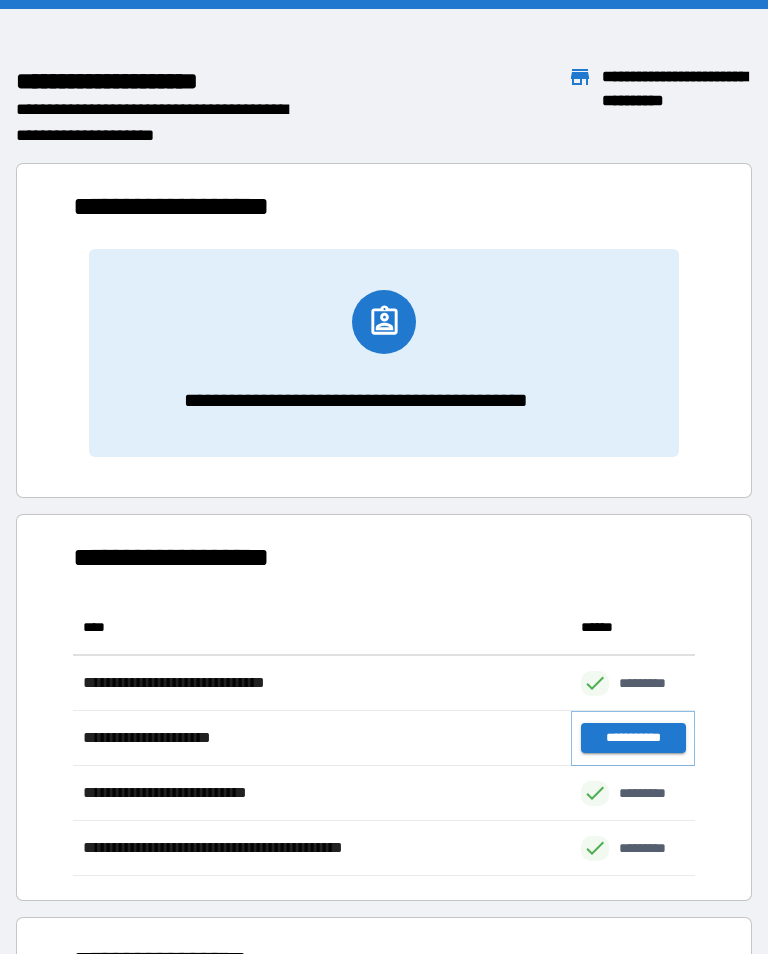 click on "**********" at bounding box center (633, 738) 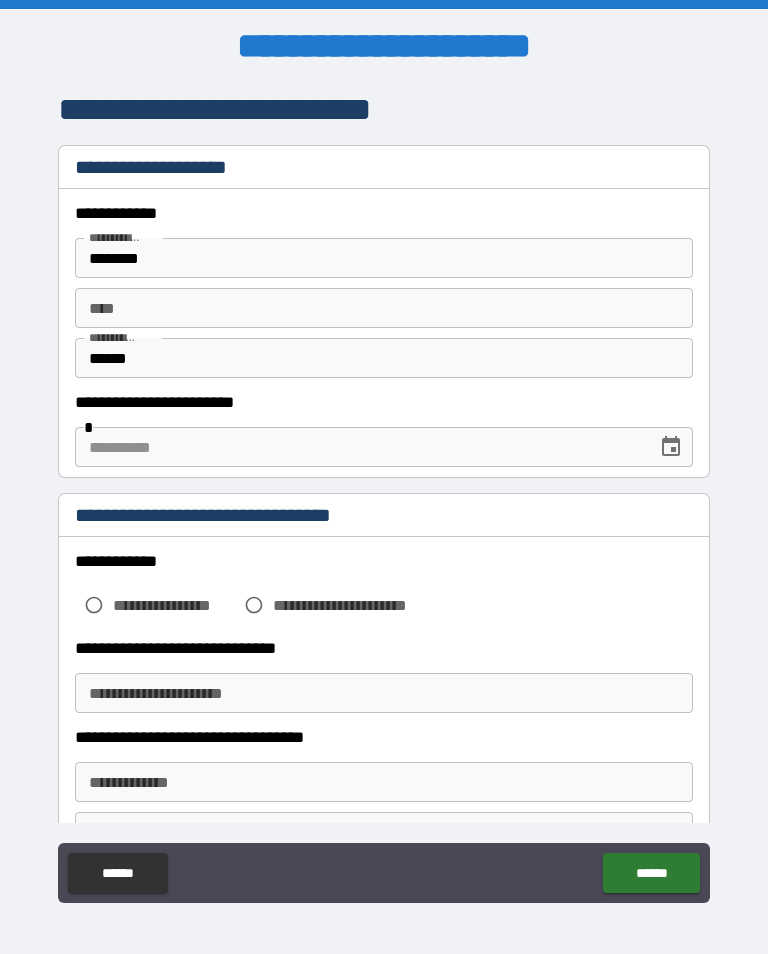 click at bounding box center [359, 447] 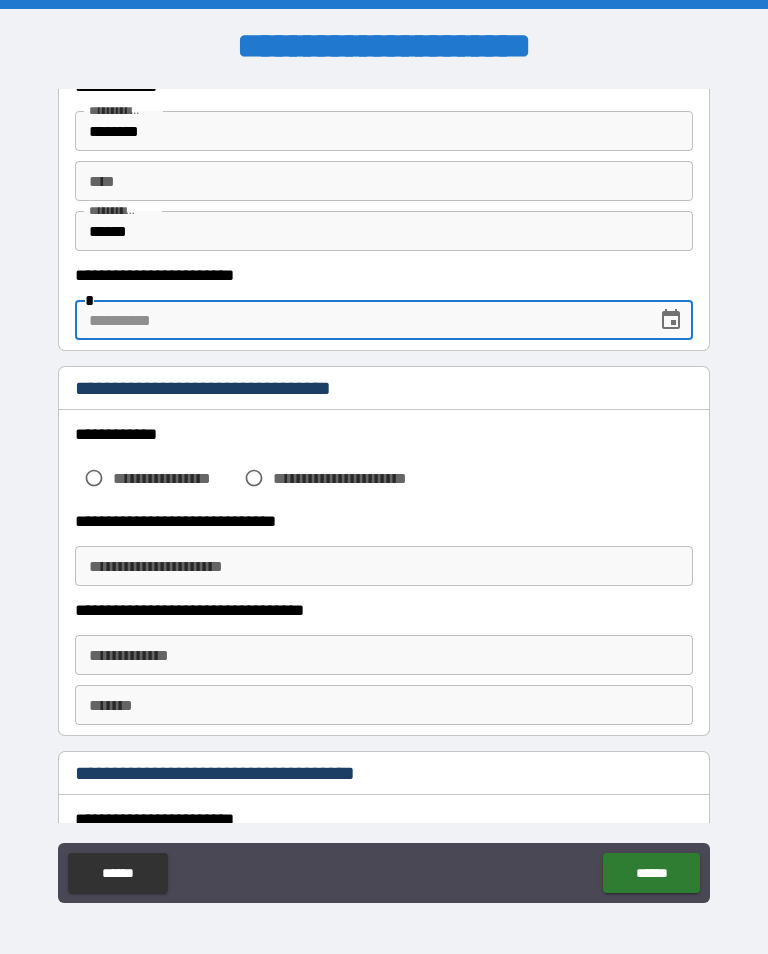 scroll, scrollTop: 127, scrollLeft: 0, axis: vertical 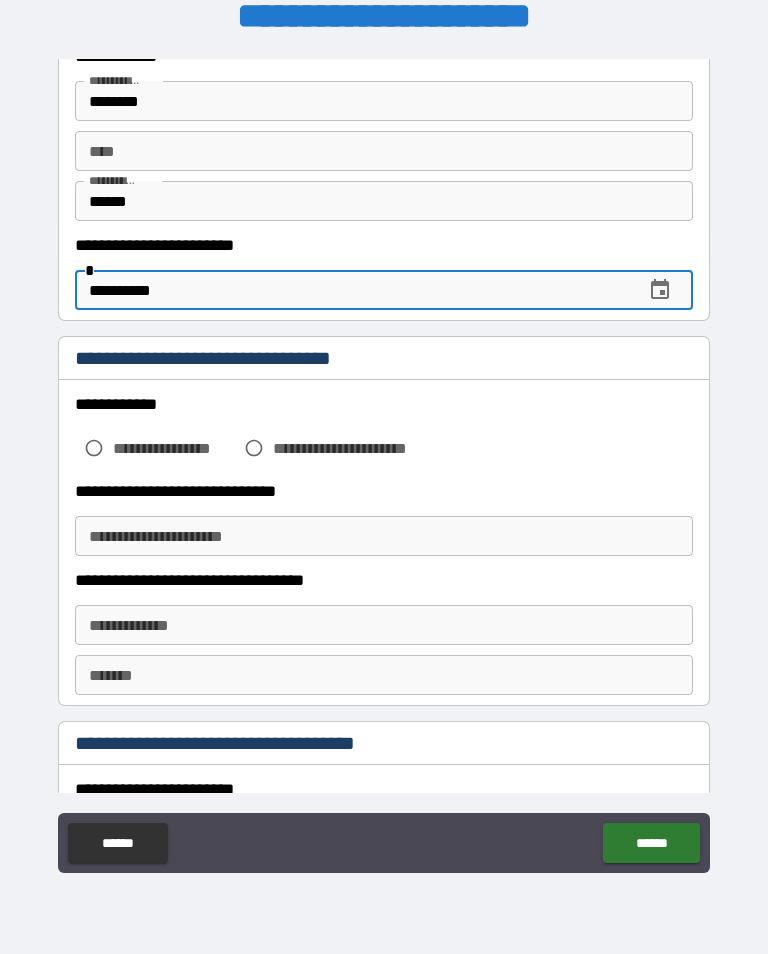 type on "**********" 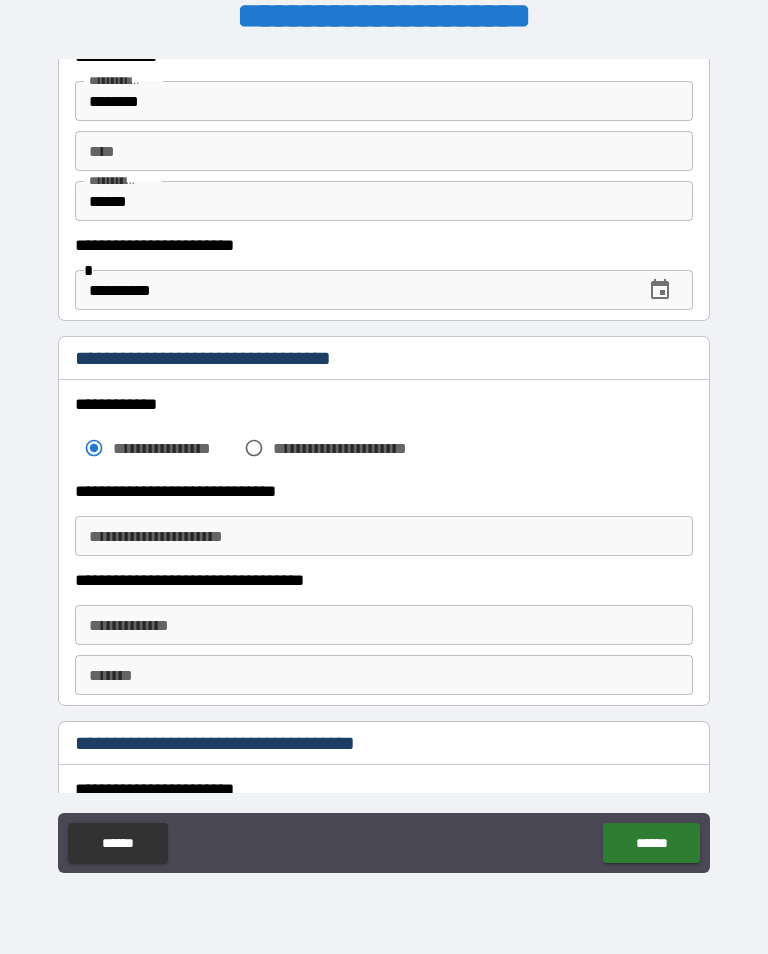 scroll, scrollTop: 1, scrollLeft: 0, axis: vertical 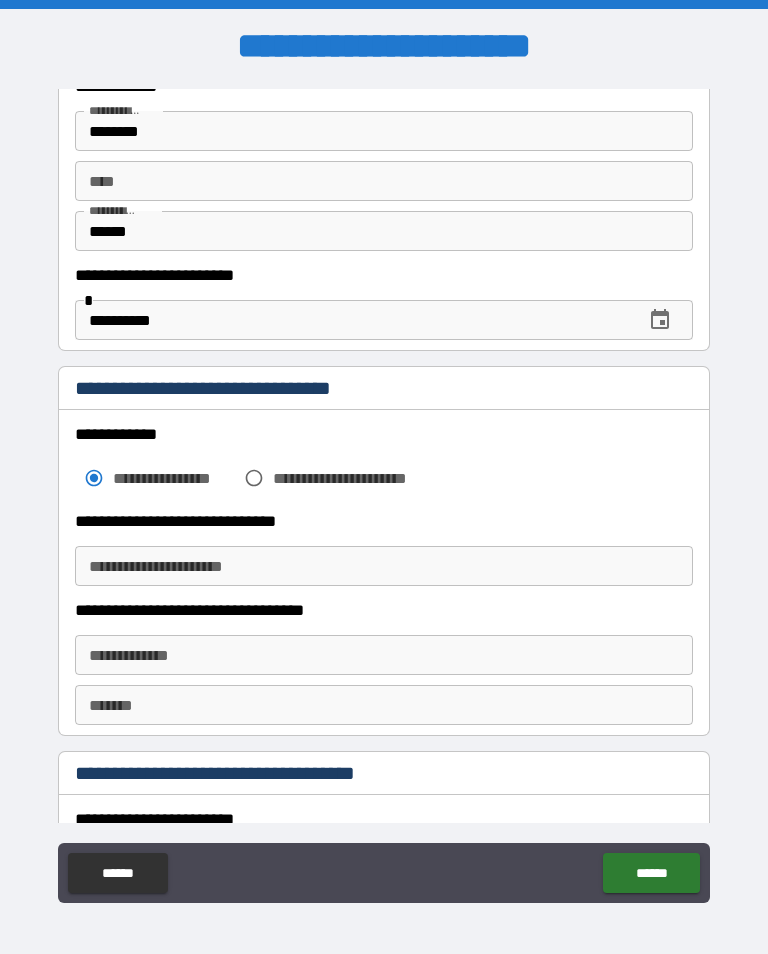 click on "**********" at bounding box center [384, 566] 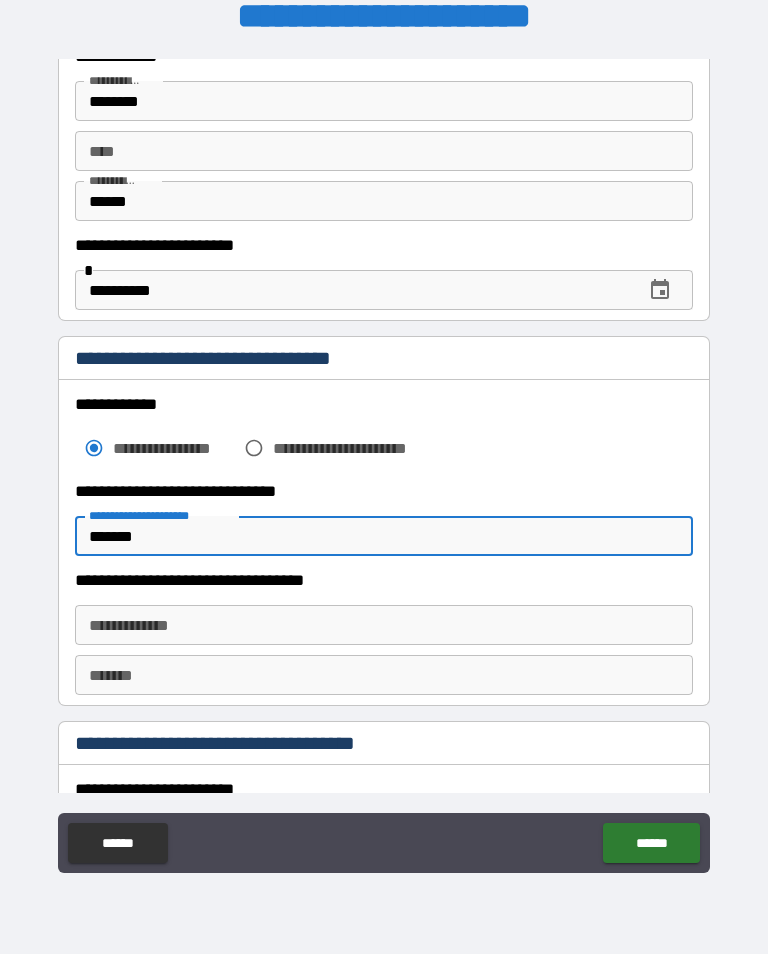 scroll, scrollTop: 80, scrollLeft: 0, axis: vertical 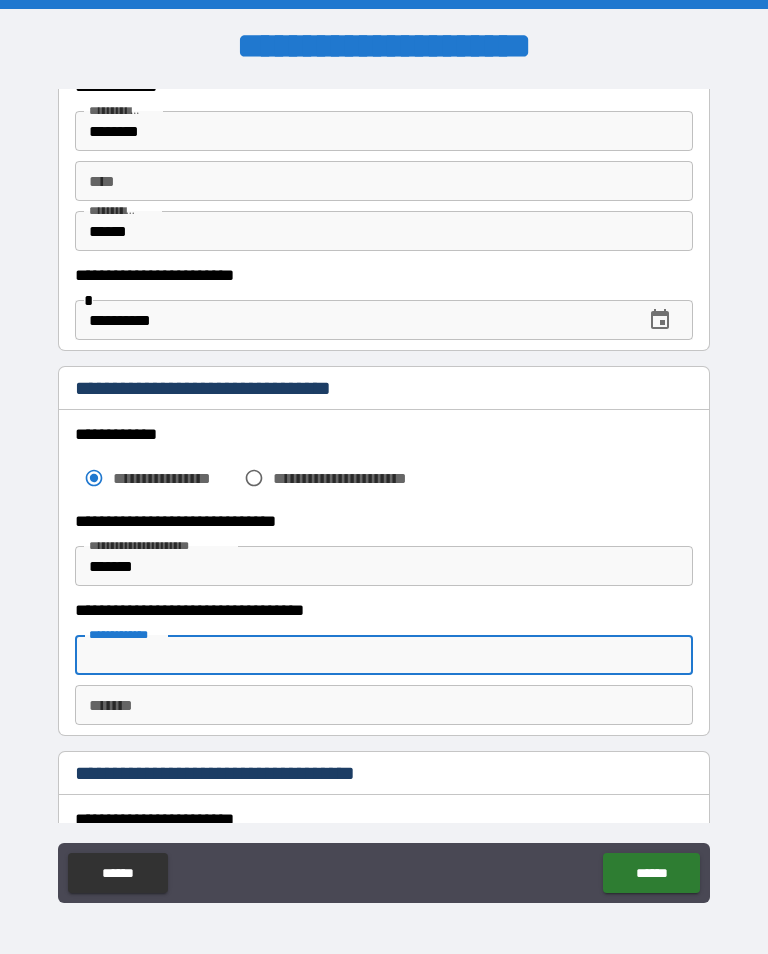 click on "*******" at bounding box center [378, 566] 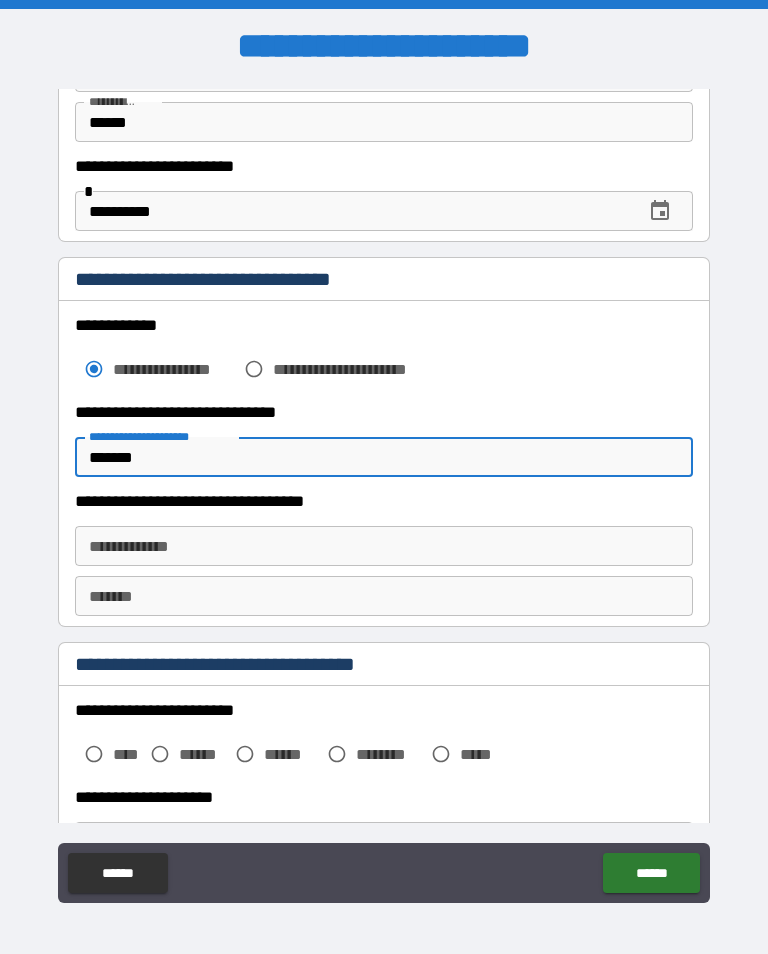 scroll, scrollTop: 237, scrollLeft: 0, axis: vertical 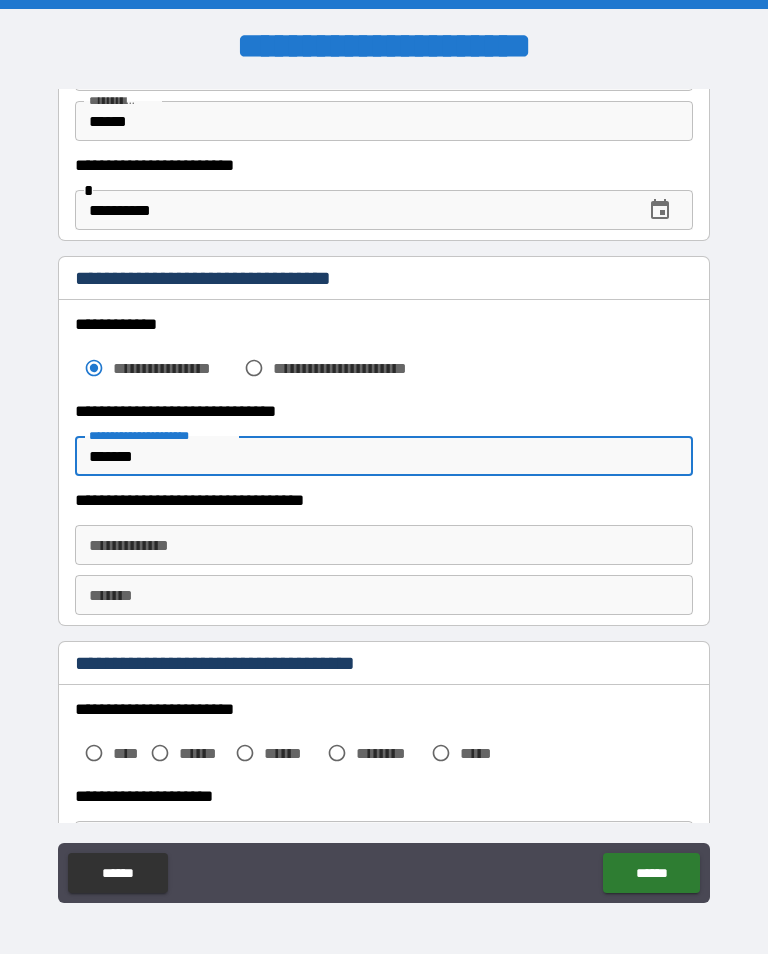 click on "**********" at bounding box center [384, 545] 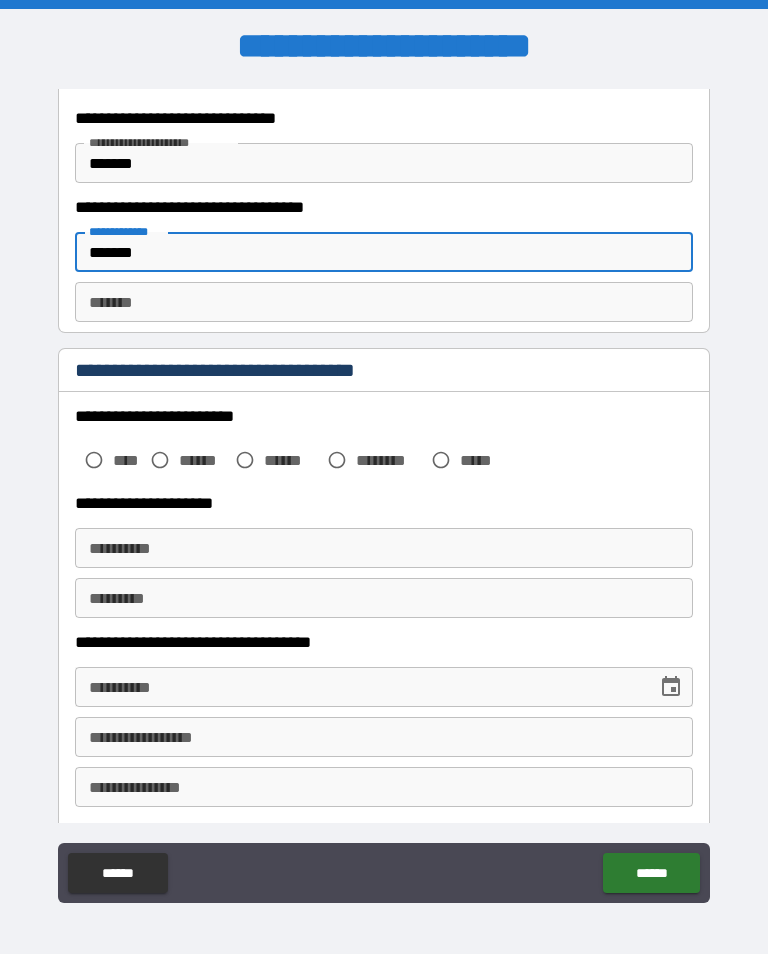 scroll, scrollTop: 531, scrollLeft: 0, axis: vertical 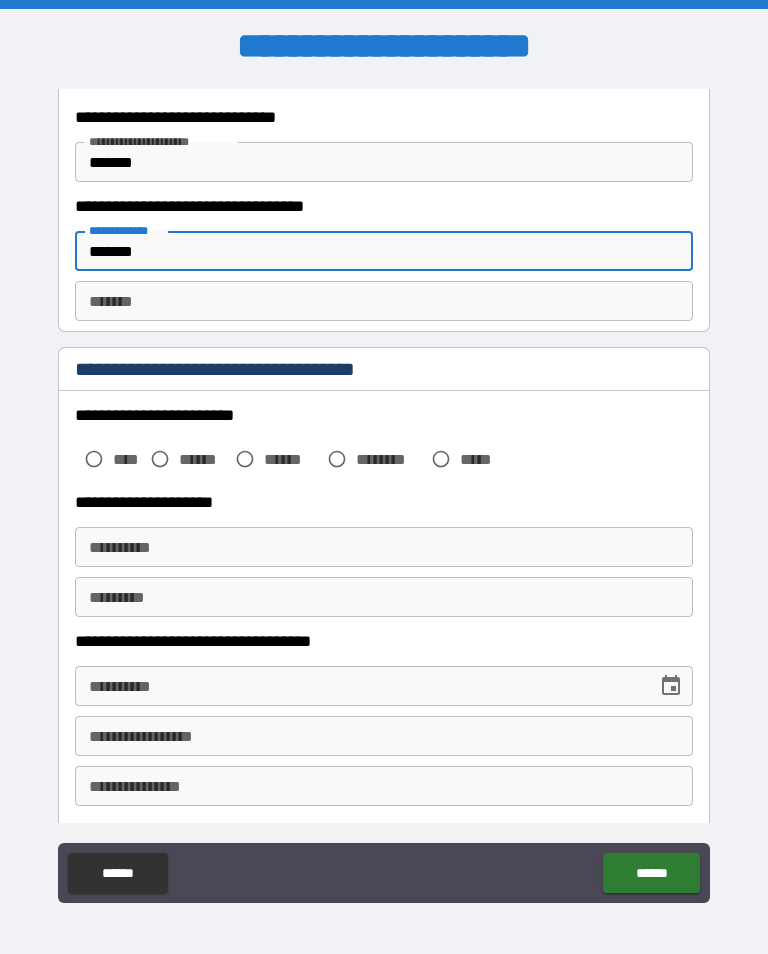 type on "*******" 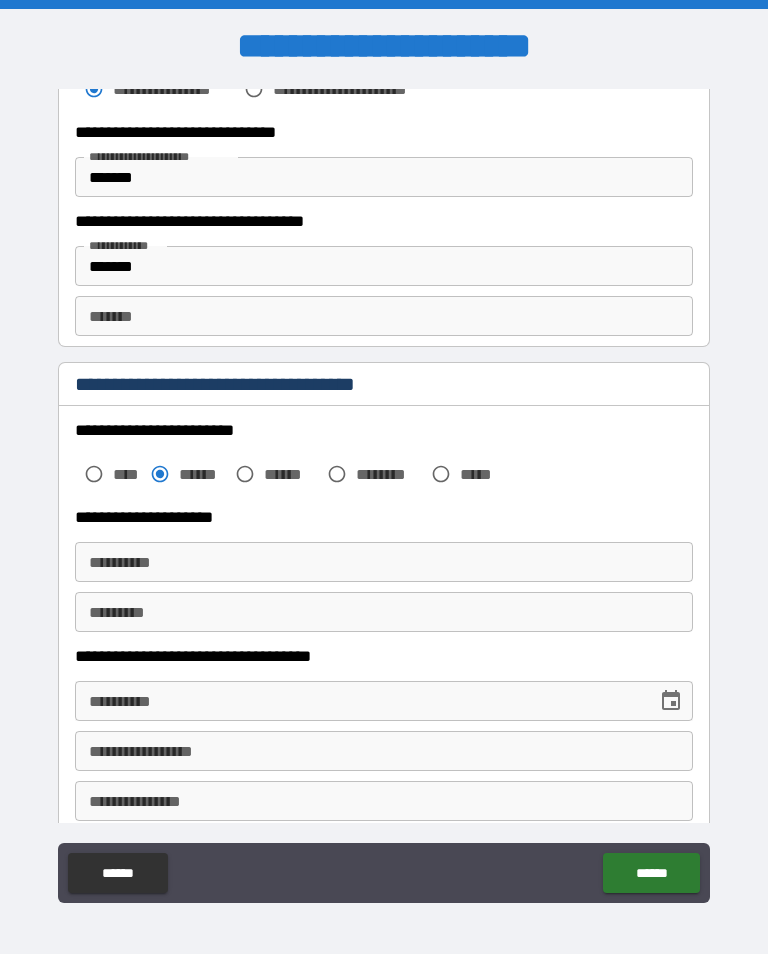 scroll, scrollTop: 525, scrollLeft: 0, axis: vertical 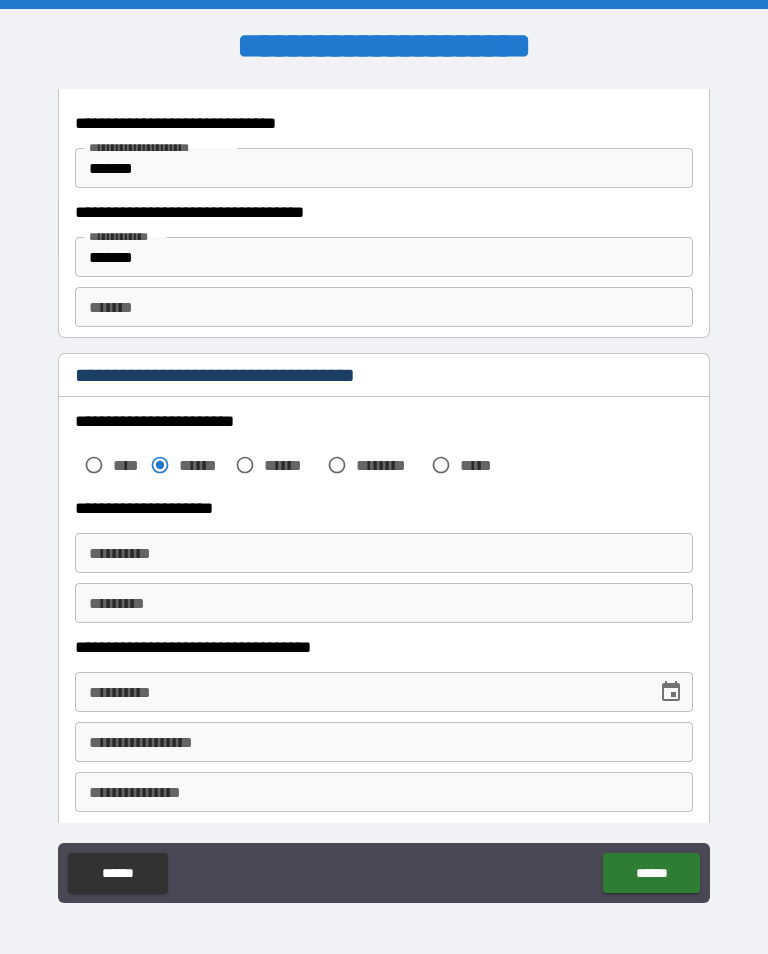 click on "**********" at bounding box center [384, 553] 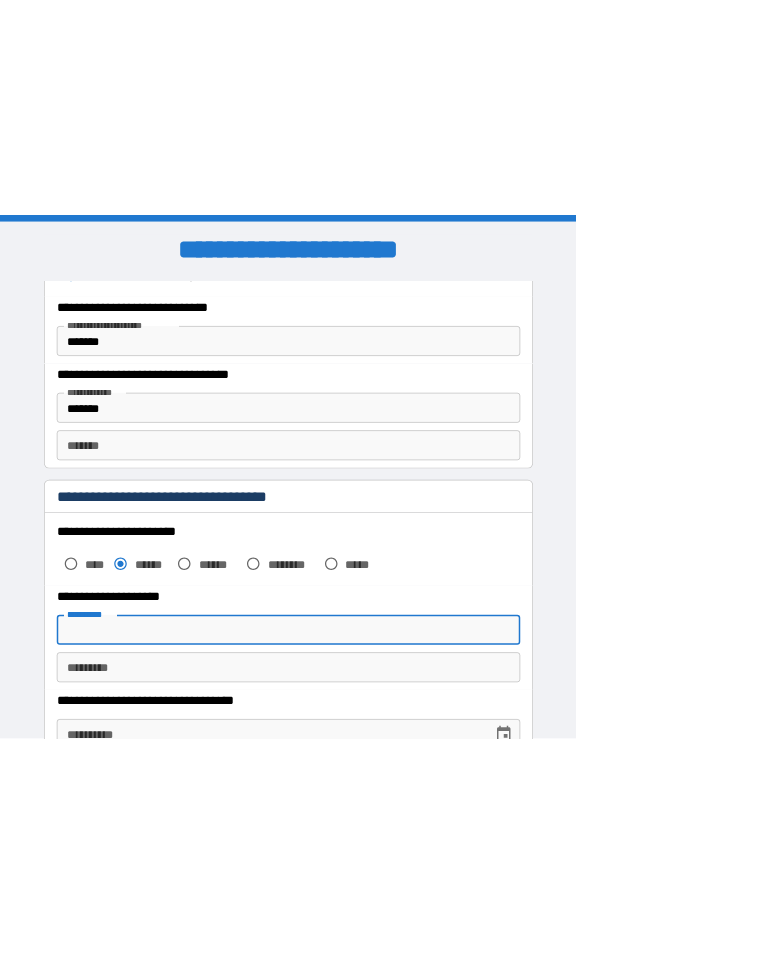 scroll, scrollTop: 0, scrollLeft: 0, axis: both 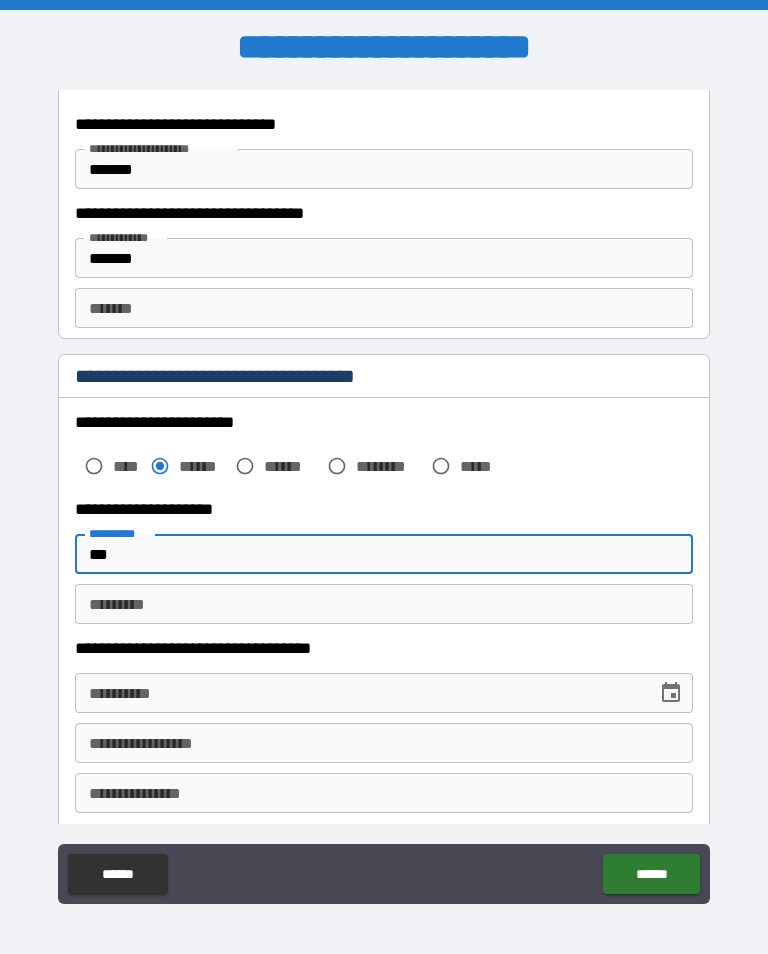 click on "*********" at bounding box center [384, 604] 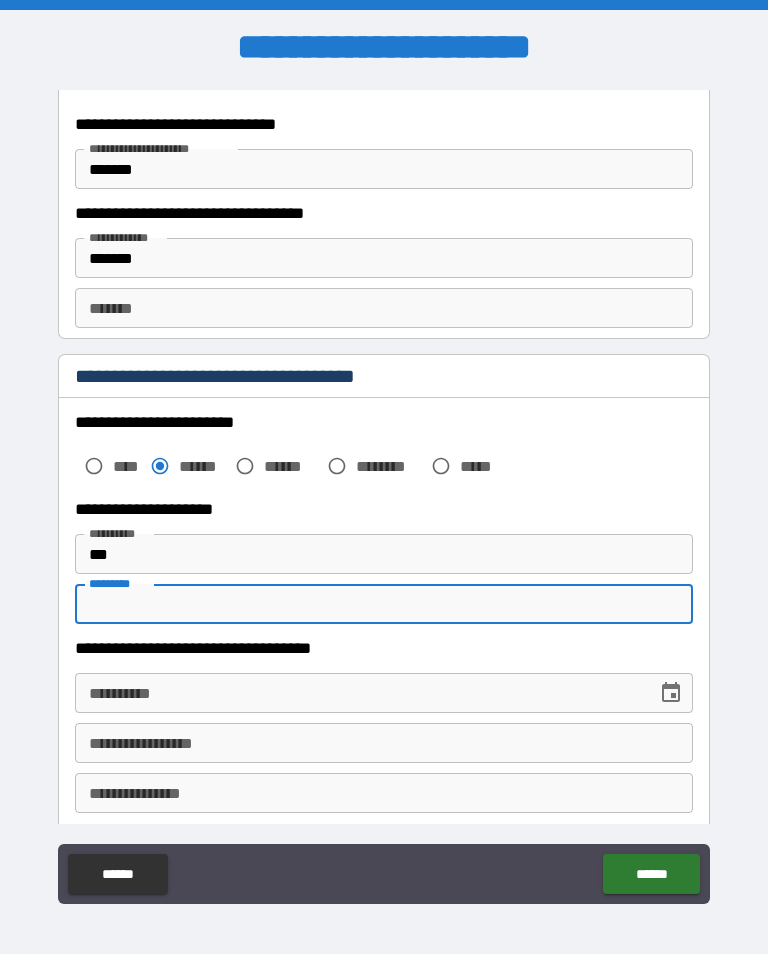 click on "***" at bounding box center (378, 554) 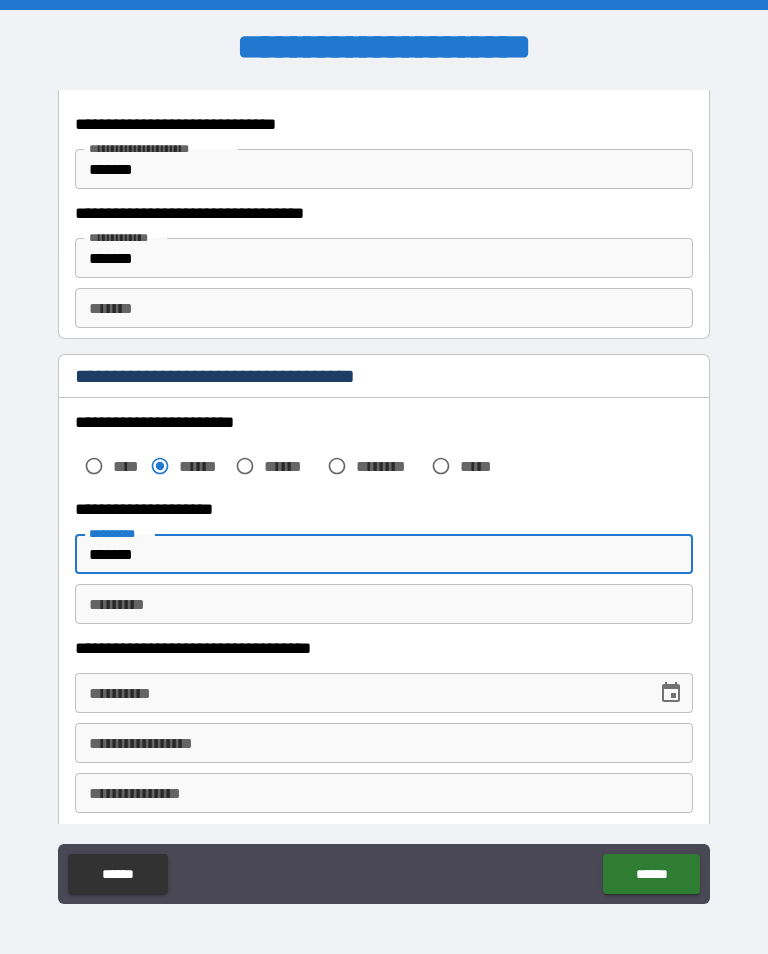 type on "******" 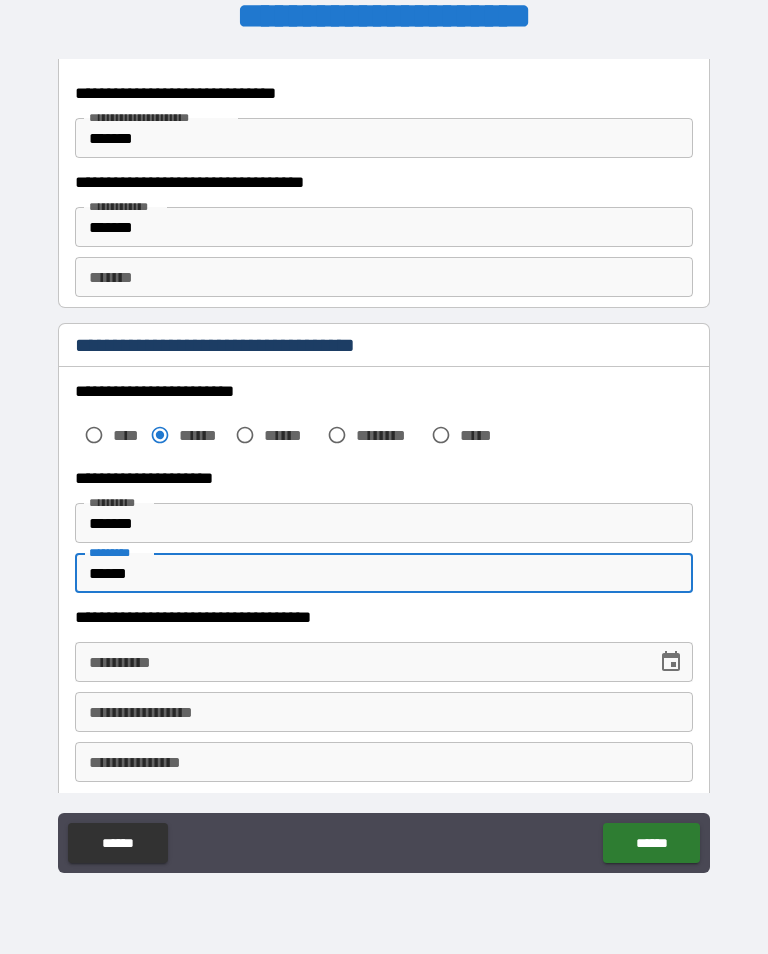 scroll, scrollTop: 185, scrollLeft: 0, axis: vertical 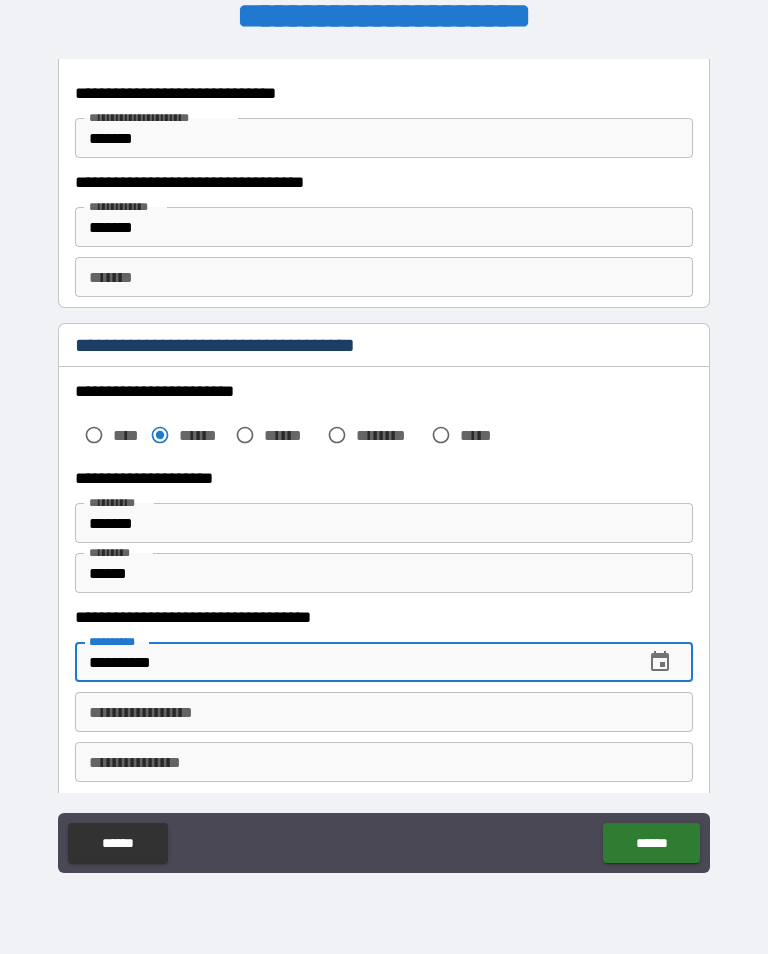 type on "**********" 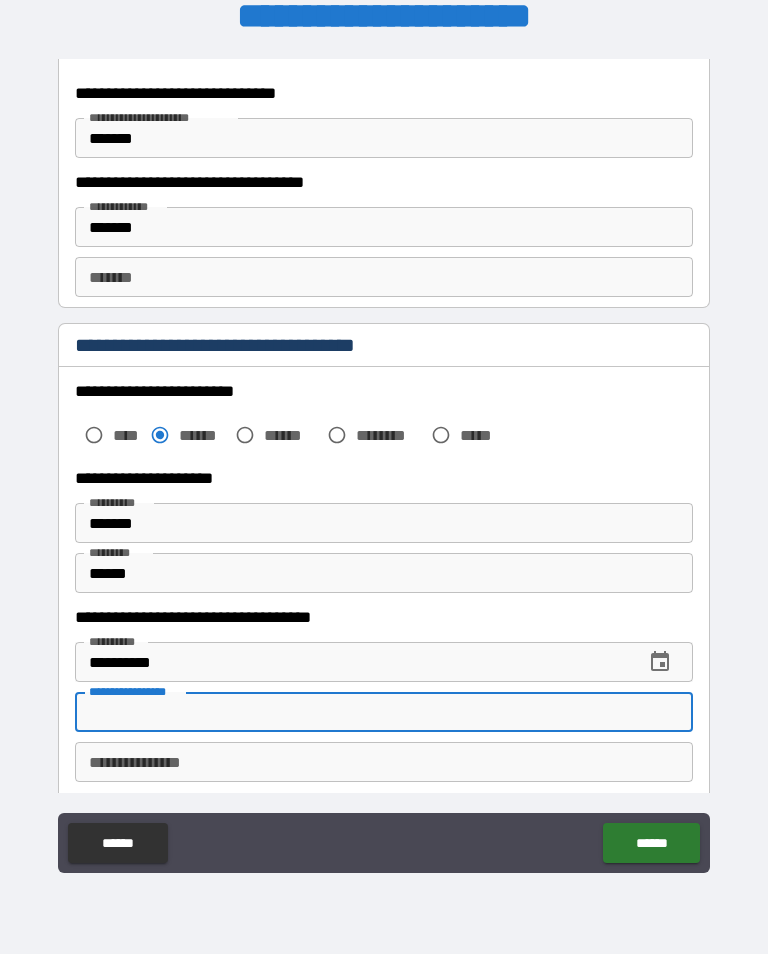 scroll, scrollTop: 314, scrollLeft: 0, axis: vertical 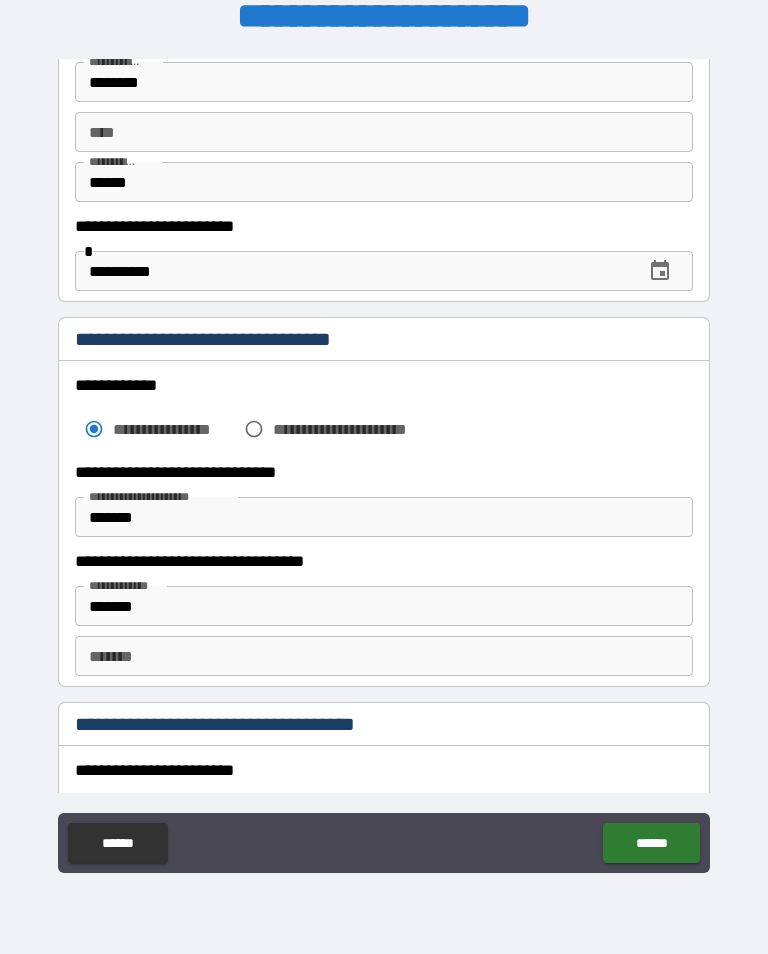 click on "*******" at bounding box center [384, 656] 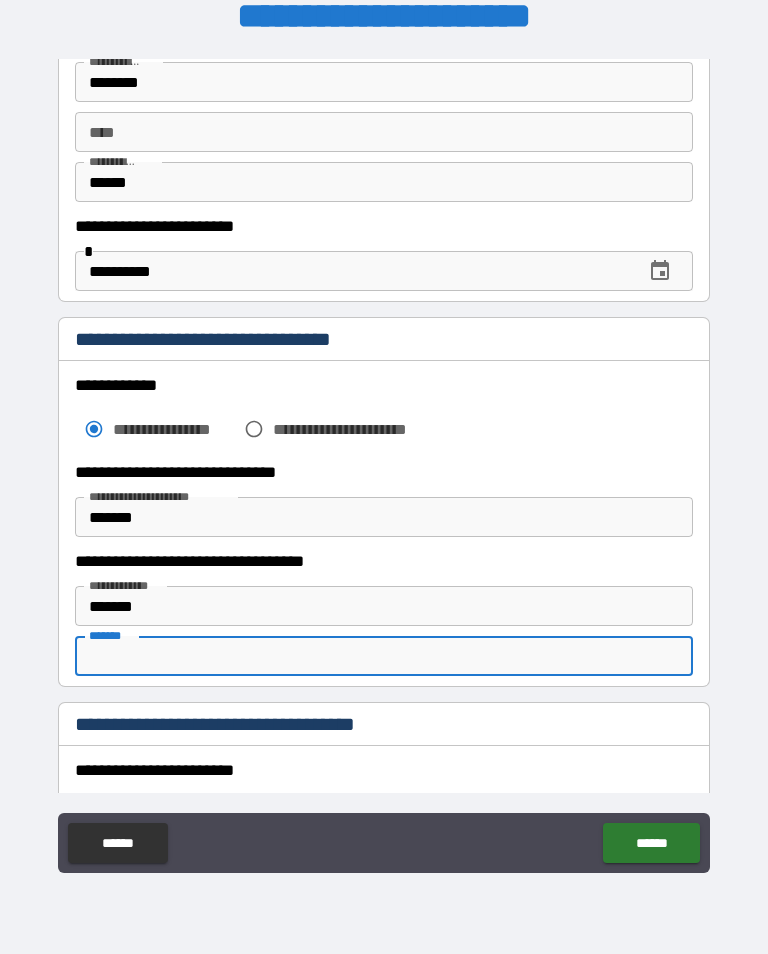 click on "*******" at bounding box center (378, 606) 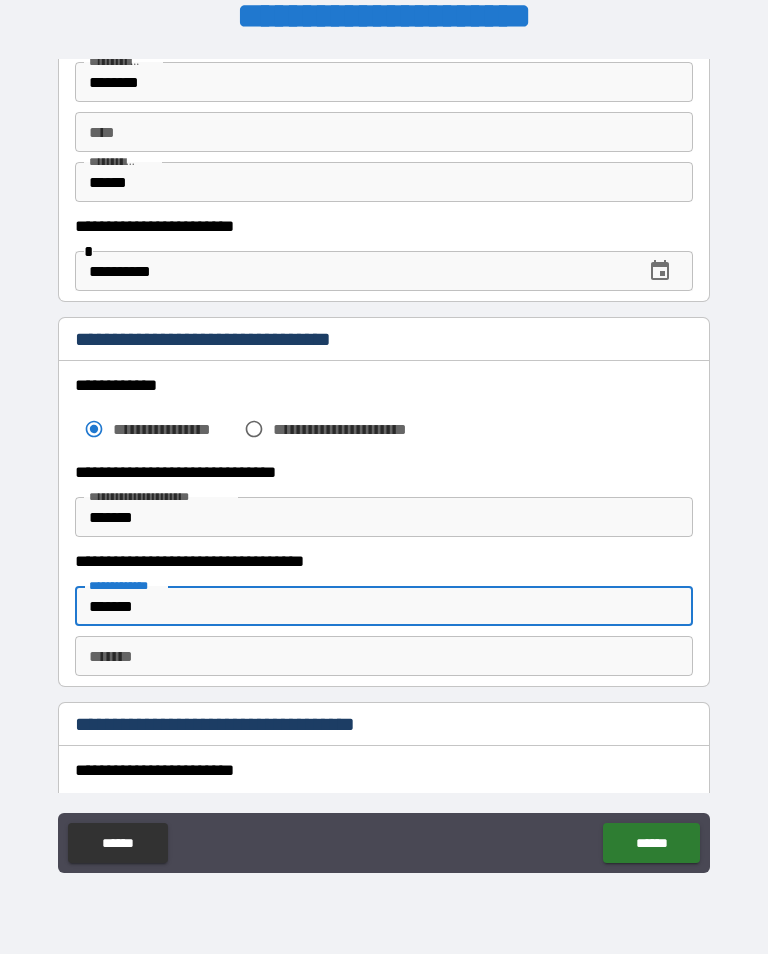 scroll, scrollTop: 1, scrollLeft: 0, axis: vertical 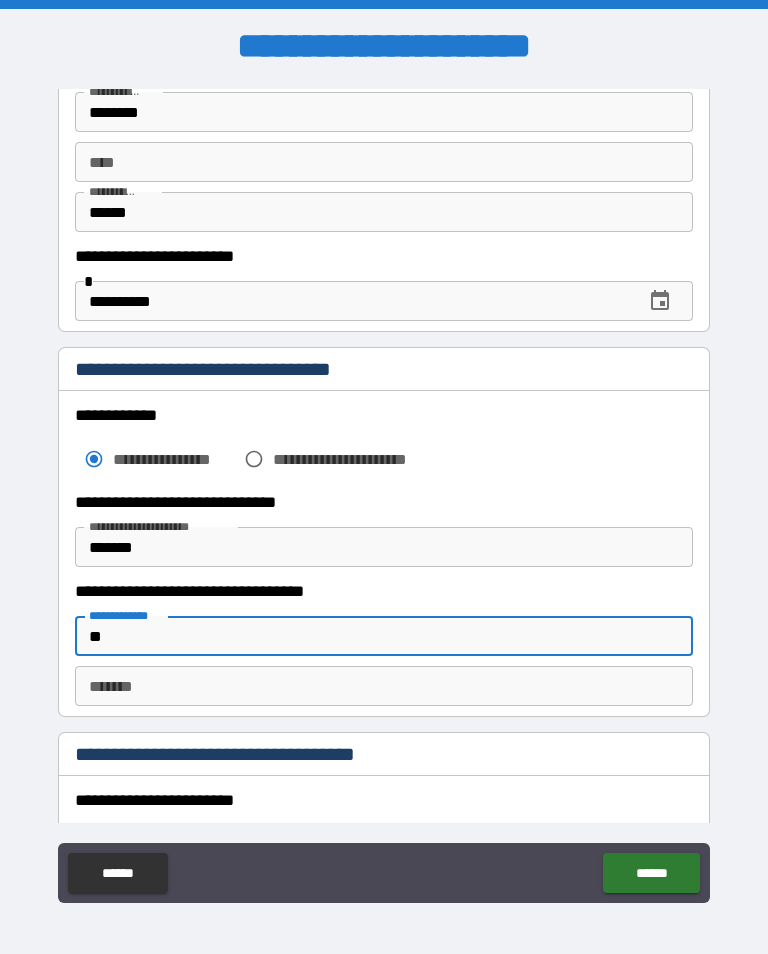 type on "*" 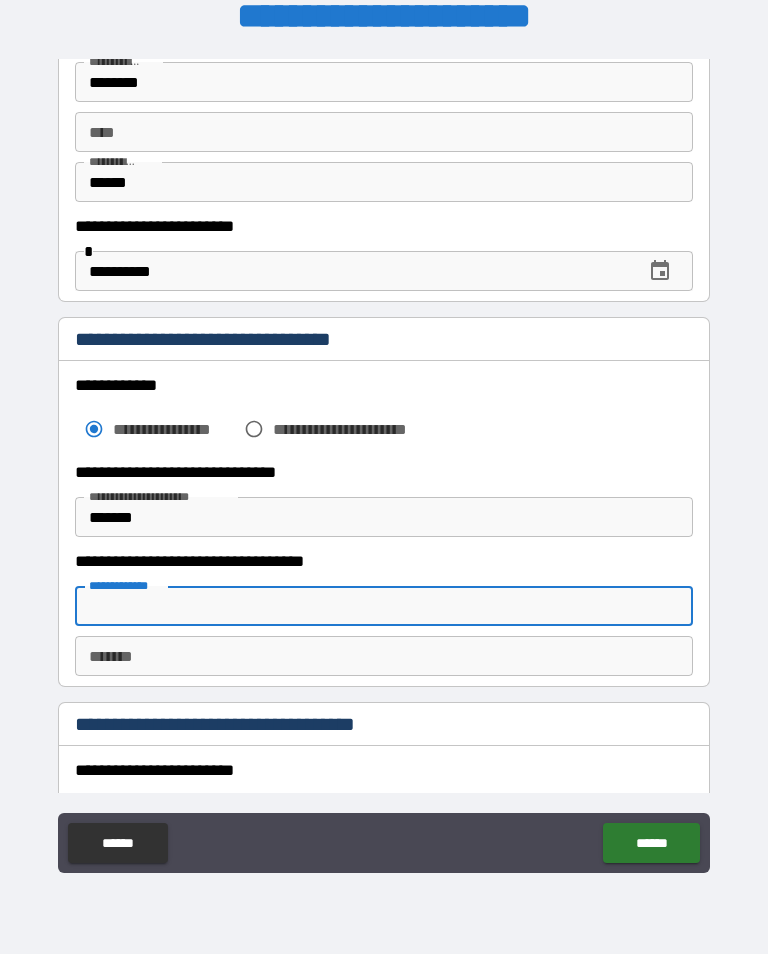 scroll, scrollTop: 202, scrollLeft: 0, axis: vertical 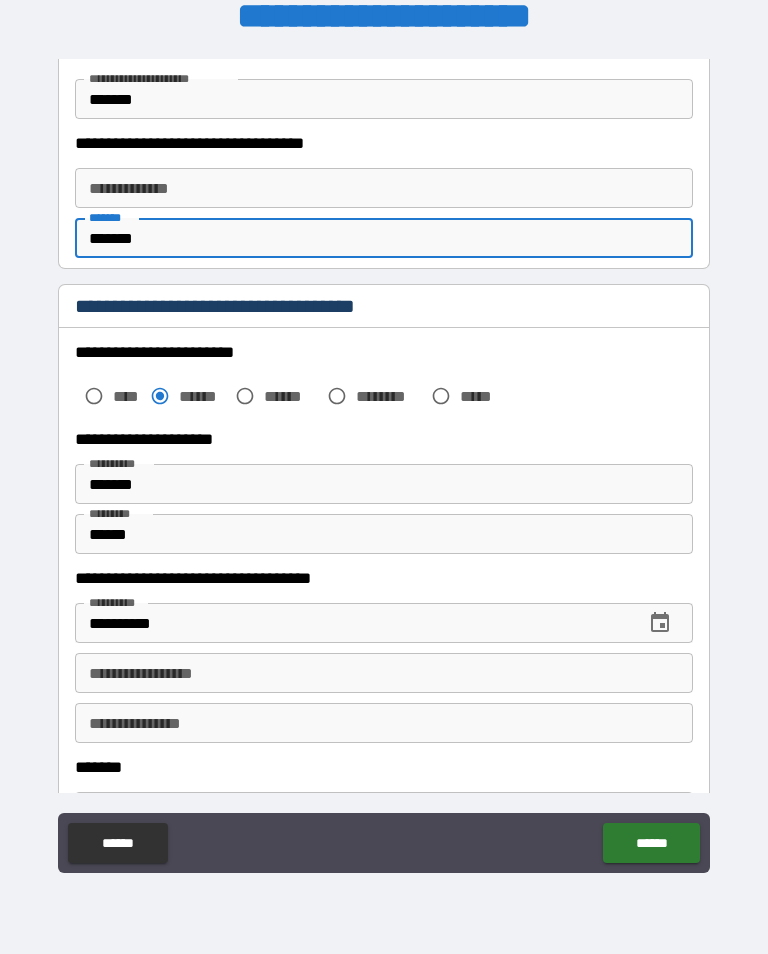 type on "*******" 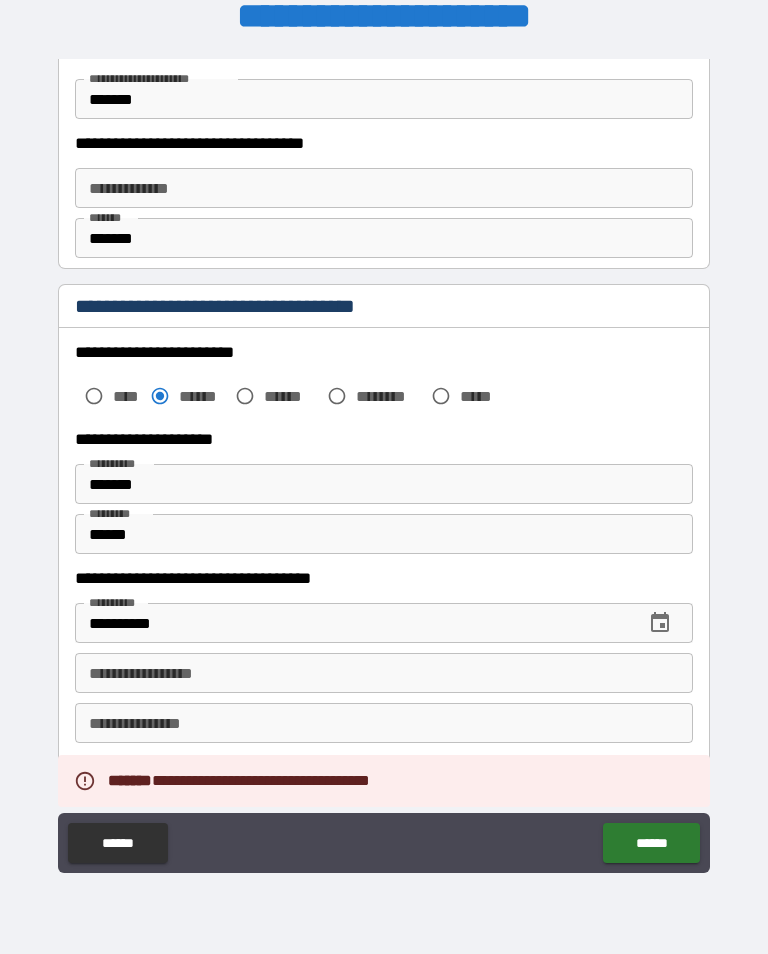 scroll, scrollTop: 1, scrollLeft: 0, axis: vertical 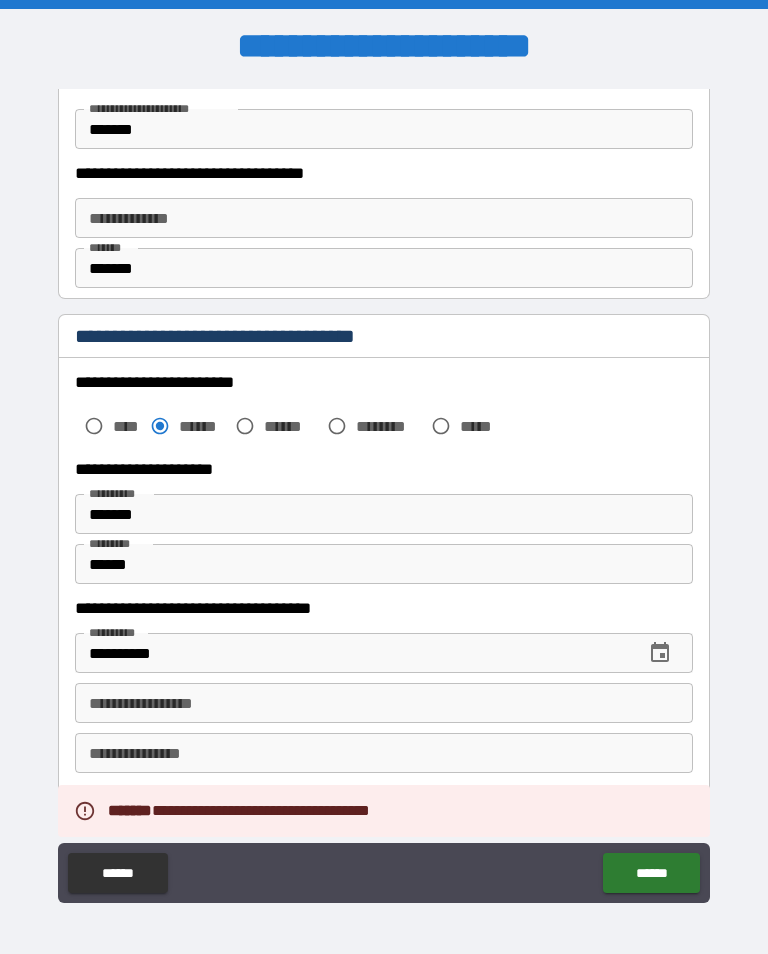 click on "**********" at bounding box center (384, 703) 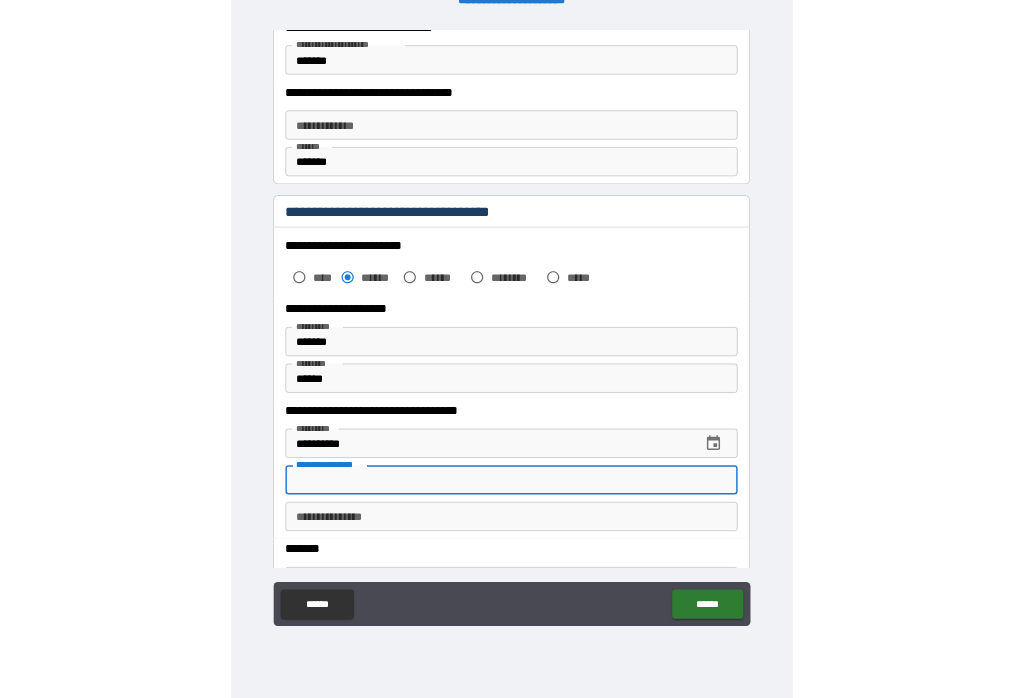 scroll, scrollTop: 313, scrollLeft: 0, axis: vertical 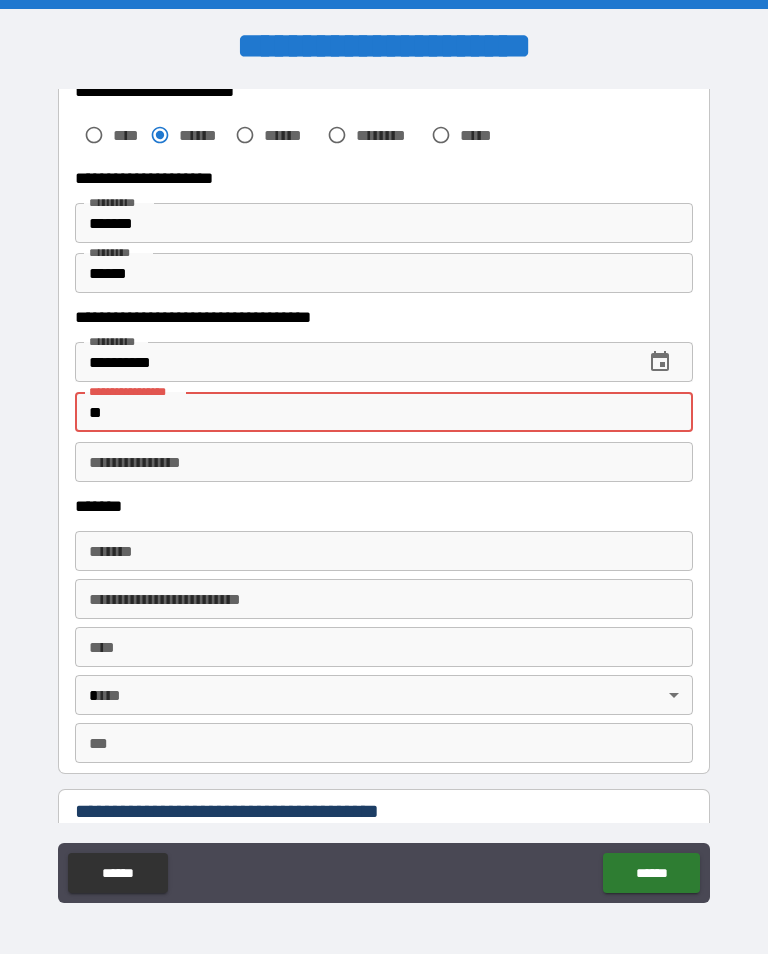type on "*" 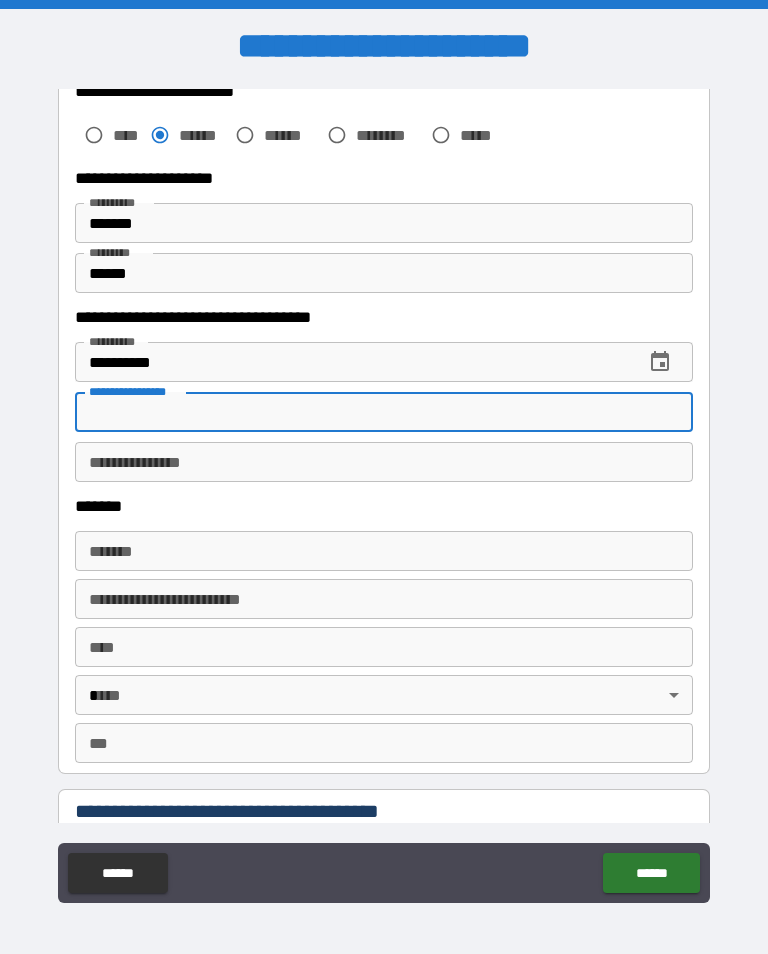 type on "*" 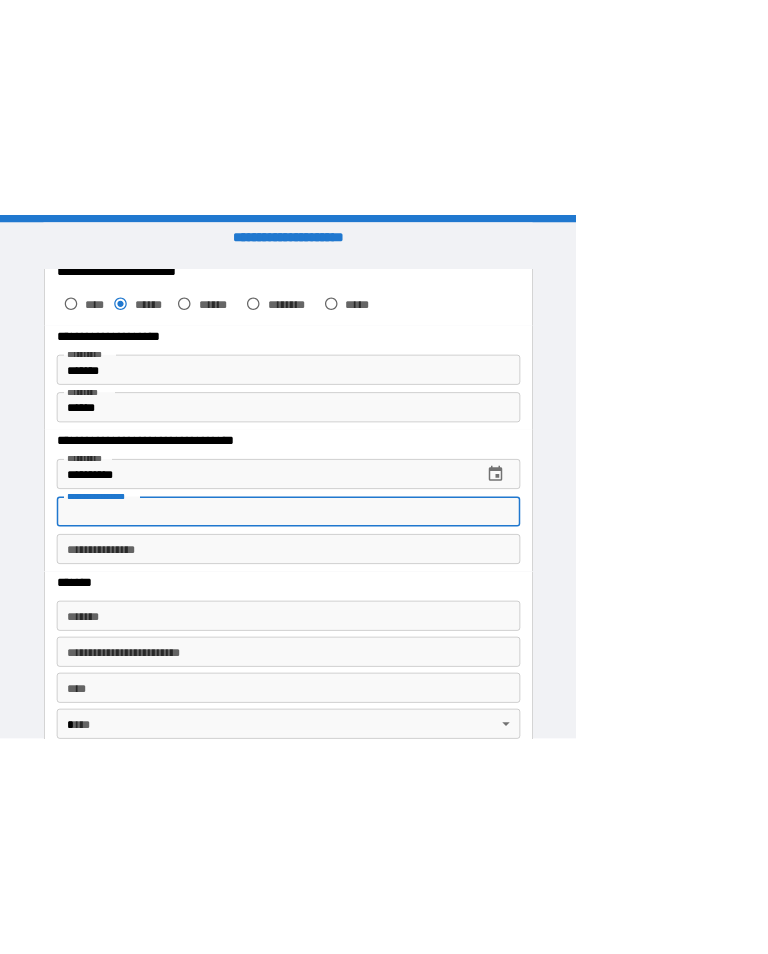 scroll, scrollTop: 1, scrollLeft: 0, axis: vertical 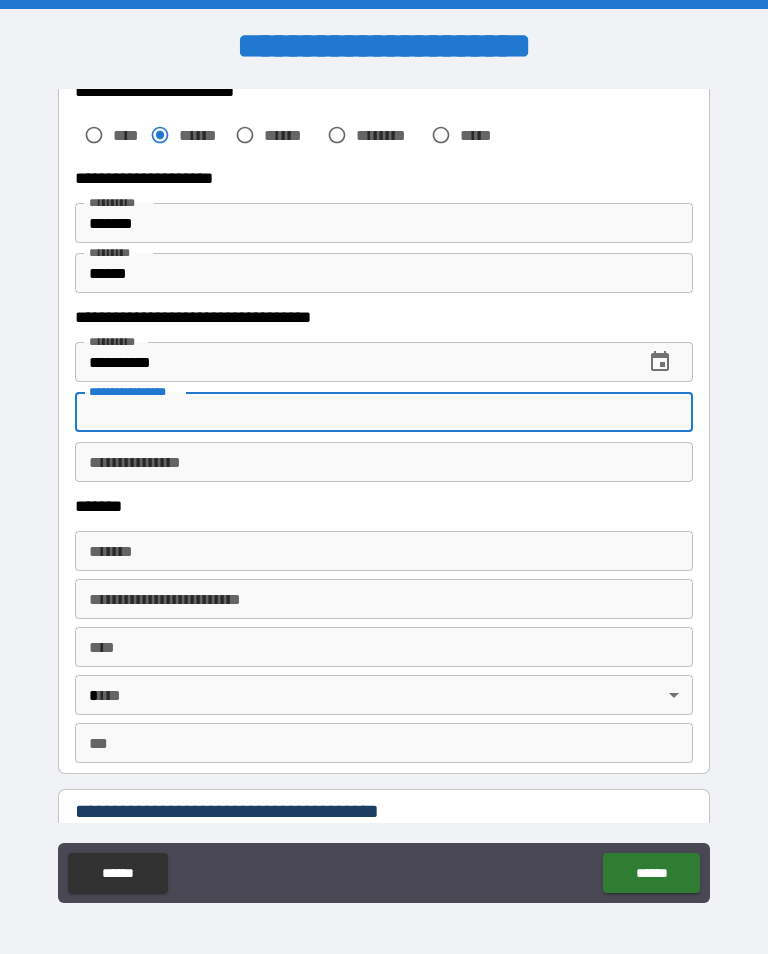 click on "**********" at bounding box center (384, 462) 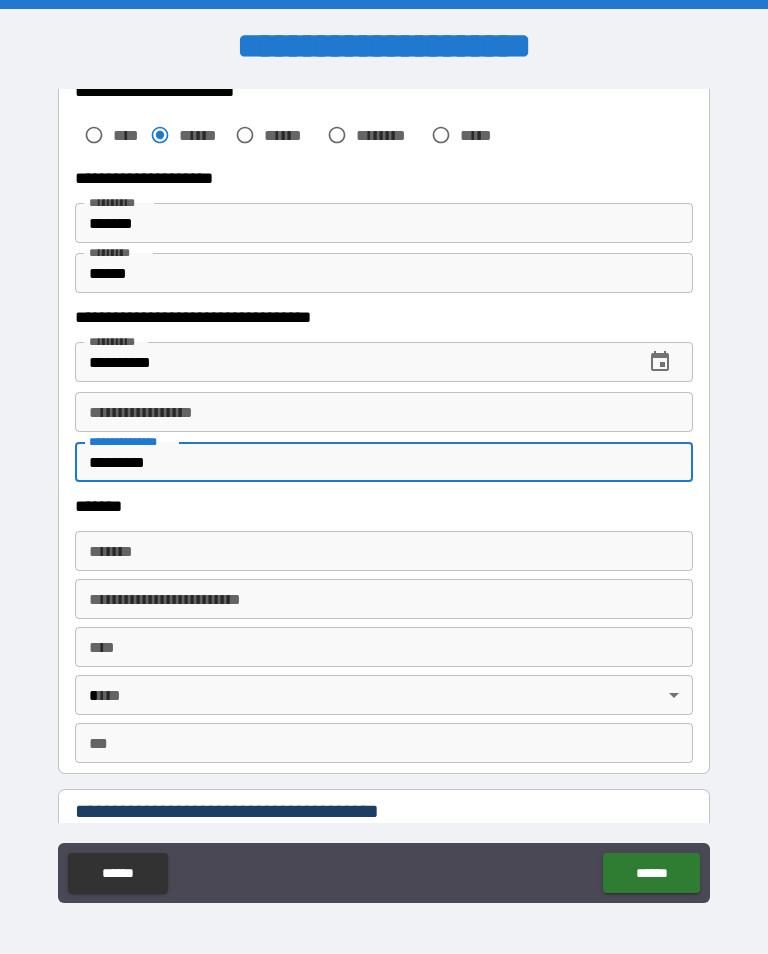type on "*********" 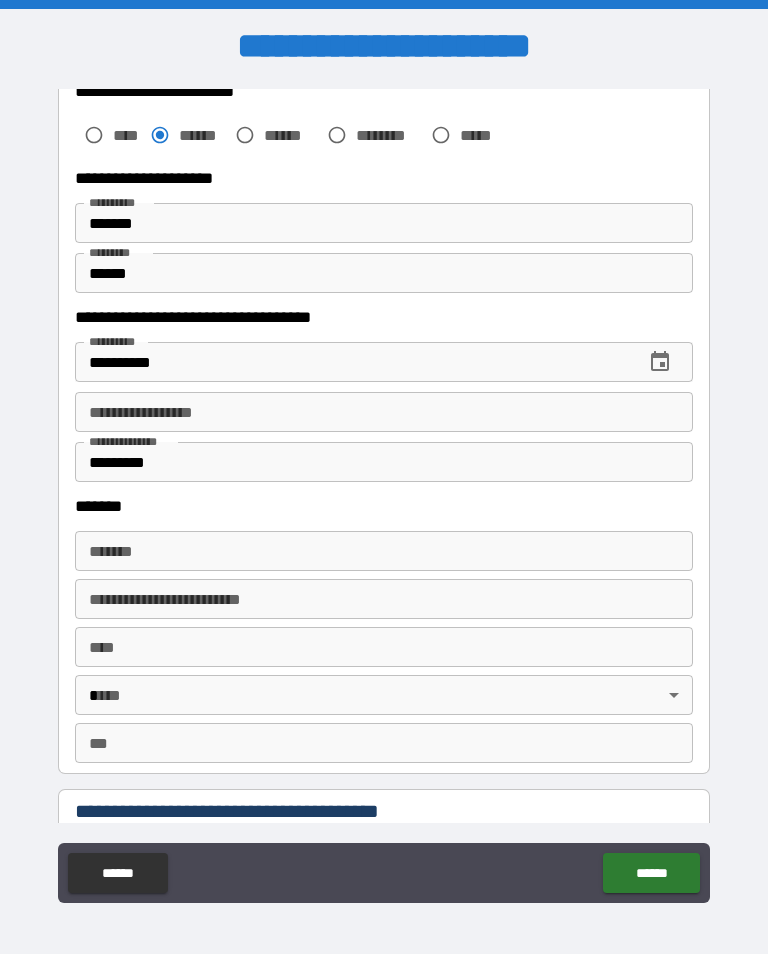 click on "*******" at bounding box center [384, 551] 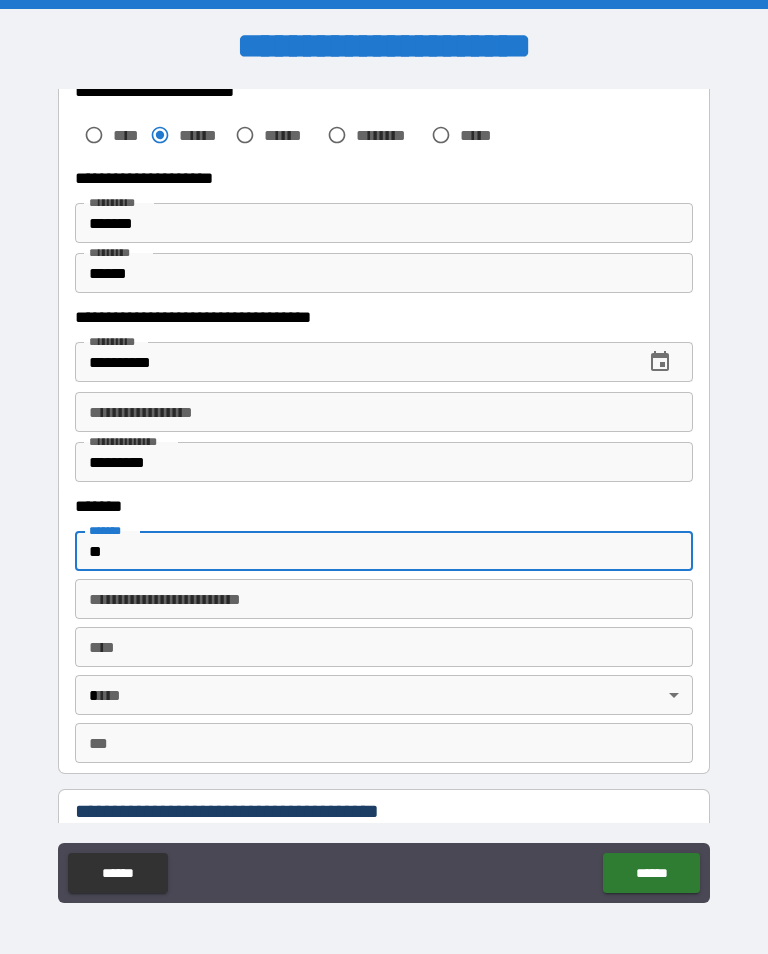 type on "*" 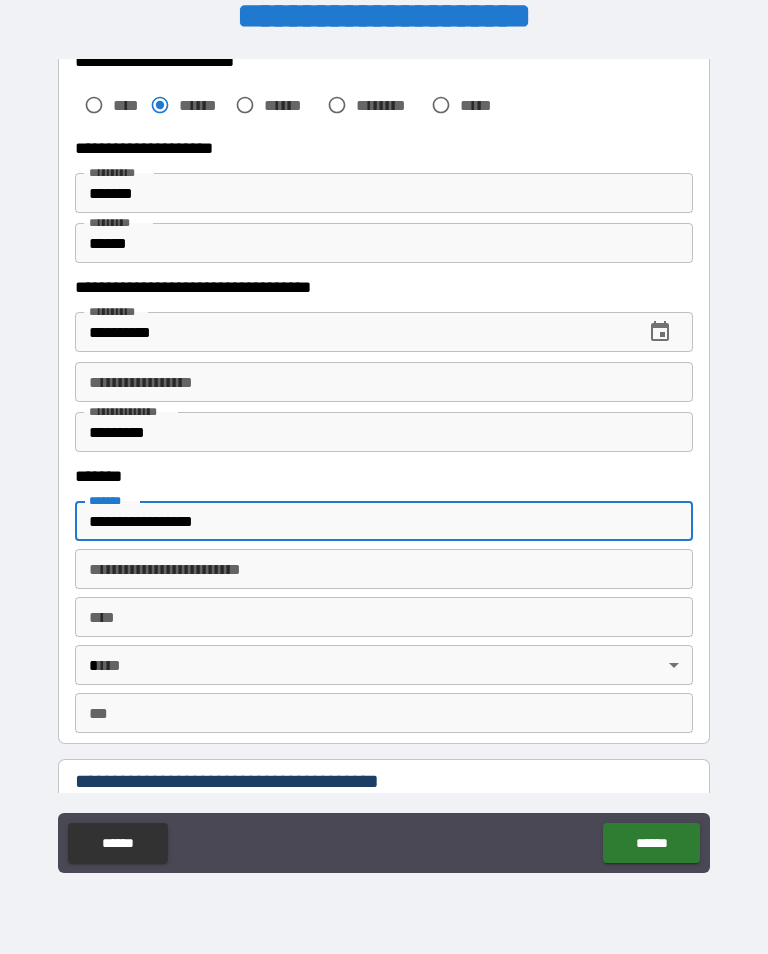 scroll, scrollTop: 98, scrollLeft: 0, axis: vertical 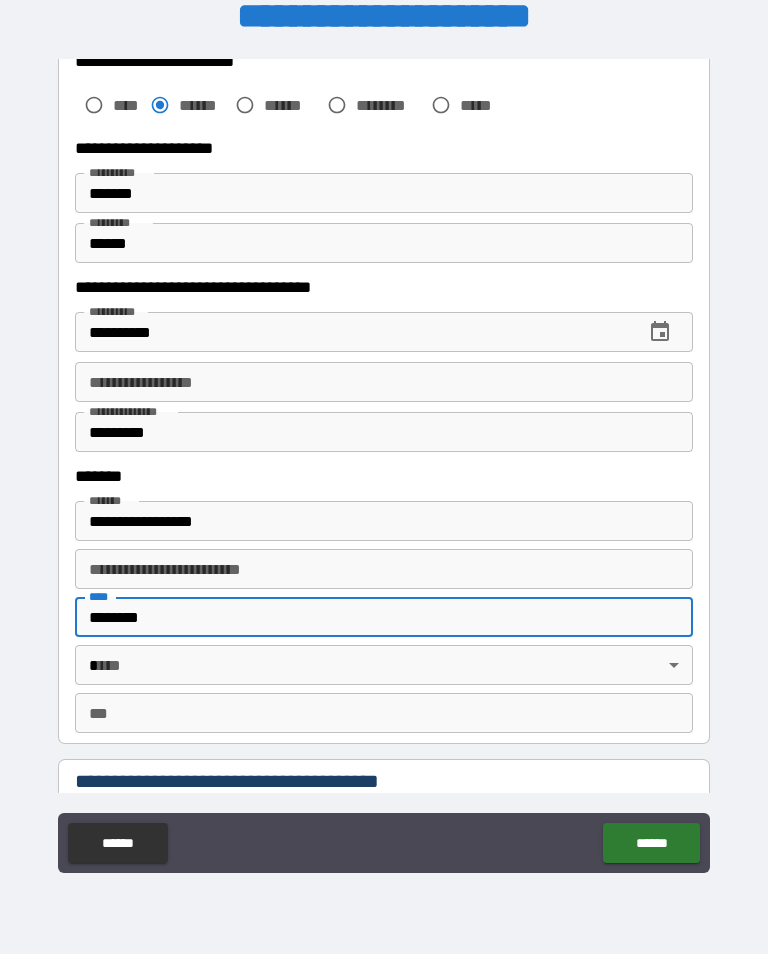 type on "*******" 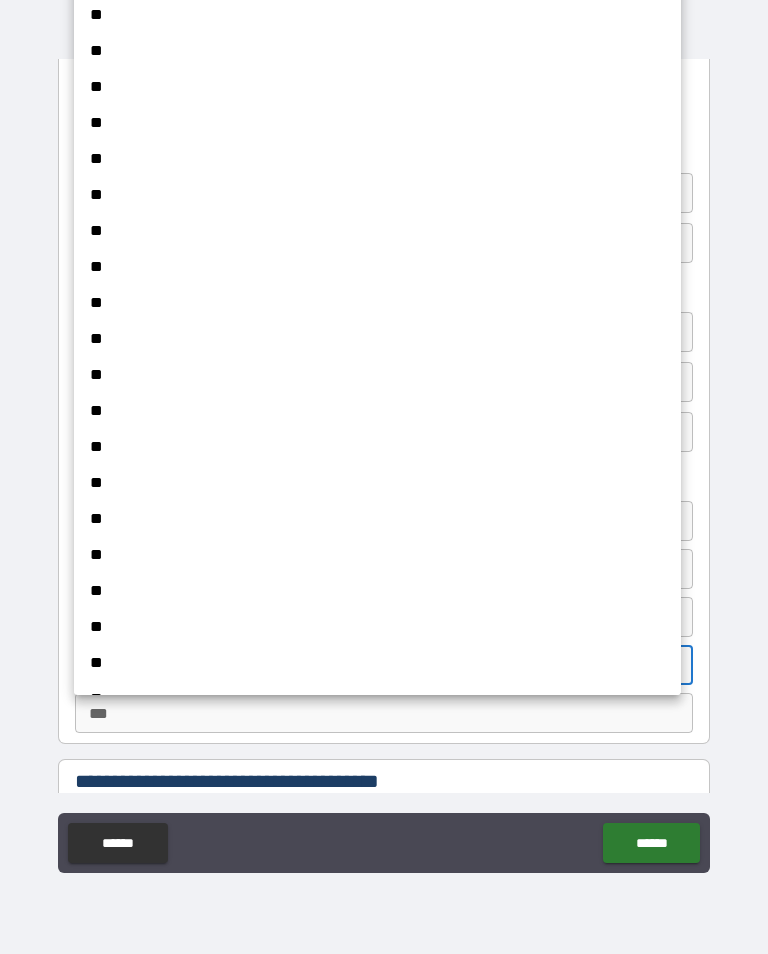 scroll, scrollTop: 1, scrollLeft: 0, axis: vertical 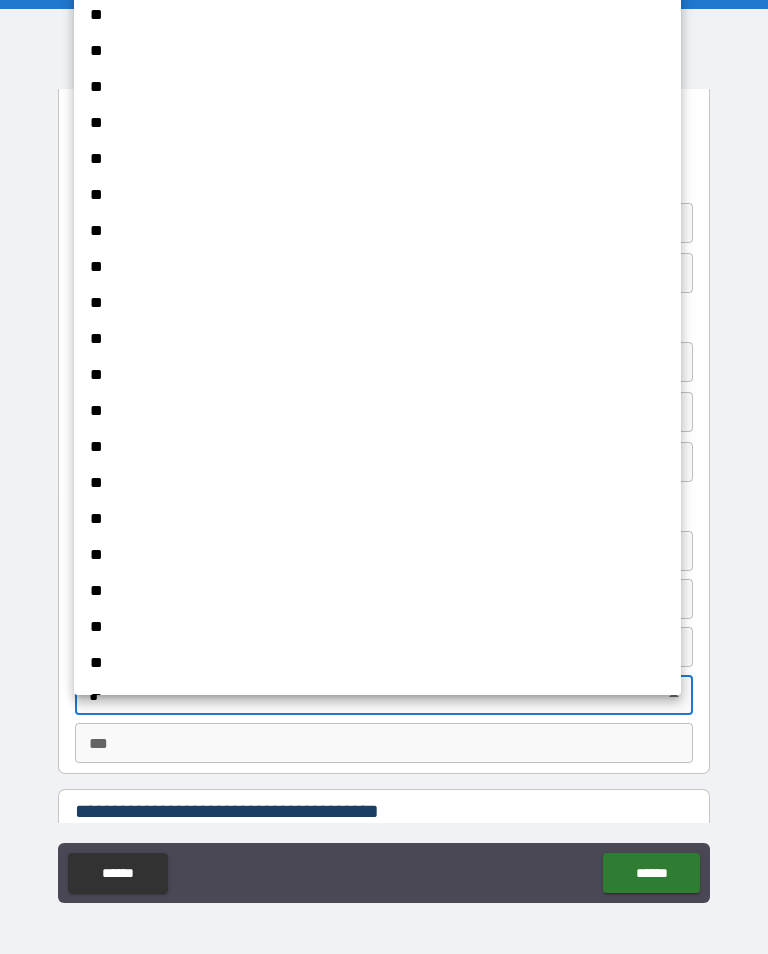 click on "**" at bounding box center (377, 483) 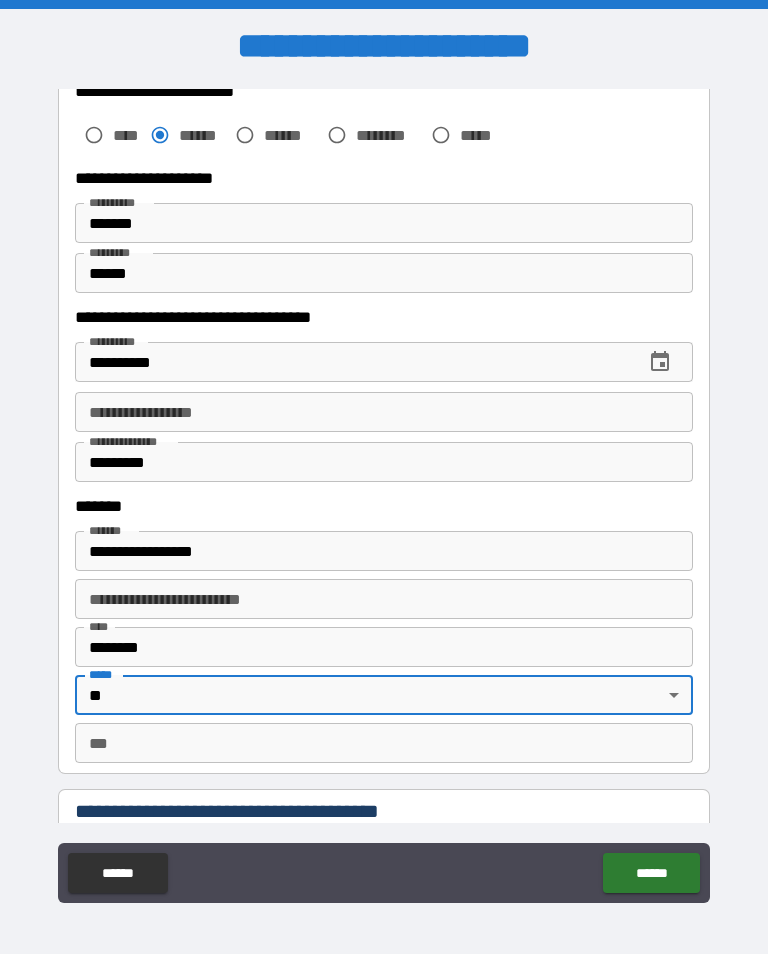 type on "**" 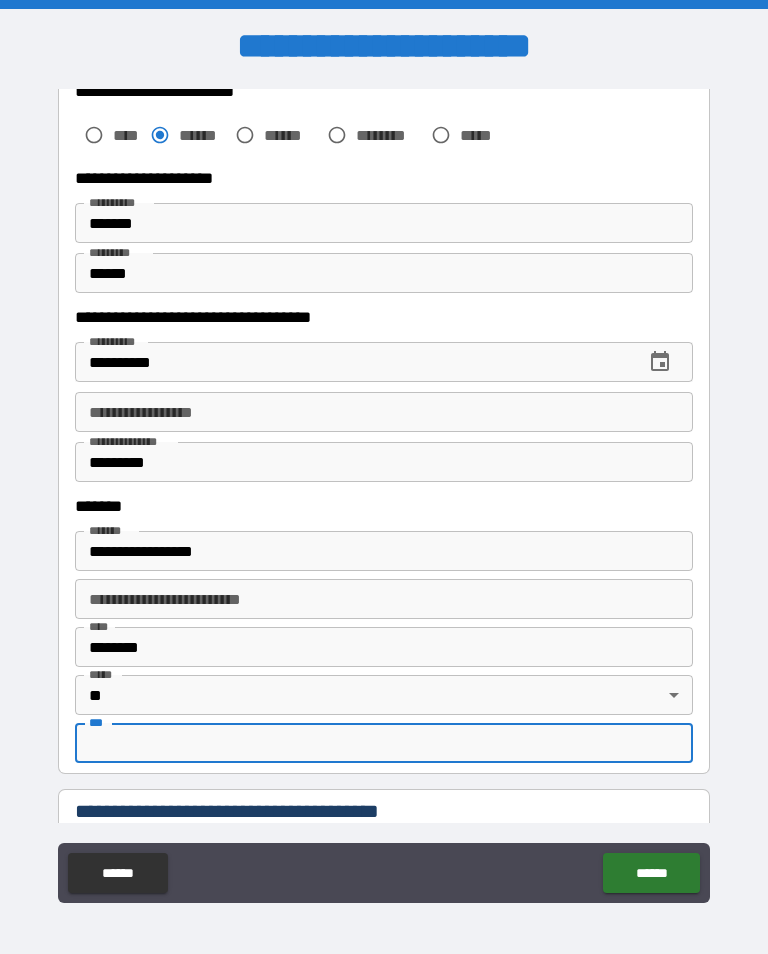 scroll, scrollTop: 314, scrollLeft: 0, axis: vertical 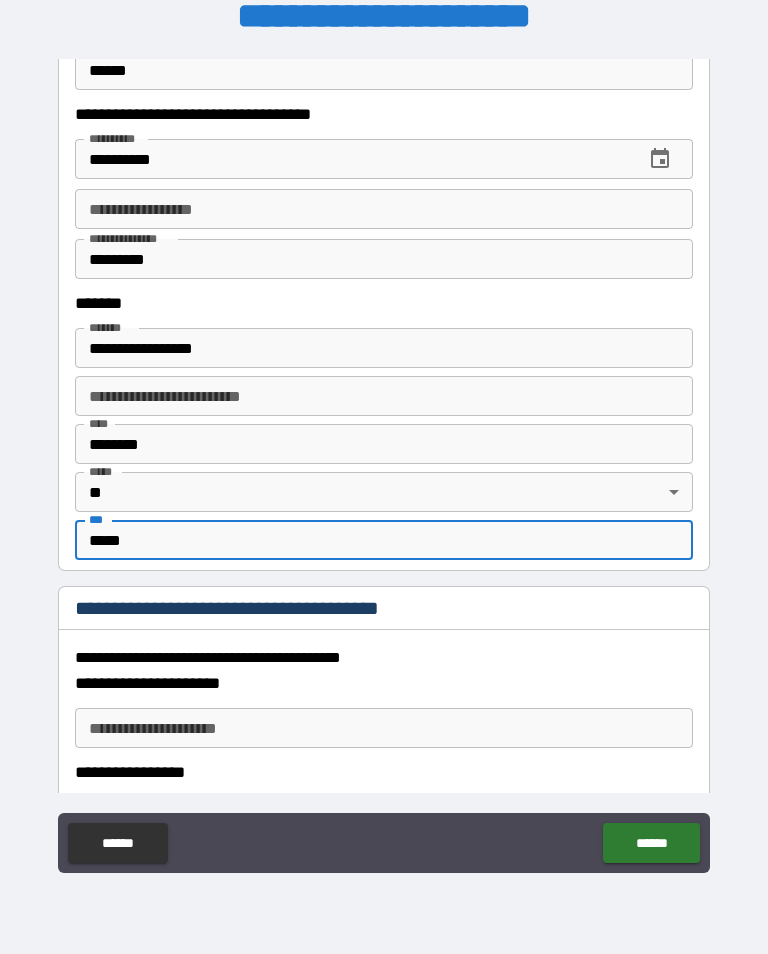 type on "*****" 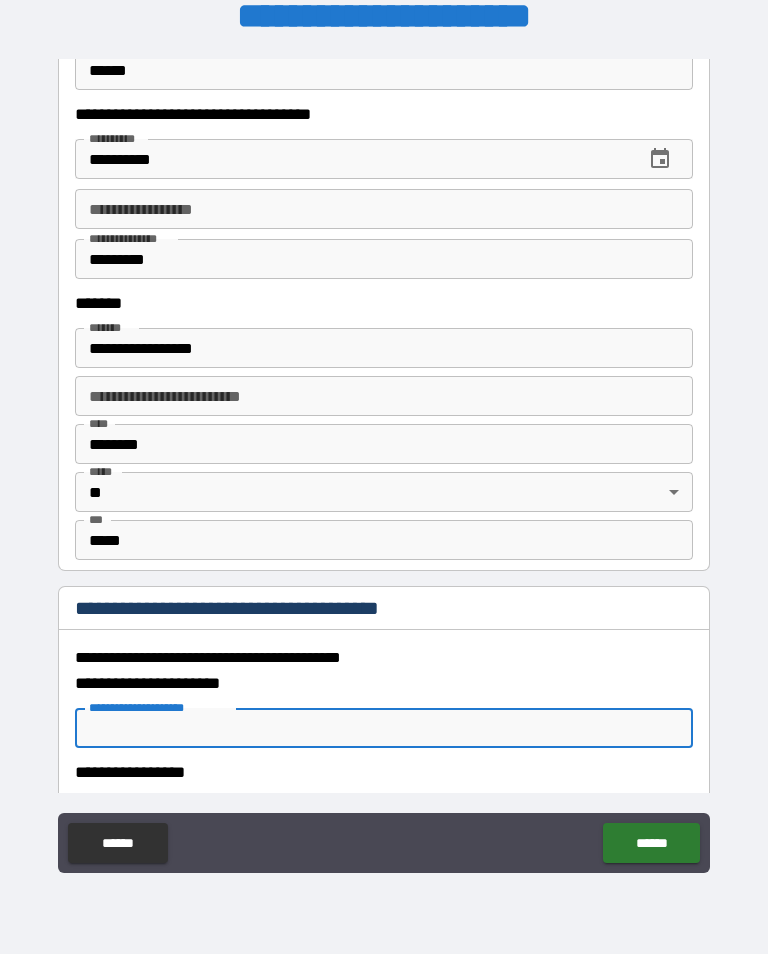 click on "******" at bounding box center [651, 843] 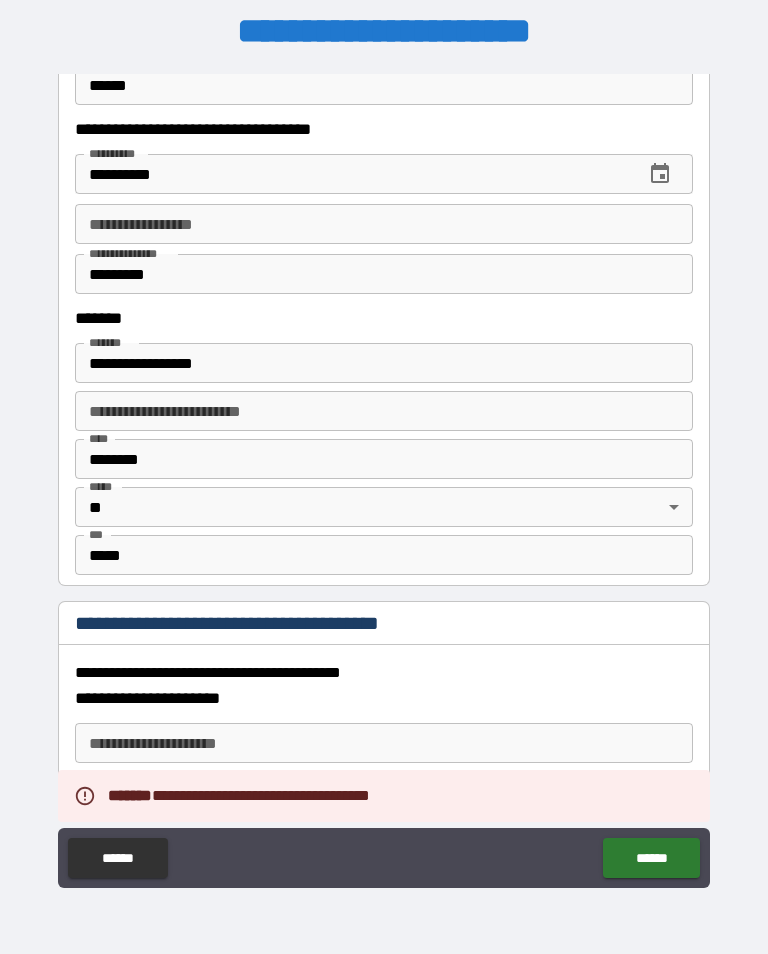 scroll, scrollTop: 6, scrollLeft: 0, axis: vertical 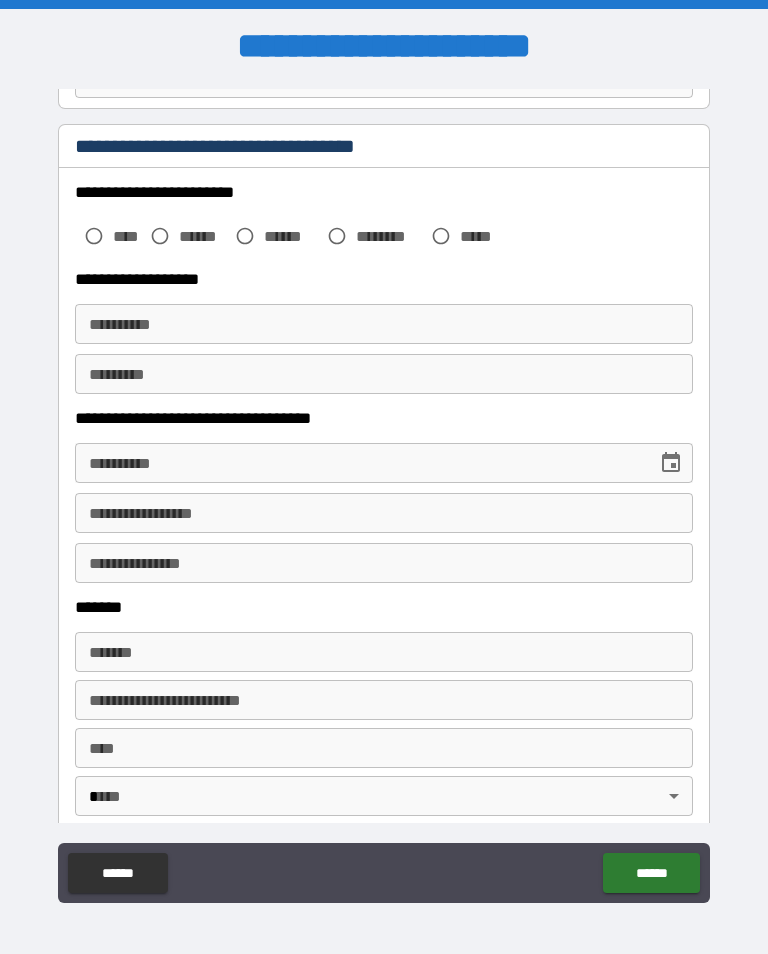 click on "******" at bounding box center (113, 869) 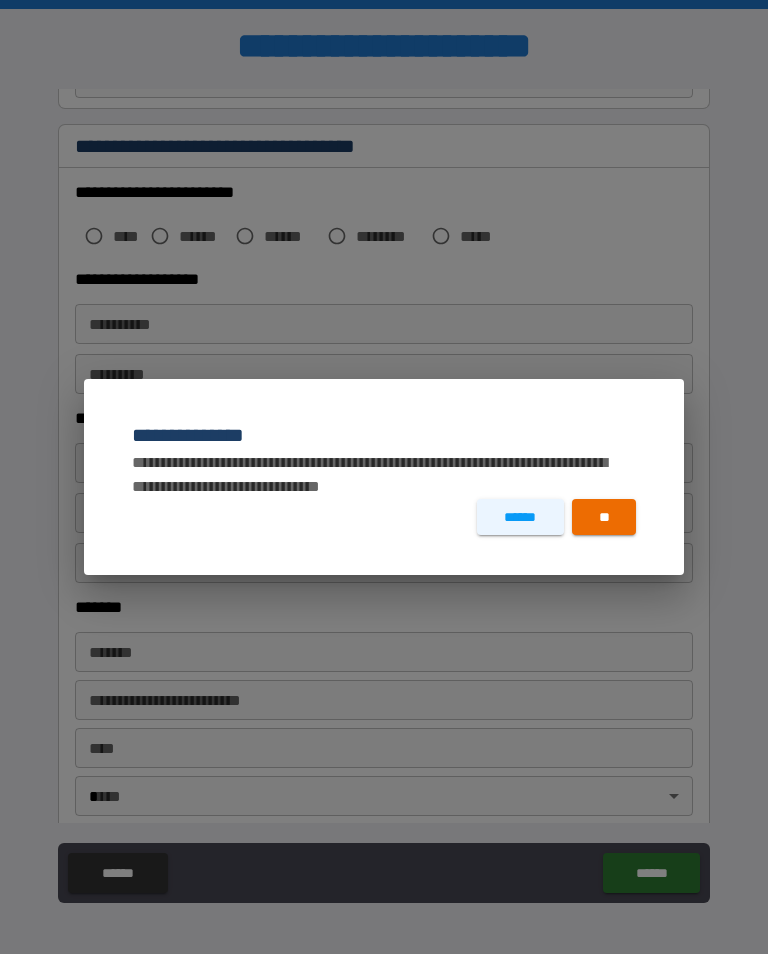 click on "**********" at bounding box center [384, 477] 